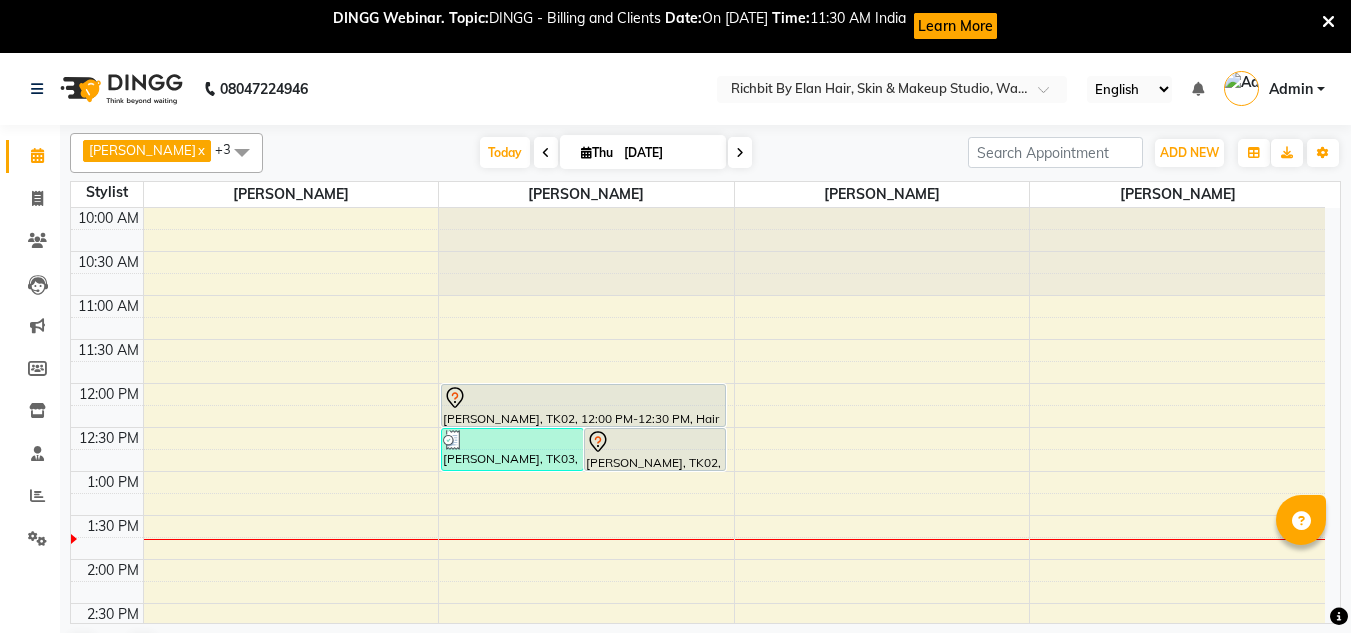 scroll, scrollTop: 0, scrollLeft: 0, axis: both 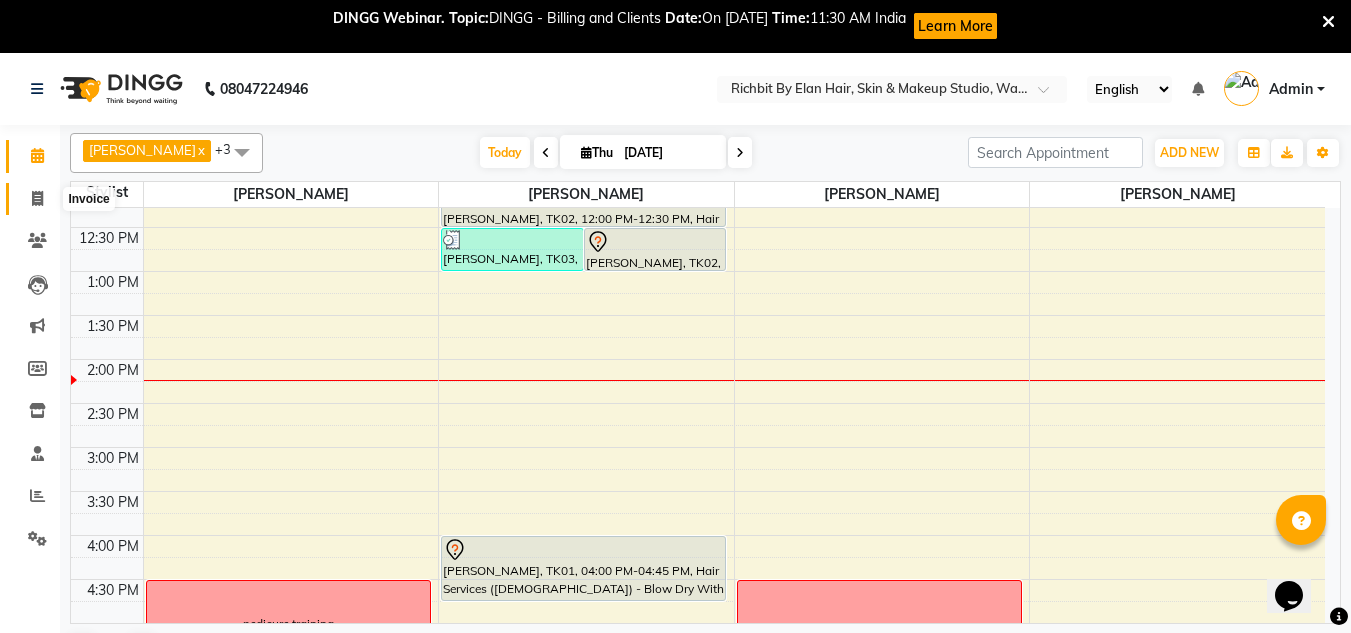 click 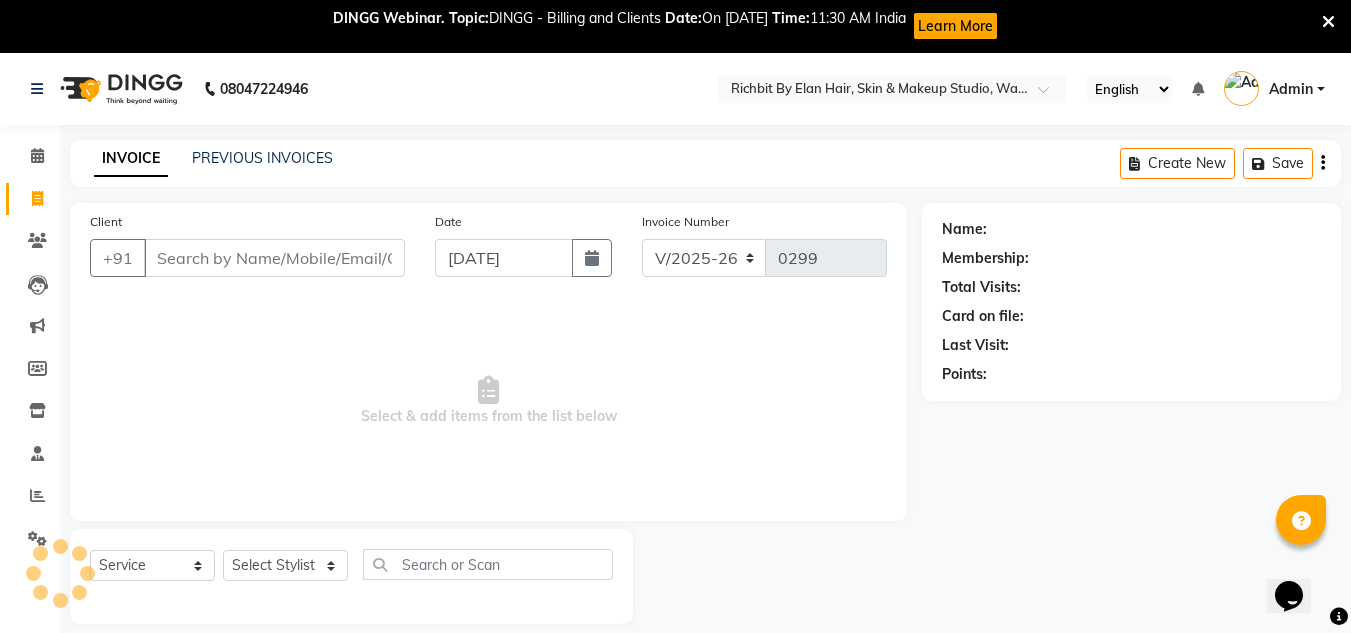 click on "Client" at bounding box center [274, 258] 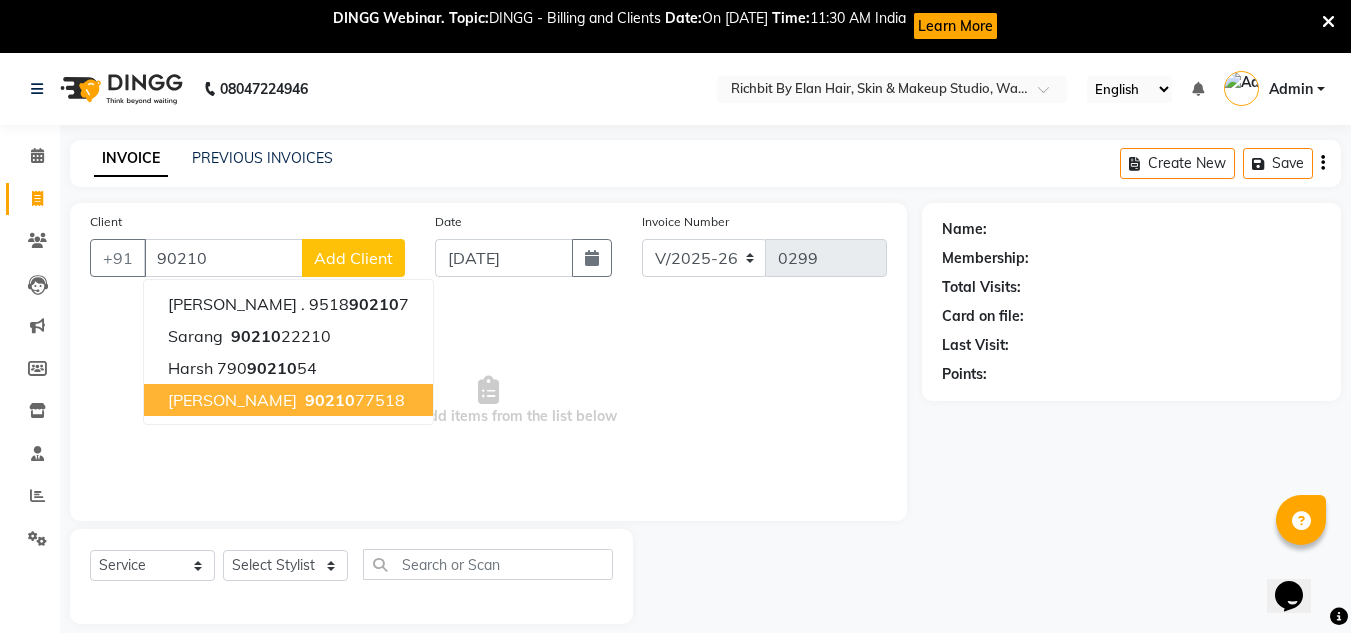 click on "90210 77518" at bounding box center (353, 400) 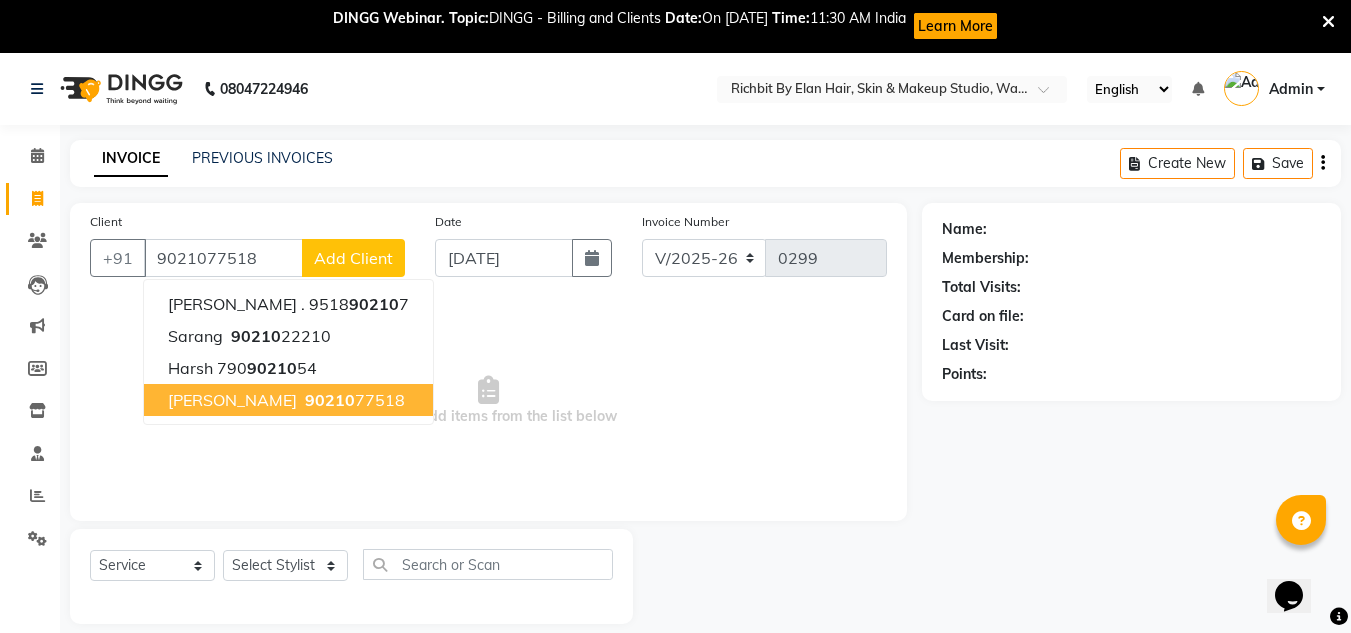 type on "9021077518" 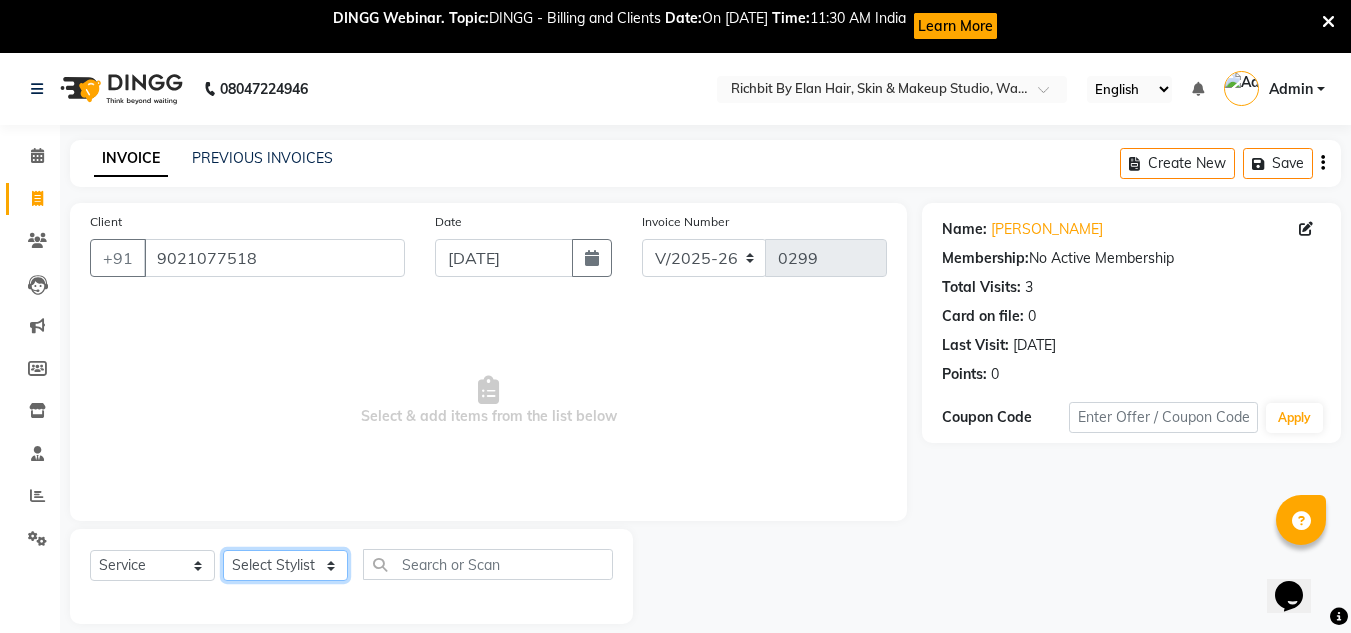 click on "Select Stylist Ankita nivangune Deepali Palsule Gopal Kadam Rohit Suravase Vandana Panikar" 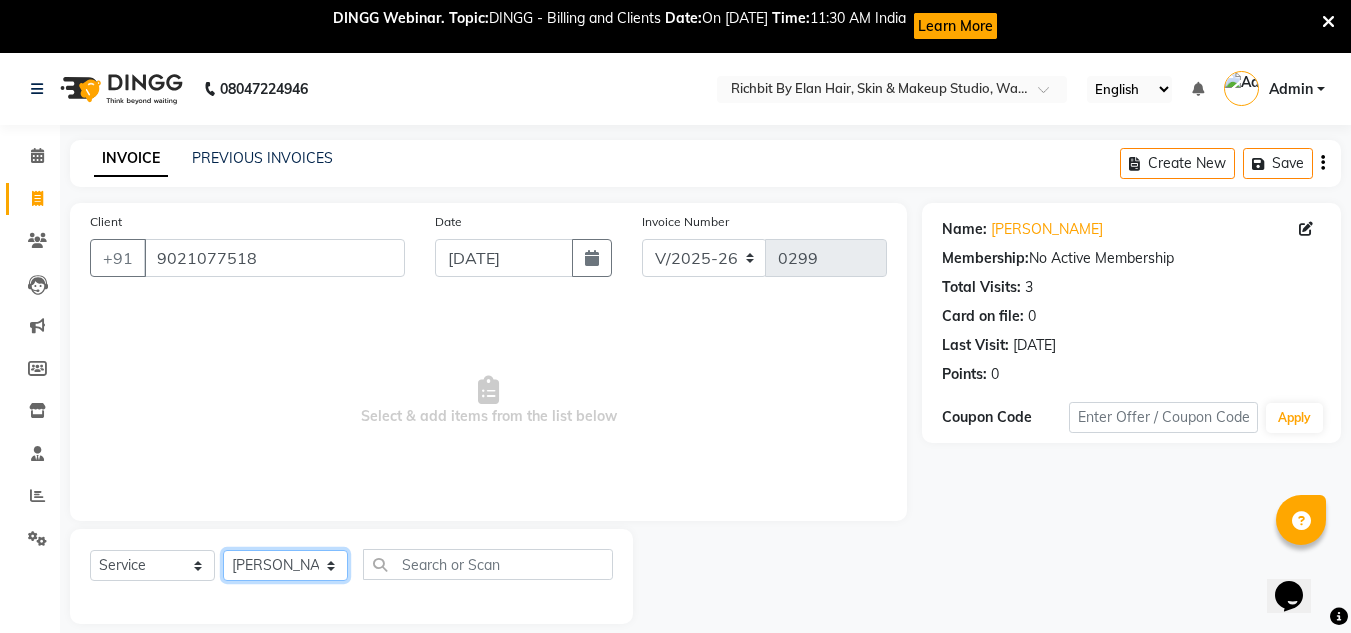 click on "Select Stylist Ankita nivangune Deepali Palsule Gopal Kadam Rohit Suravase Vandana Panikar" 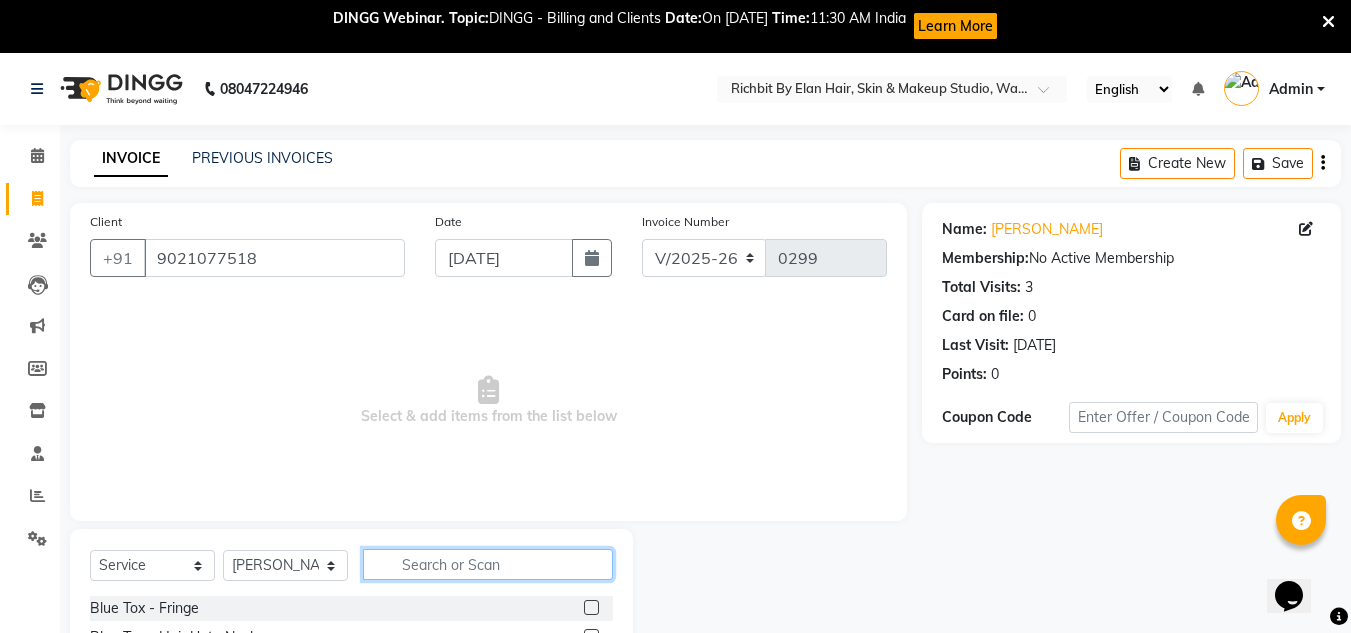 click 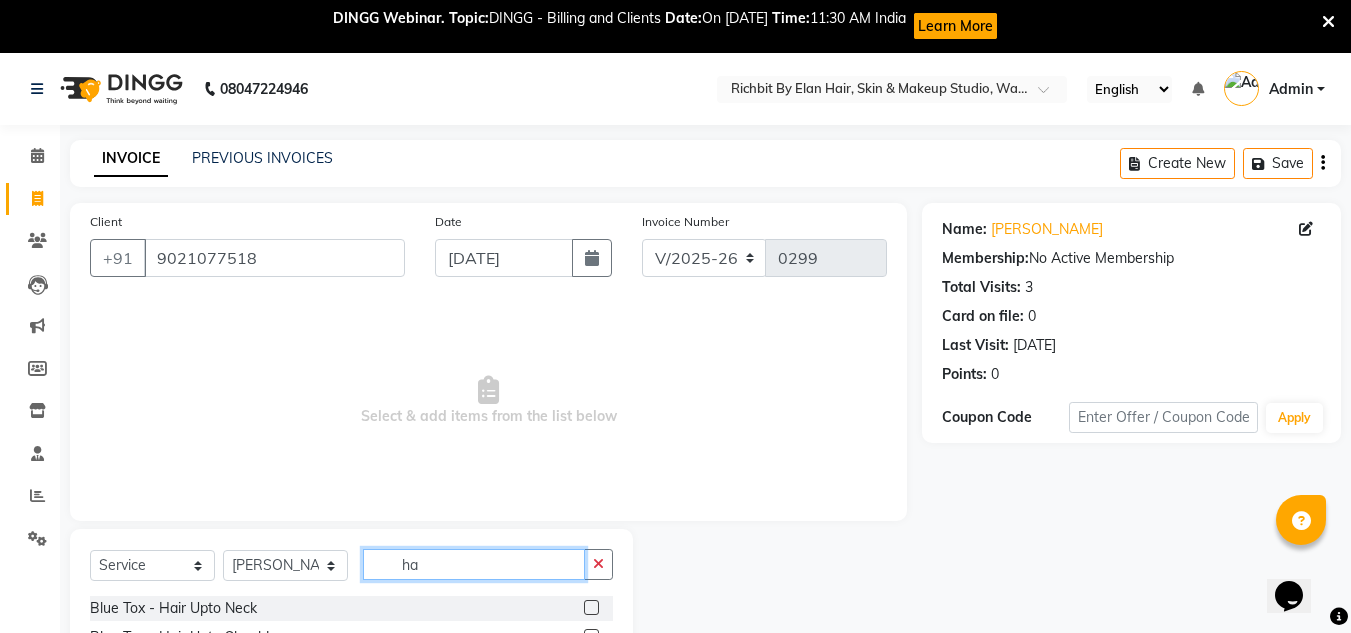 type on "h" 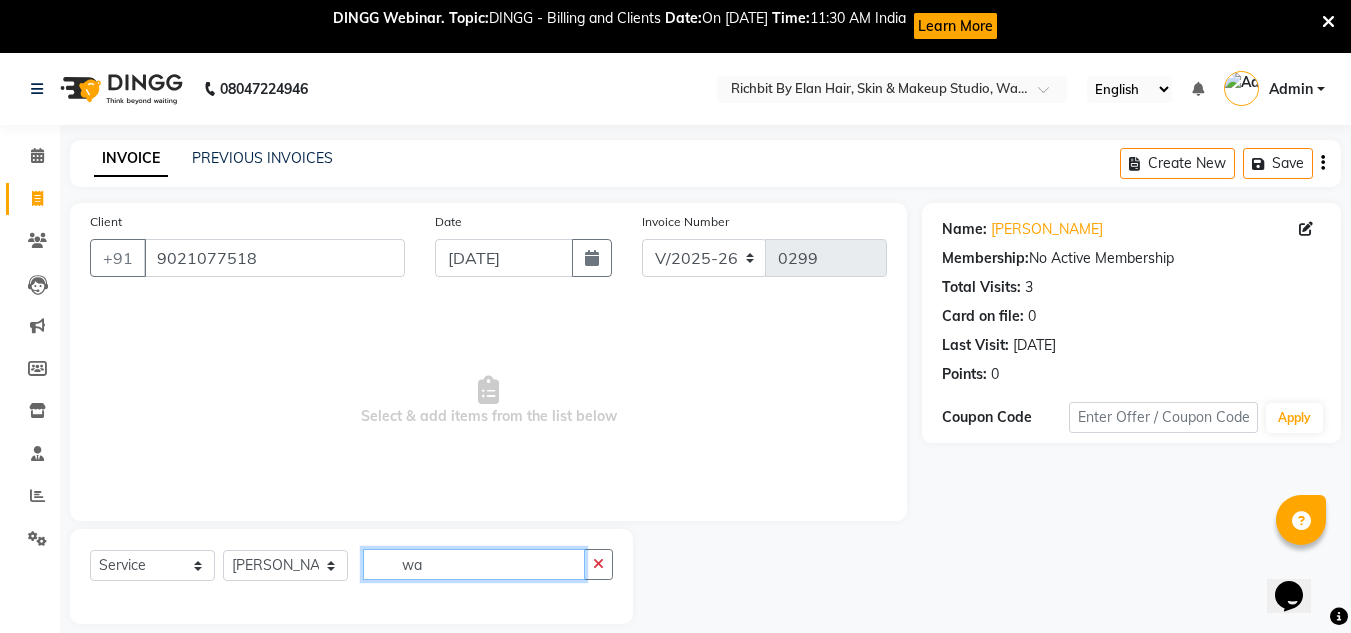 type on "w" 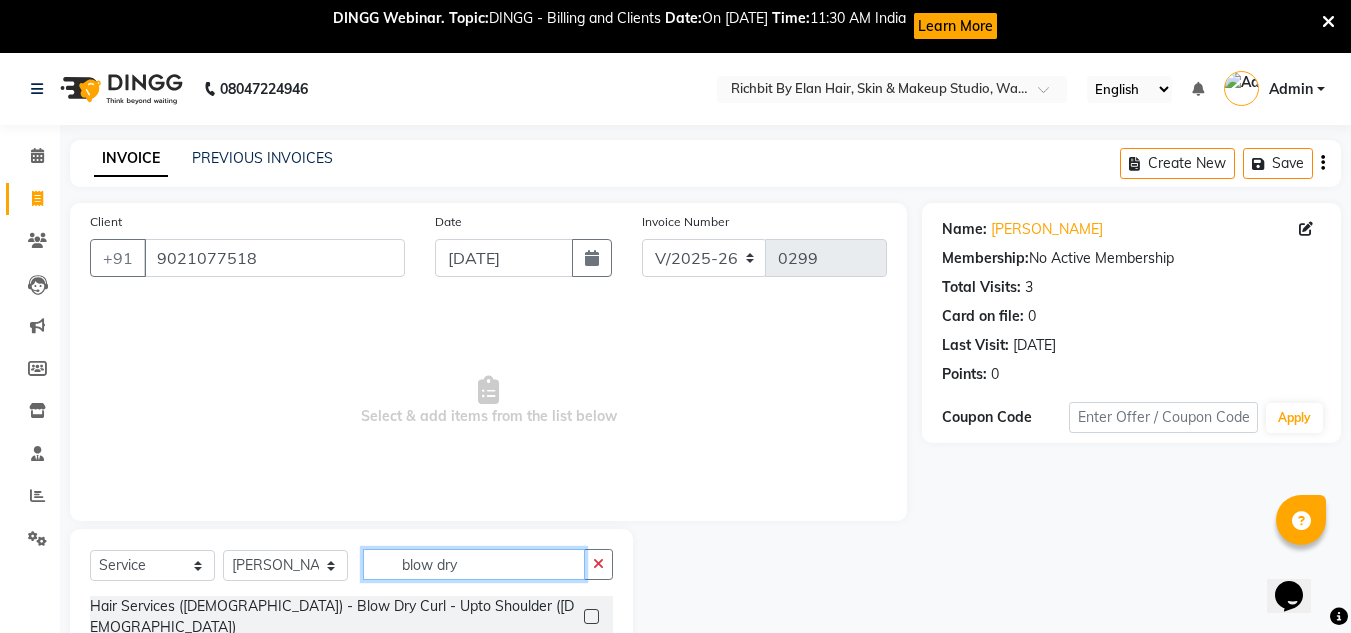 scroll, scrollTop: 221, scrollLeft: 0, axis: vertical 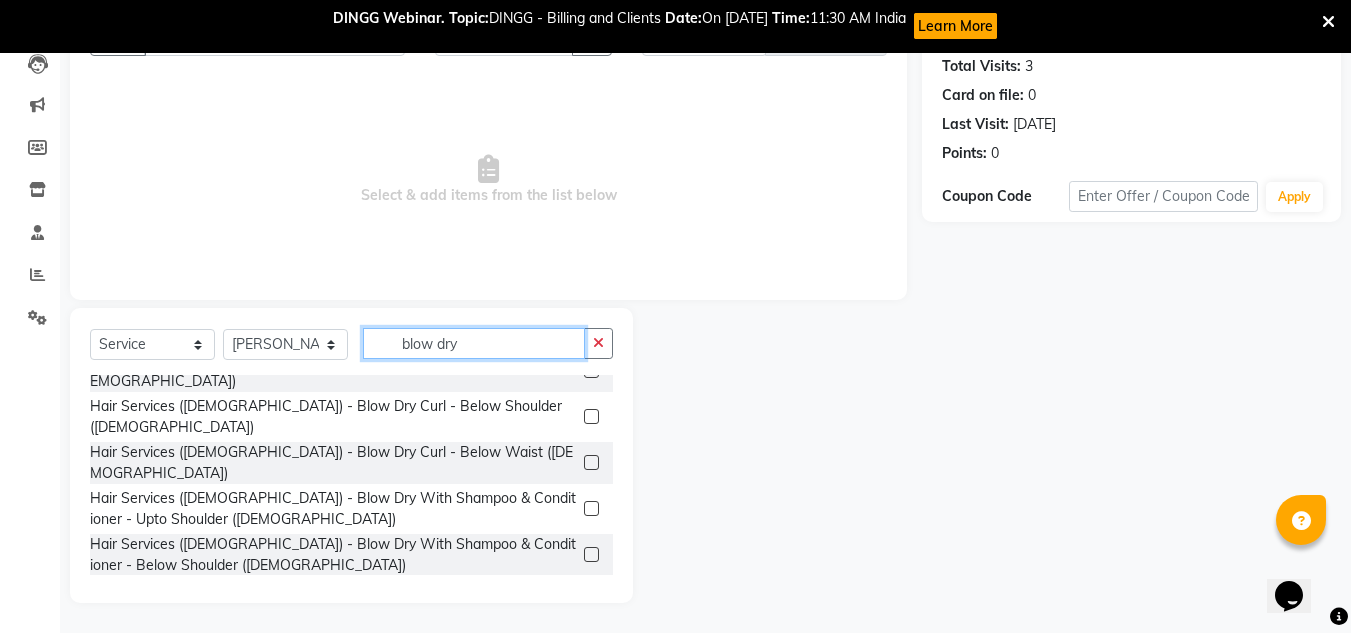type on "blow dry" 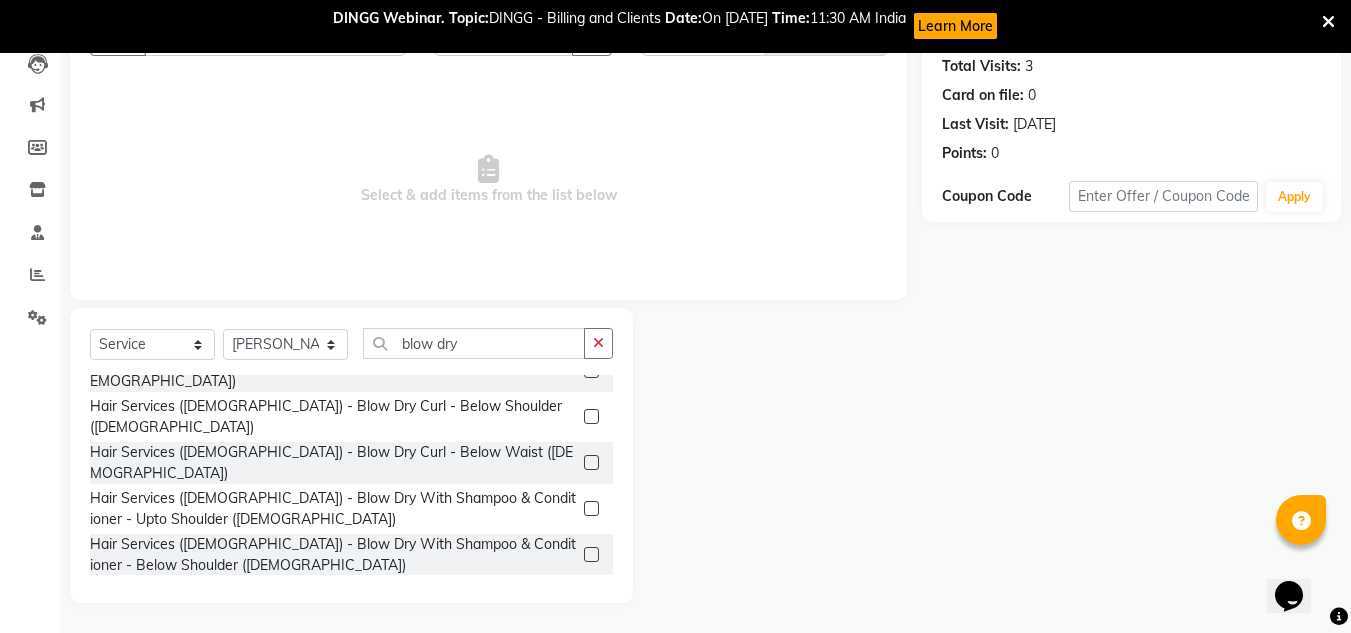 click 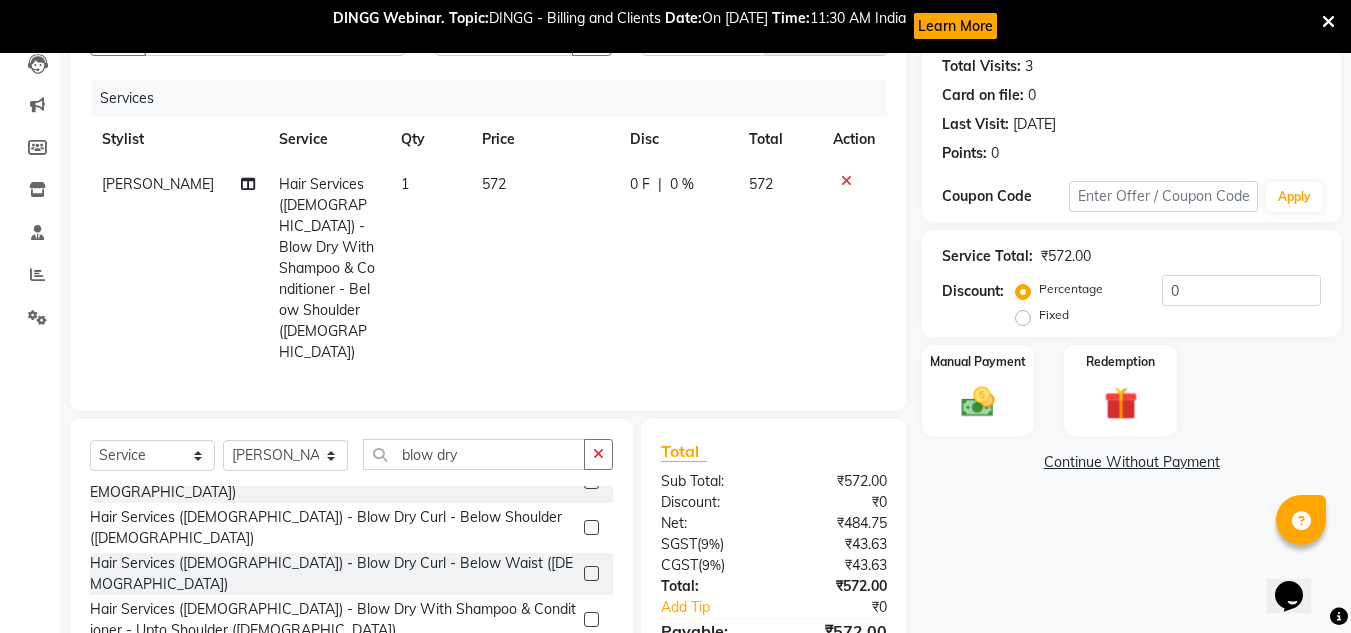 checkbox on "false" 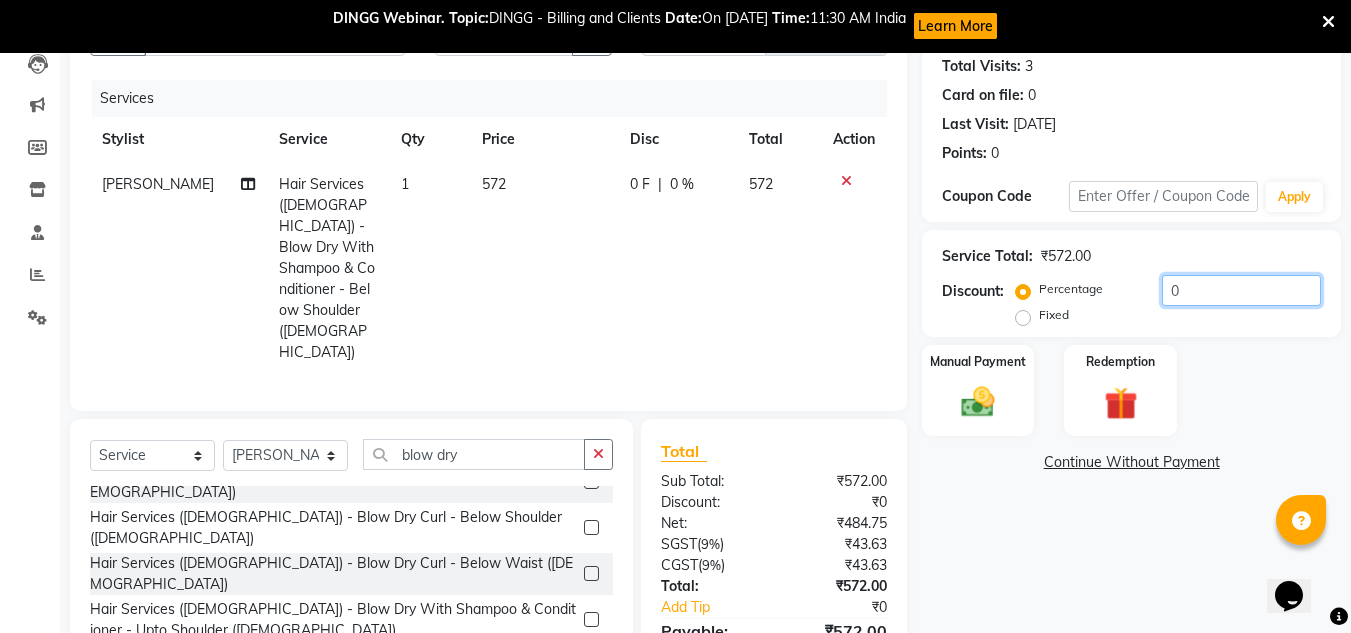click on "0" 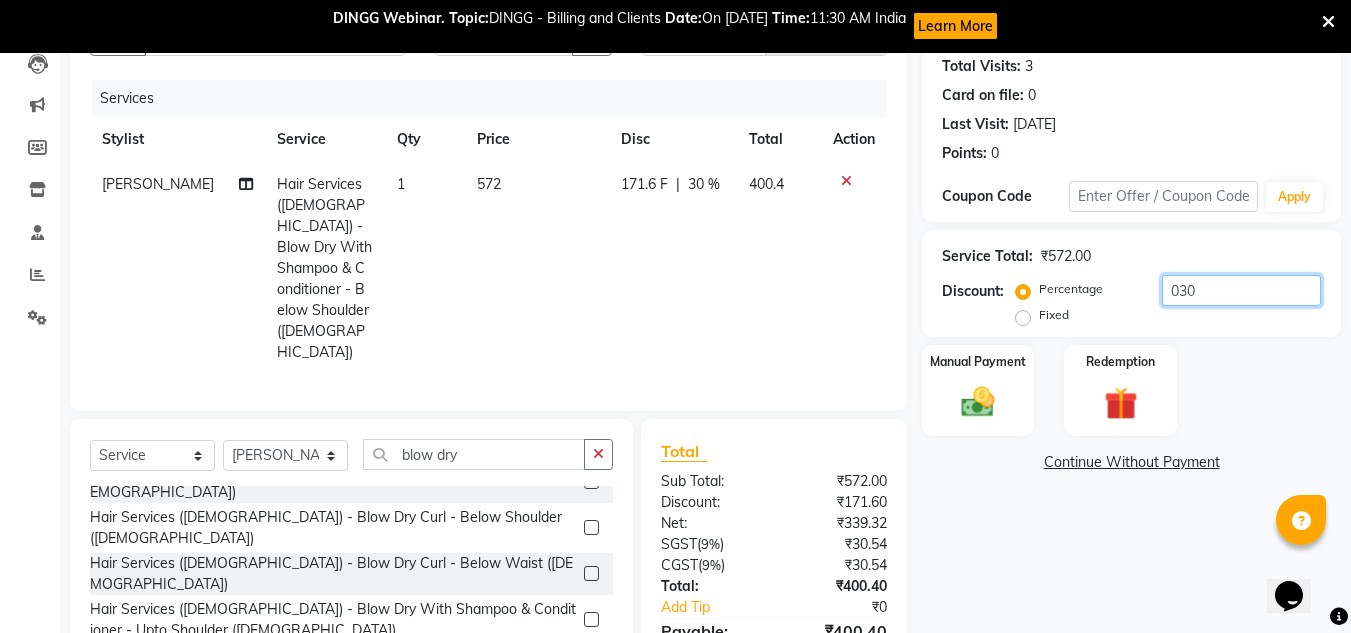 type on "030" 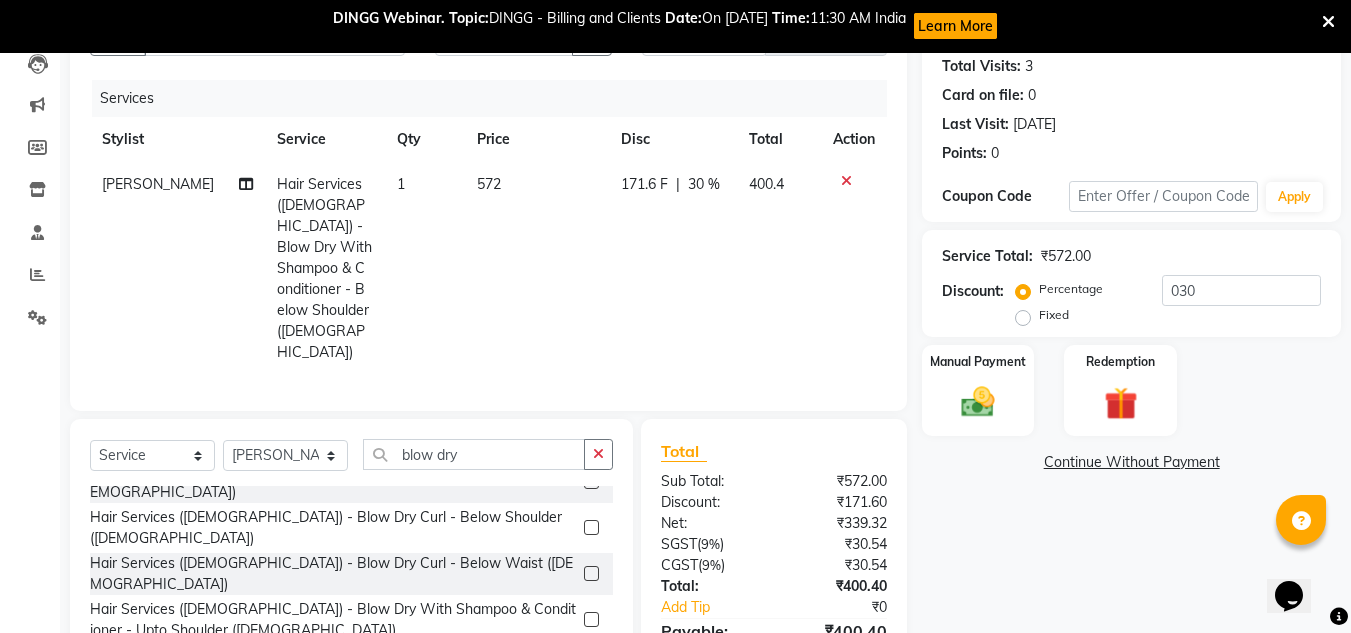 click on "171.6 F" 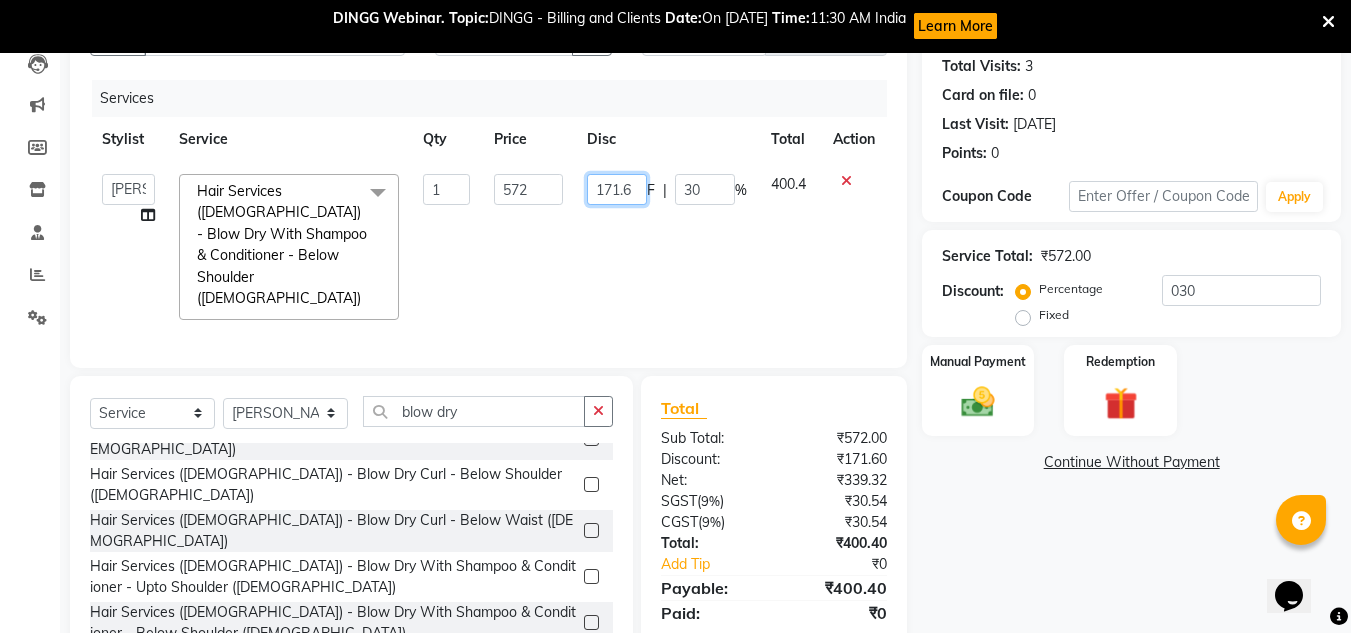 click on "171.6" 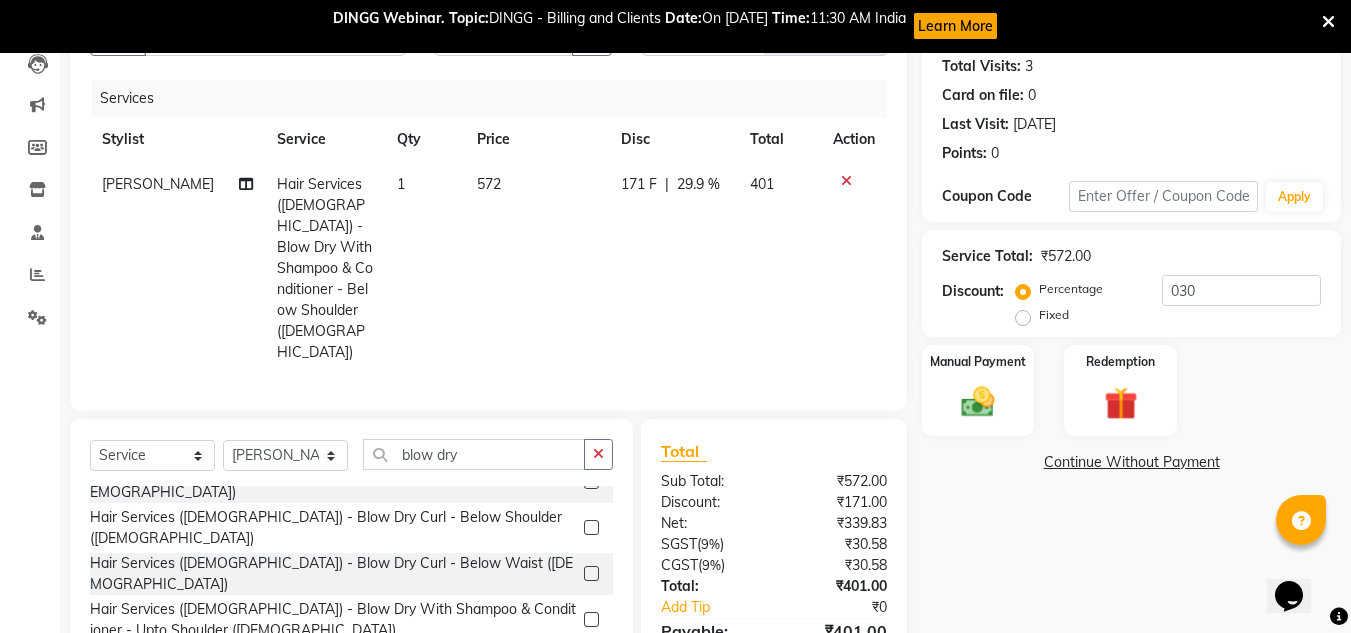 click on "Name: Pratima  Membership:  No Active Membership  Total Visits:  3 Card on file:  0 Last Visit:   04-07-2025 Points:   0  Coupon Code Apply Service Total:  ₹572.00  Discount:  Percentage   Fixed  030 Manual Payment Redemption  Continue Without Payment" 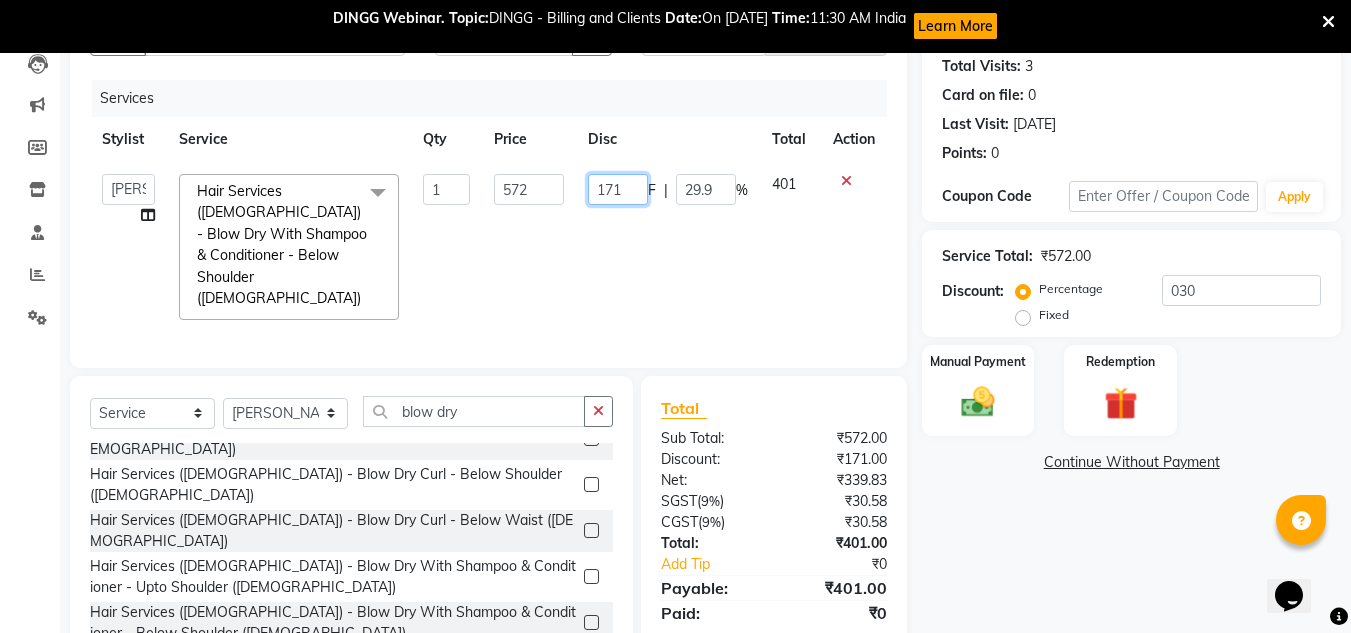 click on "171" 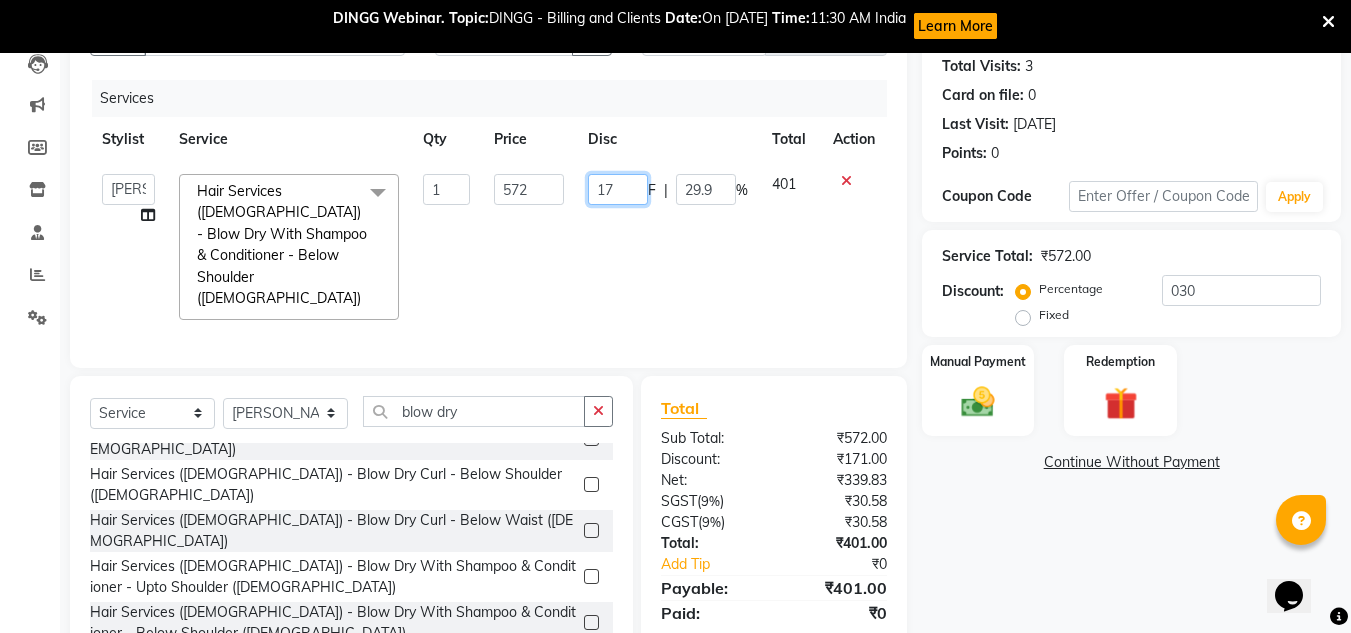 type on "170" 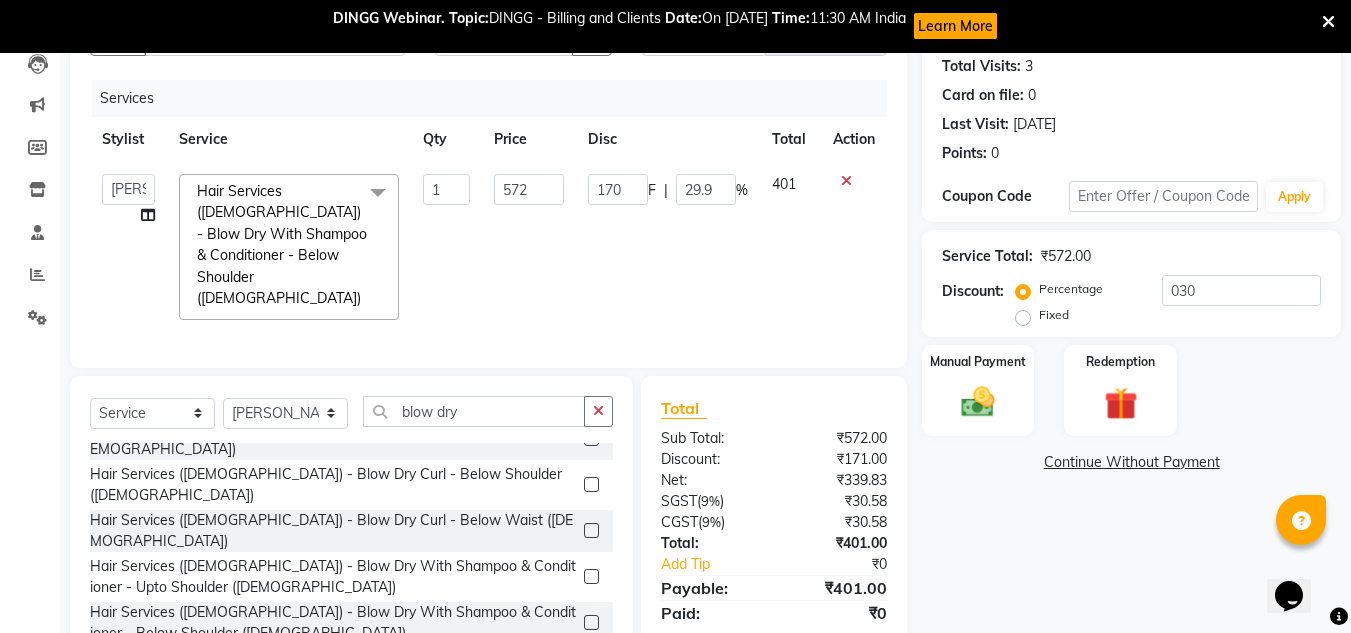 click on "Name: Pratima  Membership:  No Active Membership  Total Visits:  3 Card on file:  0 Last Visit:   04-07-2025 Points:   0  Coupon Code Apply Service Total:  ₹572.00  Discount:  Percentage   Fixed  030 Manual Payment Redemption  Continue Without Payment" 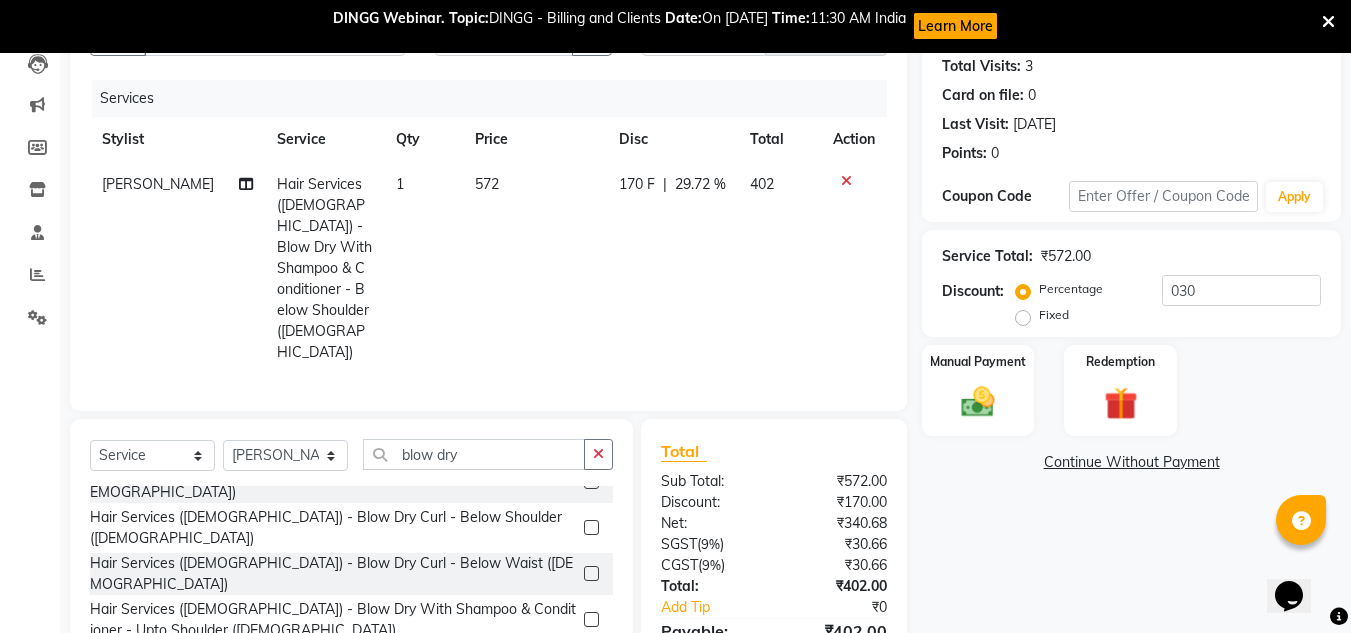 click on "170 F" 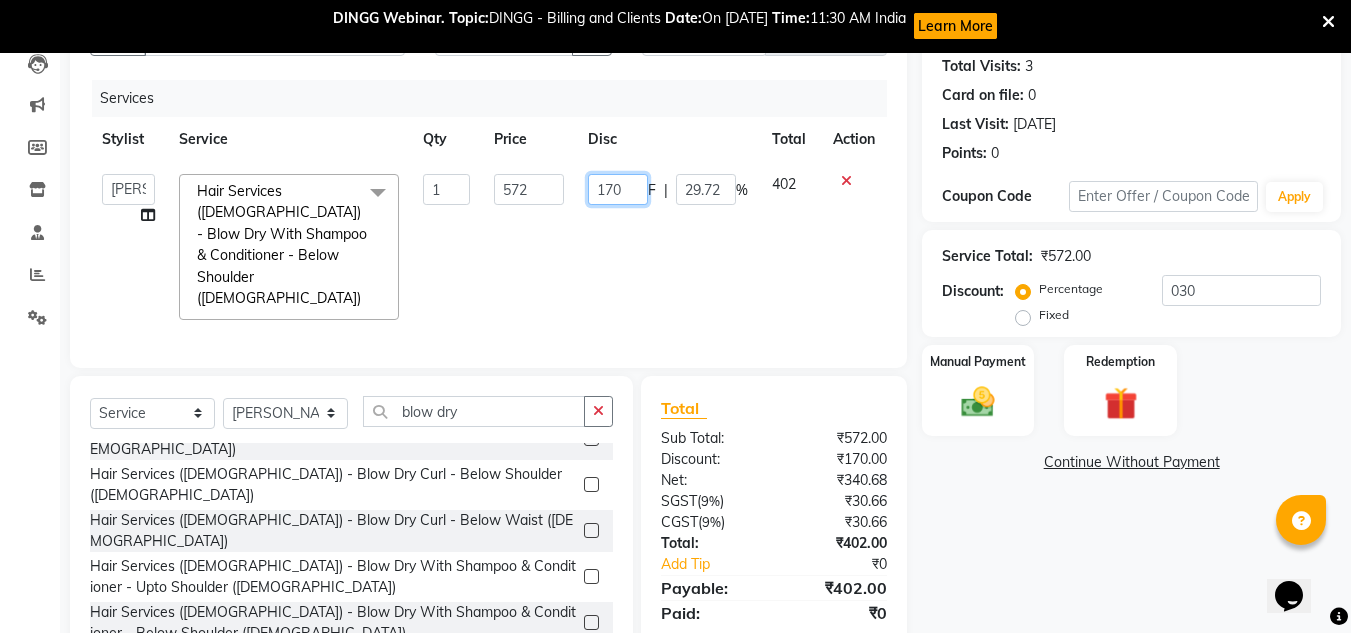 click on "170" 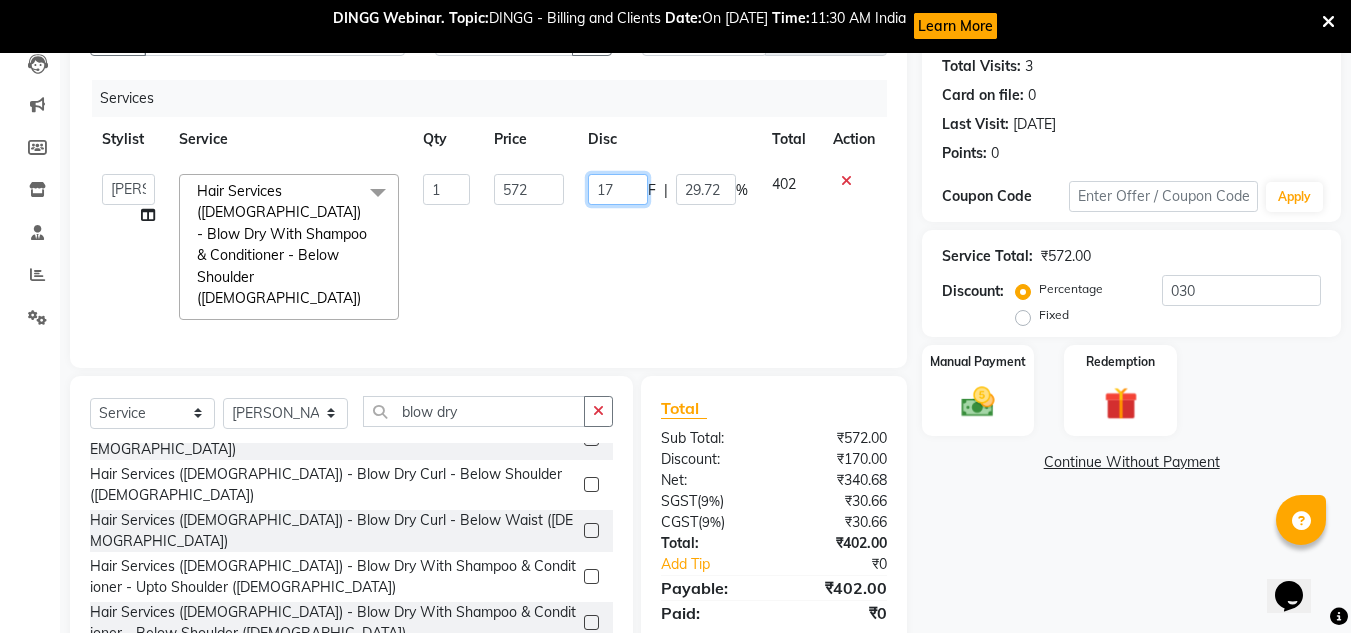 type on "172" 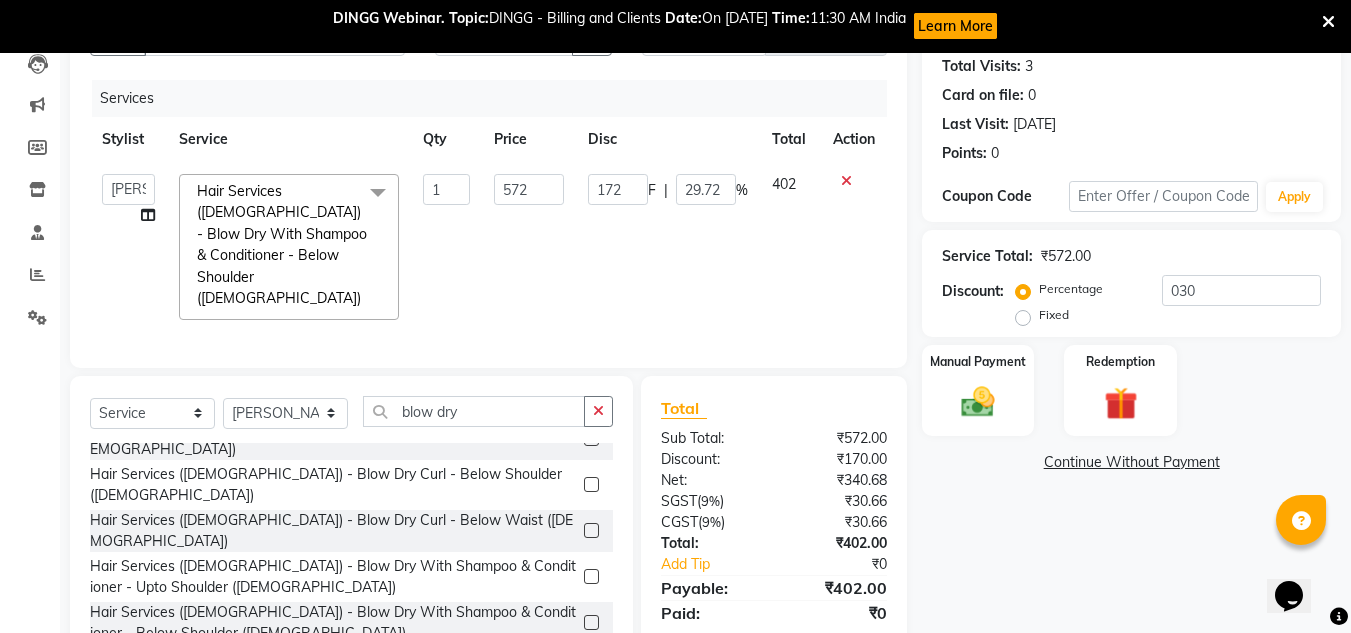 click on "Name: Pratima  Membership:  No Active Membership  Total Visits:  3 Card on file:  0 Last Visit:   04-07-2025 Points:   0  Coupon Code Apply Service Total:  ₹572.00  Discount:  Percentage   Fixed  030 Manual Payment Redemption  Continue Without Payment" 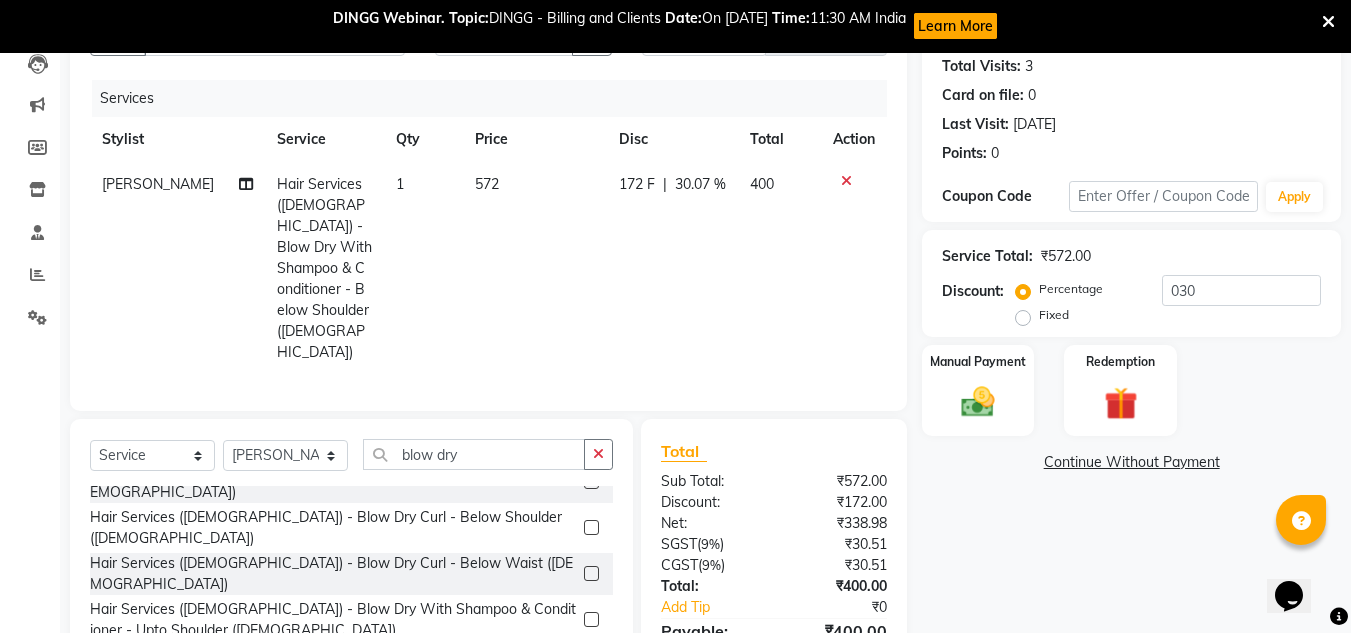 scroll, scrollTop: 305, scrollLeft: 0, axis: vertical 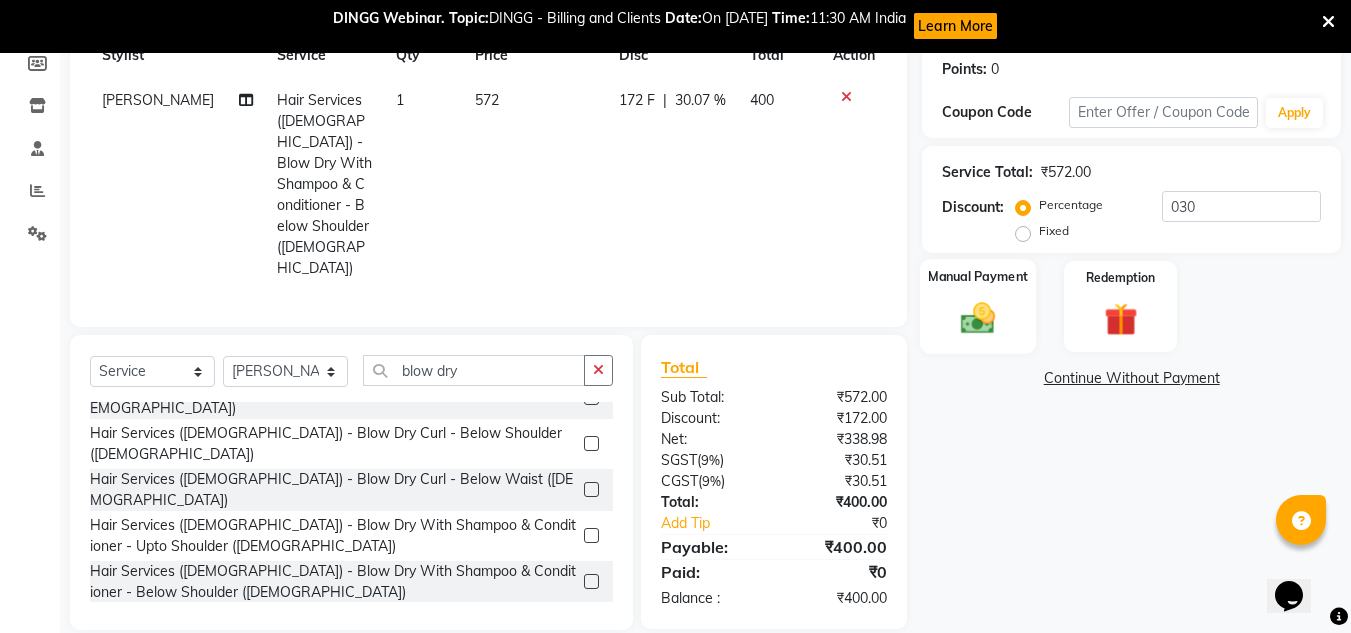 click 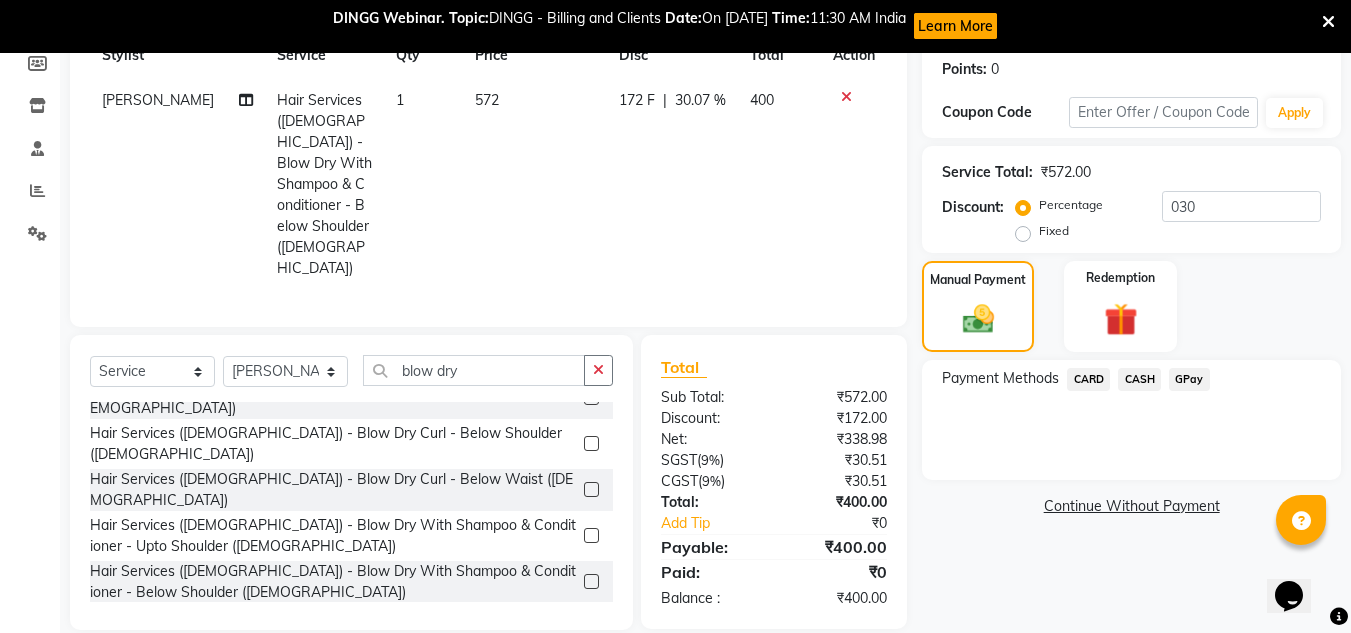click on "GPay" 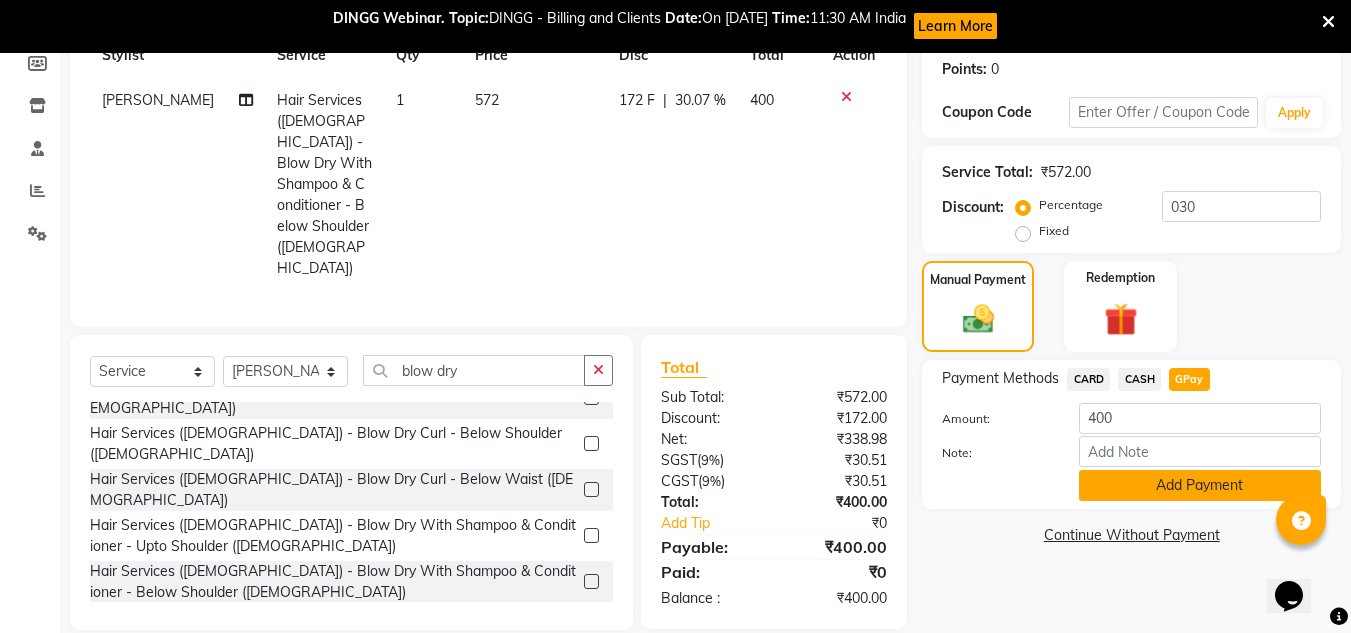 click on "Add Payment" 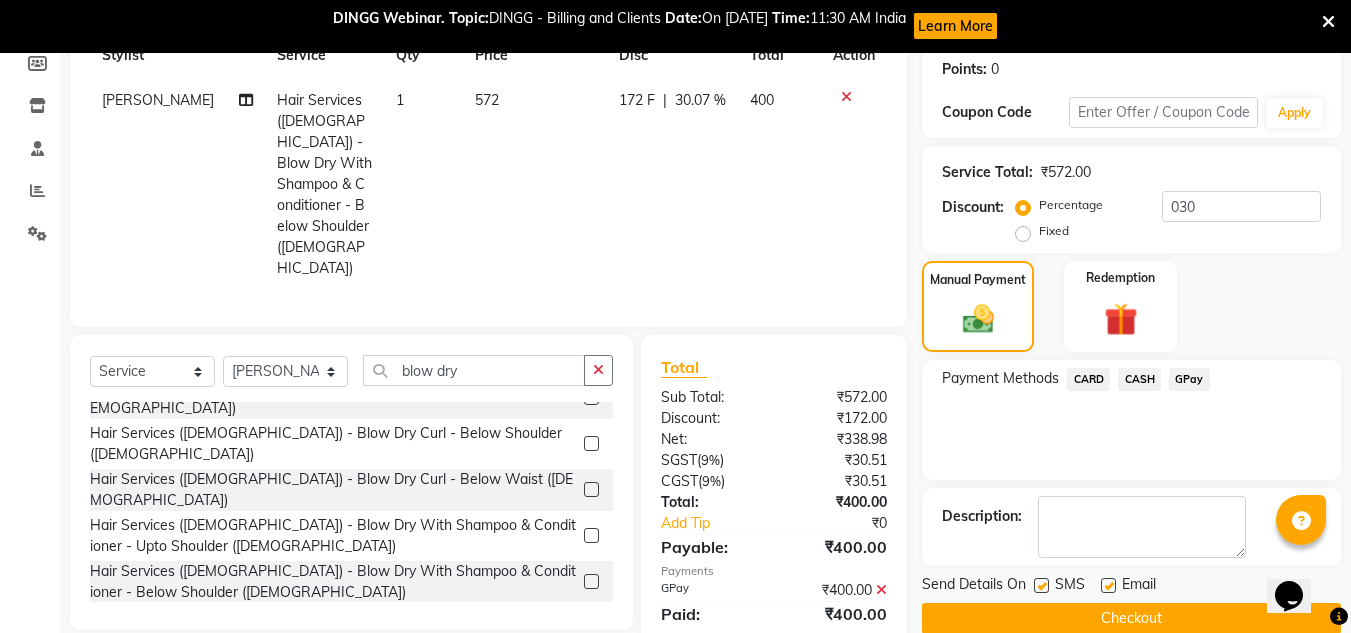 click on "Checkout" 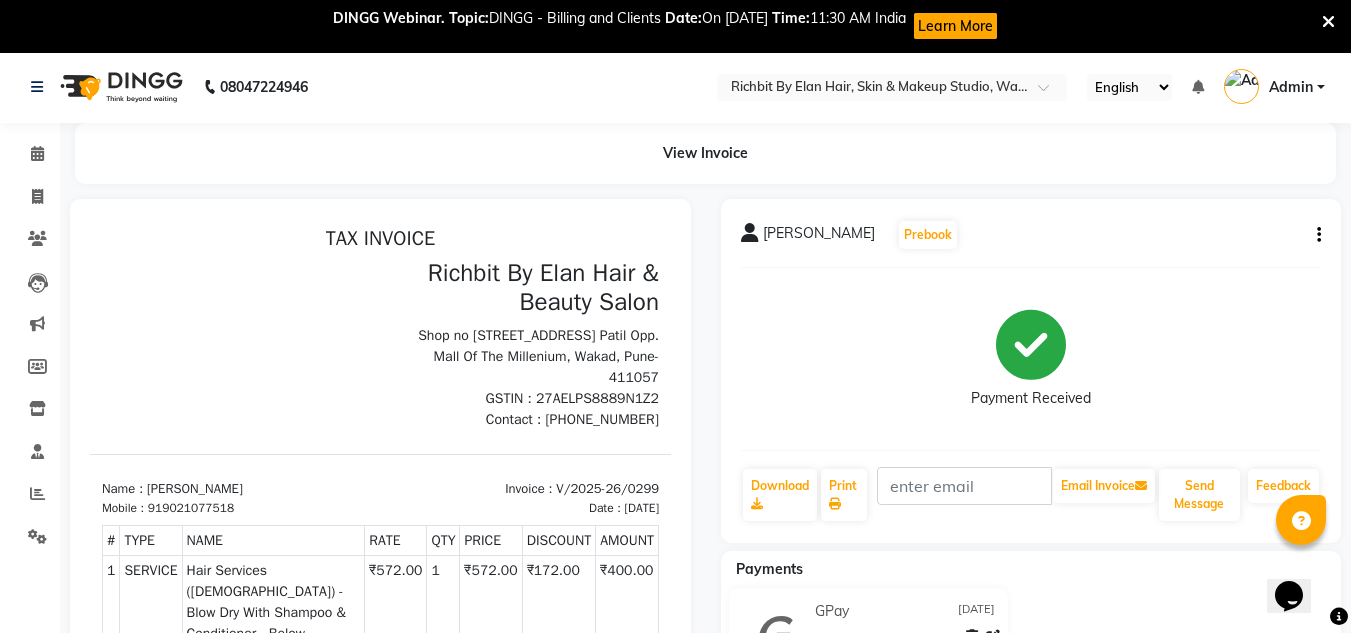 scroll, scrollTop: 0, scrollLeft: 0, axis: both 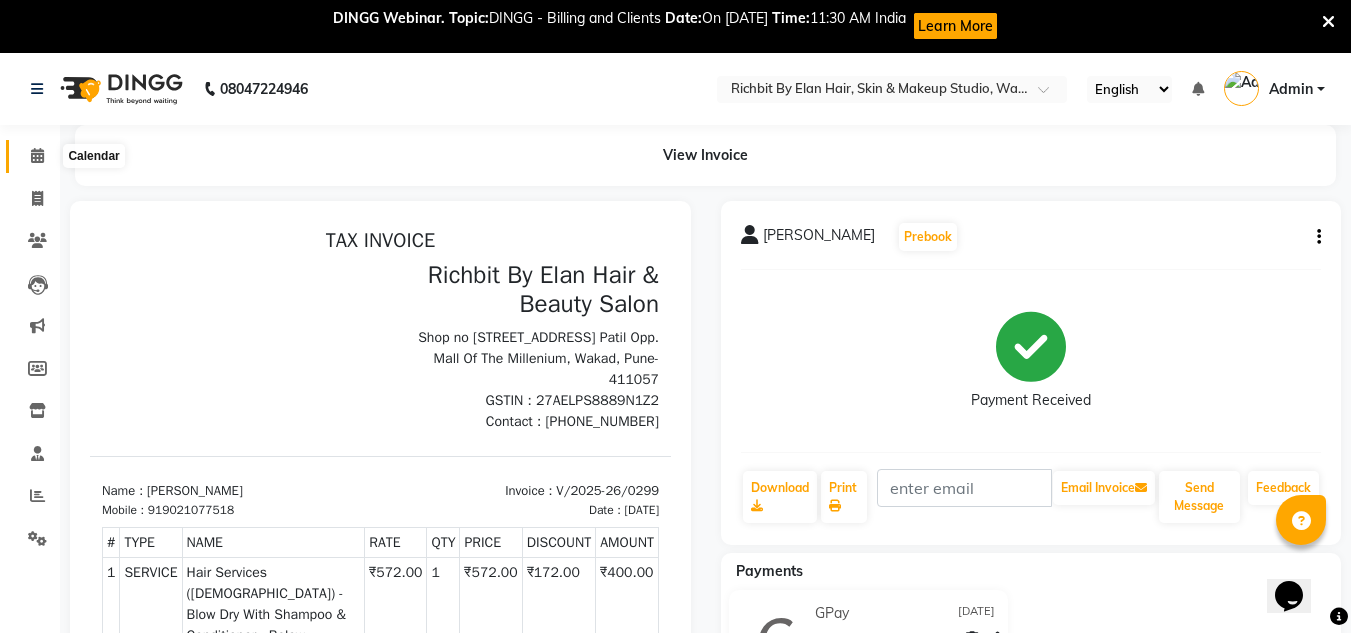 click 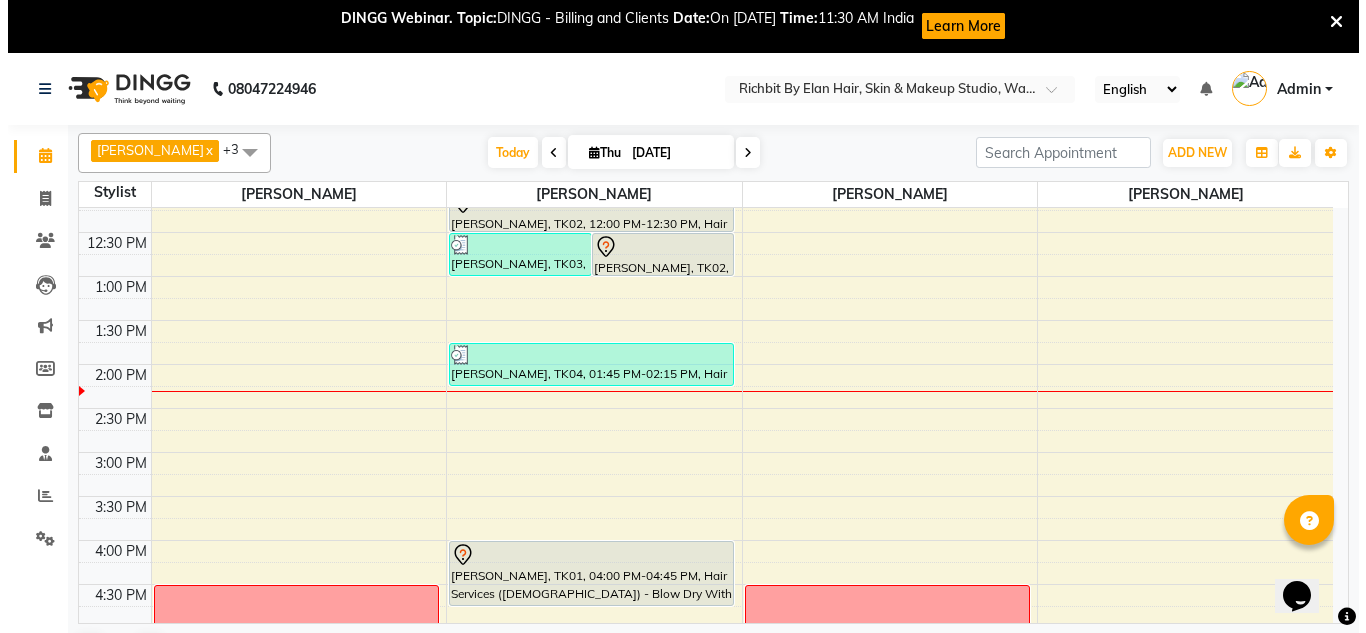 scroll, scrollTop: 300, scrollLeft: 0, axis: vertical 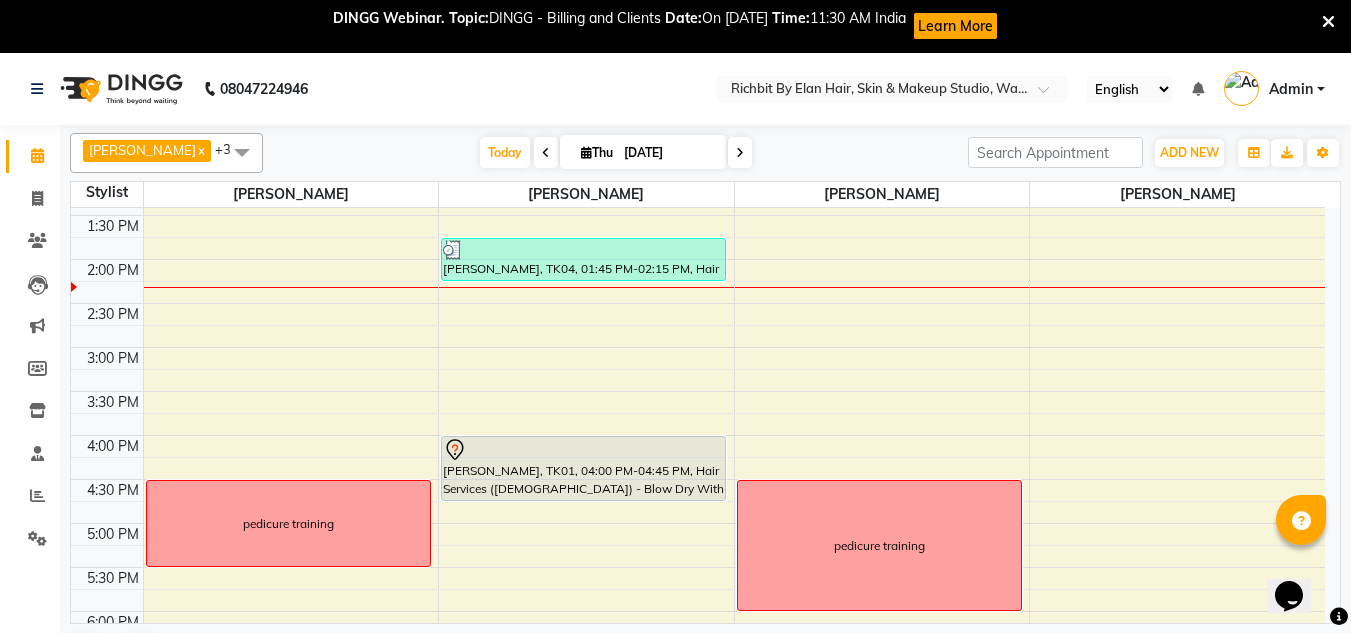 click at bounding box center (1328, 22) 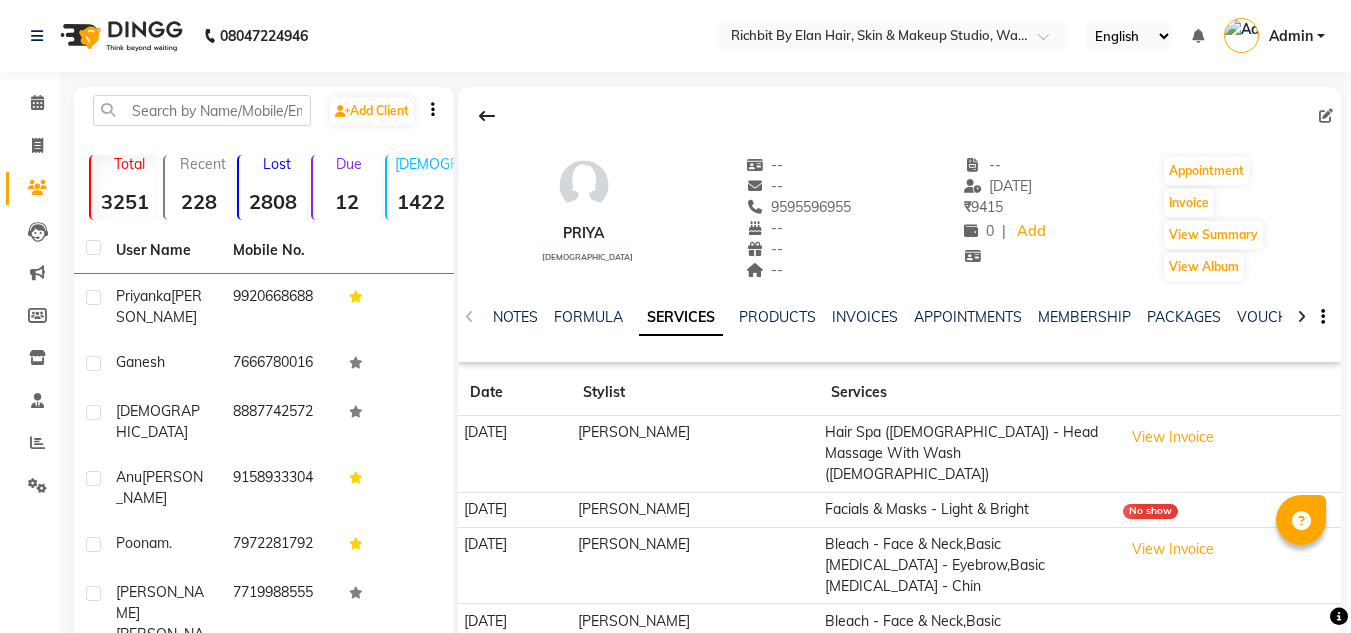 scroll, scrollTop: 100, scrollLeft: 0, axis: vertical 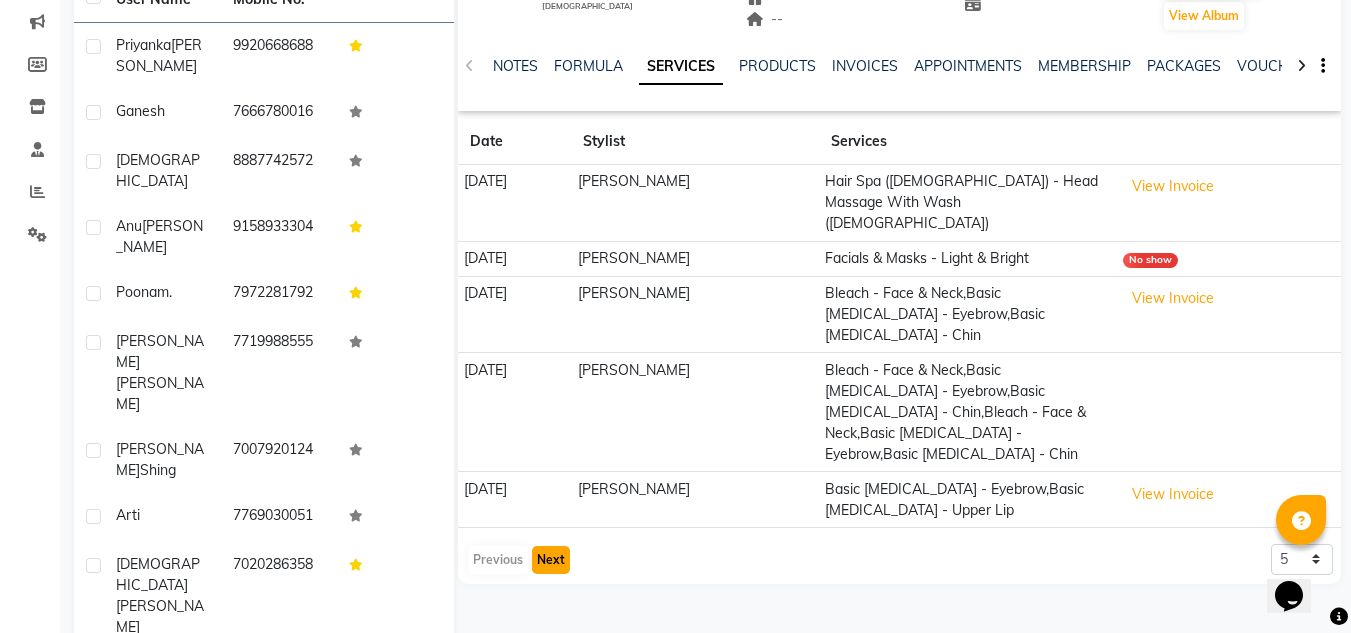 click on "Next" 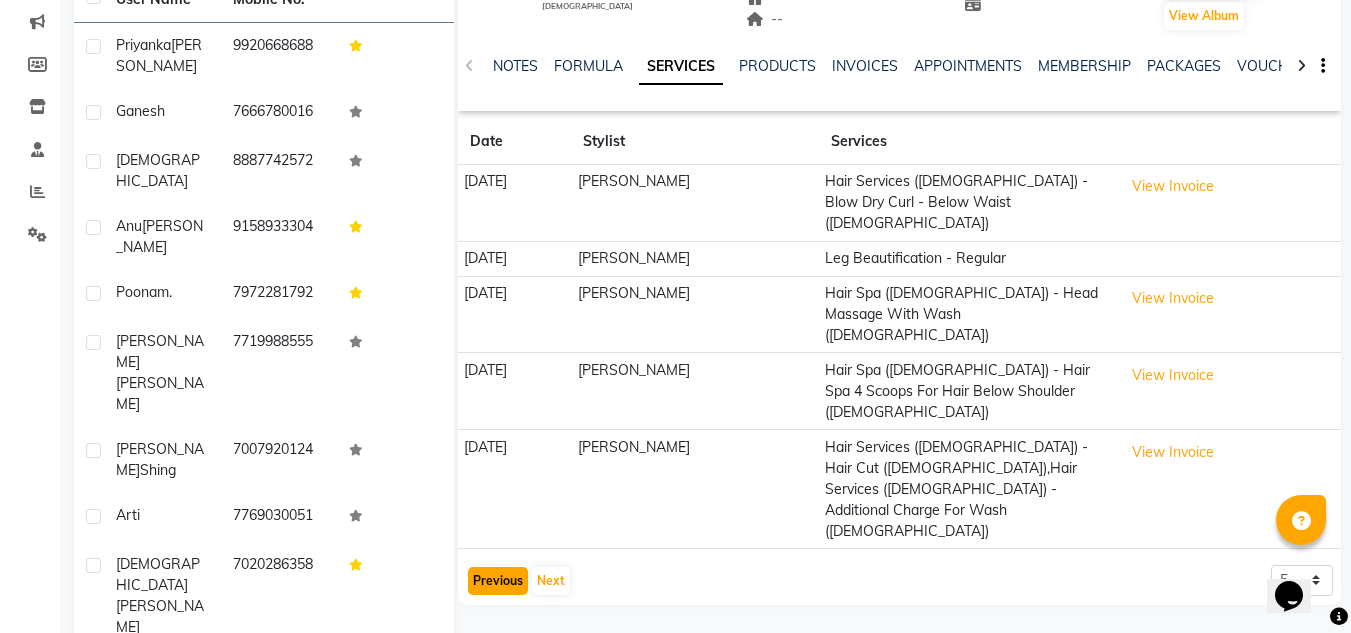 click on "Previous" 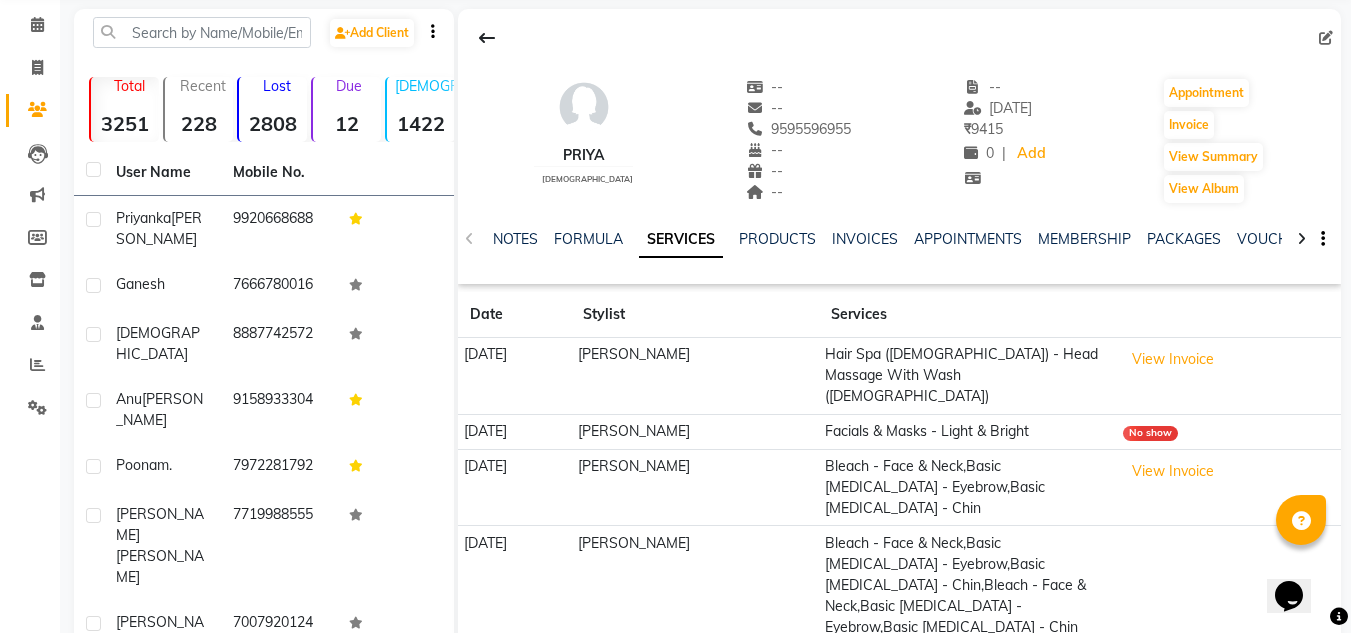 scroll, scrollTop: 51, scrollLeft: 0, axis: vertical 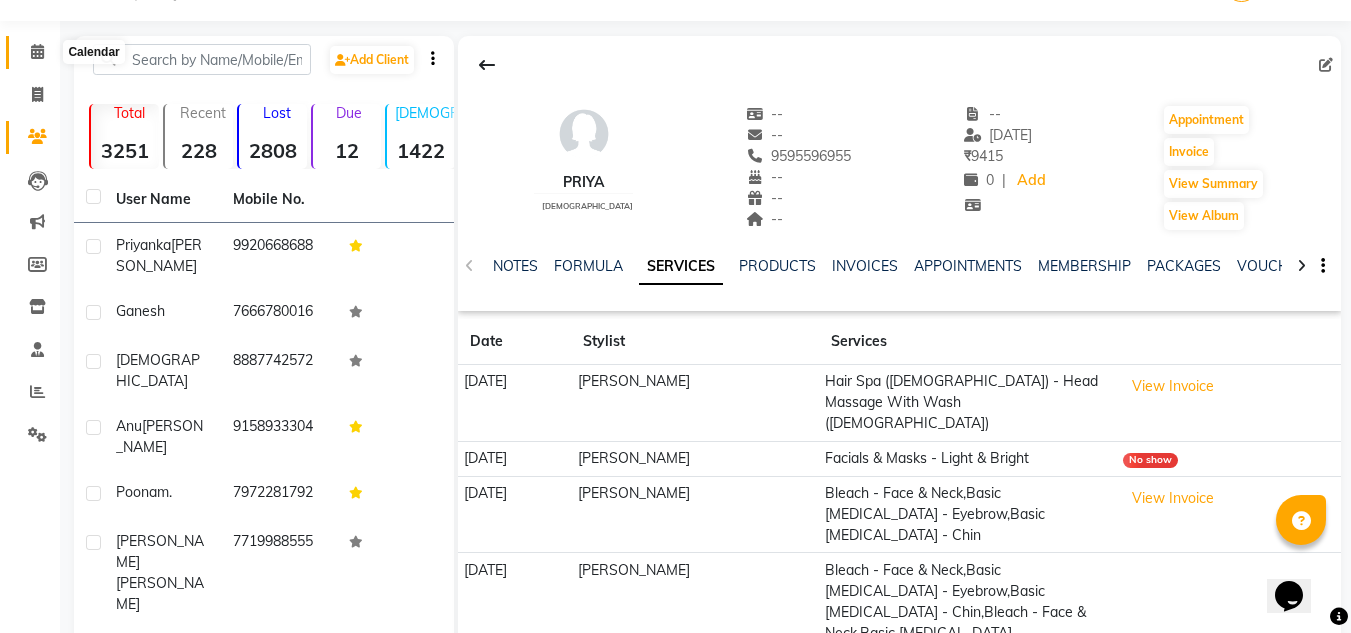 click 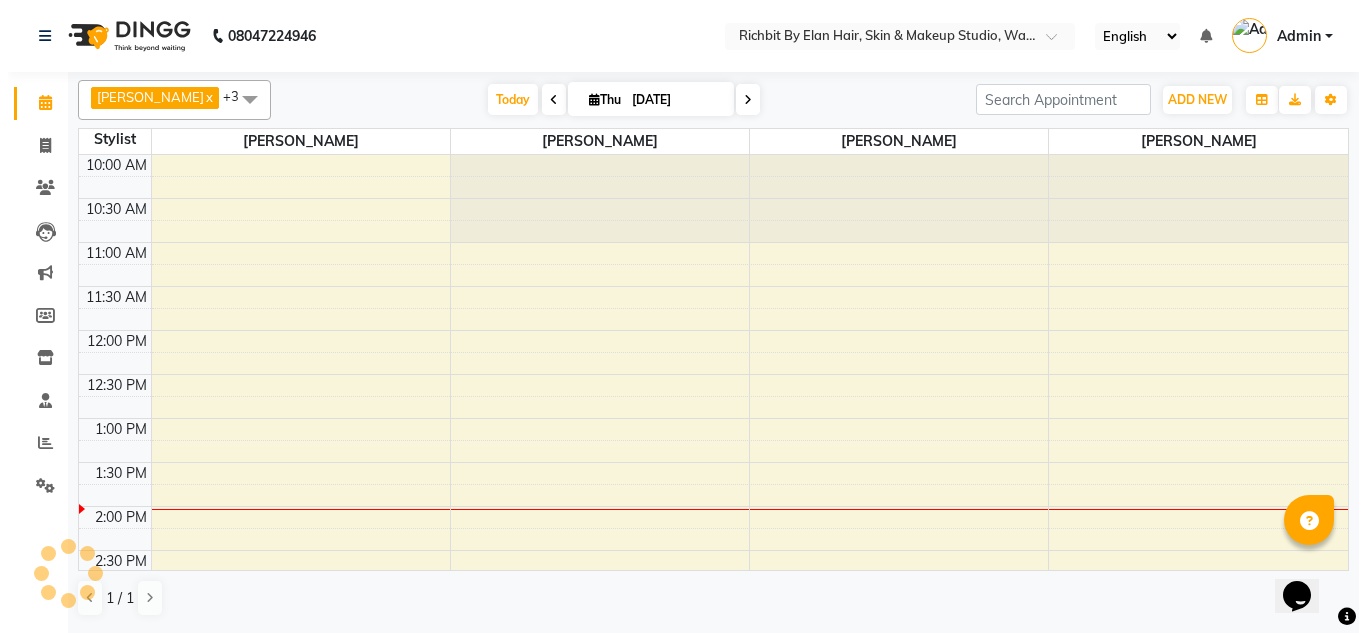 scroll, scrollTop: 0, scrollLeft: 0, axis: both 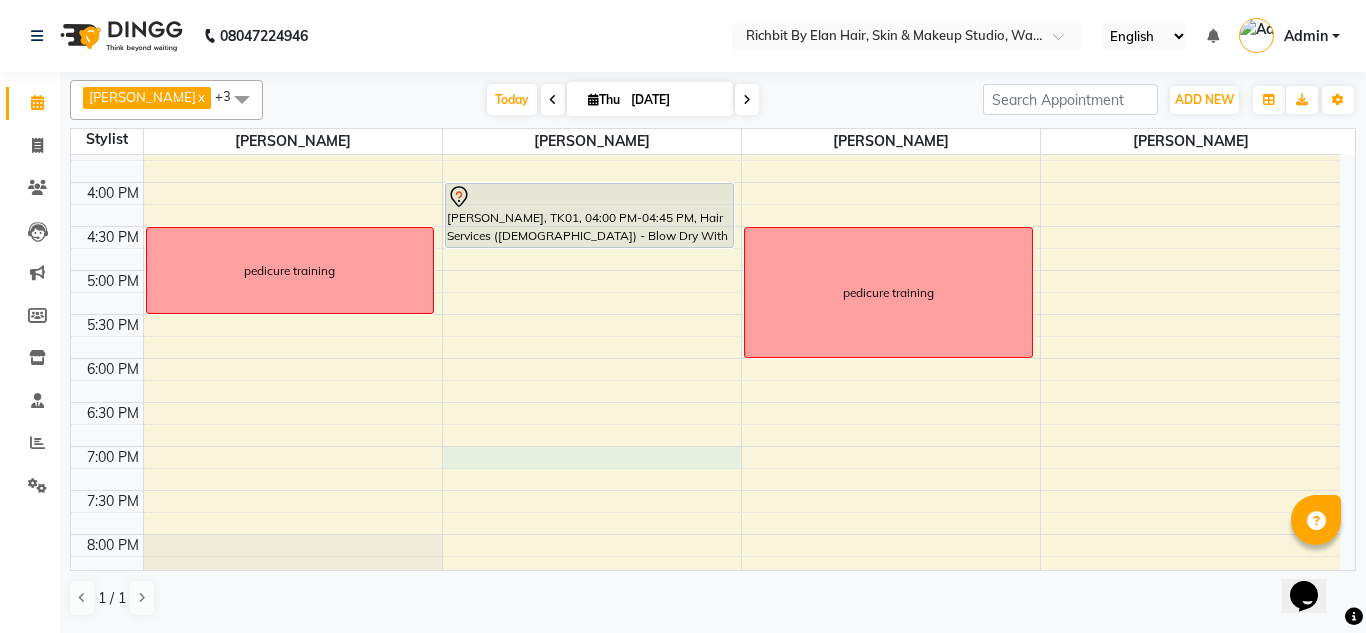 click on "10:00 AM 10:30 AM 11:00 AM 11:30 AM 12:00 PM 12:30 PM 1:00 PM 1:30 PM 2:00 PM 2:30 PM 3:00 PM 3:30 PM 4:00 PM 4:30 PM 5:00 PM 5:30 PM 6:00 PM 6:30 PM 7:00 PM 7:30 PM 8:00 PM 8:30 PM 9:00 PM 9:30 PM  pedicure training      Priyanka Thakur, TK03, 12:30 PM-01:00 PM, Hair Services (Female) - Hair Wash With Conditioner - Below Shoulder (Female)             ganesh, TK02, 12:30 PM-01:00 PM, Hair Services (Male) - Additional Charge For Wash With Haircut (Male)             ganesh, TK02, 12:00 PM-12:30 PM, Hair Services (Male) - Hair Cut (Male)             anu dube, TK01, 04:00 PM-04:45 PM, Hair Services (Female) - Blow Dry With Shampoo & Conditioner - Below Shoulder (Female)  pedicure training" at bounding box center [705, 182] 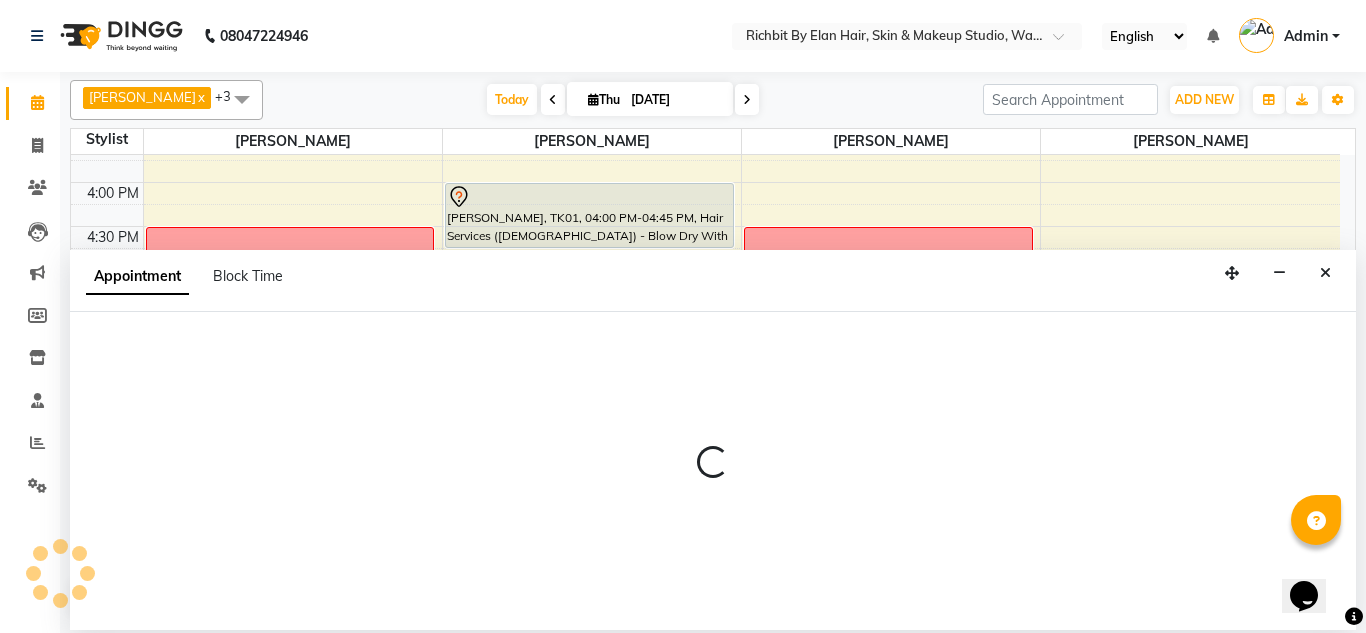 select on "39151" 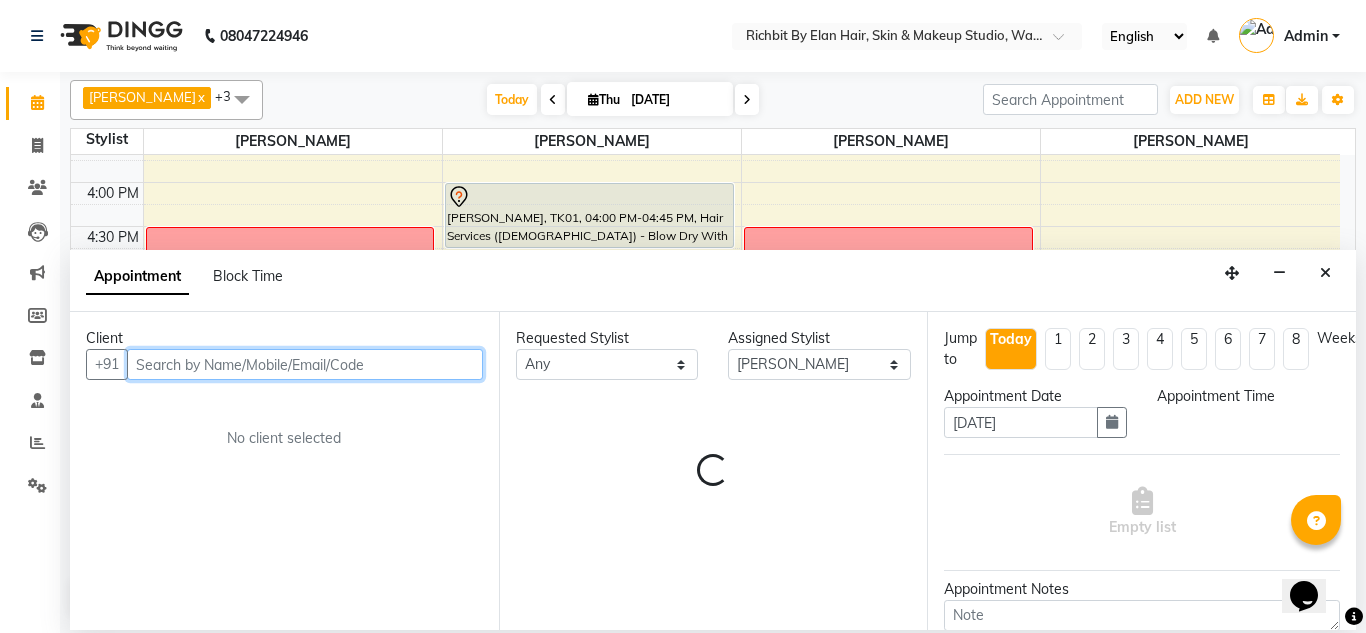 select on "1140" 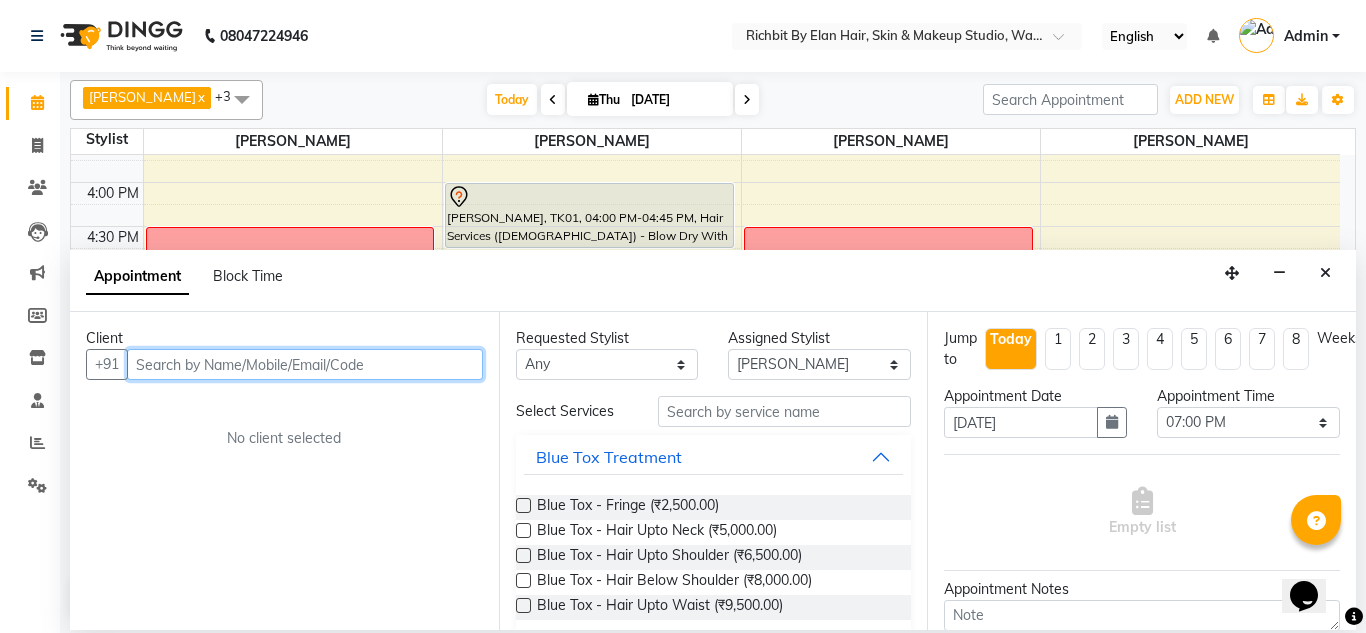 click at bounding box center [305, 364] 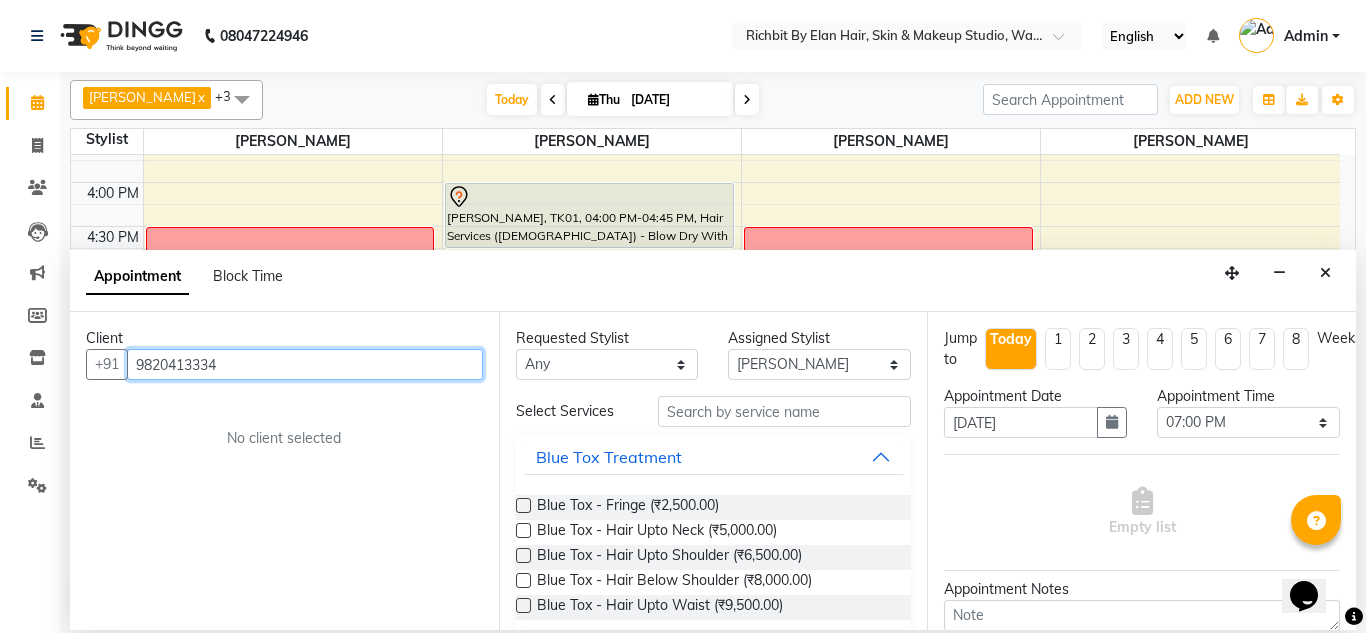 click on "9820413334" at bounding box center (305, 364) 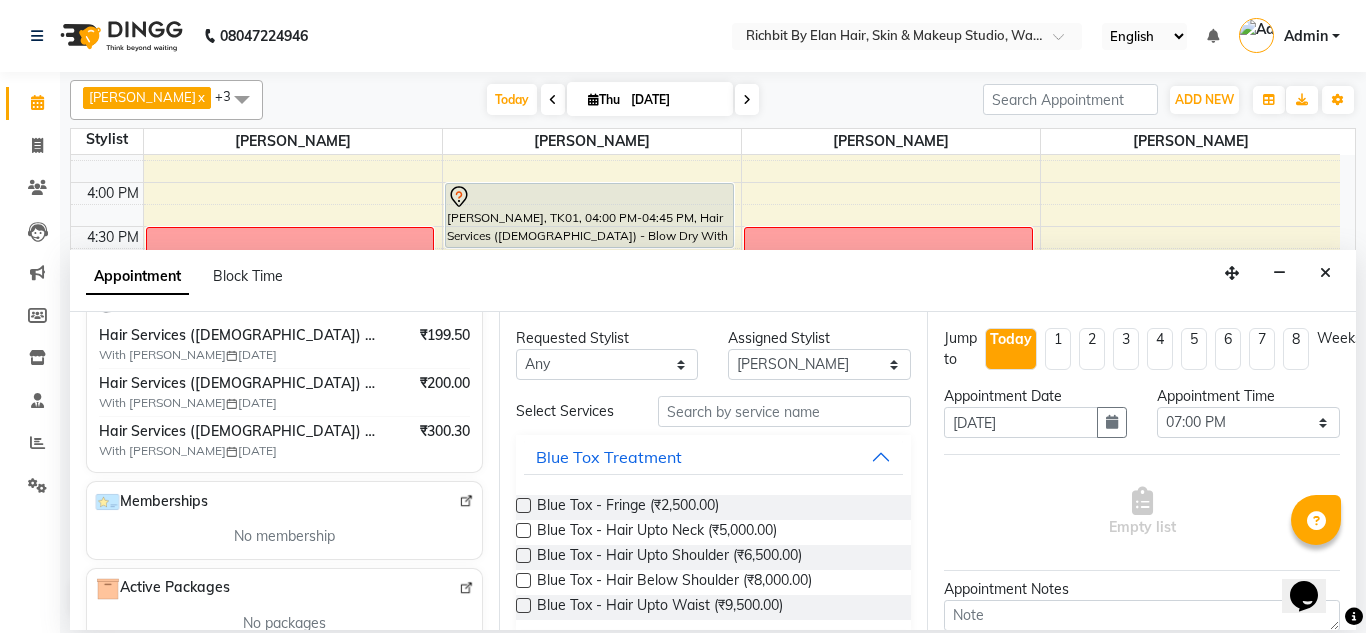 scroll, scrollTop: 300, scrollLeft: 0, axis: vertical 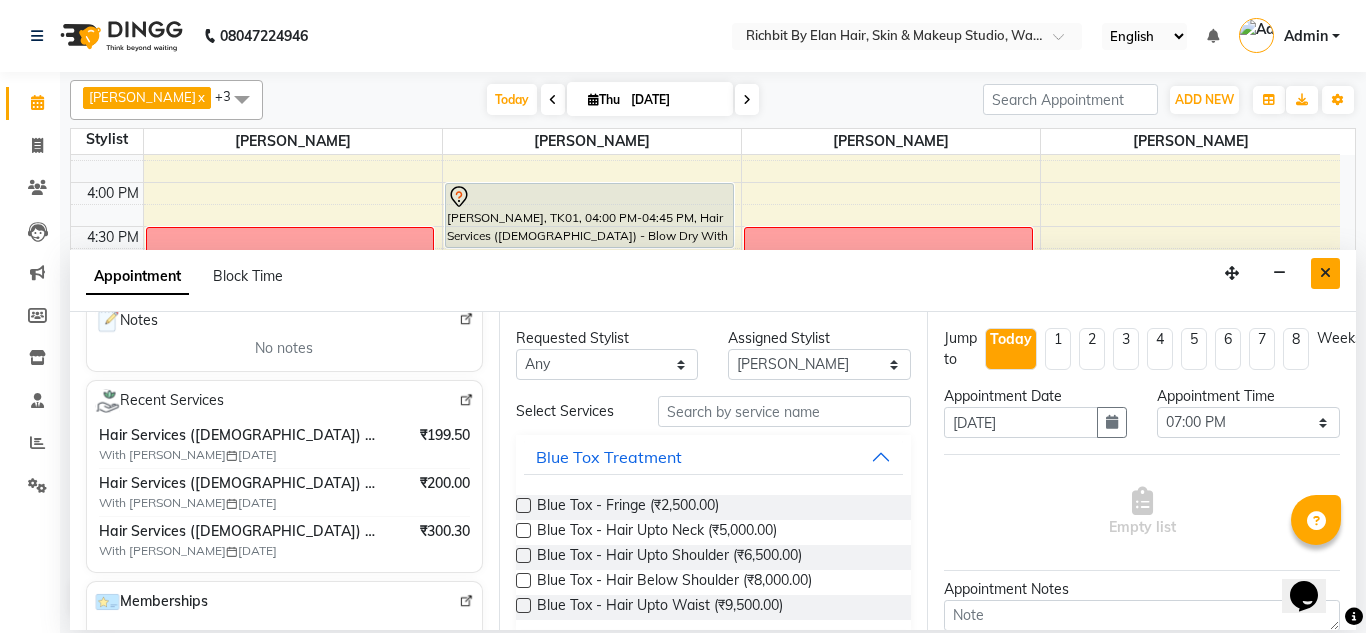type on "9820413334" 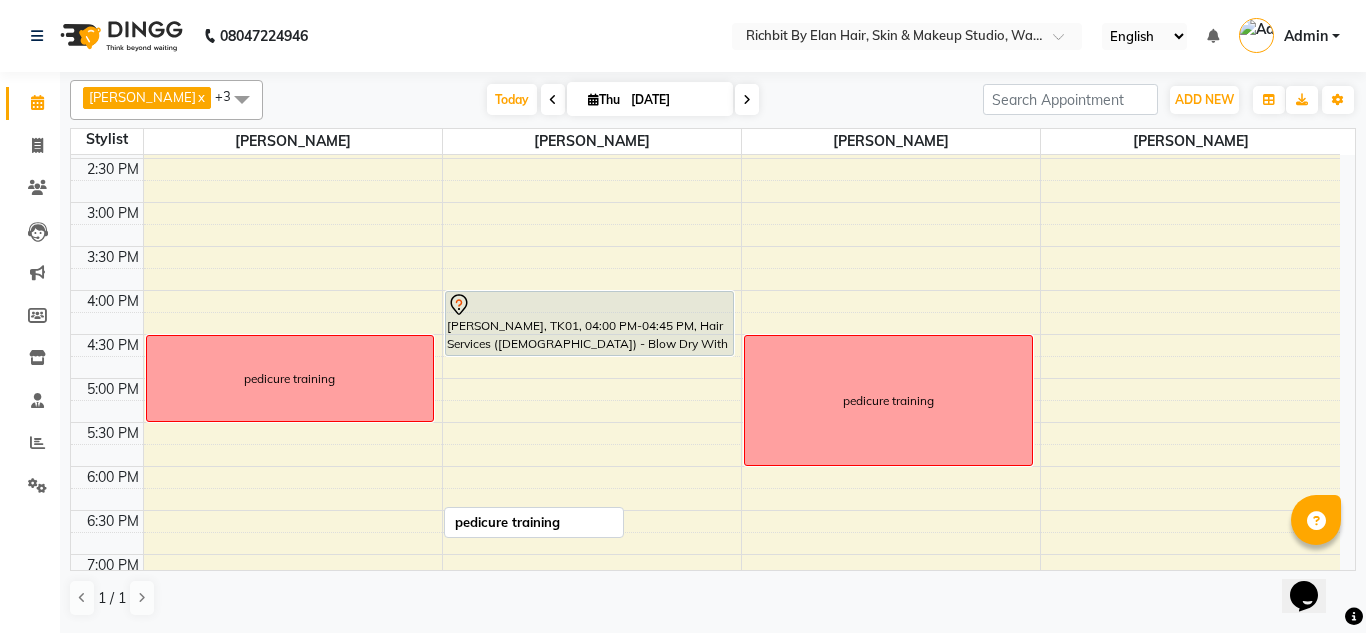 scroll, scrollTop: 640, scrollLeft: 0, axis: vertical 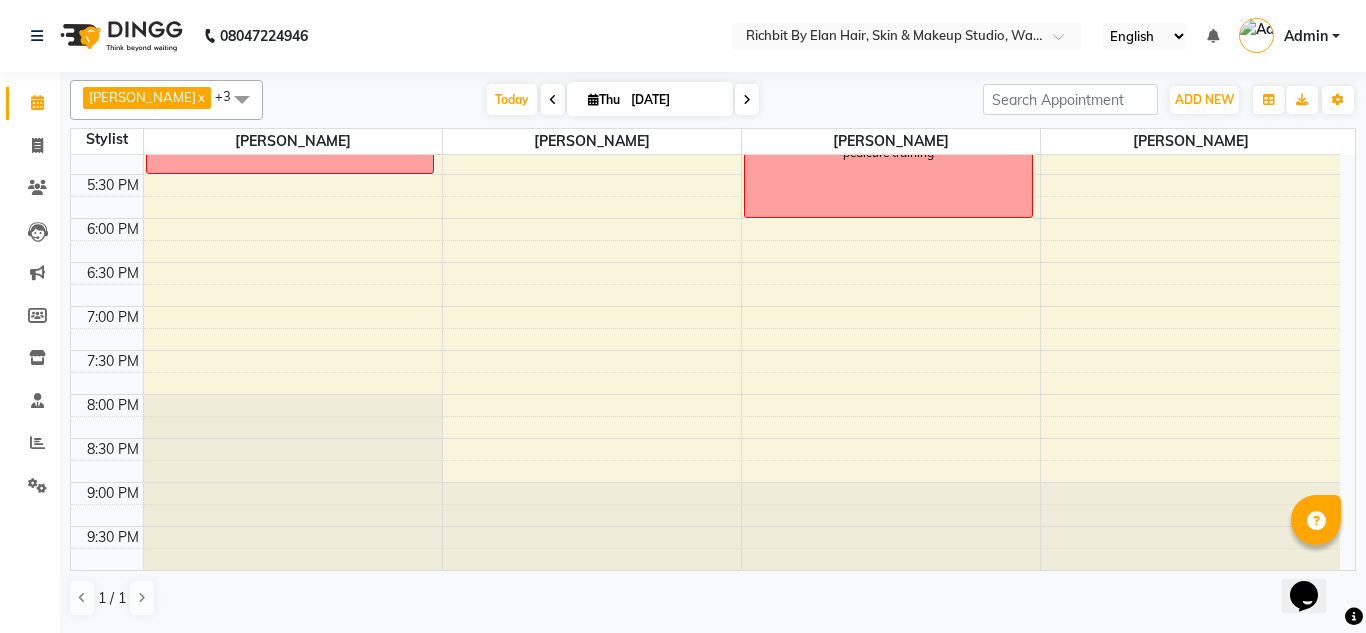 click on "10:00 AM 10:30 AM 11:00 AM 11:30 AM 12:00 PM 12:30 PM 1:00 PM 1:30 PM 2:00 PM 2:30 PM 3:00 PM 3:30 PM 4:00 PM 4:30 PM 5:00 PM 5:30 PM 6:00 PM 6:30 PM 7:00 PM 7:30 PM 8:00 PM 8:30 PM 9:00 PM 9:30 PM  pedicure training      Priyanka Thakur, TK03, 12:30 PM-01:00 PM, Hair Services (Female) - Hair Wash With Conditioner - Below Shoulder (Female)             ganesh, TK02, 12:30 PM-01:00 PM, Hair Services (Male) - Additional Charge For Wash With Haircut (Male)             ganesh, TK02, 12:00 PM-12:30 PM, Hair Services (Male) - Hair Cut (Male)             anu dube, TK01, 04:00 PM-04:45 PM, Hair Services (Female) - Blow Dry With Shampoo & Conditioner - Below Shoulder (Female)  pedicure training" at bounding box center (705, 42) 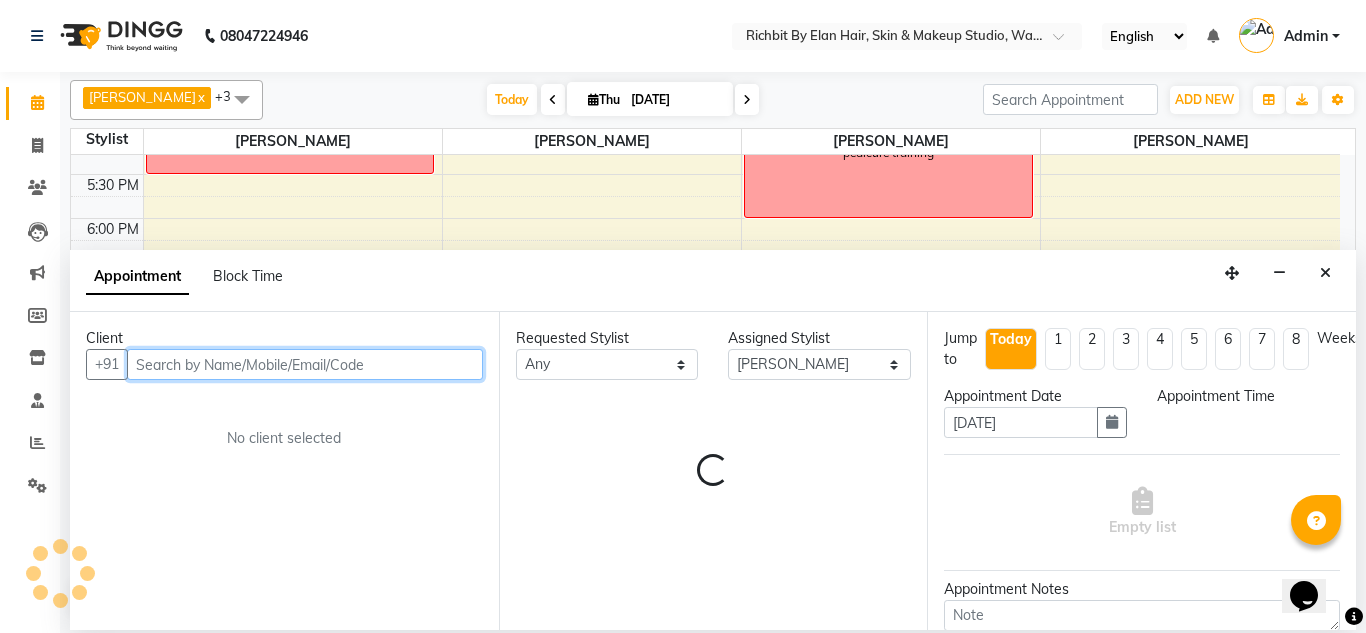 select on "1170" 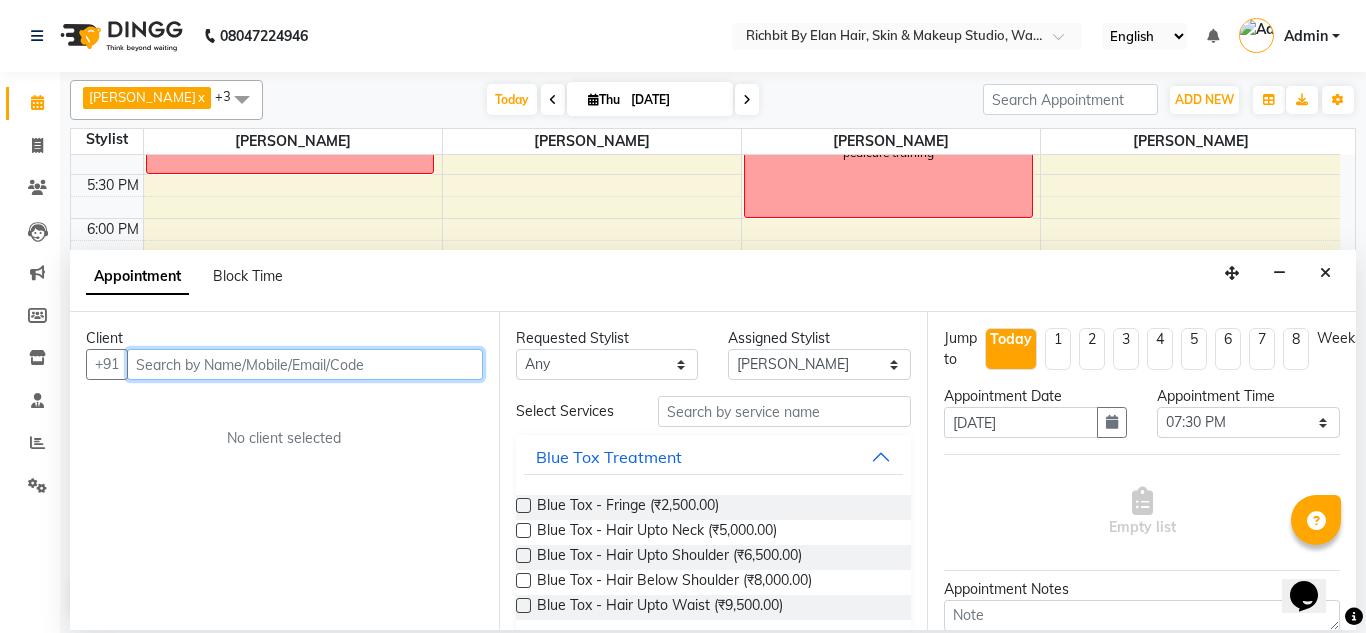 click at bounding box center (305, 364) 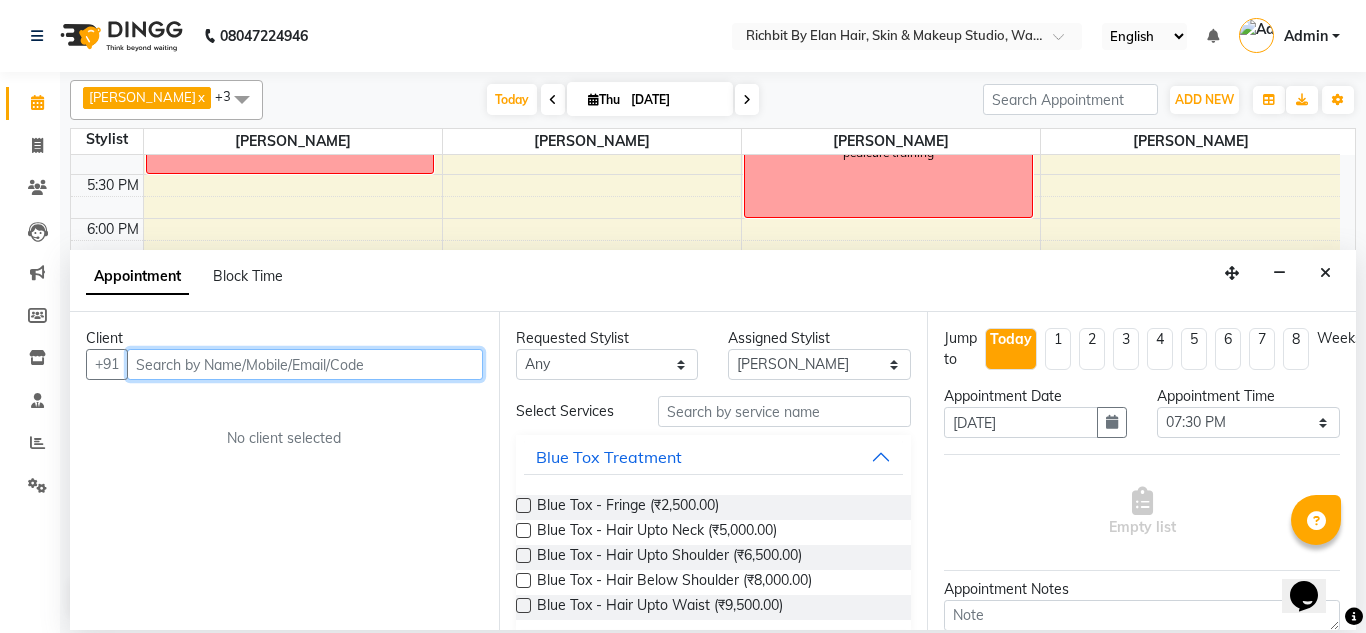 paste on "8956804097" 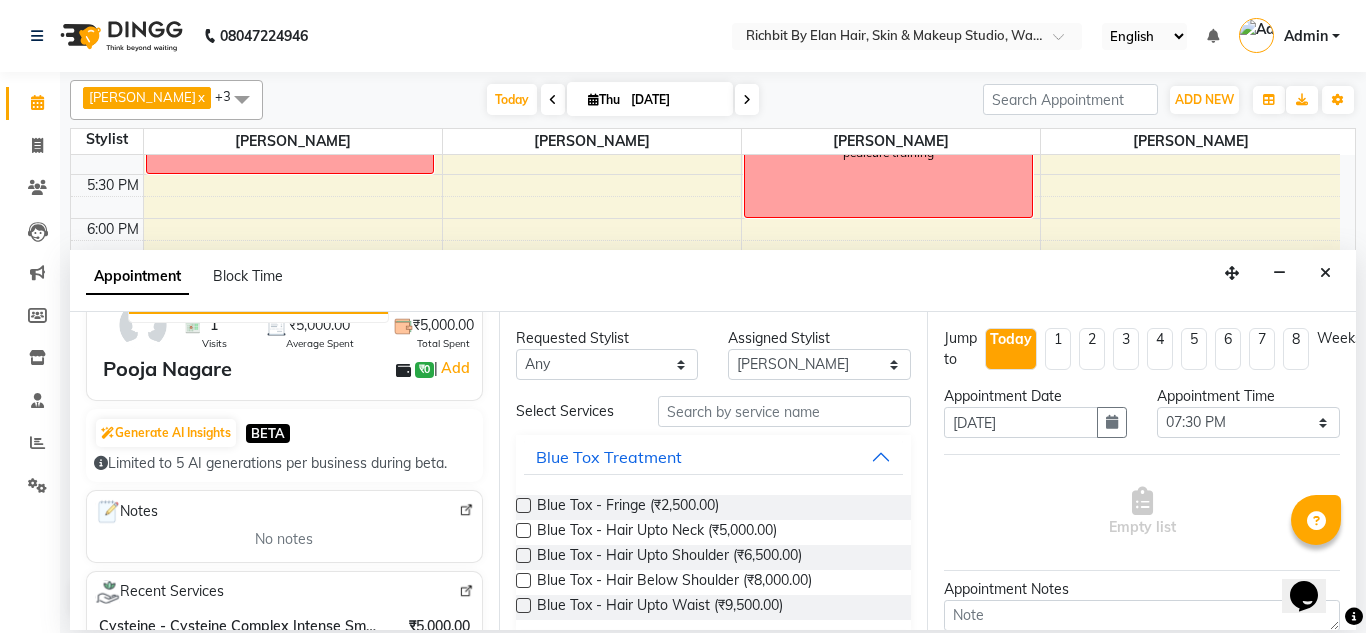 scroll, scrollTop: 0, scrollLeft: 0, axis: both 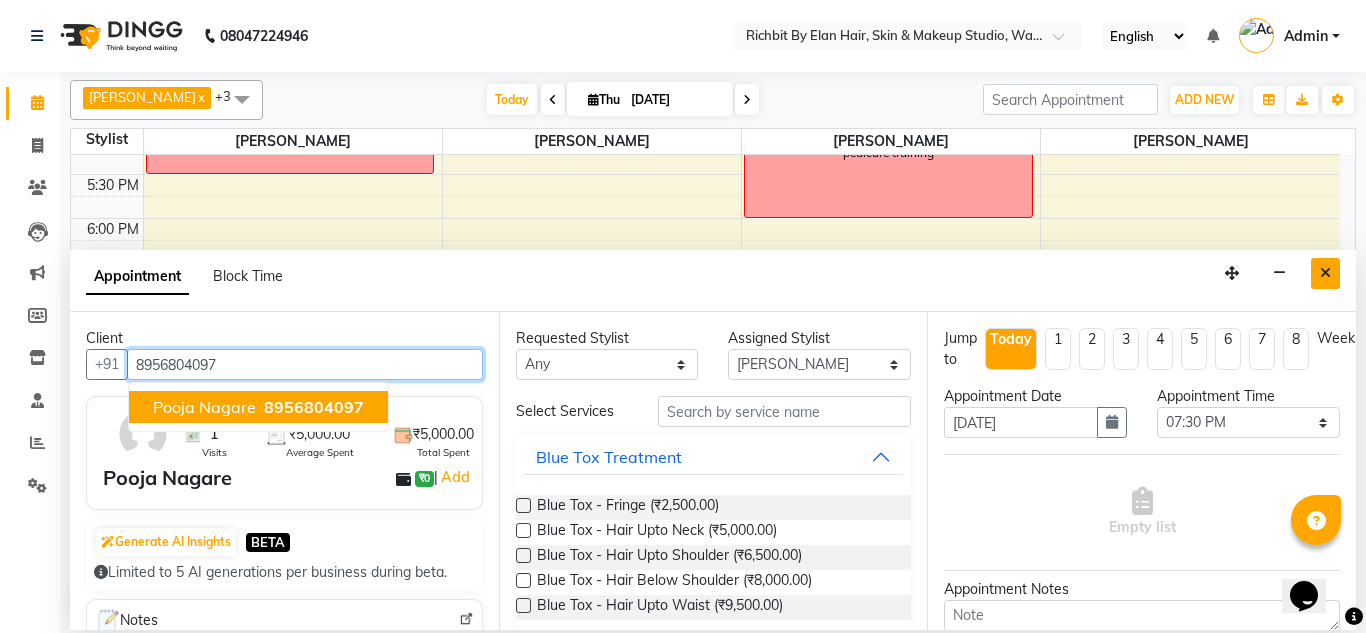 type on "8956804097" 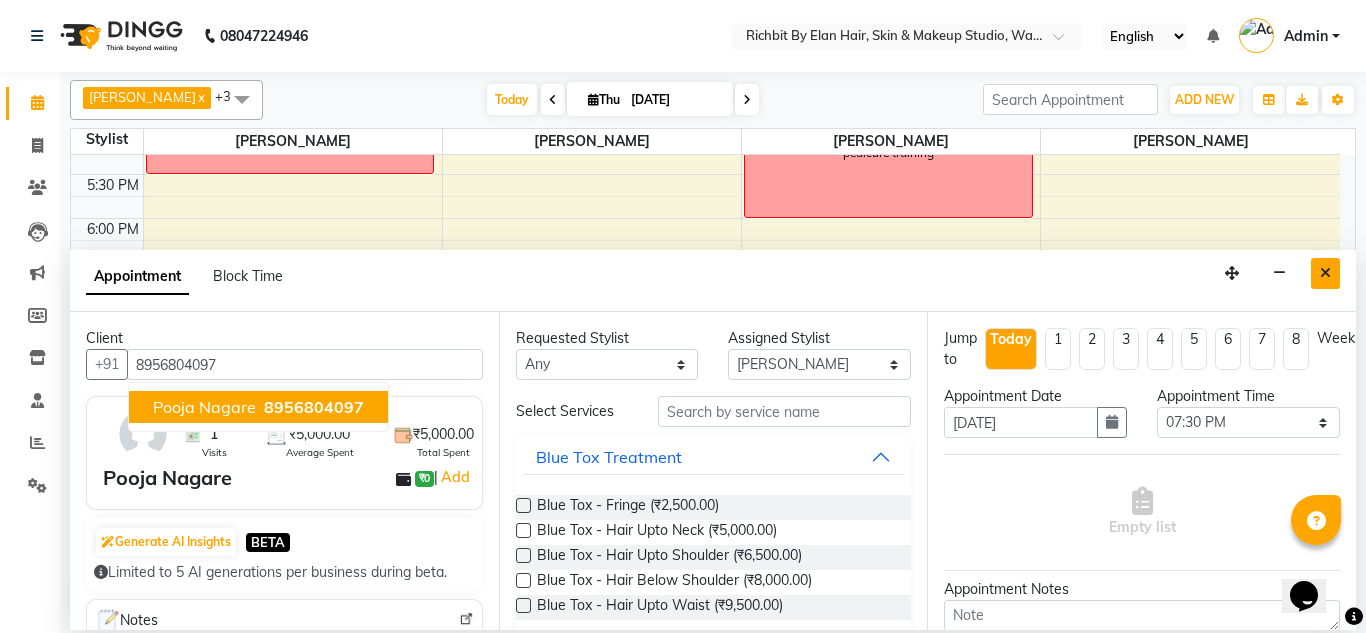 click at bounding box center [1325, 273] 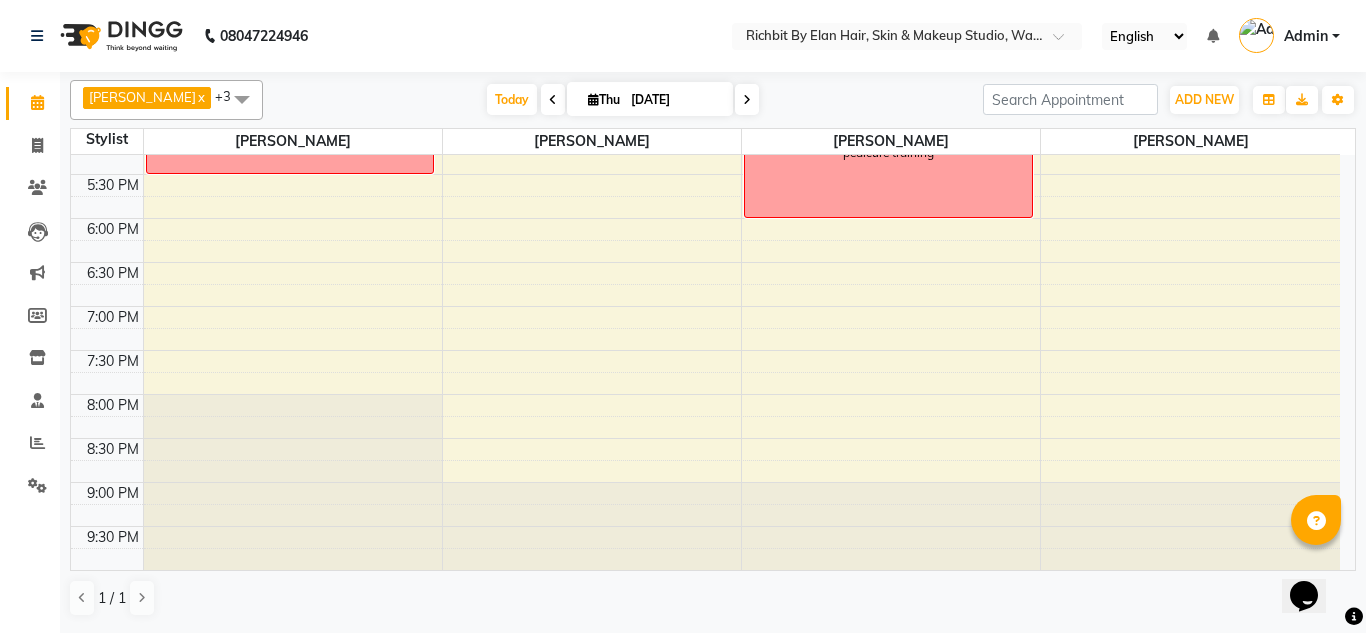 click at bounding box center [293, -485] 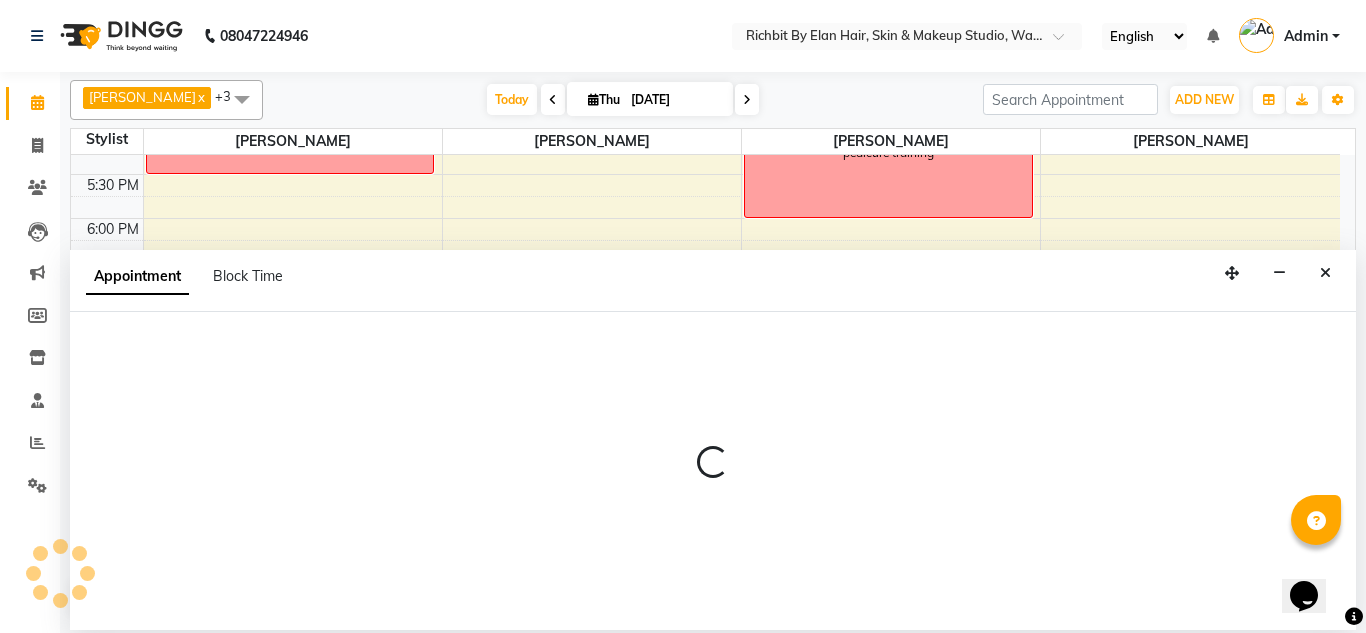 select on "21217" 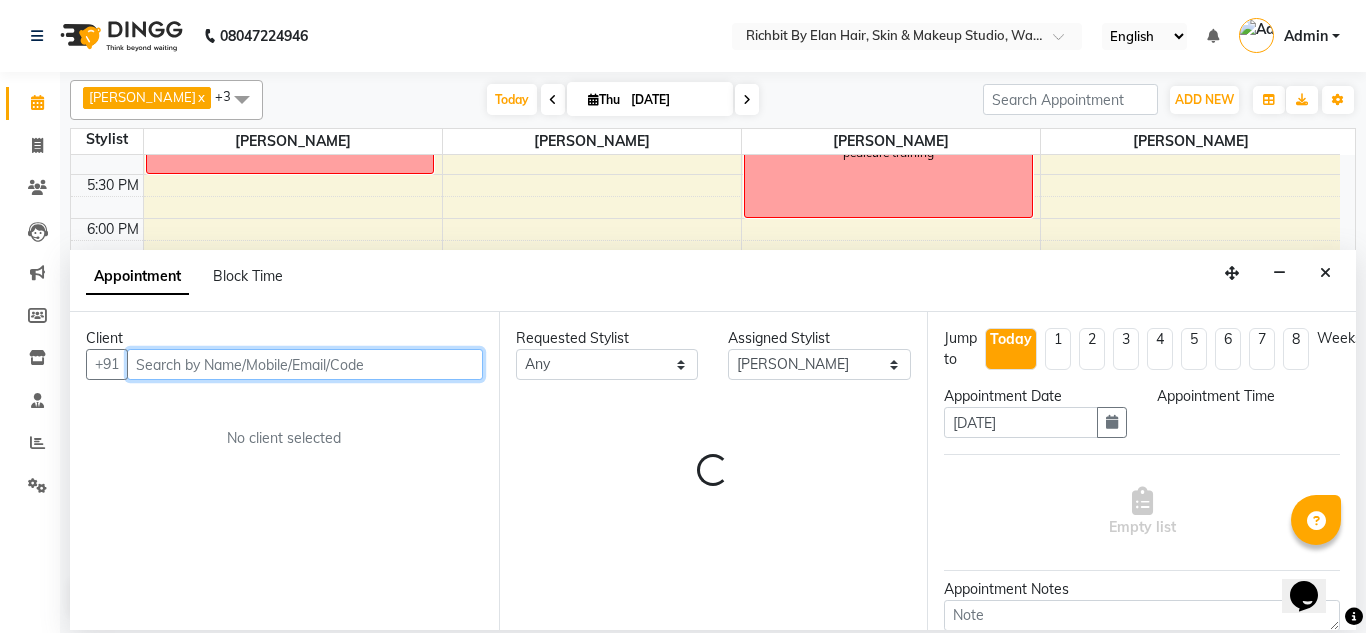 select on "1230" 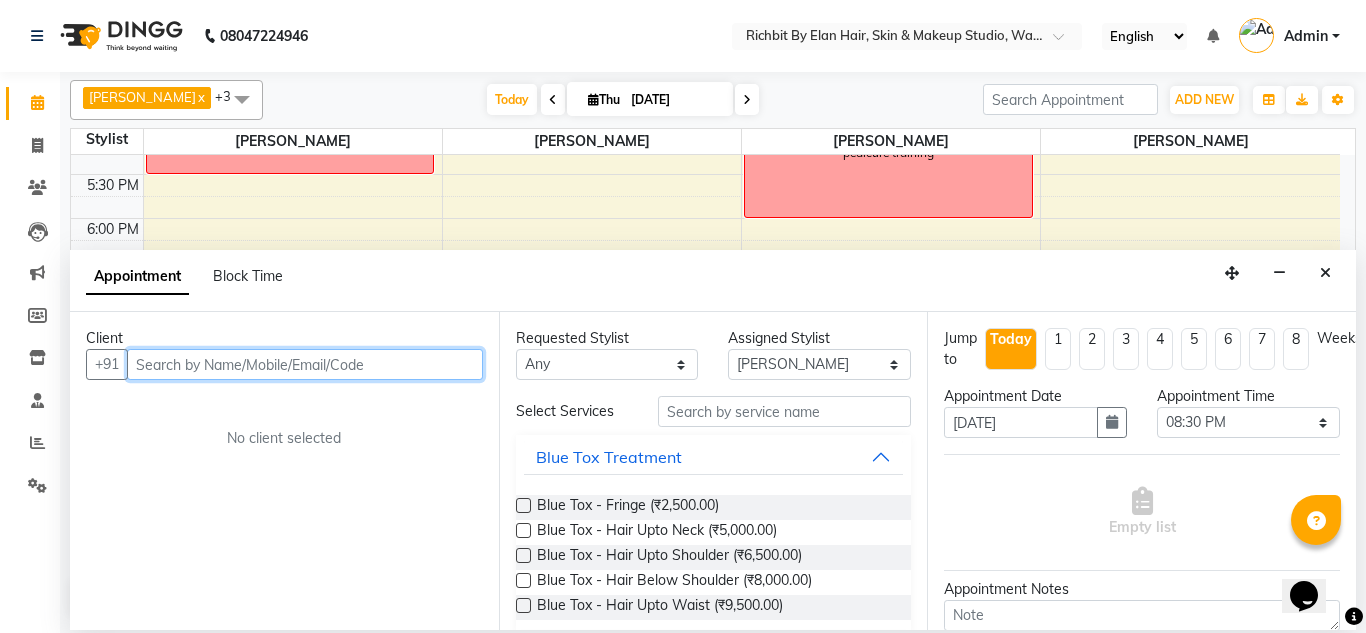 paste on "6379306923" 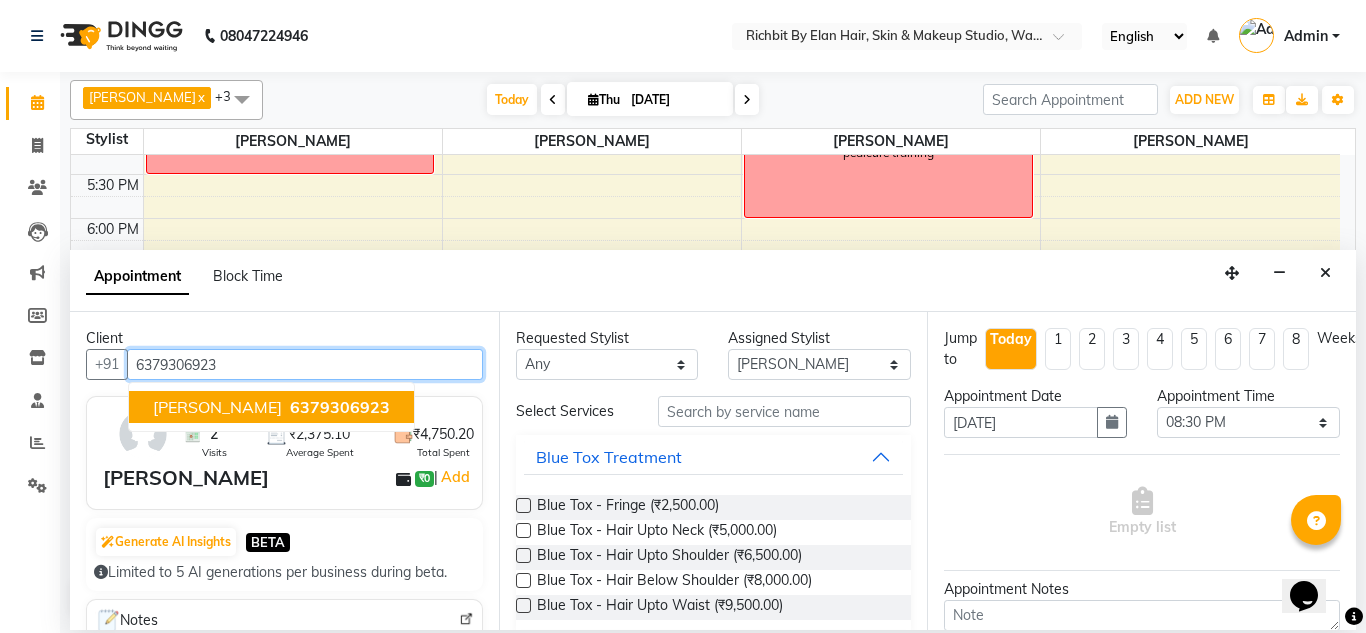 click on "Amishi   6379306923" at bounding box center (271, 407) 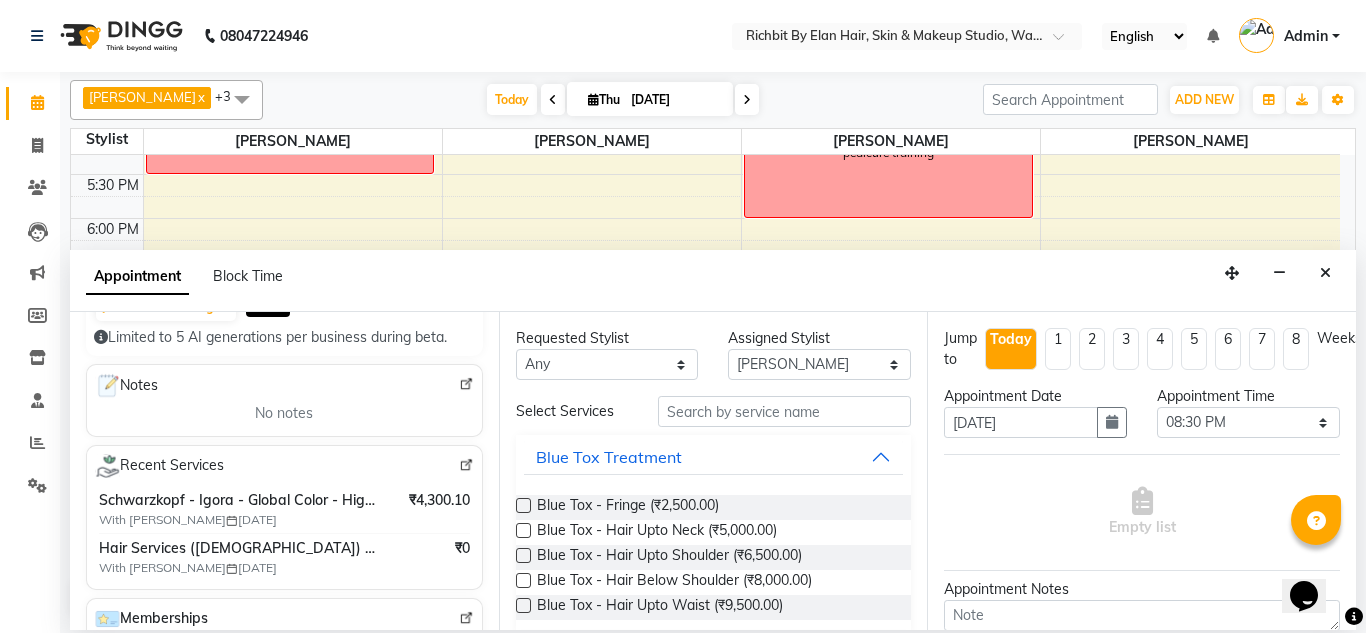 scroll, scrollTop: 200, scrollLeft: 0, axis: vertical 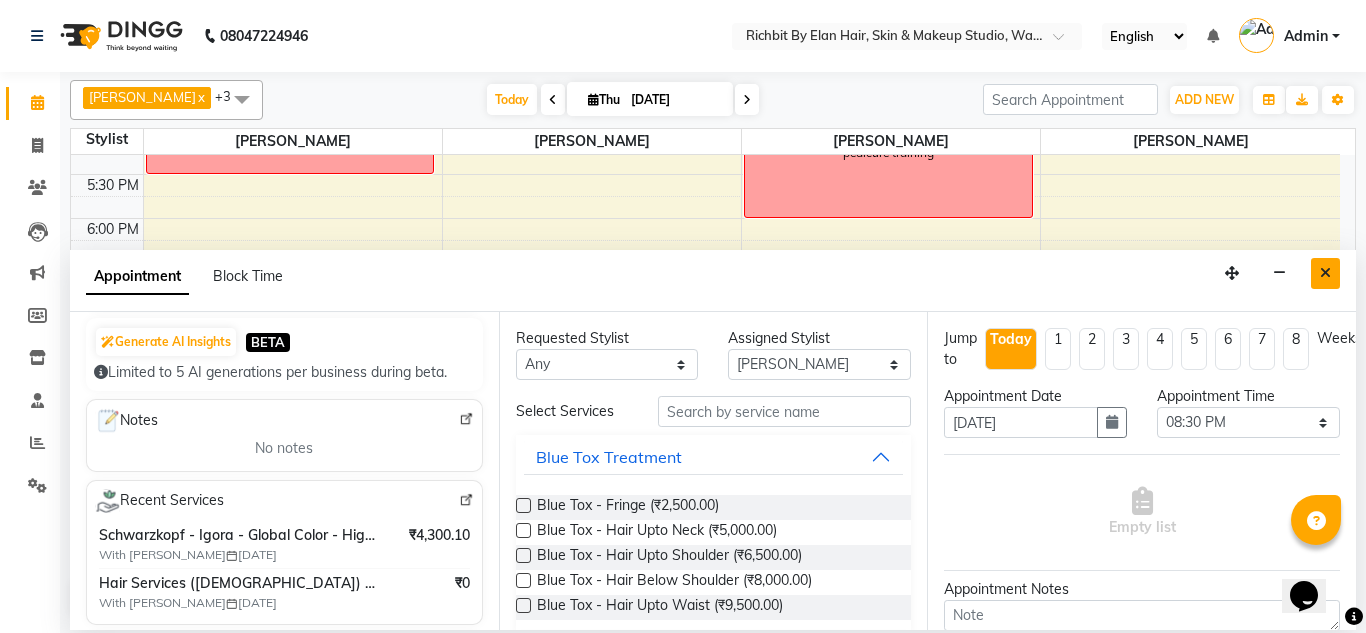 type on "6379306923" 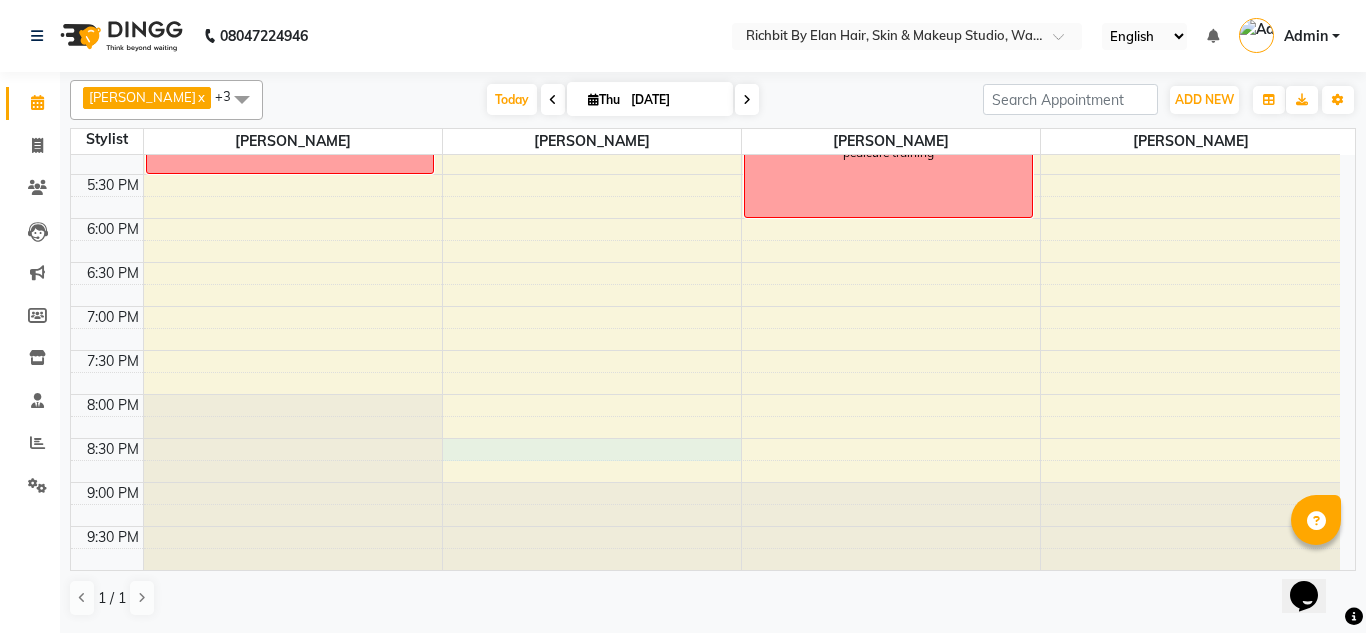 click on "10:00 AM 10:30 AM 11:00 AM 11:30 AM 12:00 PM 12:30 PM 1:00 PM 1:30 PM 2:00 PM 2:30 PM 3:00 PM 3:30 PM 4:00 PM 4:30 PM 5:00 PM 5:30 PM 6:00 PM 6:30 PM 7:00 PM 7:30 PM 8:00 PM 8:30 PM 9:00 PM 9:30 PM  pedicure training      Priyanka Thakur, TK03, 12:30 PM-01:00 PM, Hair Services (Female) - Hair Wash With Conditioner - Below Shoulder (Female)             ganesh, TK02, 12:30 PM-01:00 PM, Hair Services (Male) - Additional Charge For Wash With Haircut (Male)             ganesh, TK02, 12:00 PM-12:30 PM, Hair Services (Male) - Hair Cut (Male)             anu dube, TK01, 04:00 PM-04:45 PM, Hair Services (Female) - Blow Dry With Shampoo & Conditioner - Below Shoulder (Female)  pedicure training" at bounding box center [705, 42] 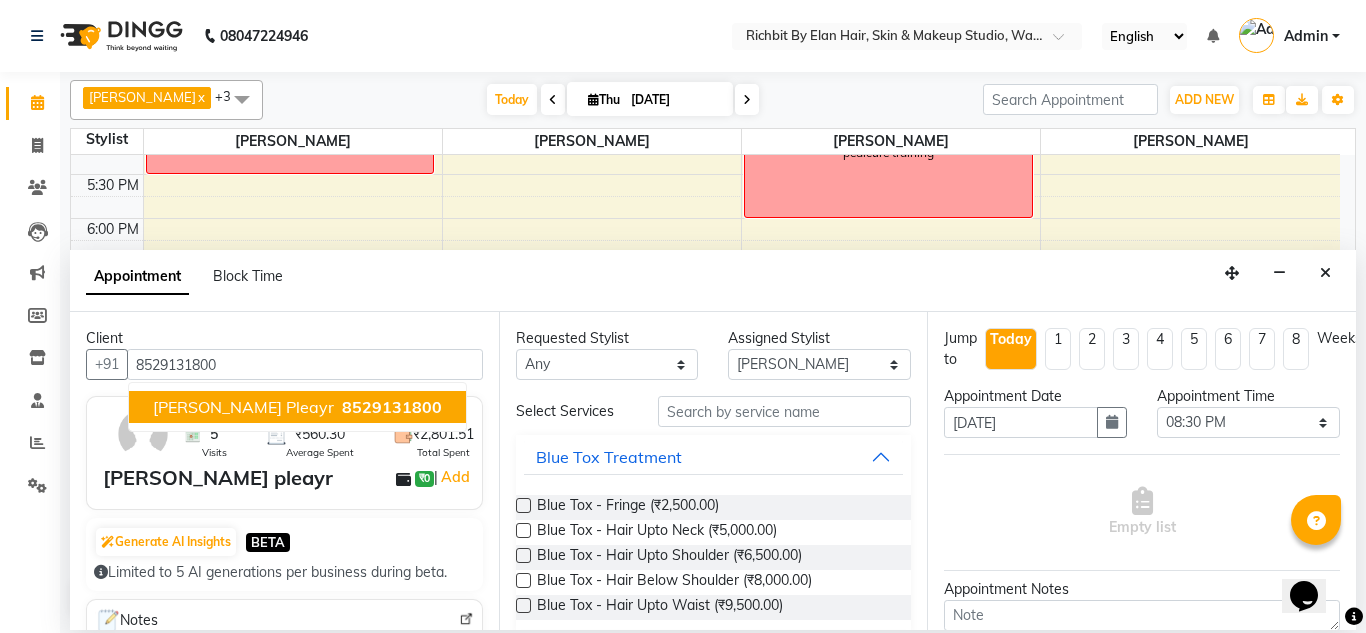 click on "Rahul Kabadhi pleayr" at bounding box center [243, 407] 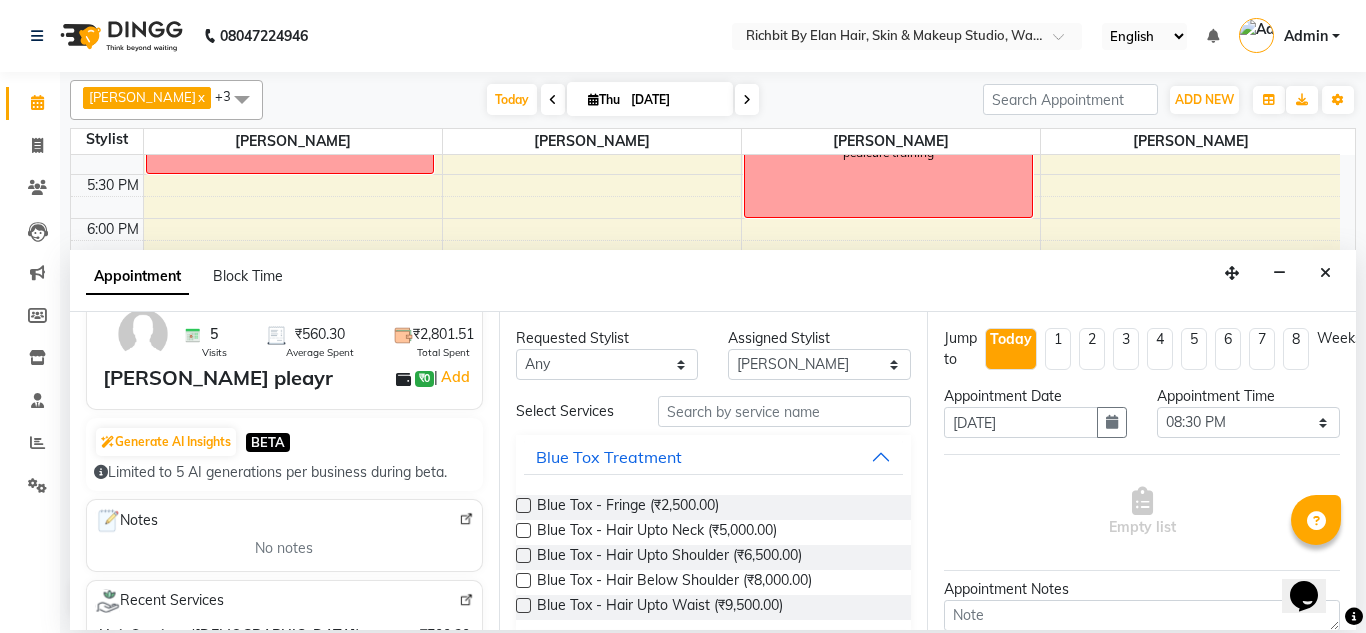 scroll, scrollTop: 200, scrollLeft: 0, axis: vertical 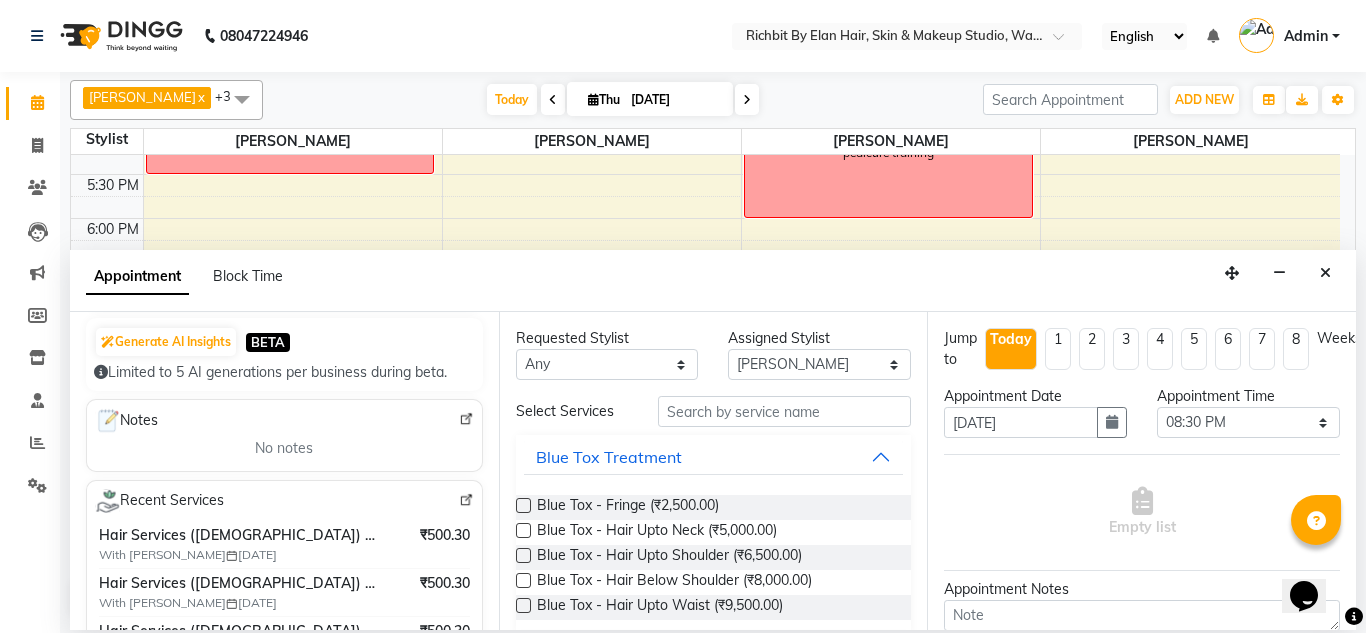 type on "8529131800" 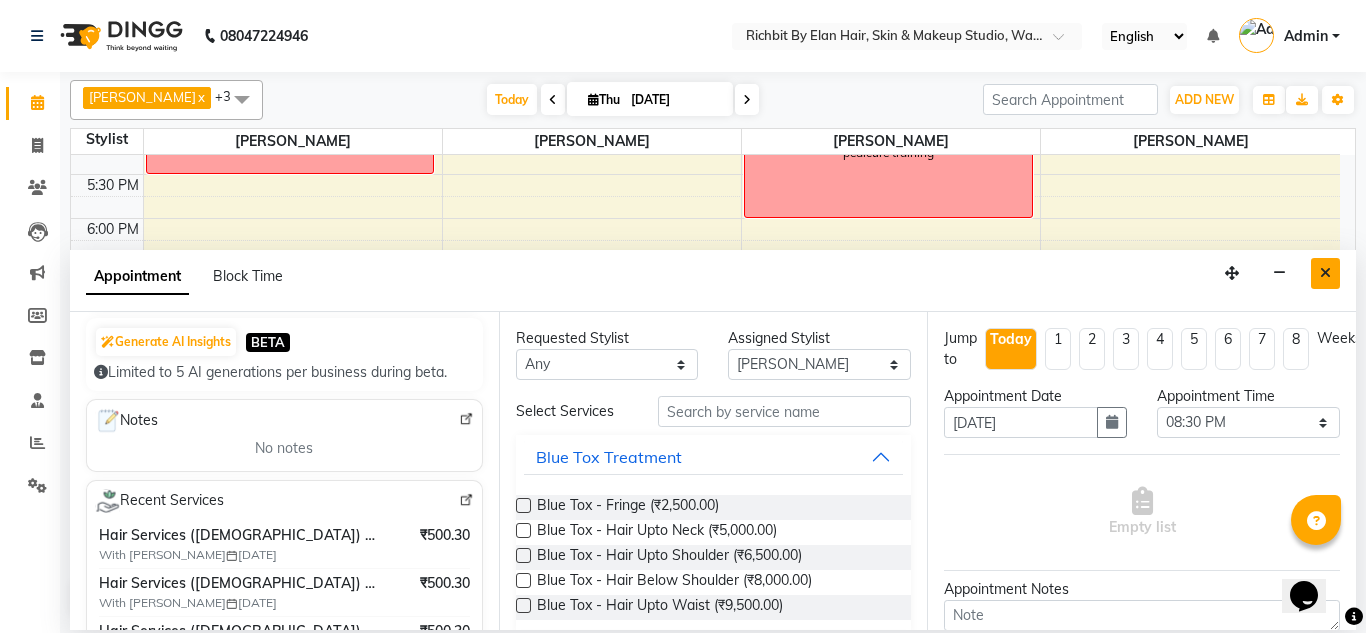 click at bounding box center [1325, 273] 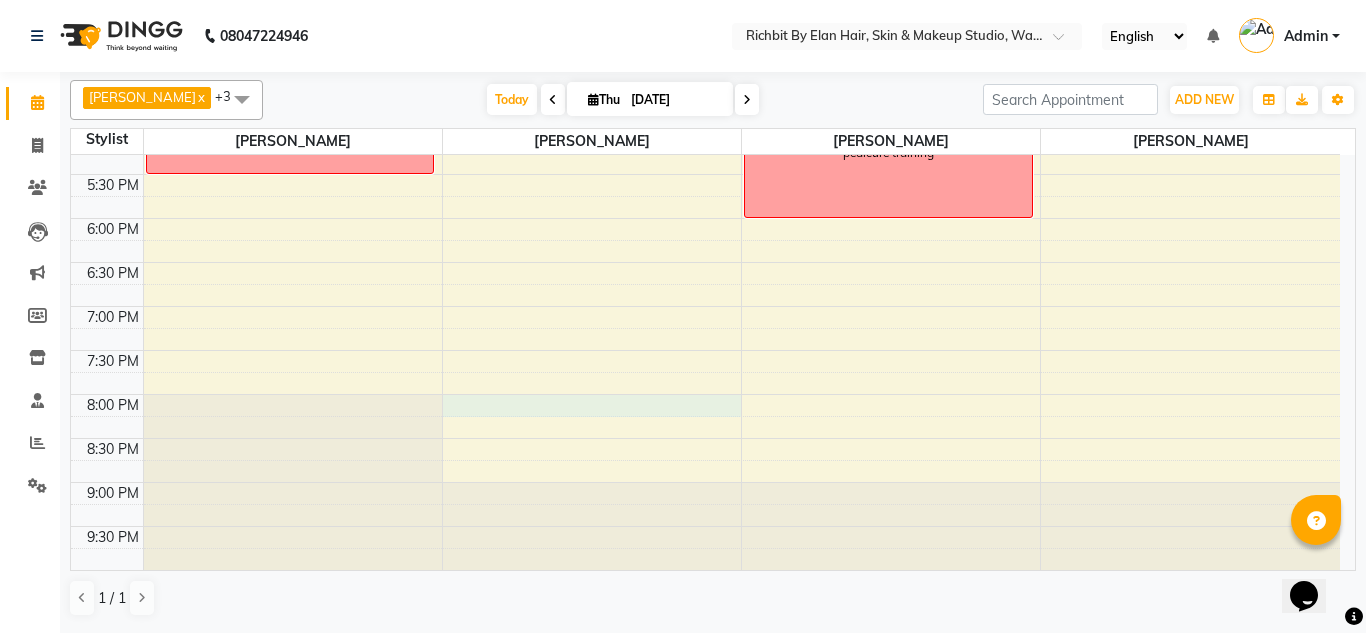 click on "10:00 AM 10:30 AM 11:00 AM 11:30 AM 12:00 PM 12:30 PM 1:00 PM 1:30 PM 2:00 PM 2:30 PM 3:00 PM 3:30 PM 4:00 PM 4:30 PM 5:00 PM 5:30 PM 6:00 PM 6:30 PM 7:00 PM 7:30 PM 8:00 PM 8:30 PM 9:00 PM 9:30 PM  pedicure training      Priyanka Thakur, TK03, 12:30 PM-01:00 PM, Hair Services (Female) - Hair Wash With Conditioner - Below Shoulder (Female)             ganesh, TK02, 12:30 PM-01:00 PM, Hair Services (Male) - Additional Charge For Wash With Haircut (Male)             ganesh, TK02, 12:00 PM-12:30 PM, Hair Services (Male) - Hair Cut (Male)             anu dube, TK01, 04:00 PM-04:45 PM, Hair Services (Female) - Blow Dry With Shampoo & Conditioner - Below Shoulder (Female)  pedicure training" at bounding box center (705, 42) 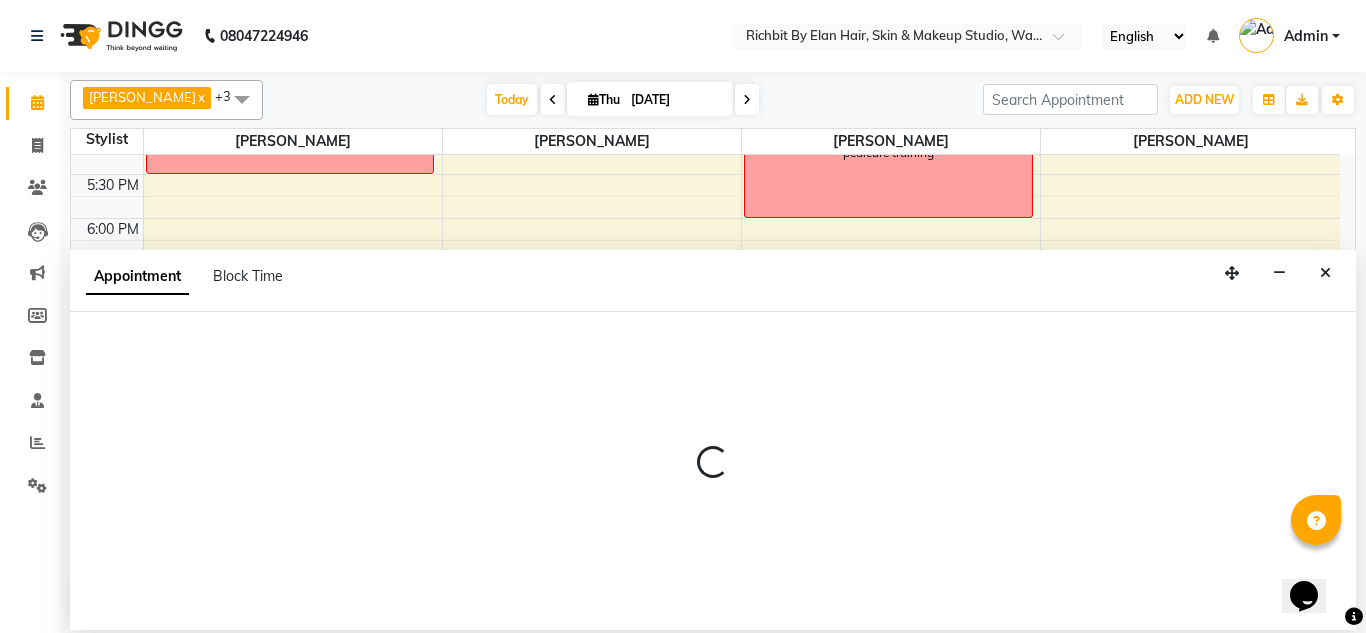 select on "39151" 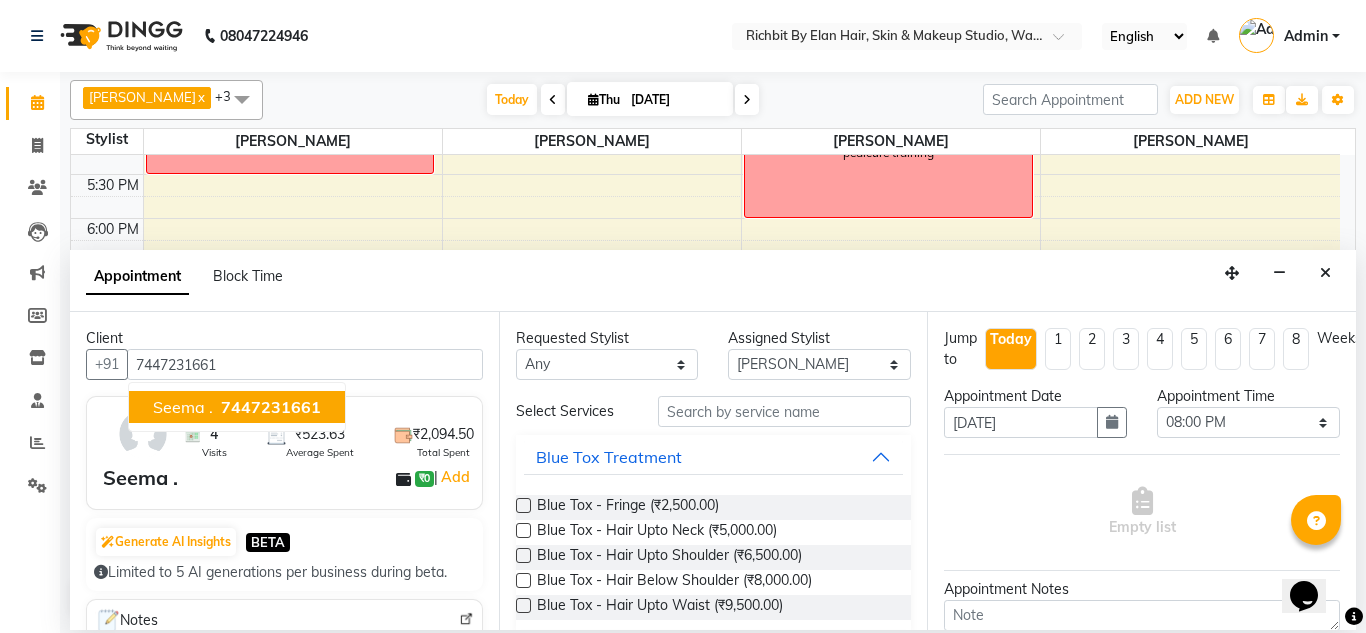 click on "7447231661" at bounding box center (271, 407) 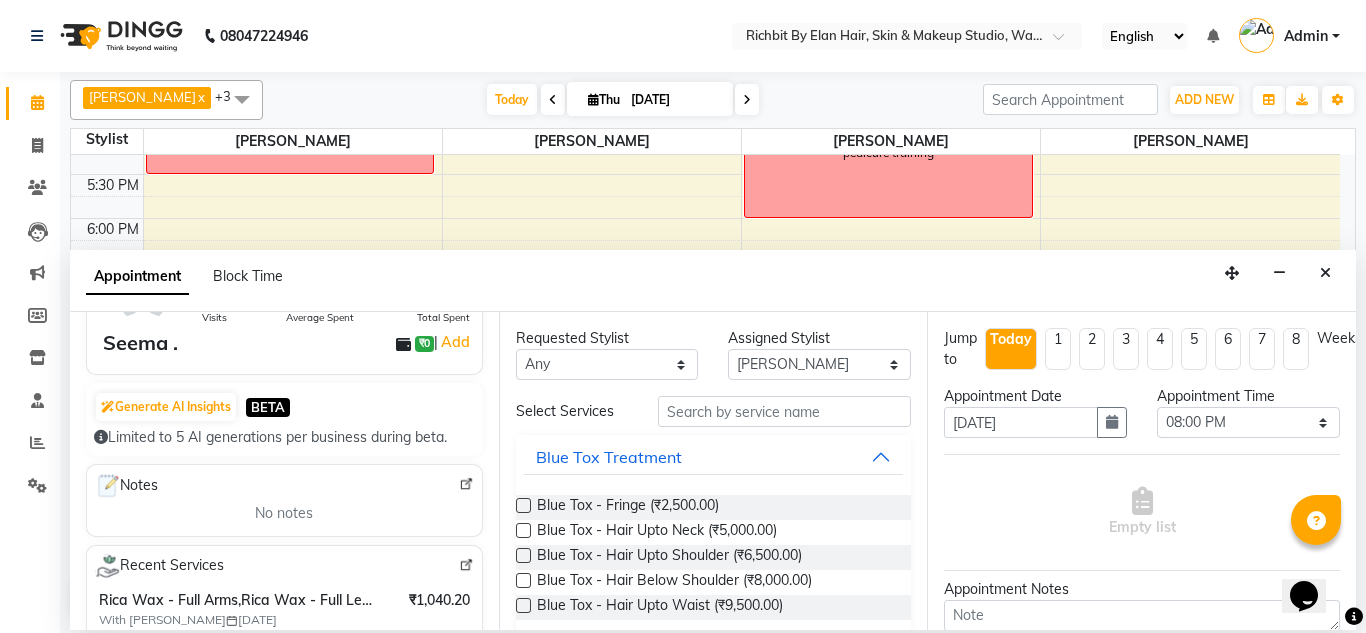 scroll, scrollTop: 100, scrollLeft: 0, axis: vertical 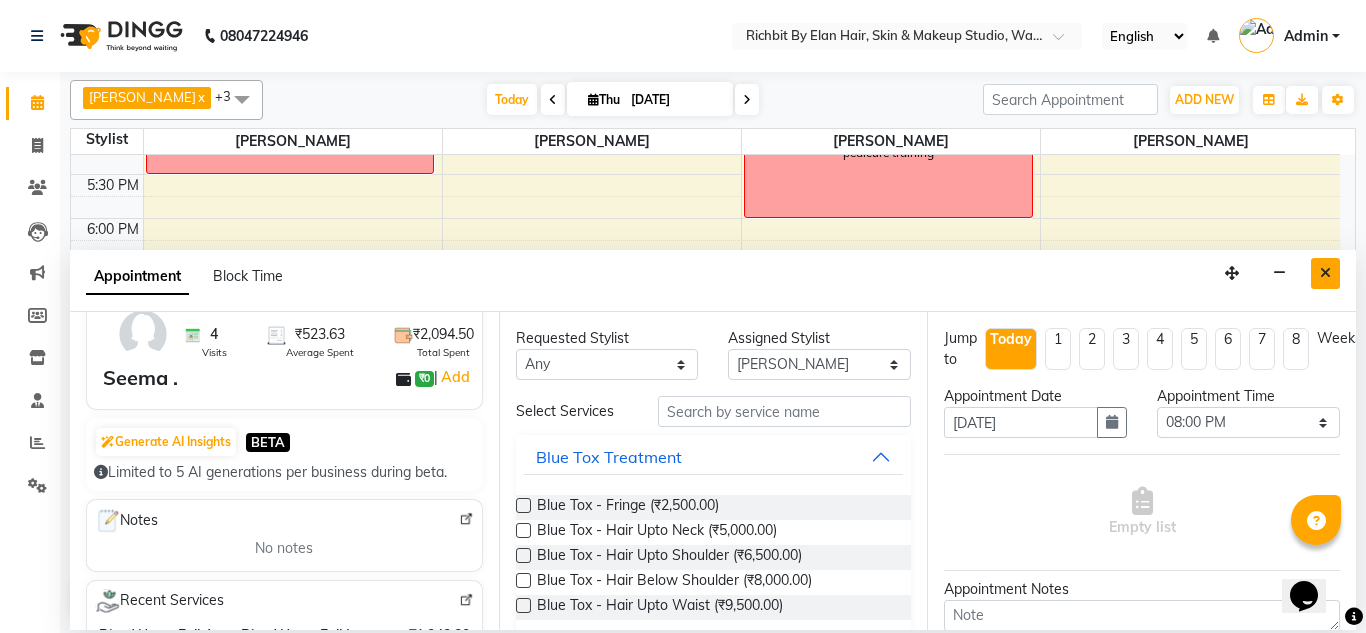 type on "7447231661" 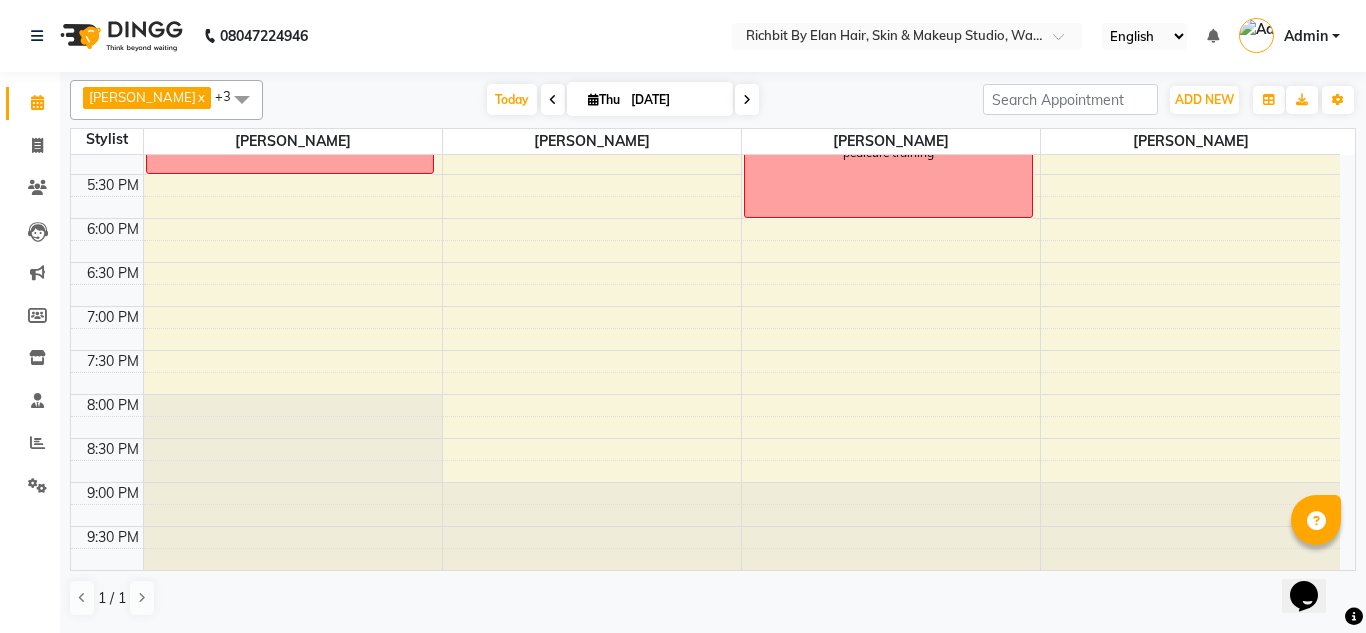 click on "10:00 AM 10:30 AM 11:00 AM 11:30 AM 12:00 PM 12:30 PM 1:00 PM 1:30 PM 2:00 PM 2:30 PM 3:00 PM 3:30 PM 4:00 PM 4:30 PM 5:00 PM 5:30 PM 6:00 PM 6:30 PM 7:00 PM 7:30 PM 8:00 PM 8:30 PM 9:00 PM 9:30 PM  pedicure training      Priyanka Thakur, TK03, 12:30 PM-01:00 PM, Hair Services (Female) - Hair Wash With Conditioner - Below Shoulder (Female)             ganesh, TK02, 12:30 PM-01:00 PM, Hair Services (Male) - Additional Charge For Wash With Haircut (Male)             ganesh, TK02, 12:00 PM-12:30 PM, Hair Services (Male) - Hair Cut (Male)             anu dube, TK01, 04:00 PM-04:45 PM, Hair Services (Female) - Blow Dry With Shampoo & Conditioner - Below Shoulder (Female)  pedicure training" at bounding box center (705, 42) 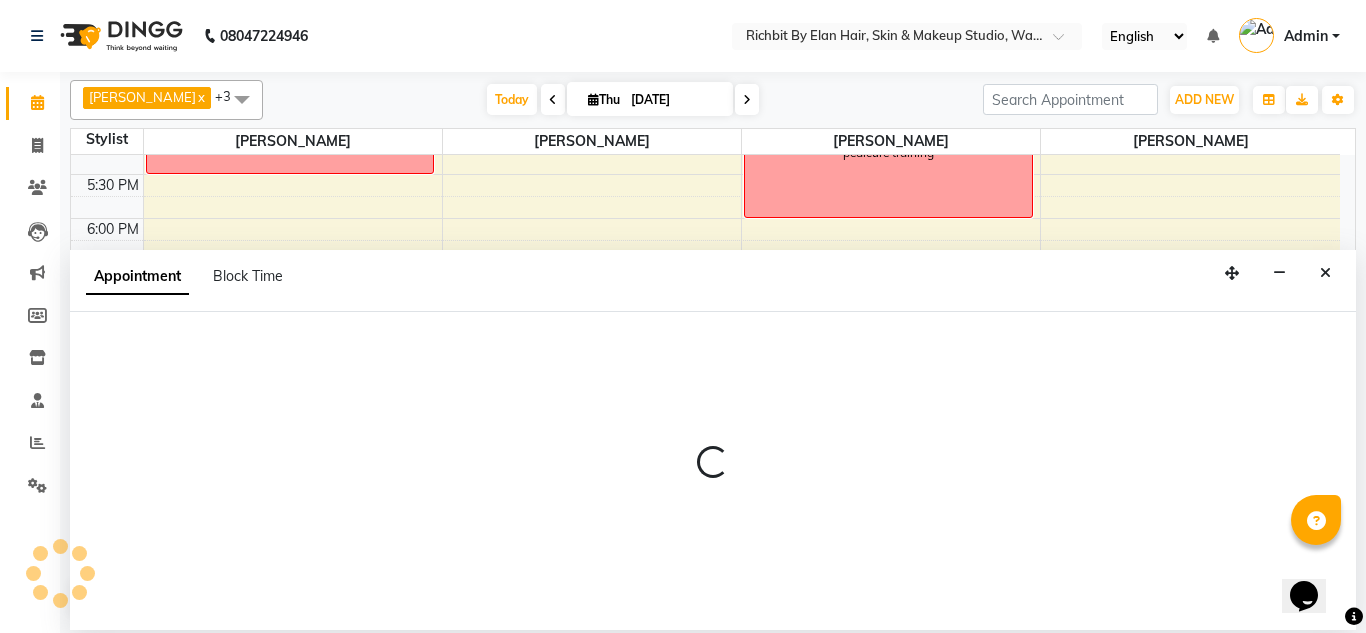 select on "39151" 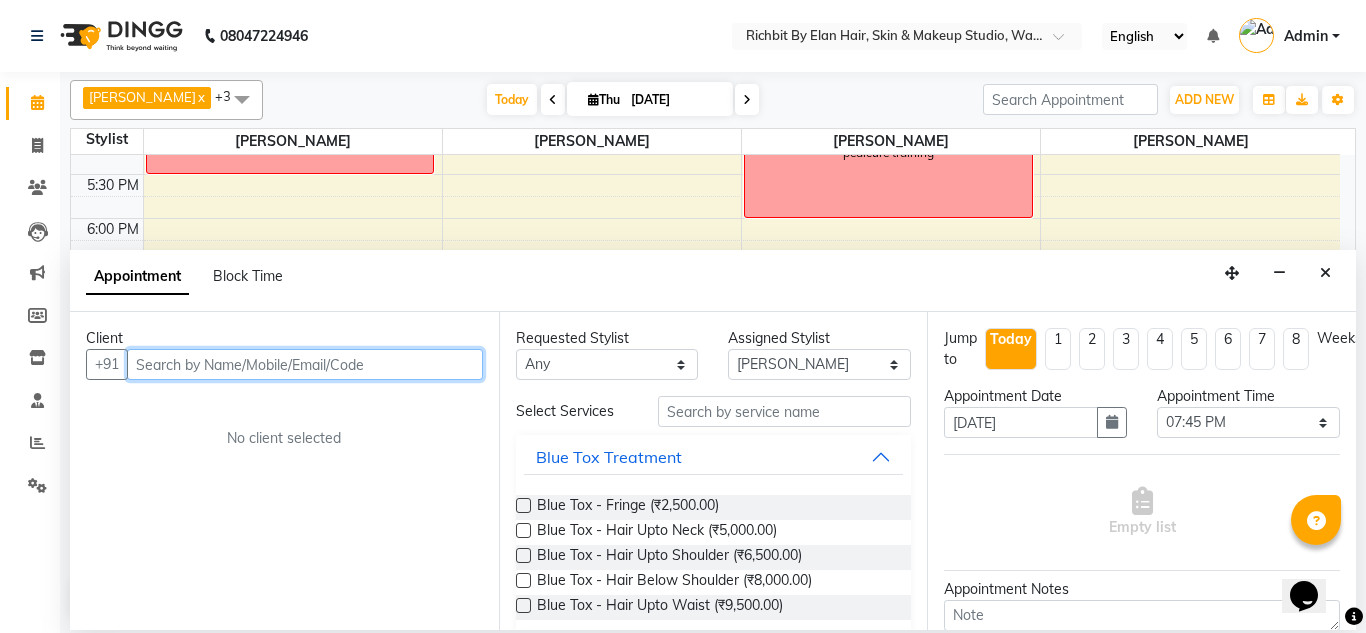 paste on "9916164611" 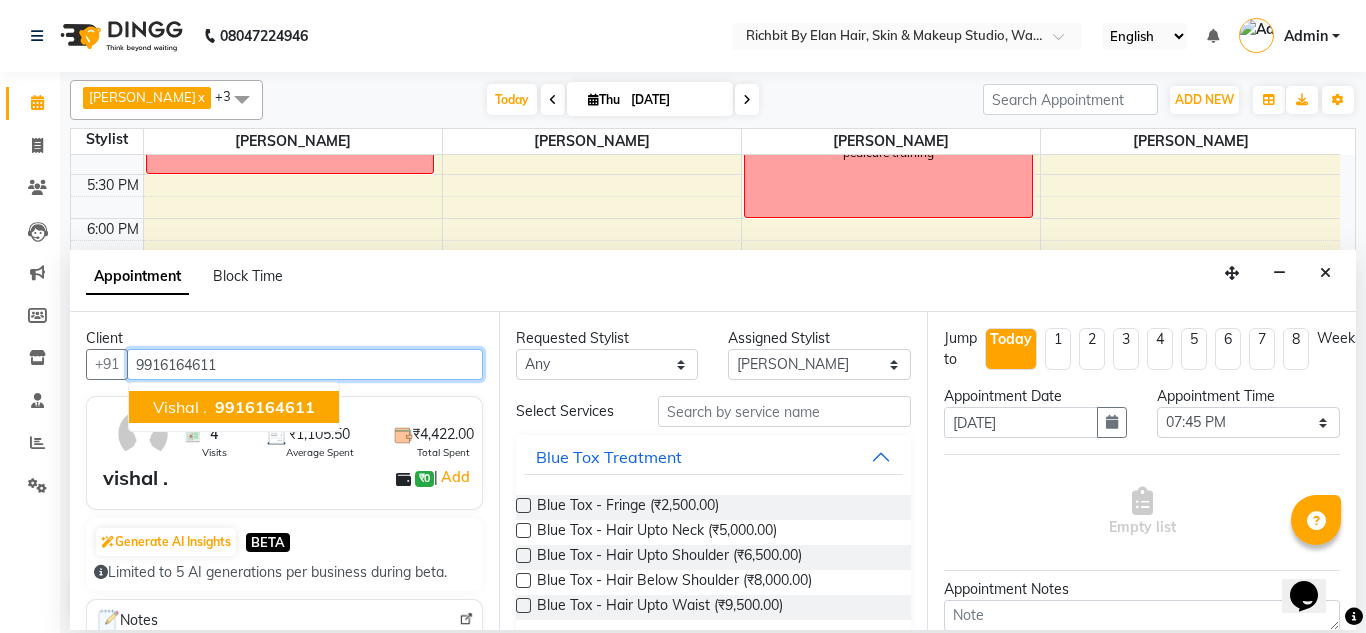click on "vishal .   9916164611" at bounding box center (234, 407) 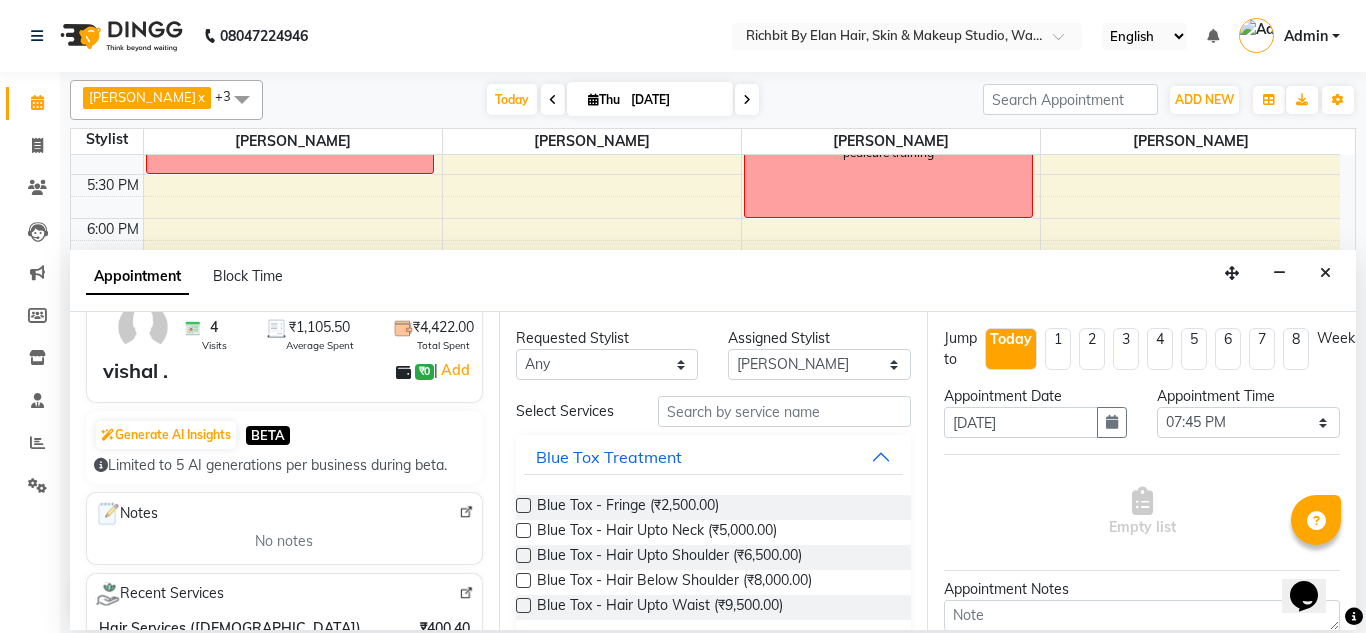 scroll, scrollTop: 100, scrollLeft: 0, axis: vertical 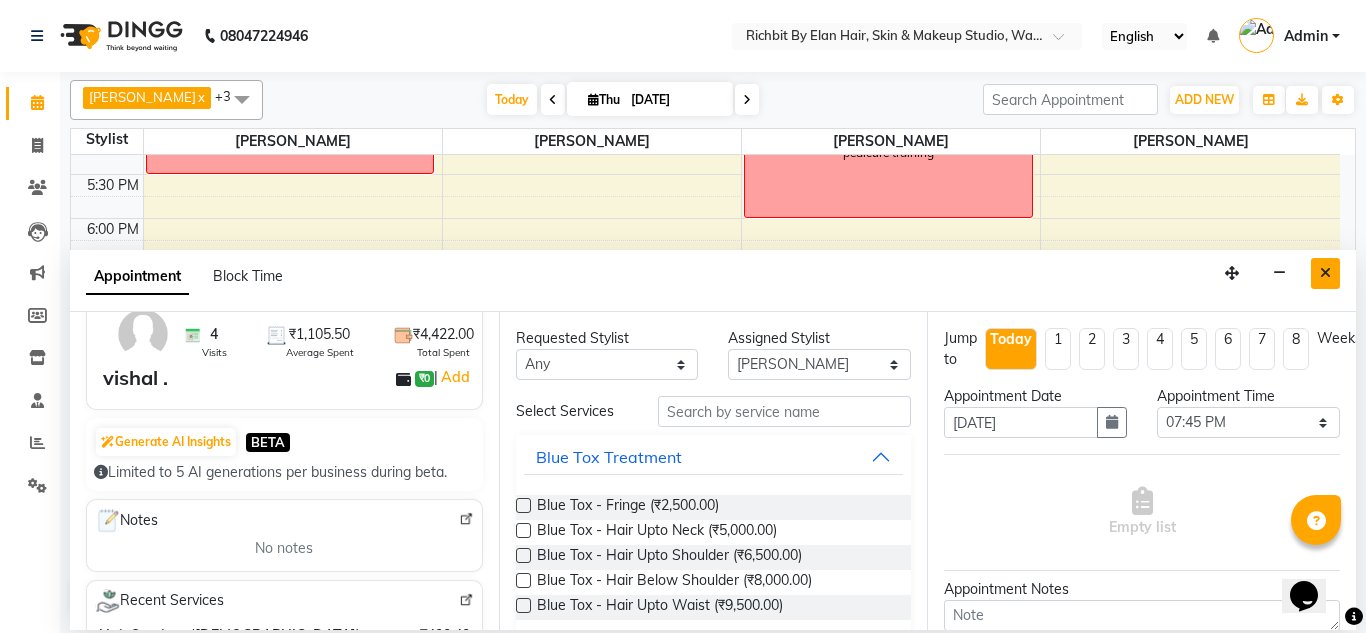type on "9916164611" 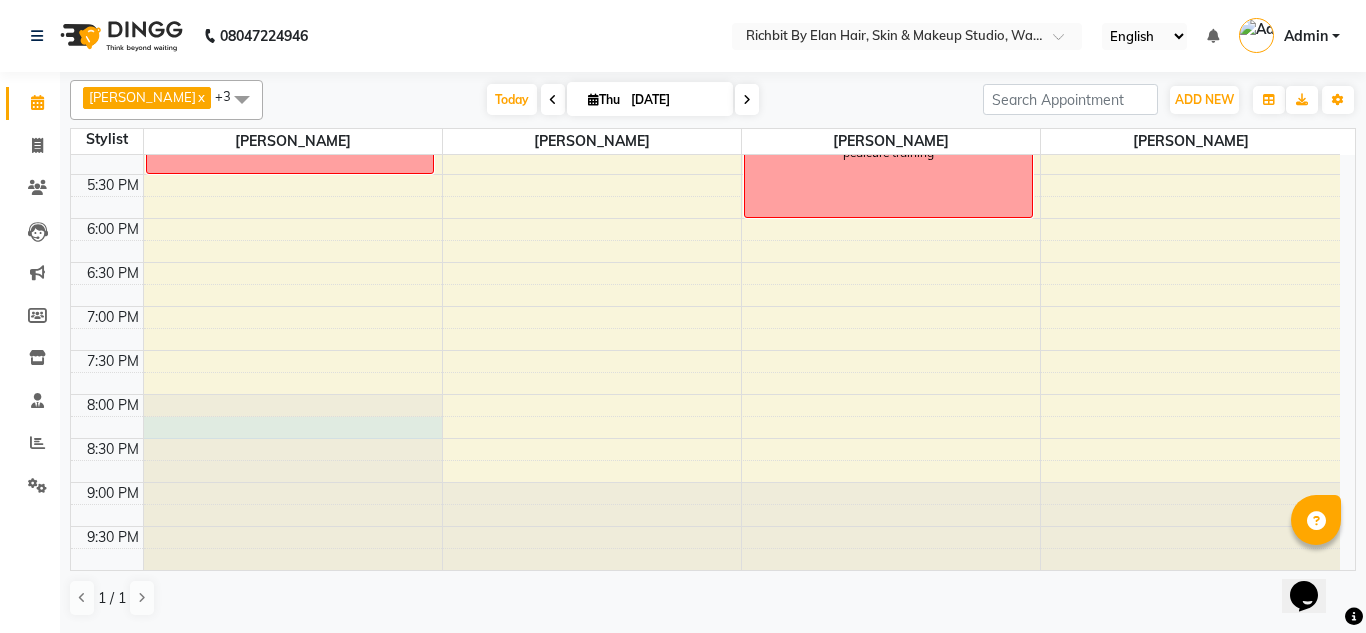 click at bounding box center (293, -485) 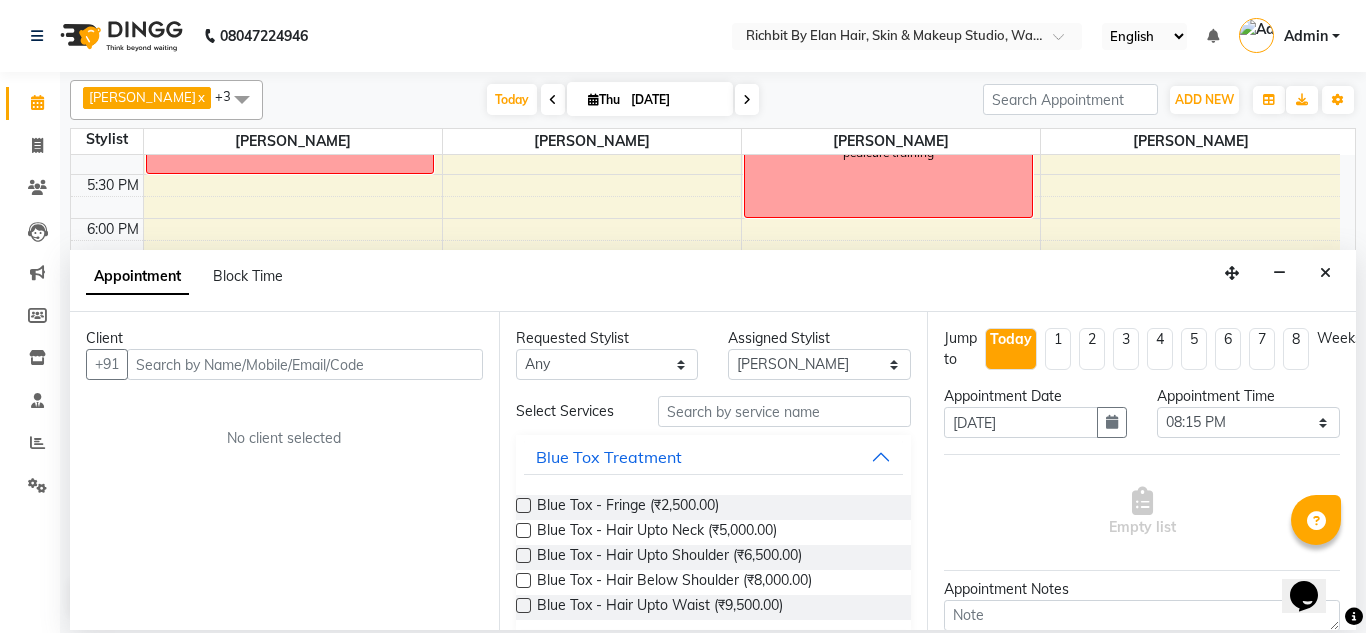 click at bounding box center [305, 364] 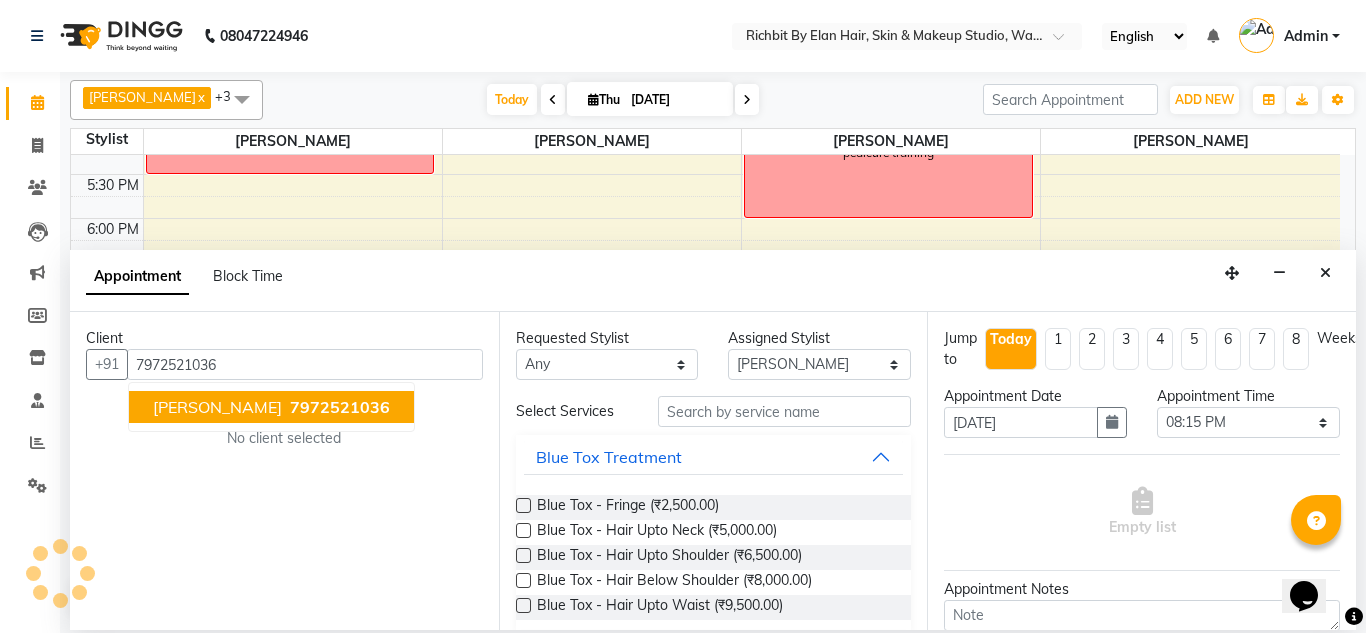 click on "7972521036" at bounding box center (340, 407) 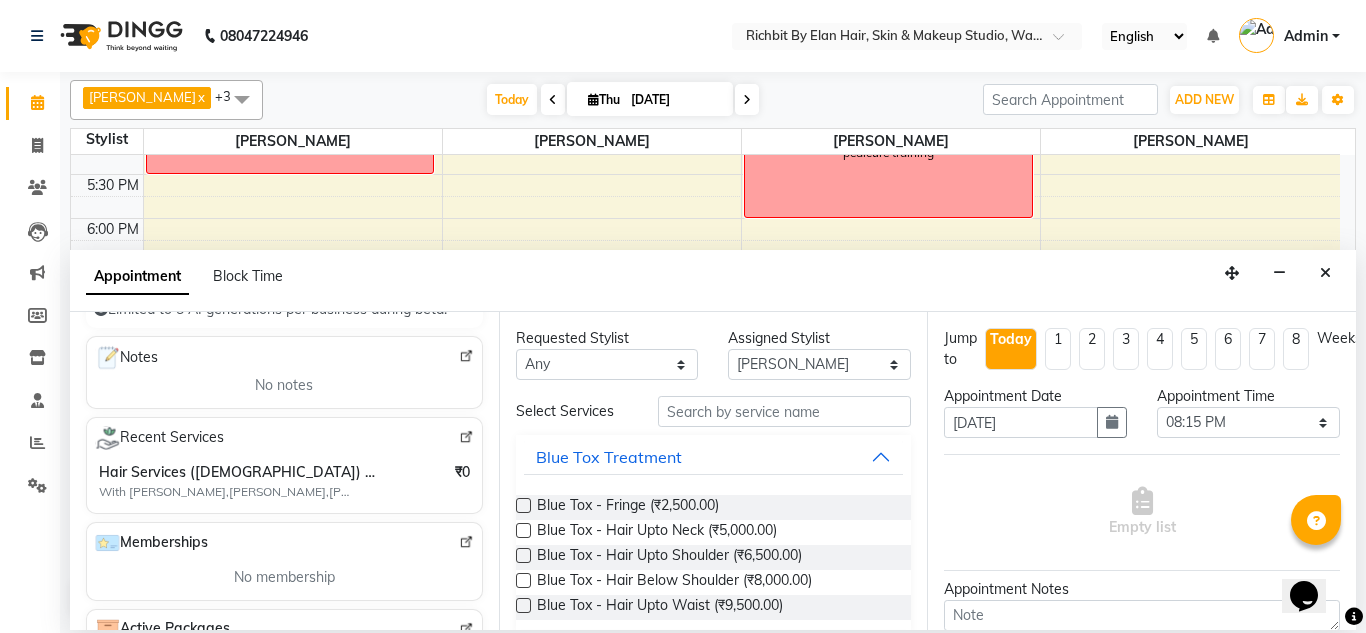 scroll, scrollTop: 300, scrollLeft: 0, axis: vertical 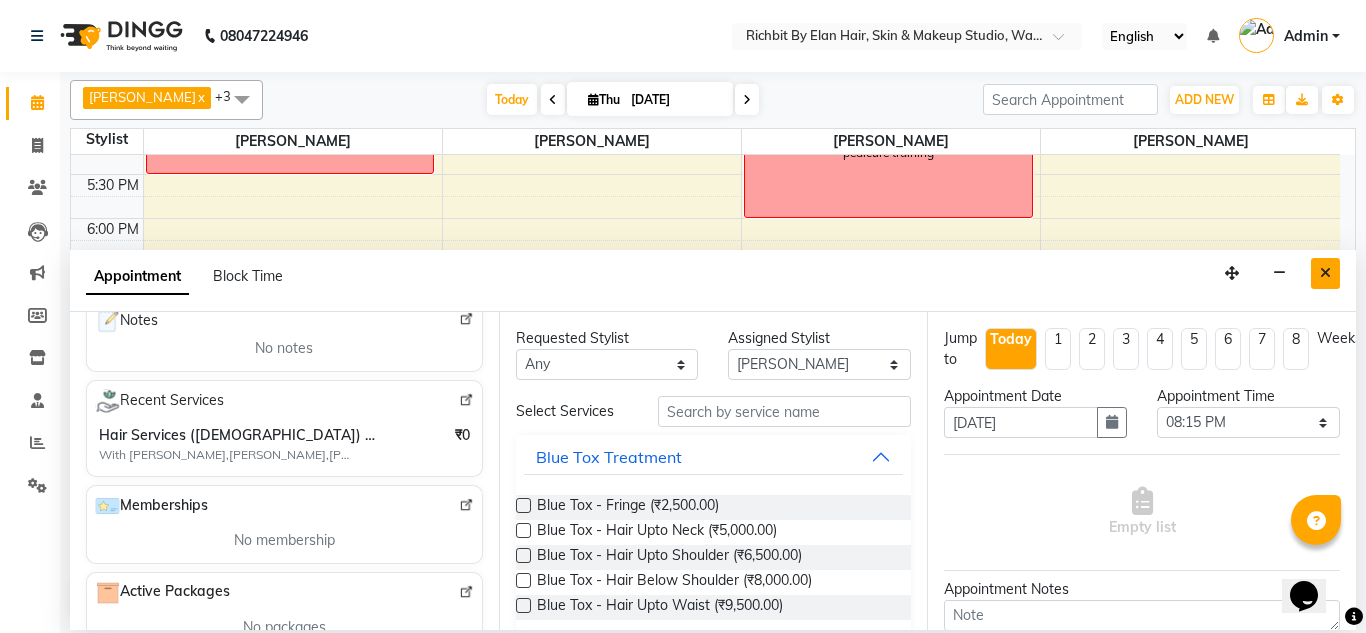 type on "7972521036" 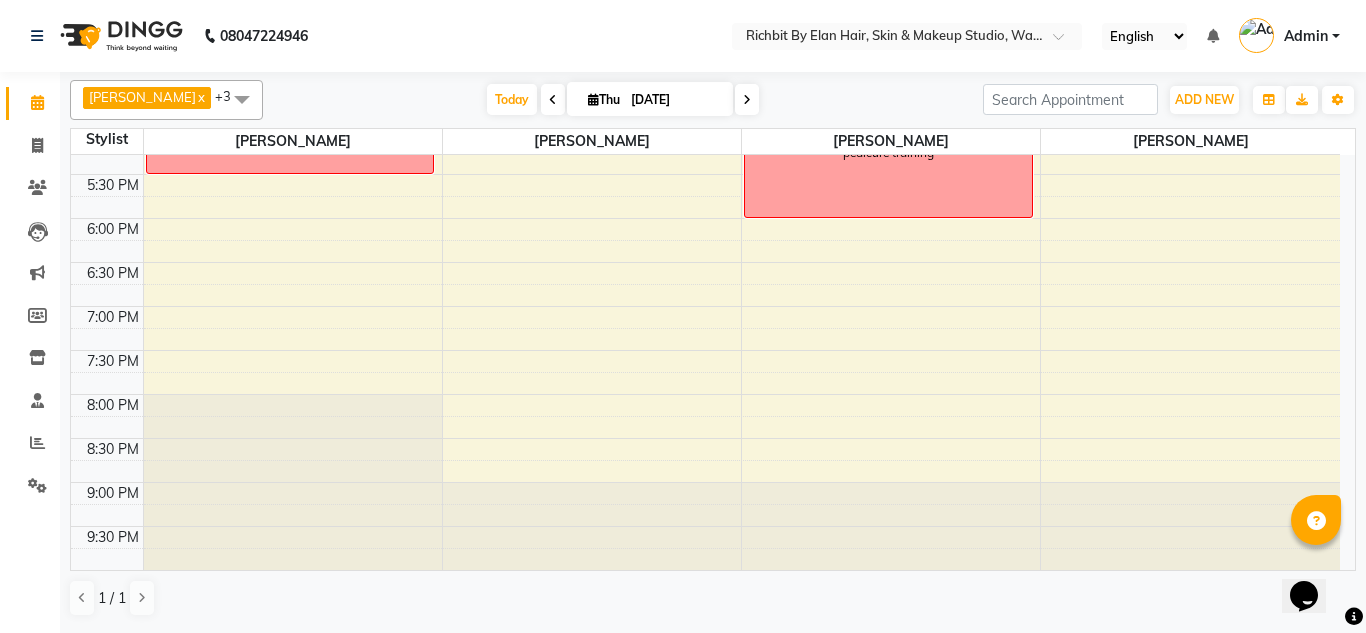 click on "10:00 AM 10:30 AM 11:00 AM 11:30 AM 12:00 PM 12:30 PM 1:00 PM 1:30 PM 2:00 PM 2:30 PM 3:00 PM 3:30 PM 4:00 PM 4:30 PM 5:00 PM 5:30 PM 6:00 PM 6:30 PM 7:00 PM 7:30 PM 8:00 PM 8:30 PM 9:00 PM 9:30 PM  pedicure training      Priyanka Thakur, TK03, 12:30 PM-01:00 PM, Hair Services (Female) - Hair Wash With Conditioner - Below Shoulder (Female)             ganesh, TK02, 12:30 PM-01:00 PM, Hair Services (Male) - Additional Charge For Wash With Haircut (Male)             ganesh, TK02, 12:00 PM-12:30 PM, Hair Services (Male) - Hair Cut (Male)             anu dube, TK01, 04:00 PM-04:45 PM, Hair Services (Female) - Blow Dry With Shampoo & Conditioner - Below Shoulder (Female)  pedicure training" at bounding box center (705, 42) 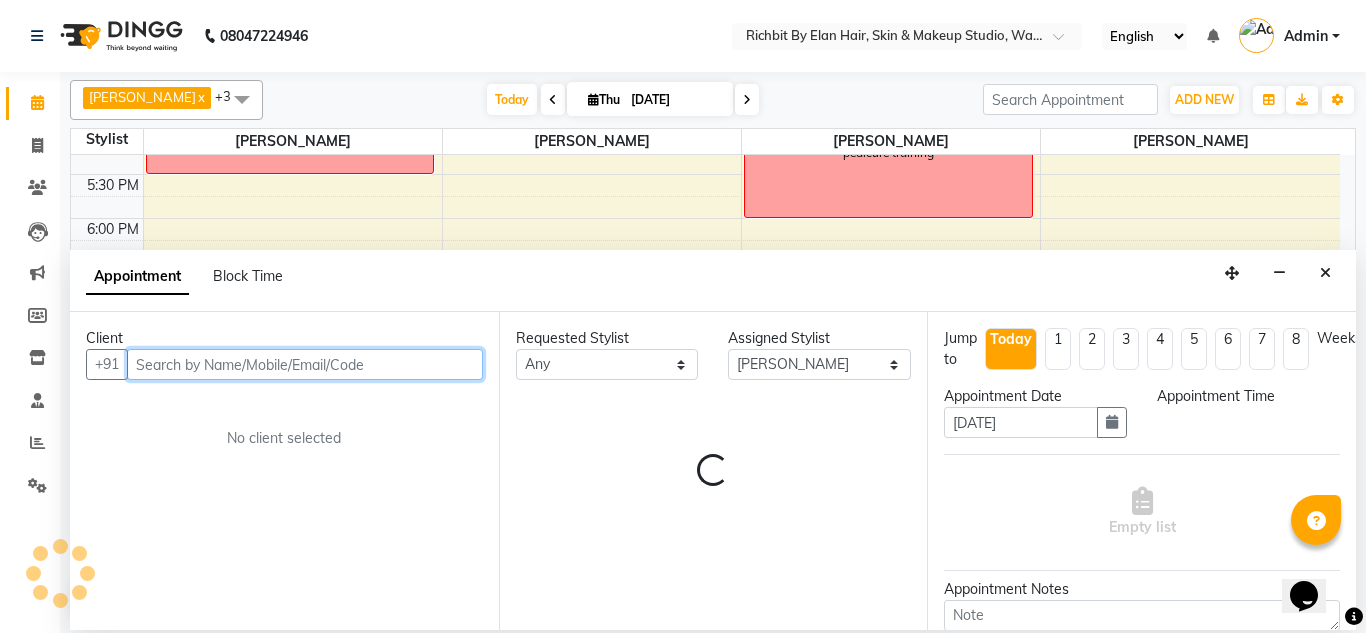 select on "1185" 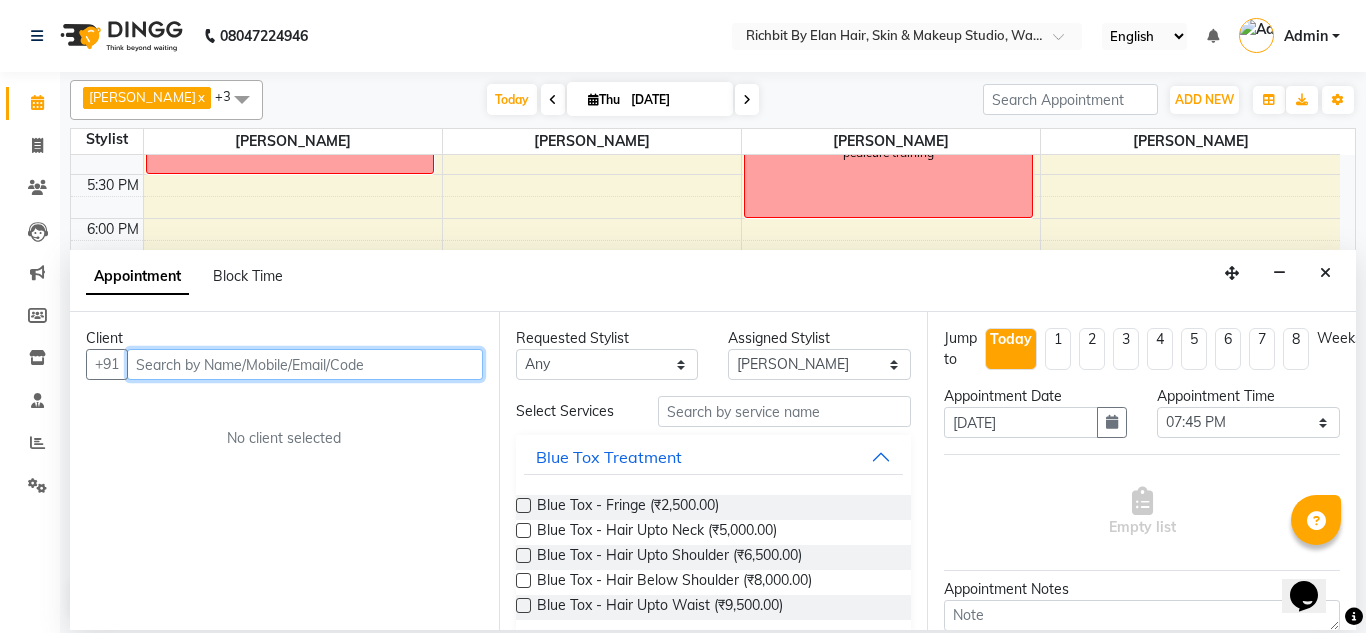 click at bounding box center (305, 364) 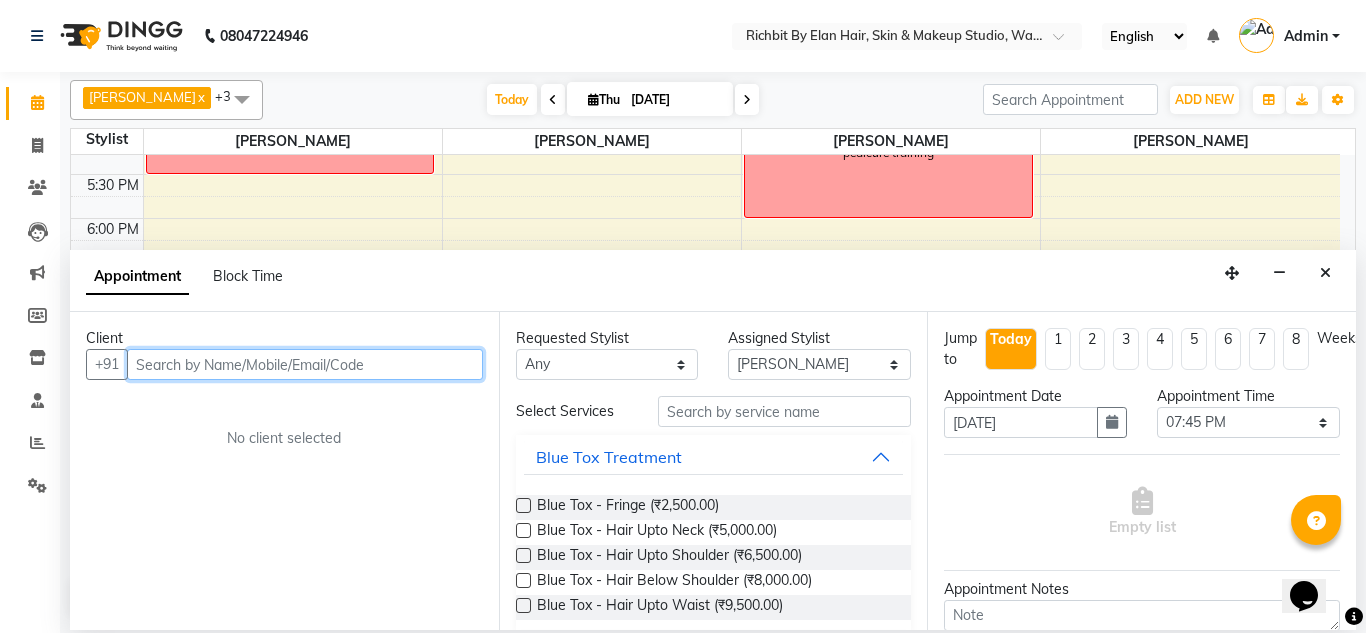 paste on "Vanitha ." 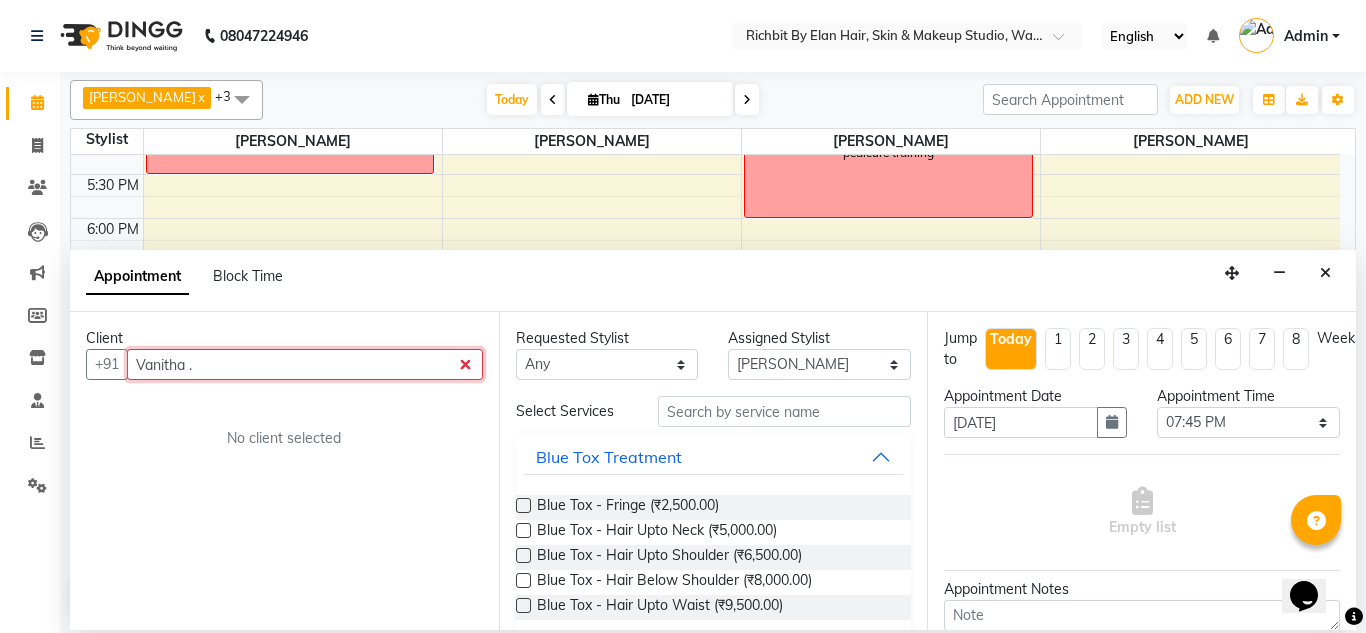 click on "Vanitha ." at bounding box center (305, 364) 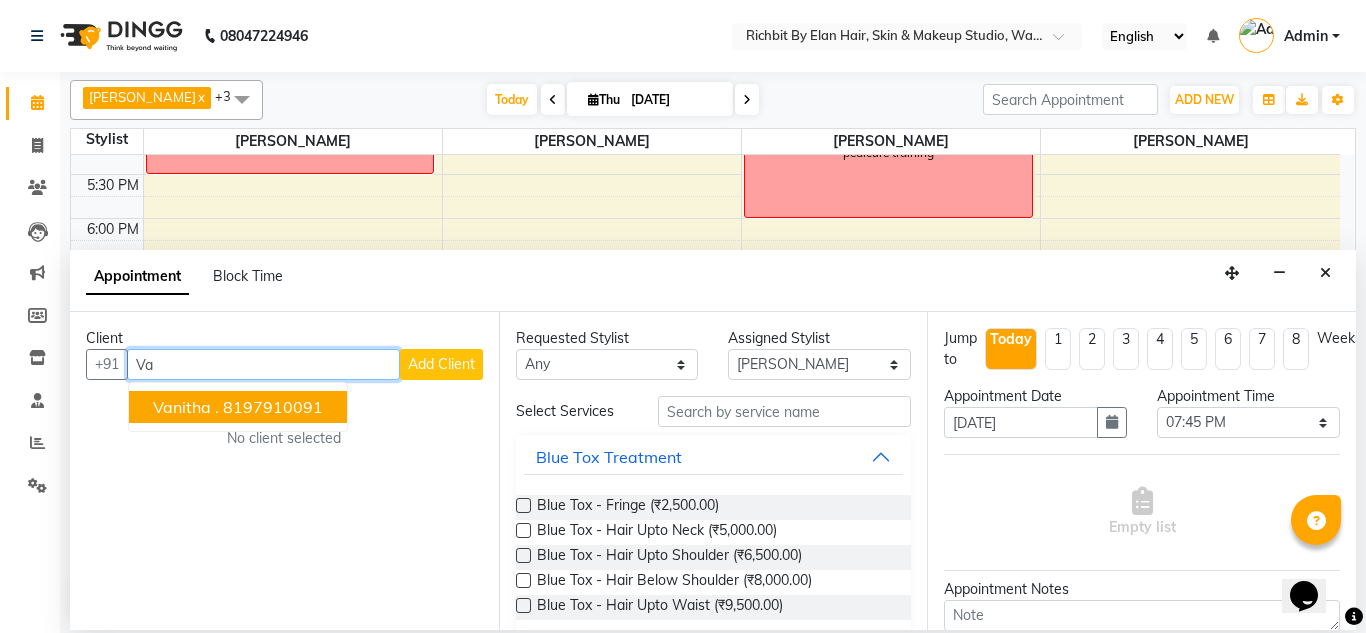 type on "V" 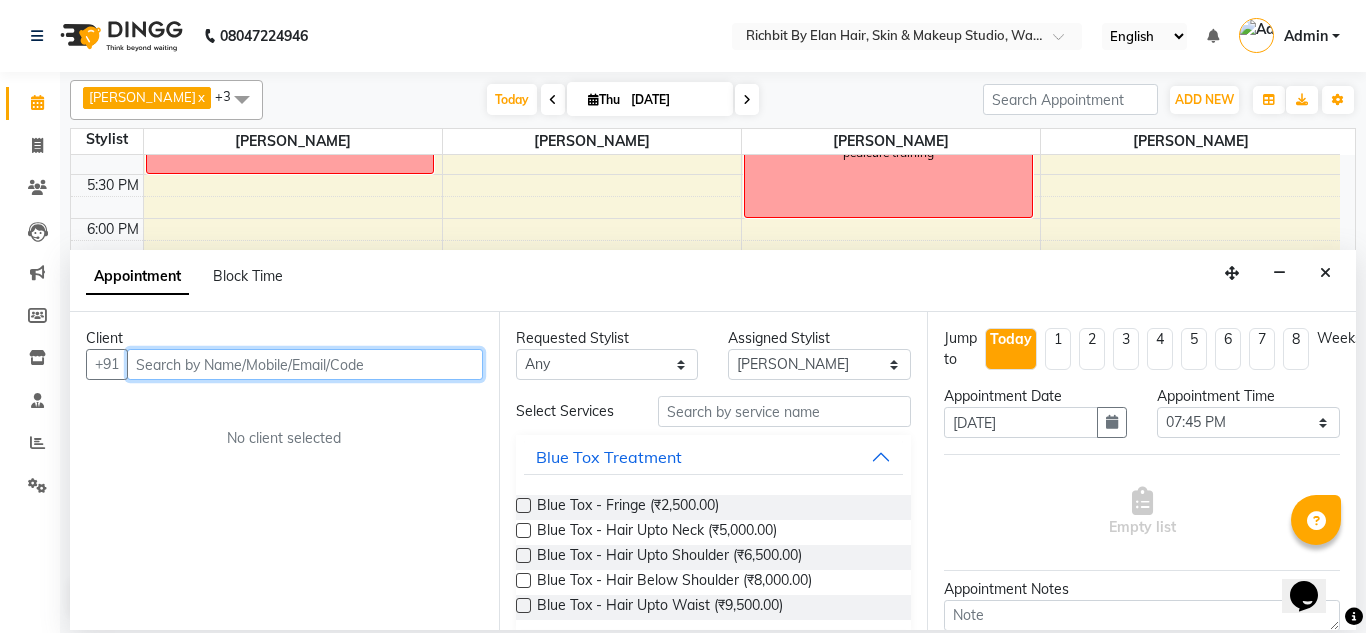 click at bounding box center (305, 364) 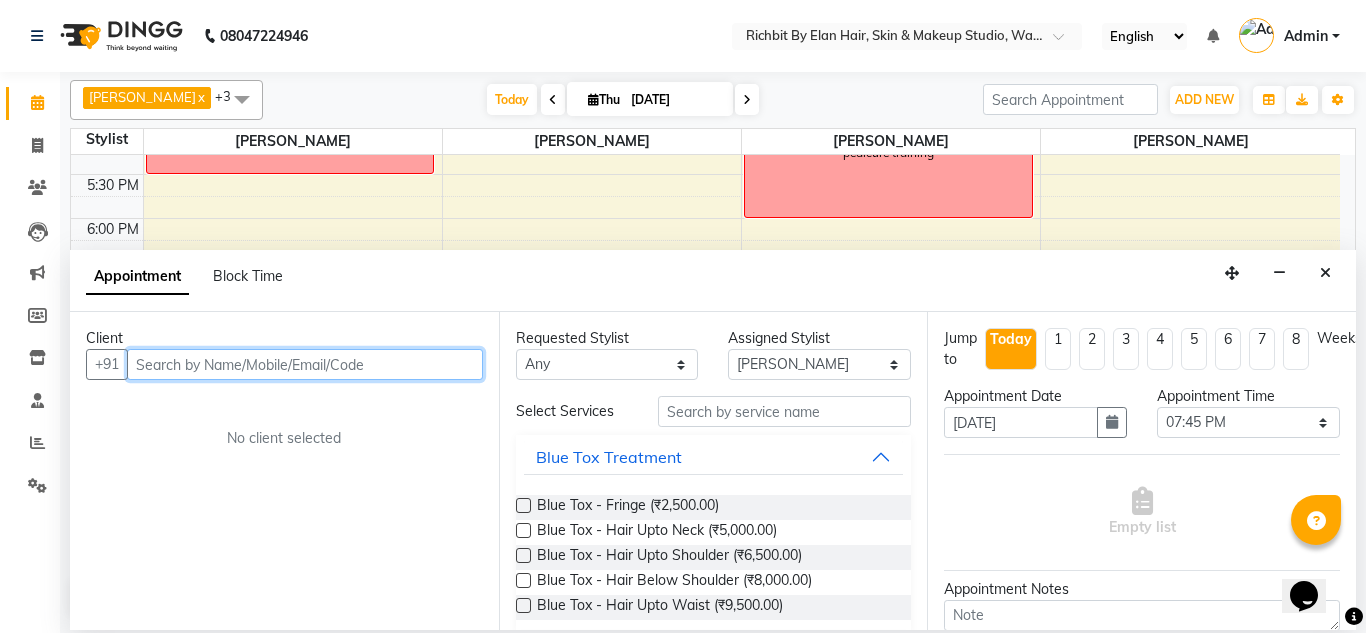 paste on "8197910091" 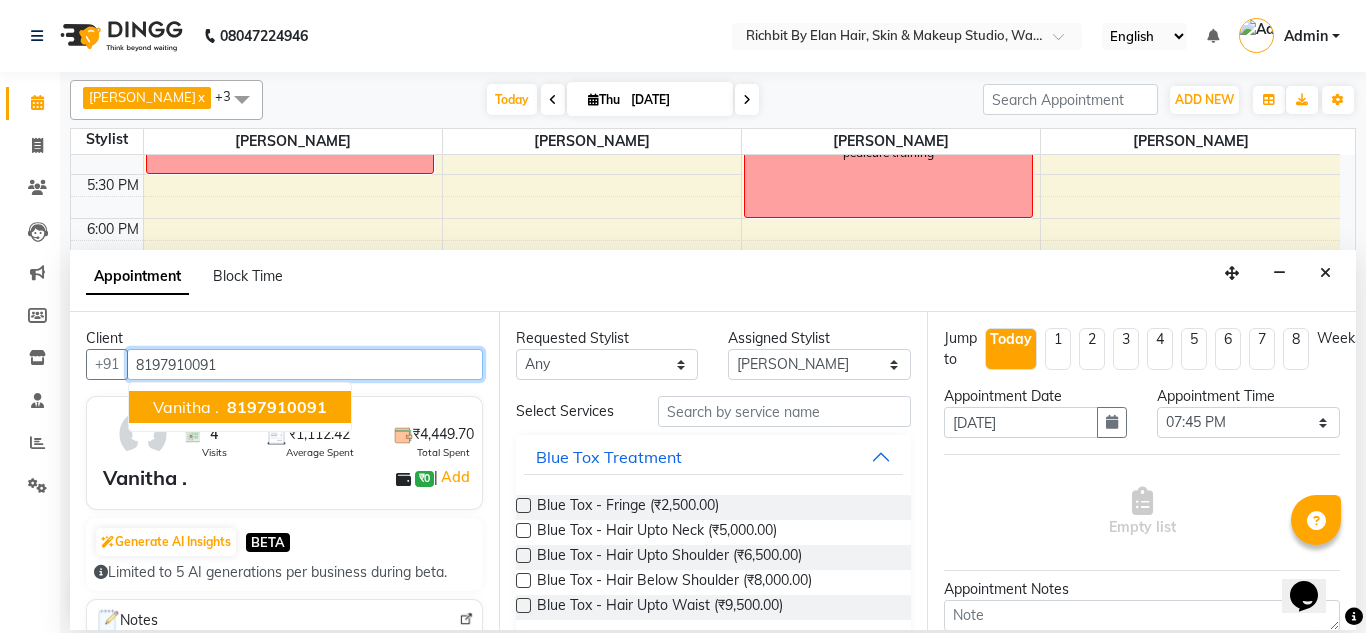 click on "8197910091" at bounding box center [277, 407] 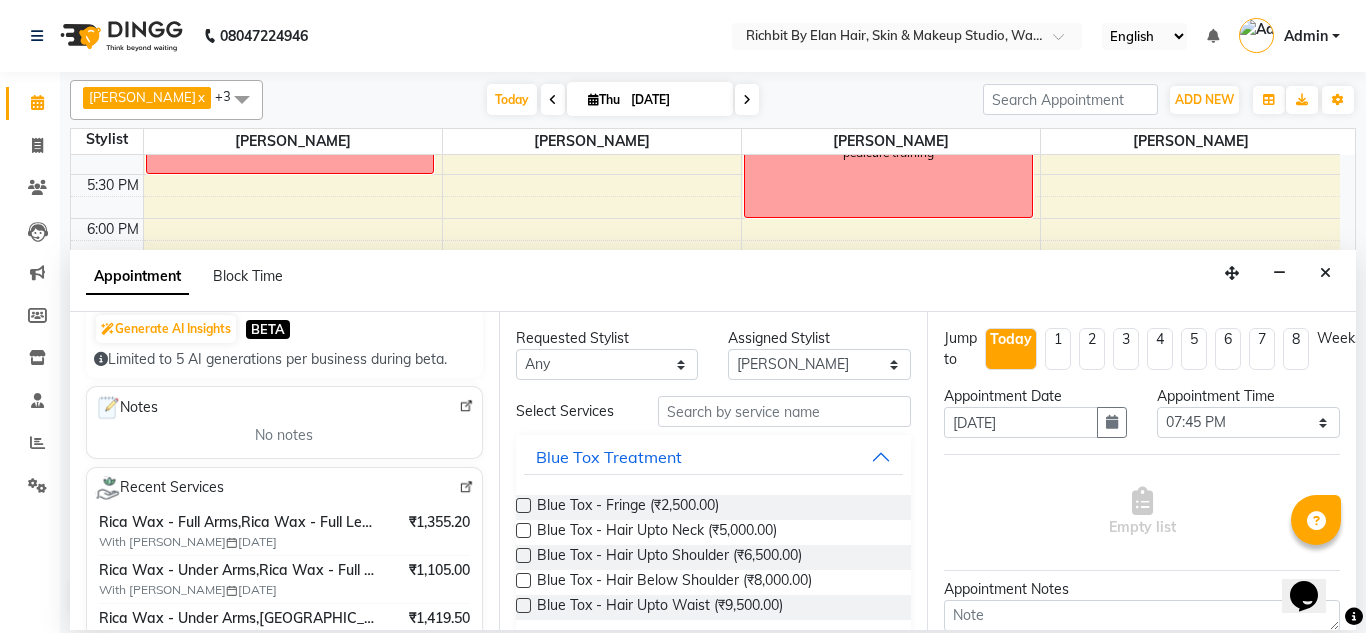 scroll, scrollTop: 0, scrollLeft: 0, axis: both 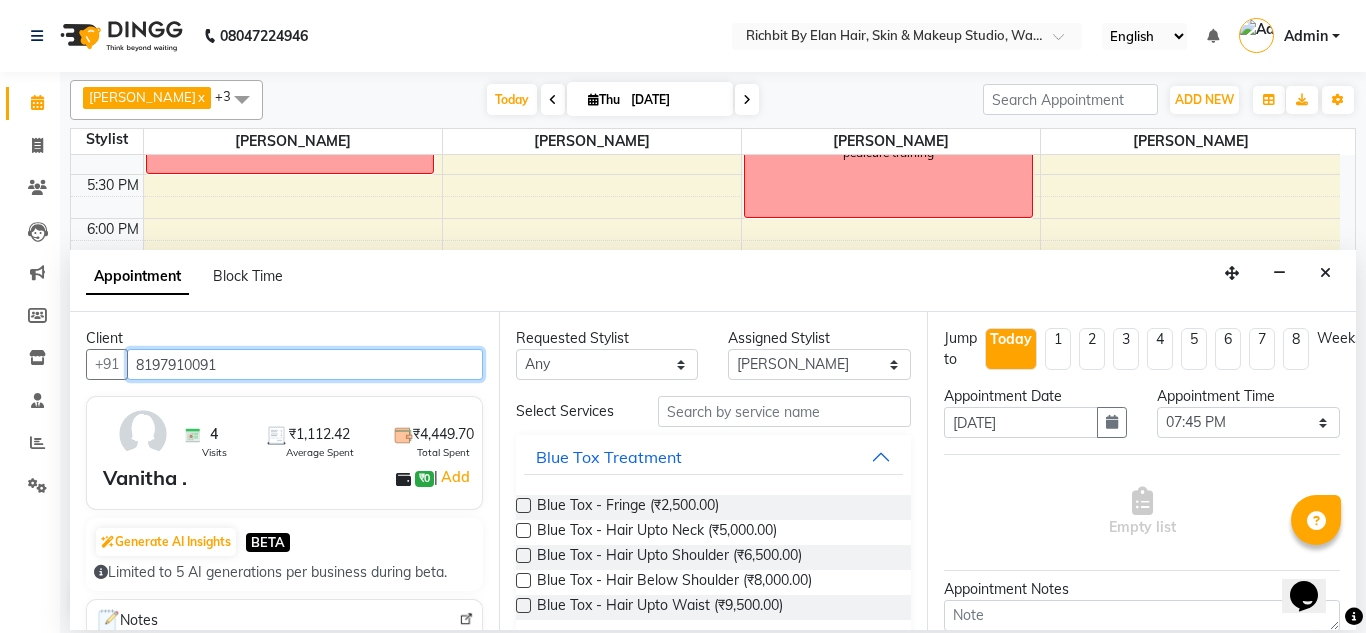 type on "8197910091" 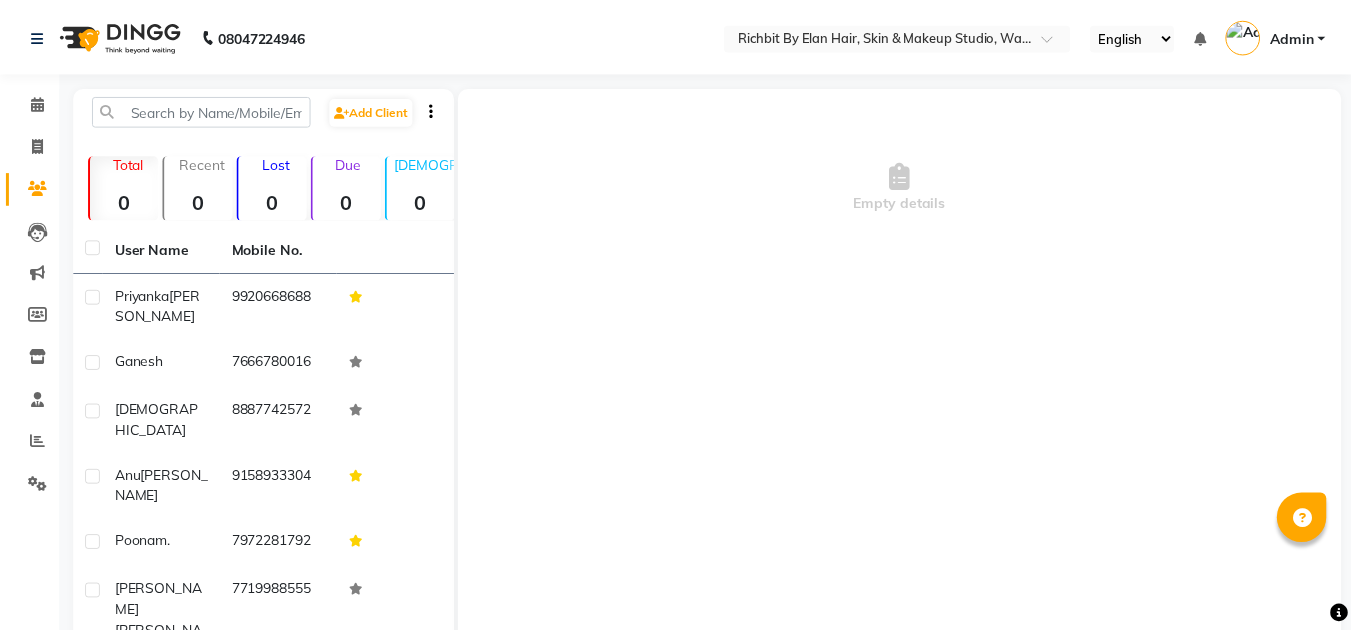 scroll, scrollTop: 0, scrollLeft: 0, axis: both 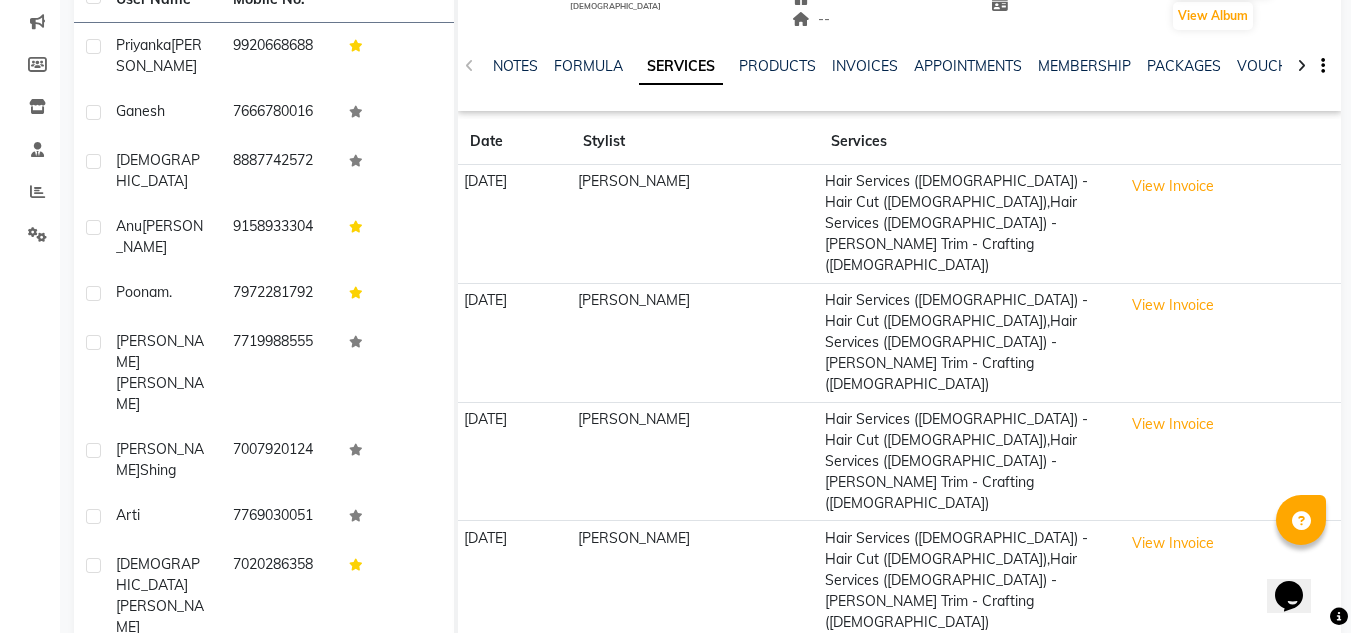 click on "Next" 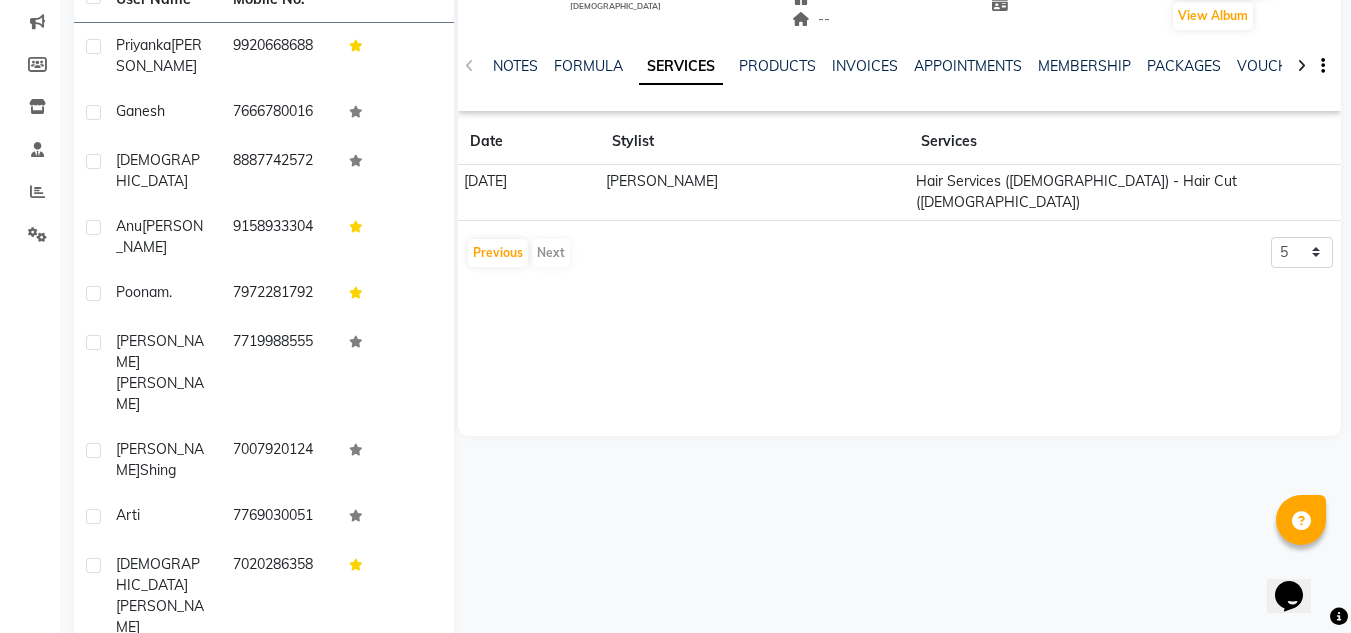 click on "Date Stylist Services 13-12-2023 Prashant Kumar Hair Services (Male) - Hair Cut (Male)  Previous   Next  5 10 50 100 500" 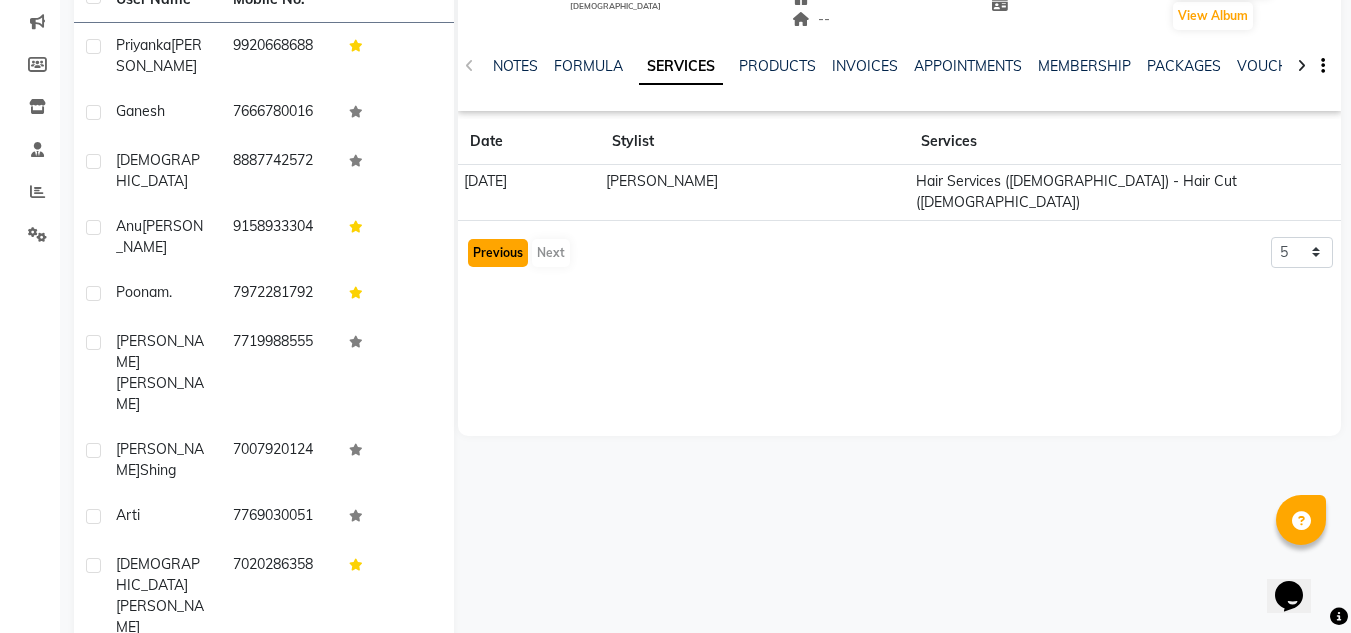 click on "Previous" 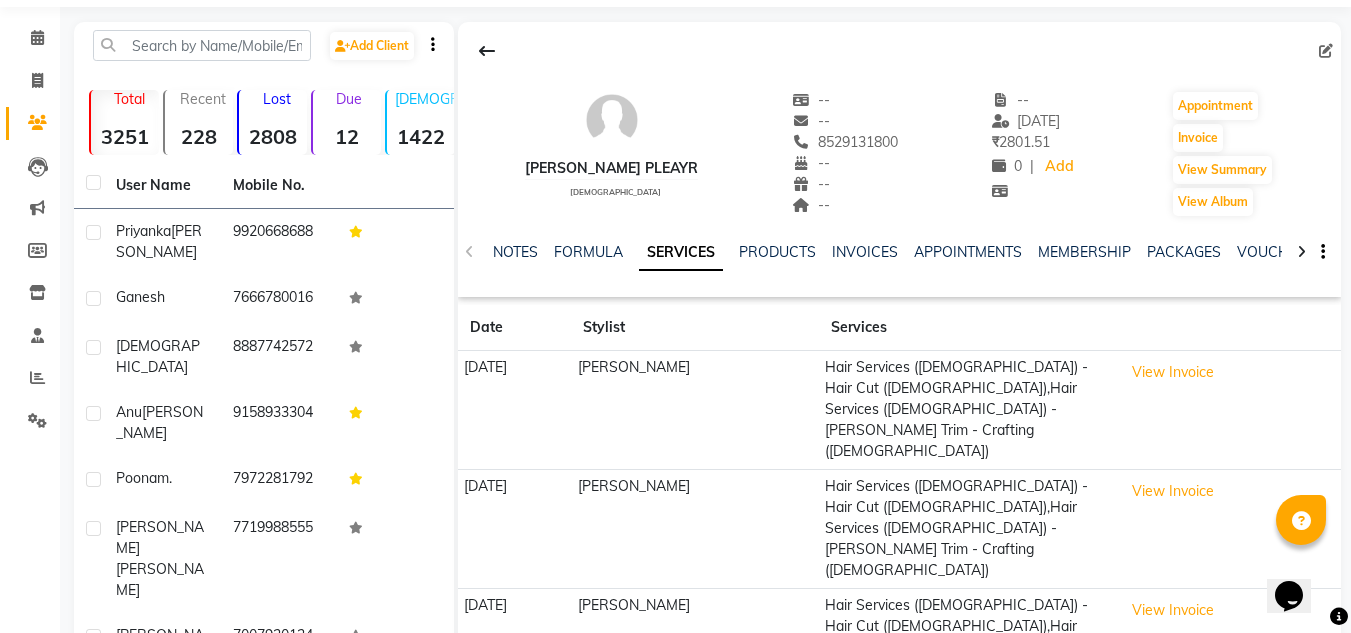scroll, scrollTop: 100, scrollLeft: 0, axis: vertical 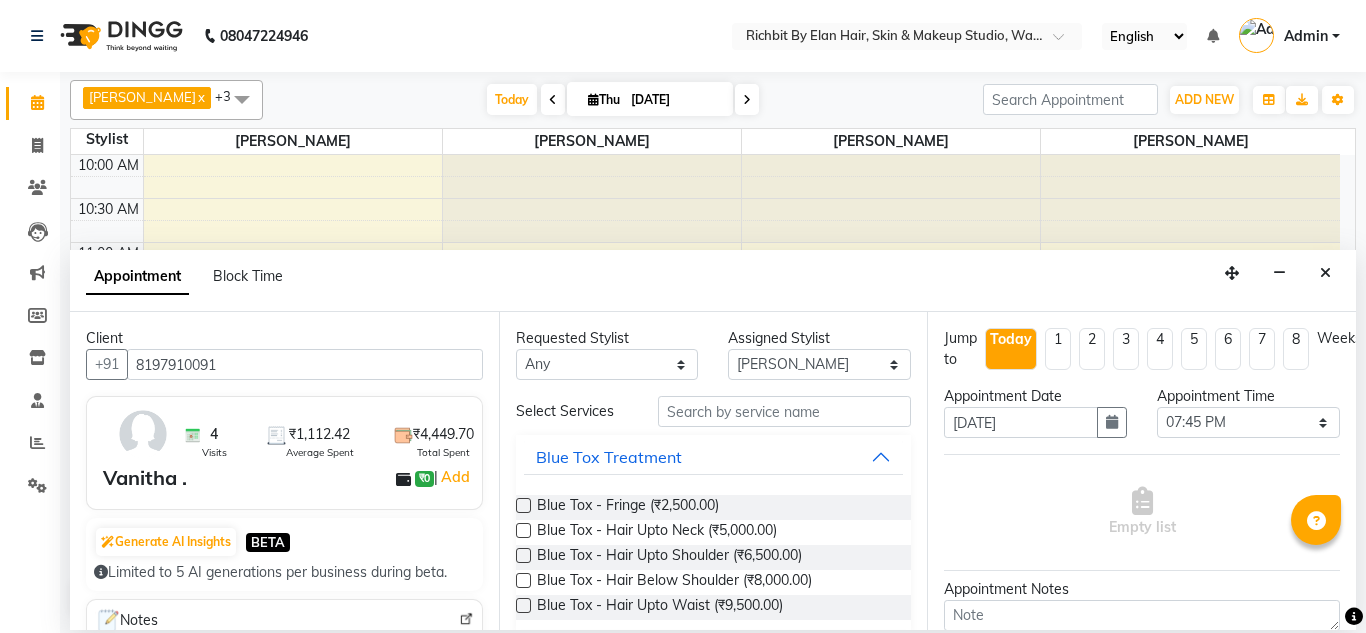 select on "39151" 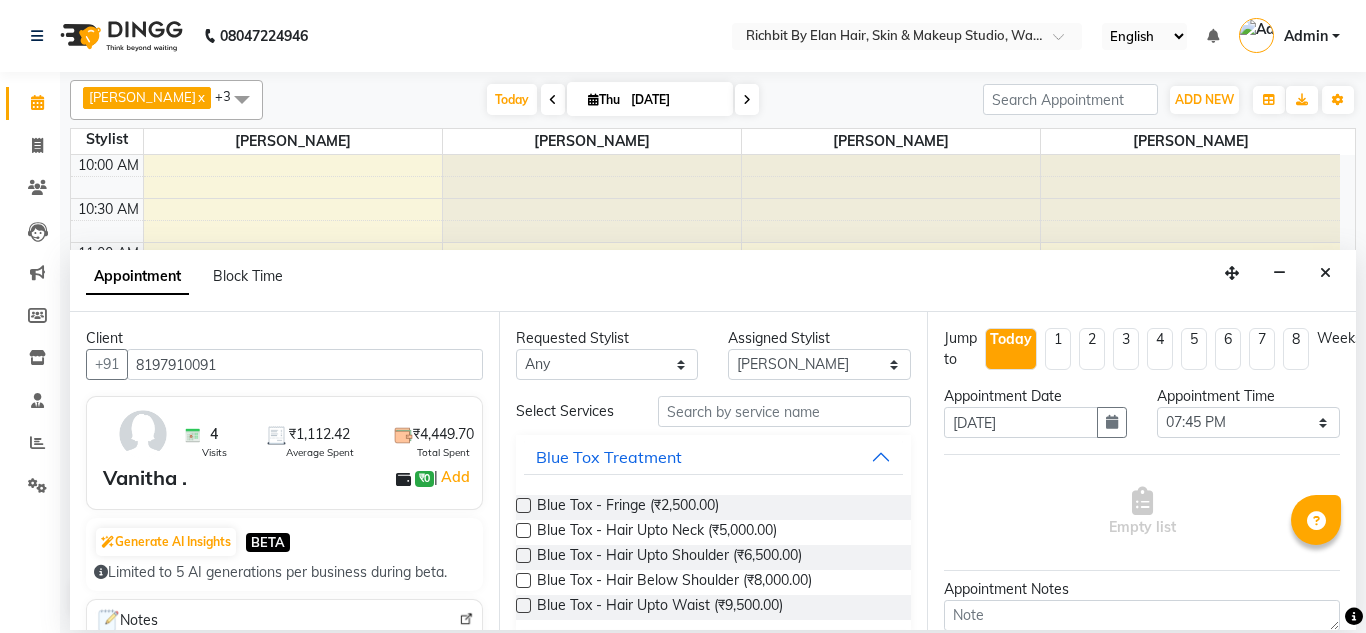 scroll, scrollTop: 0, scrollLeft: 0, axis: both 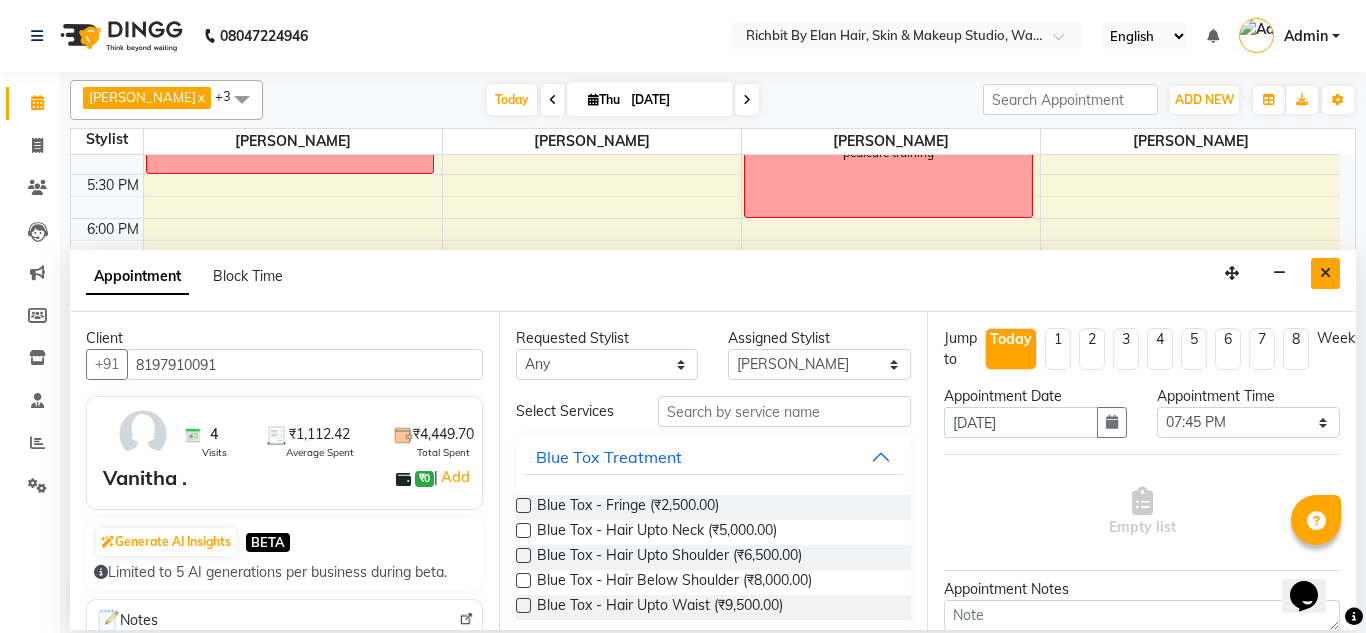 click at bounding box center (1325, 273) 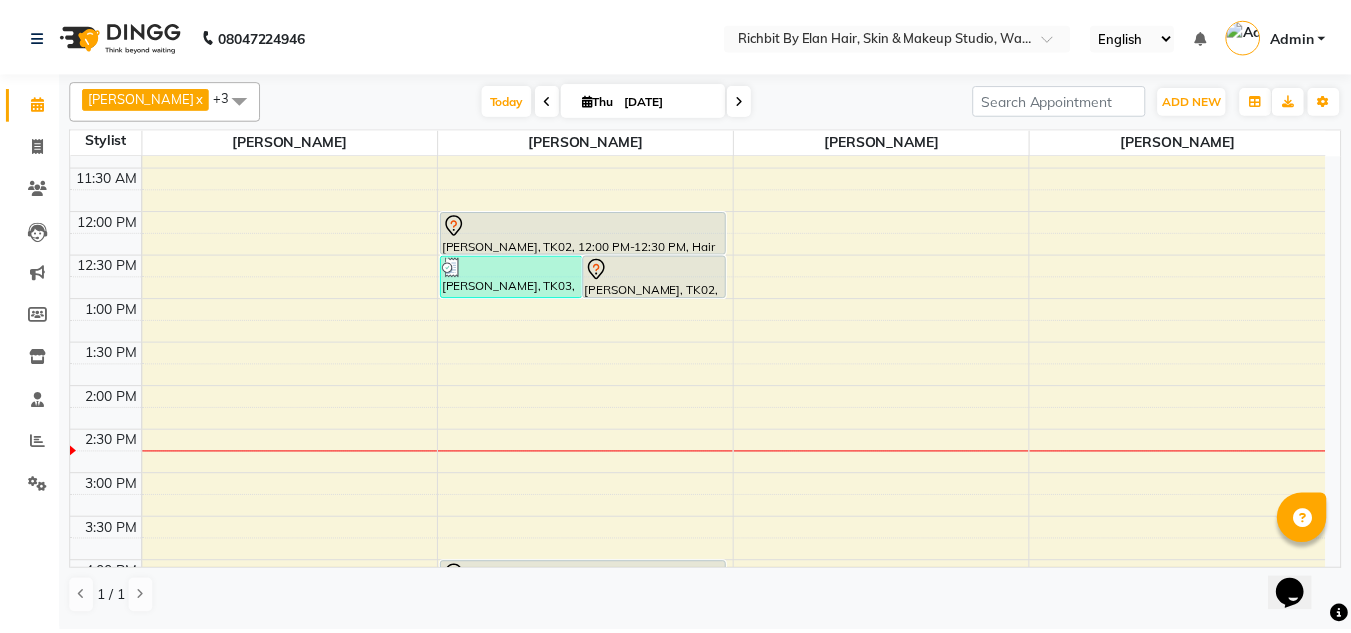 scroll, scrollTop: 0, scrollLeft: 0, axis: both 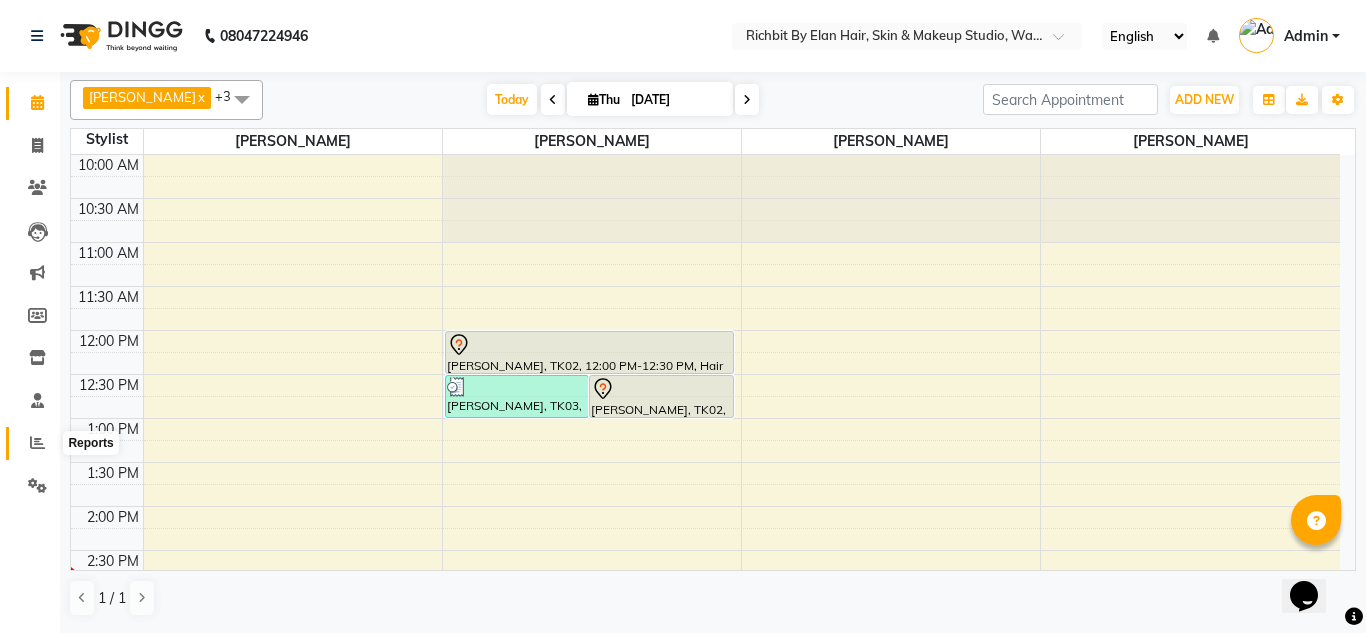 click 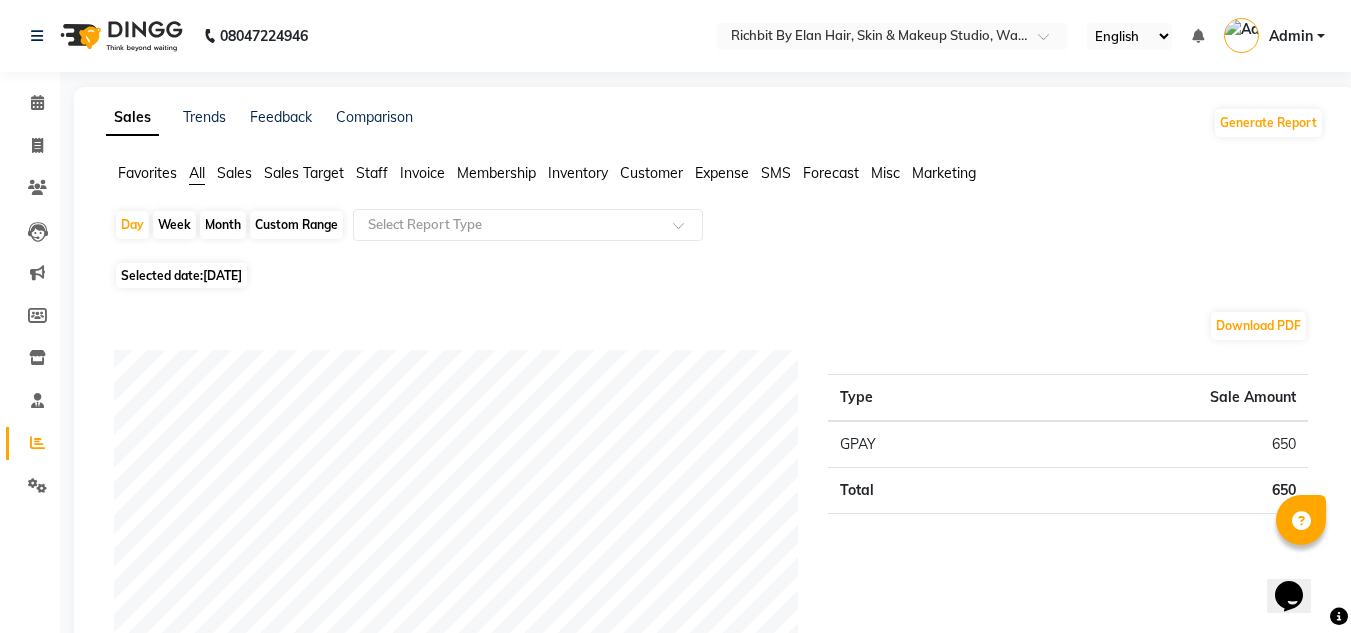 click on "[DATE]" 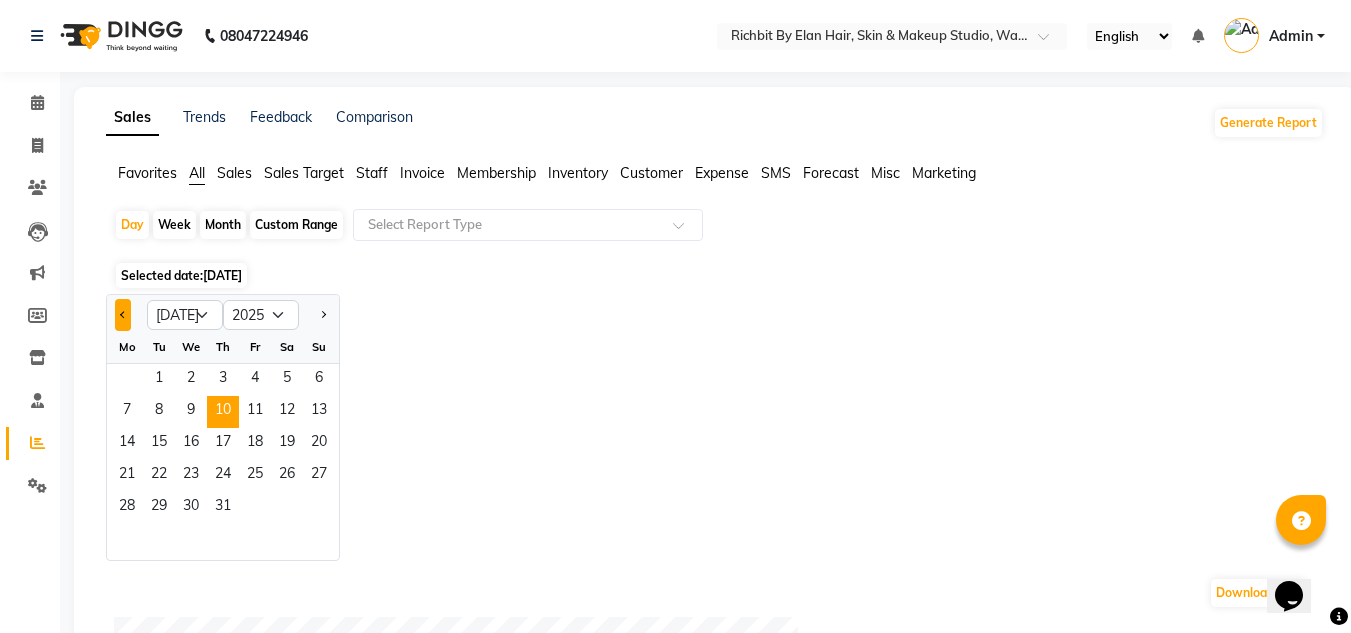 click 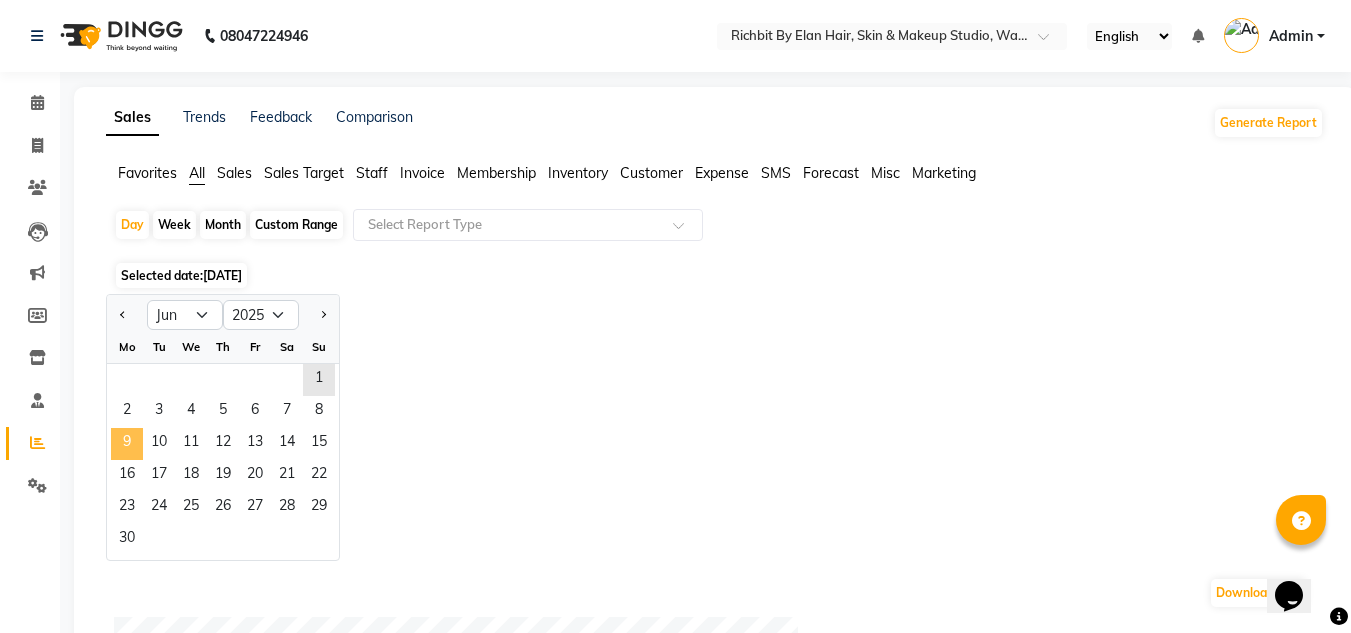 click on "9" 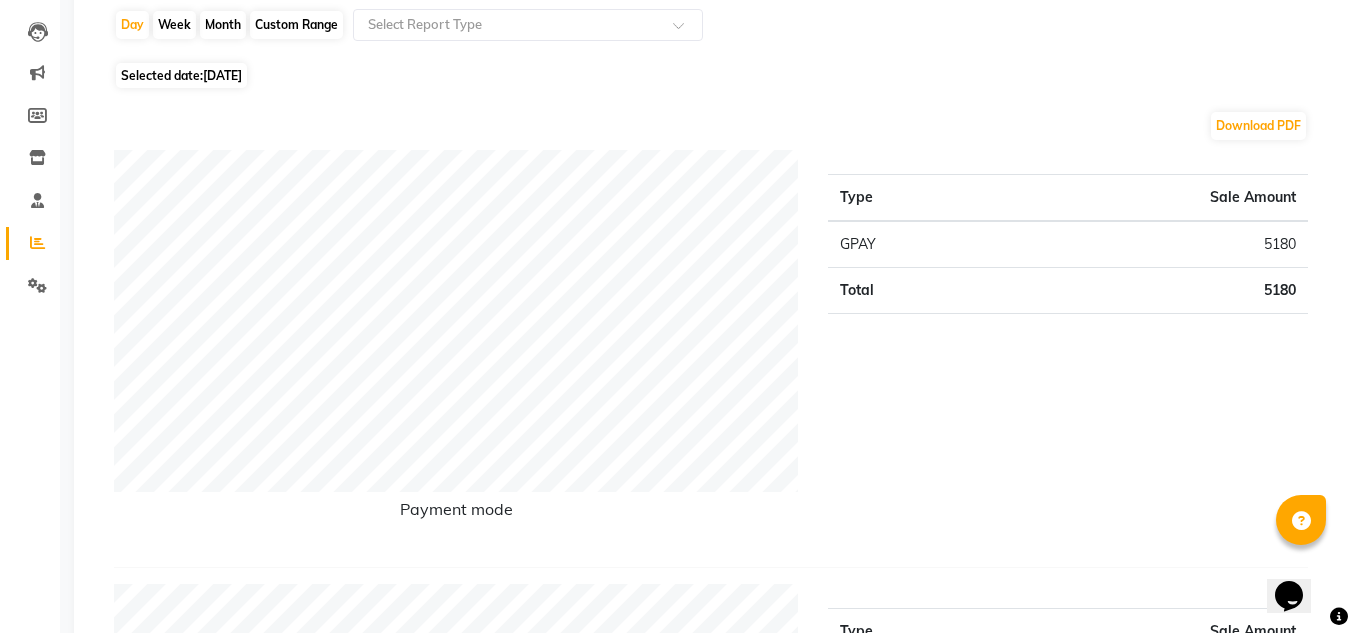 scroll, scrollTop: 0, scrollLeft: 0, axis: both 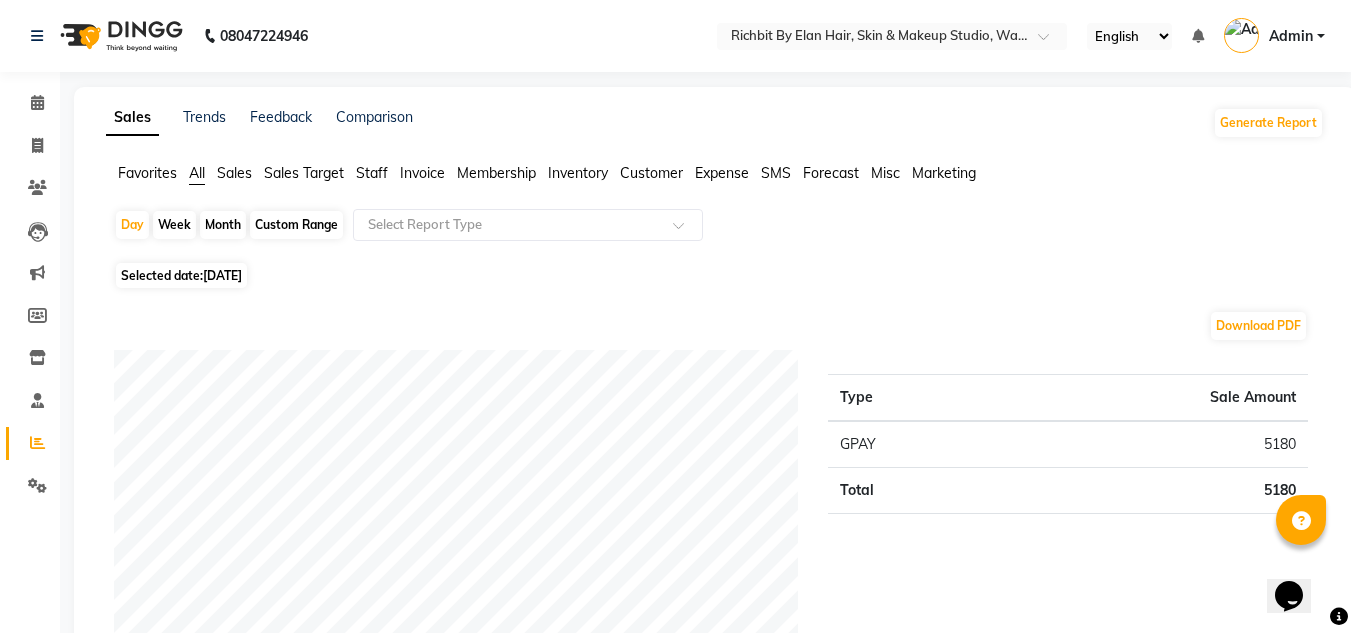 click on "09-06-2025" 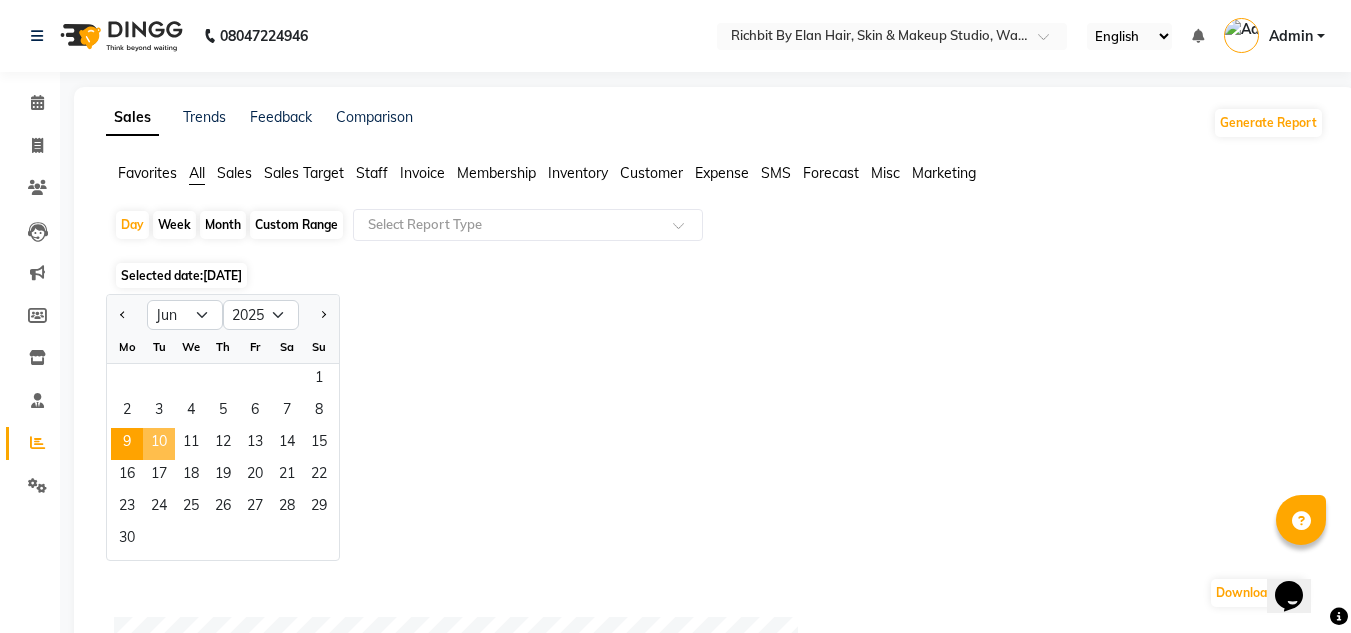 click on "10" 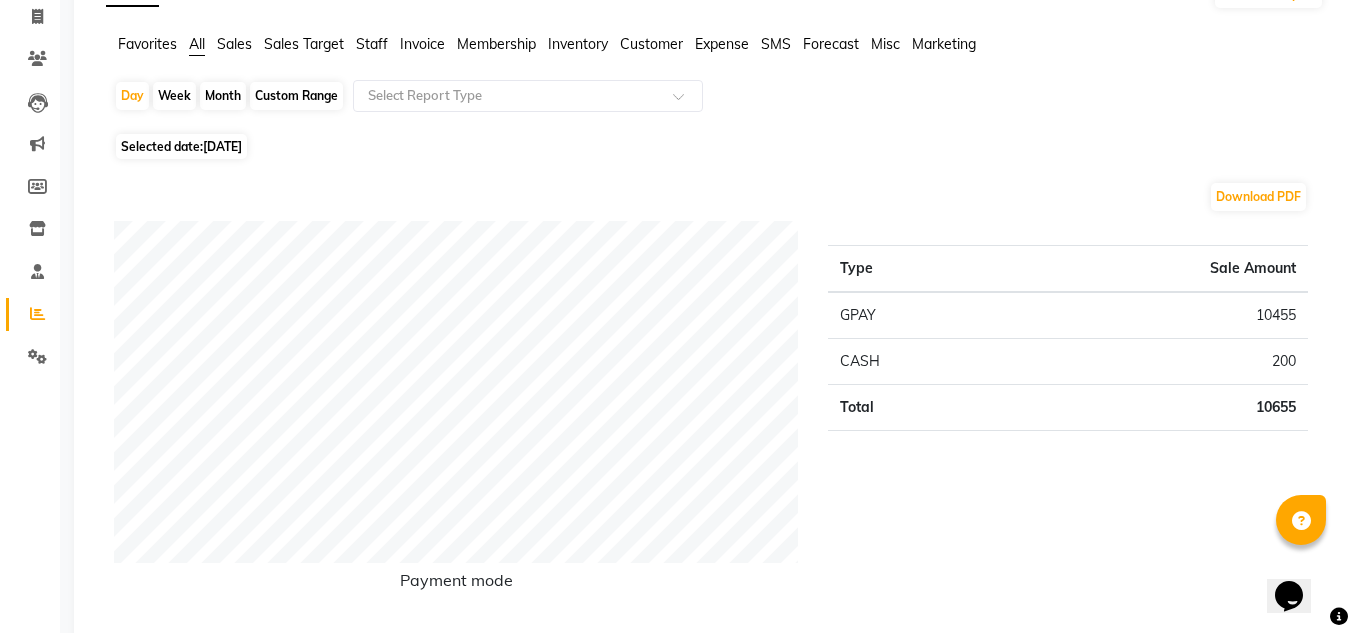 scroll, scrollTop: 200, scrollLeft: 0, axis: vertical 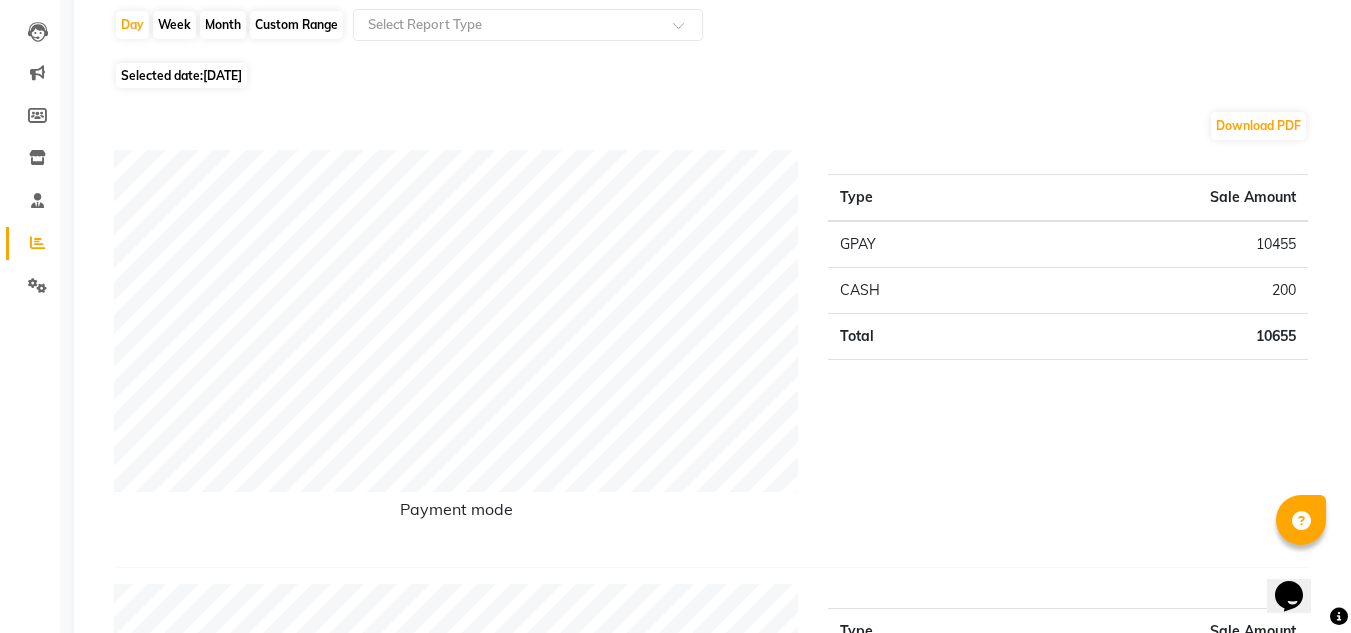 click on "10-06-2025" 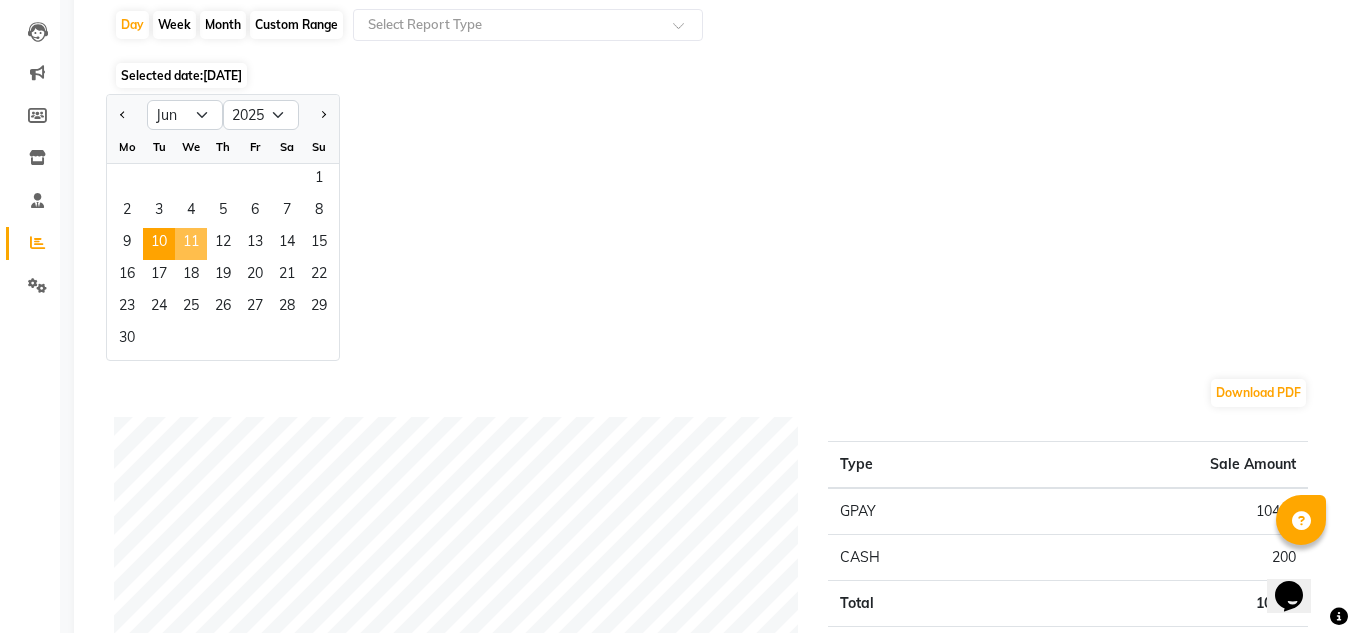 click on "11" 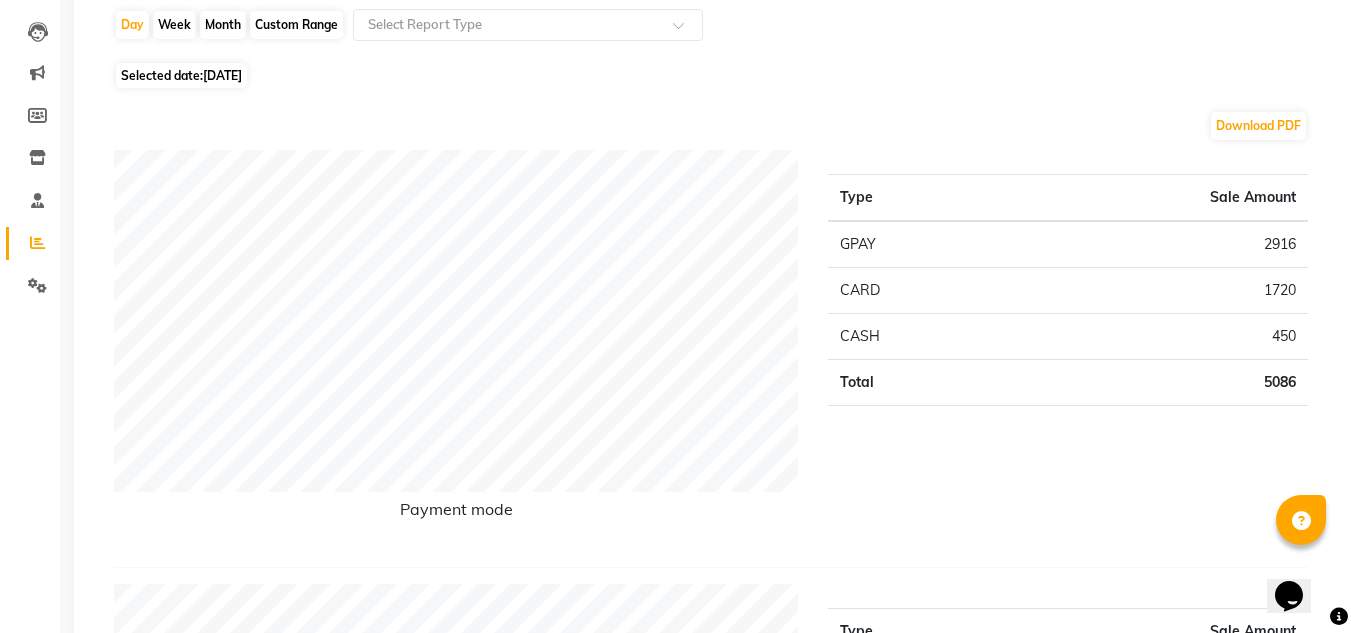click on "11-06-2025" 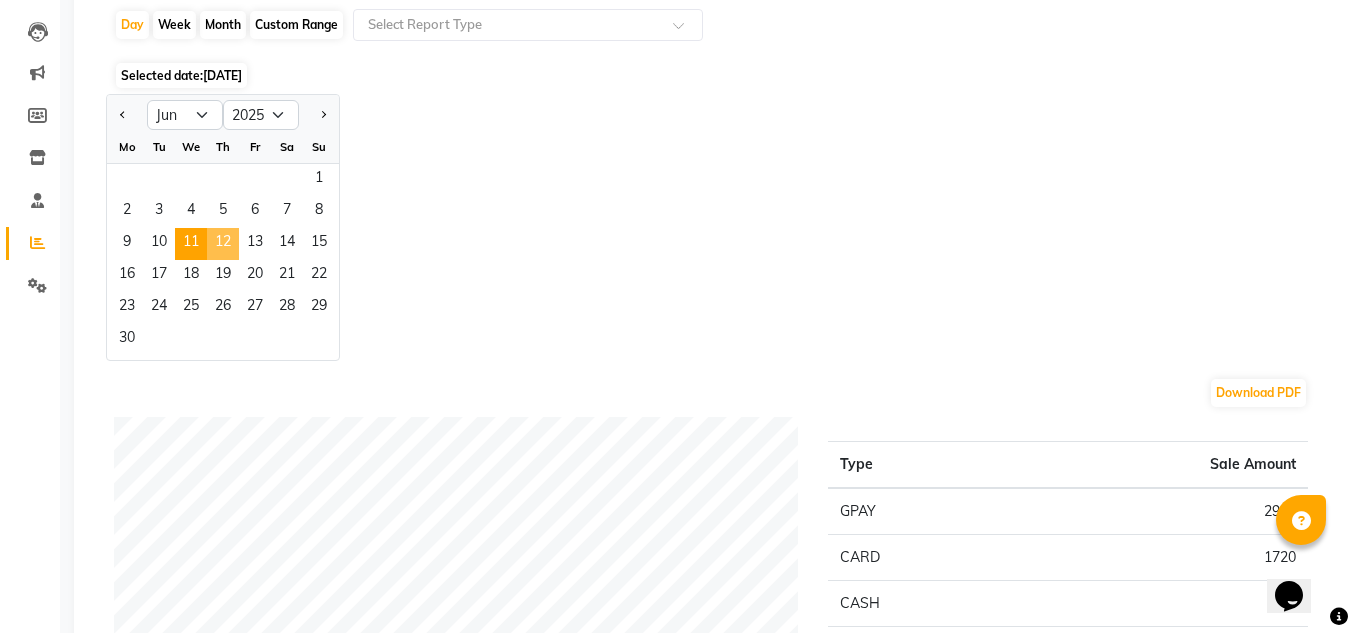 click on "12" 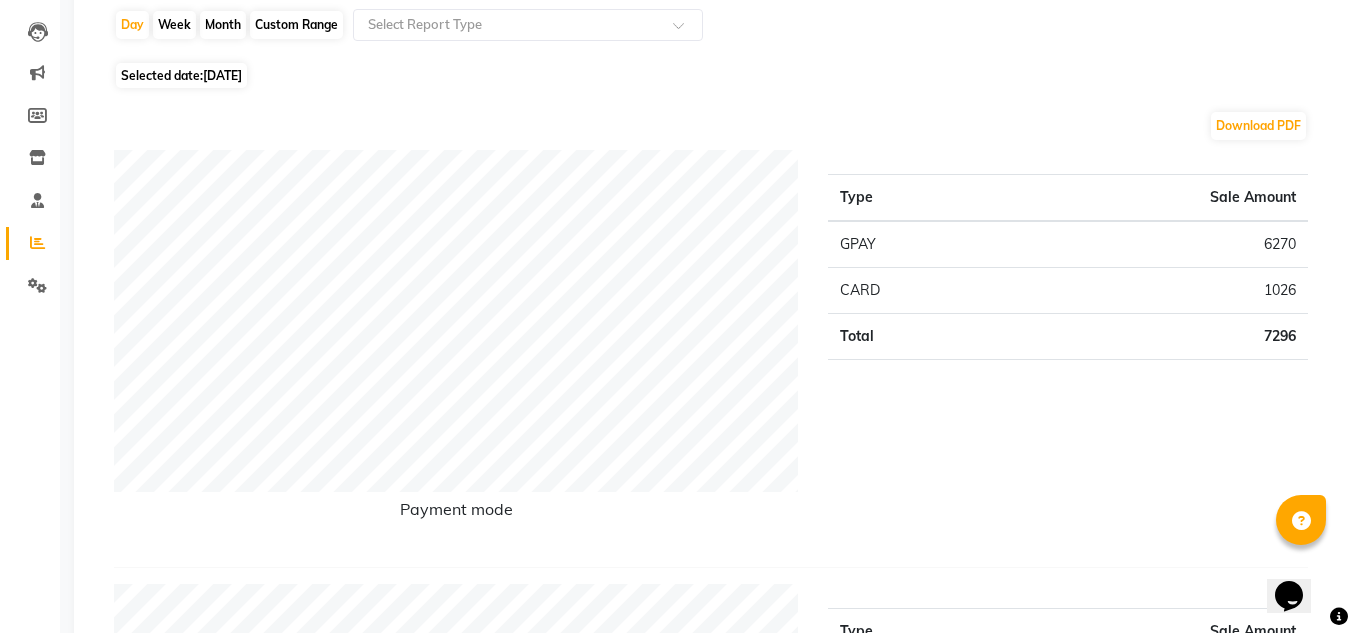 click on "12-06-2025" 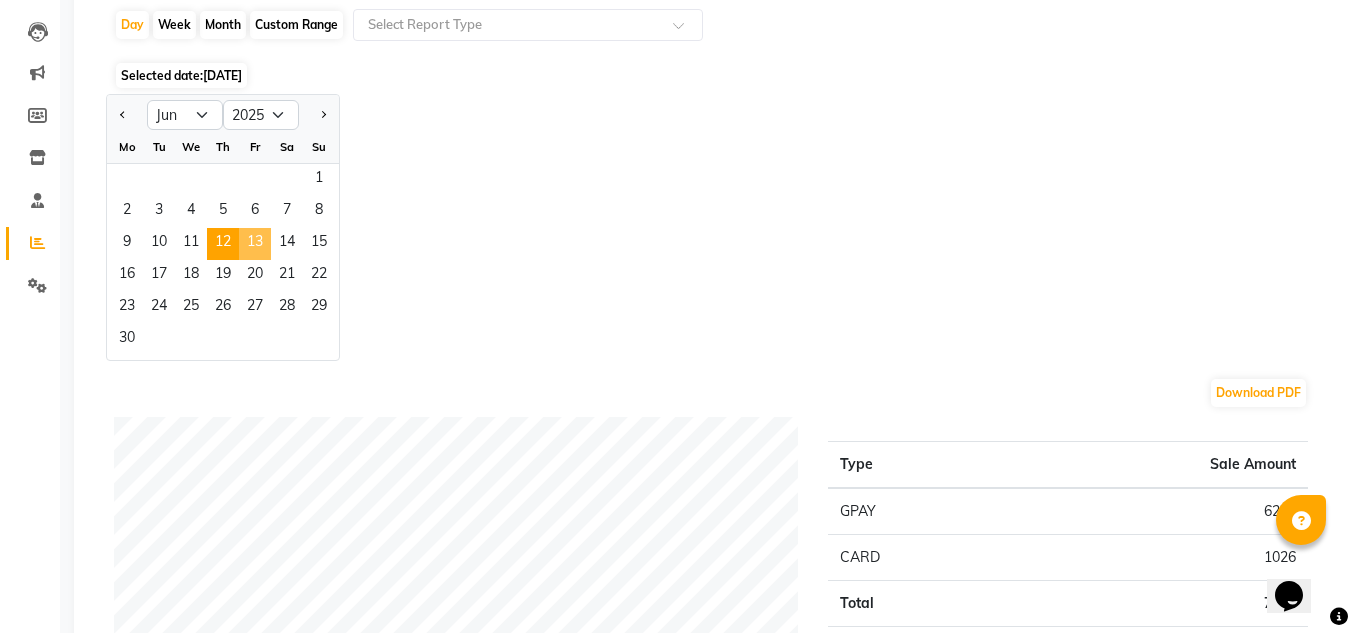 click on "13" 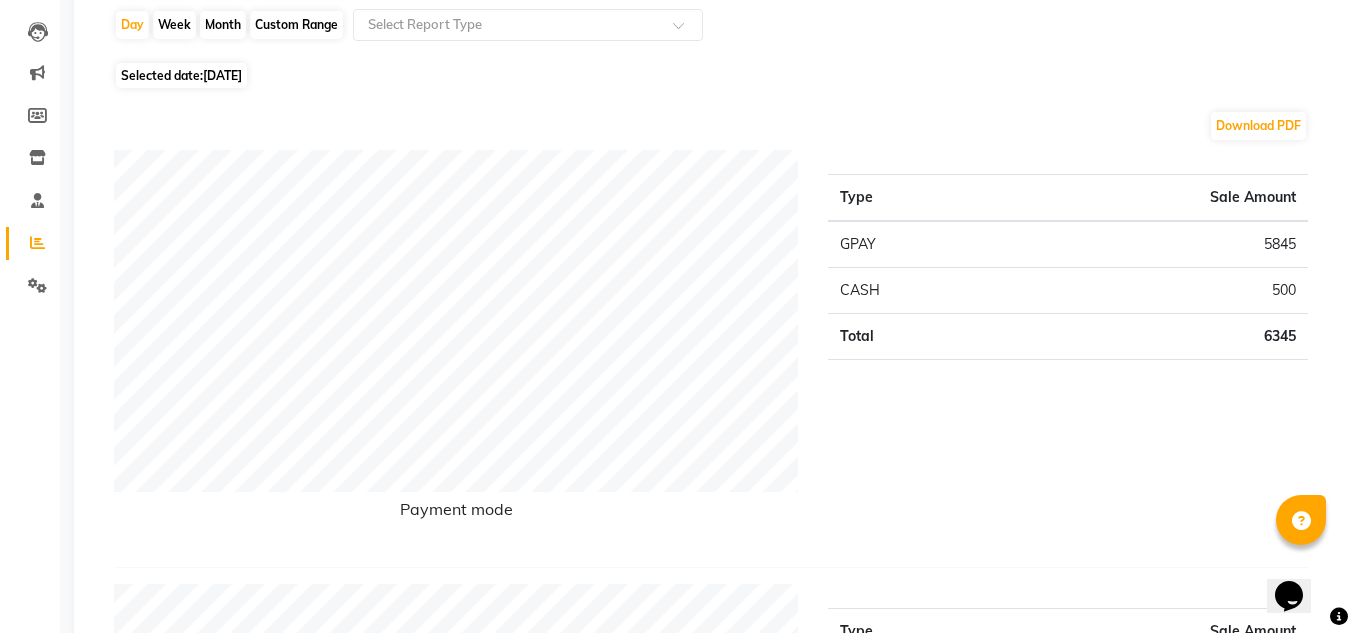click on "13-06-2025" 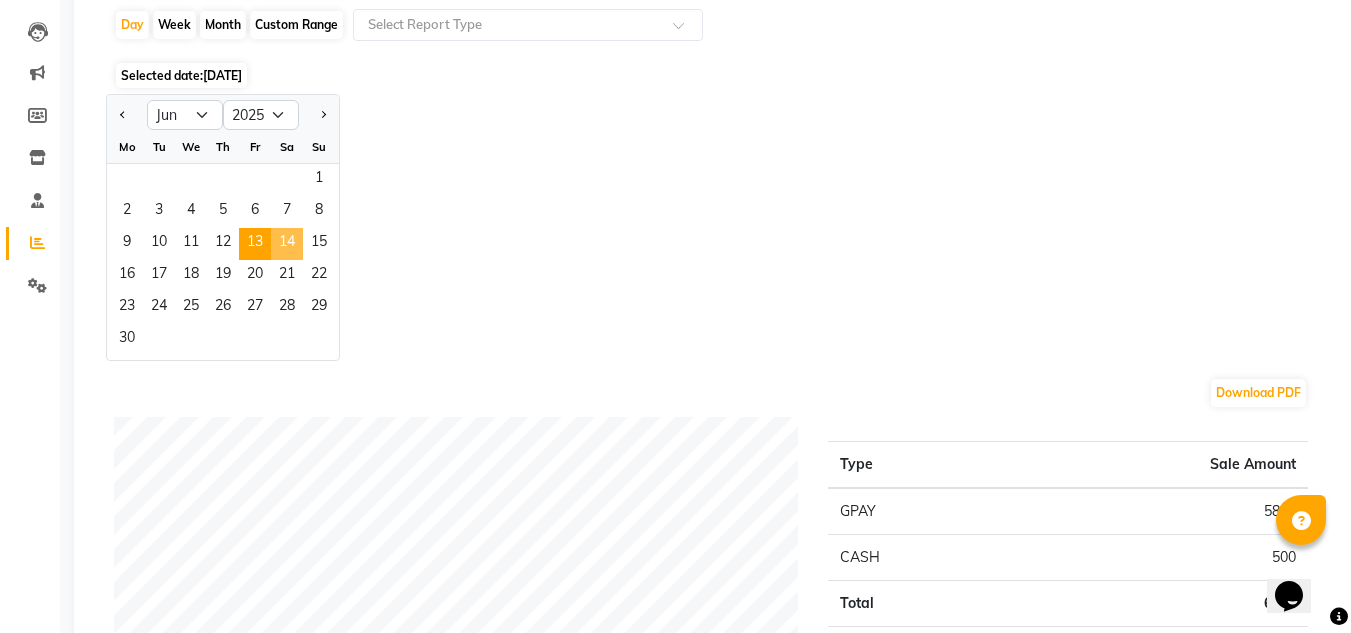 click on "14" 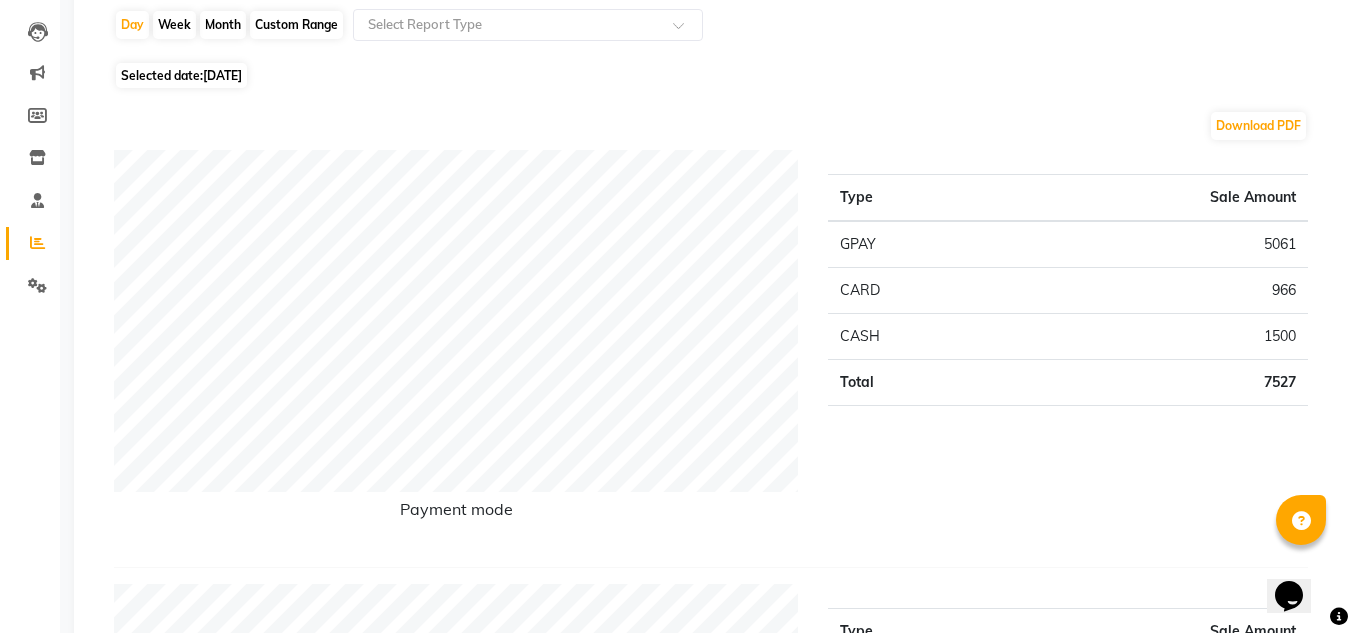 click on "14-06-2025" 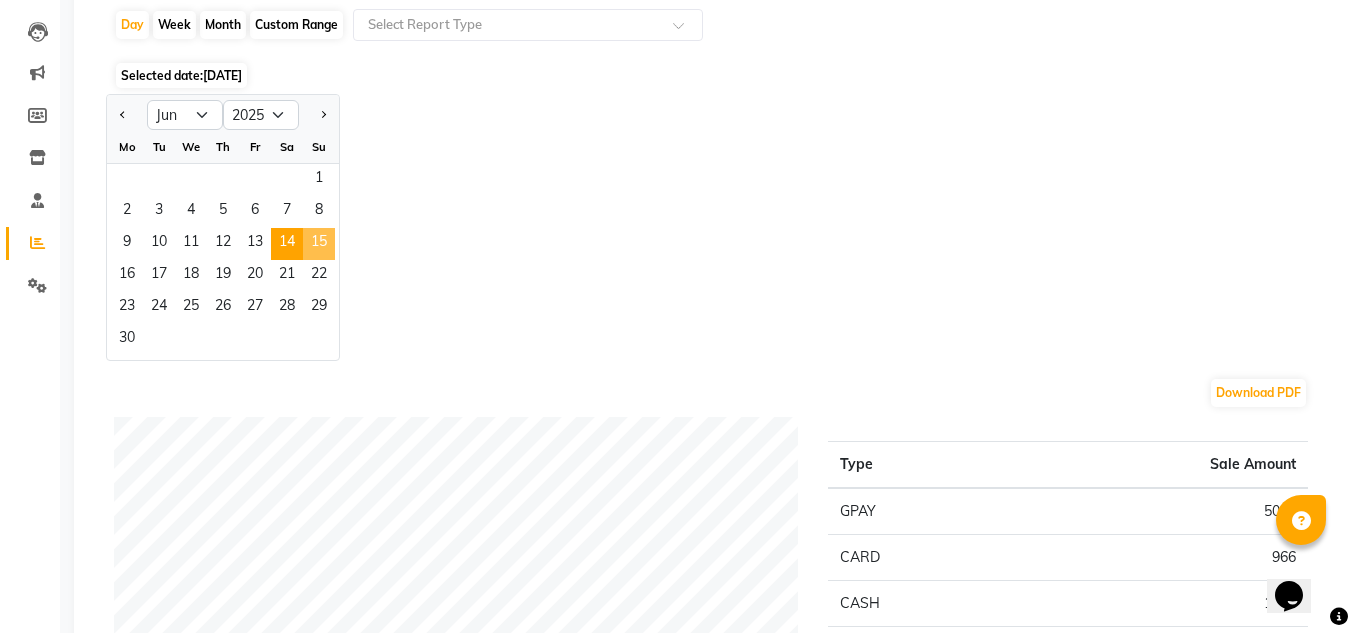 click on "15" 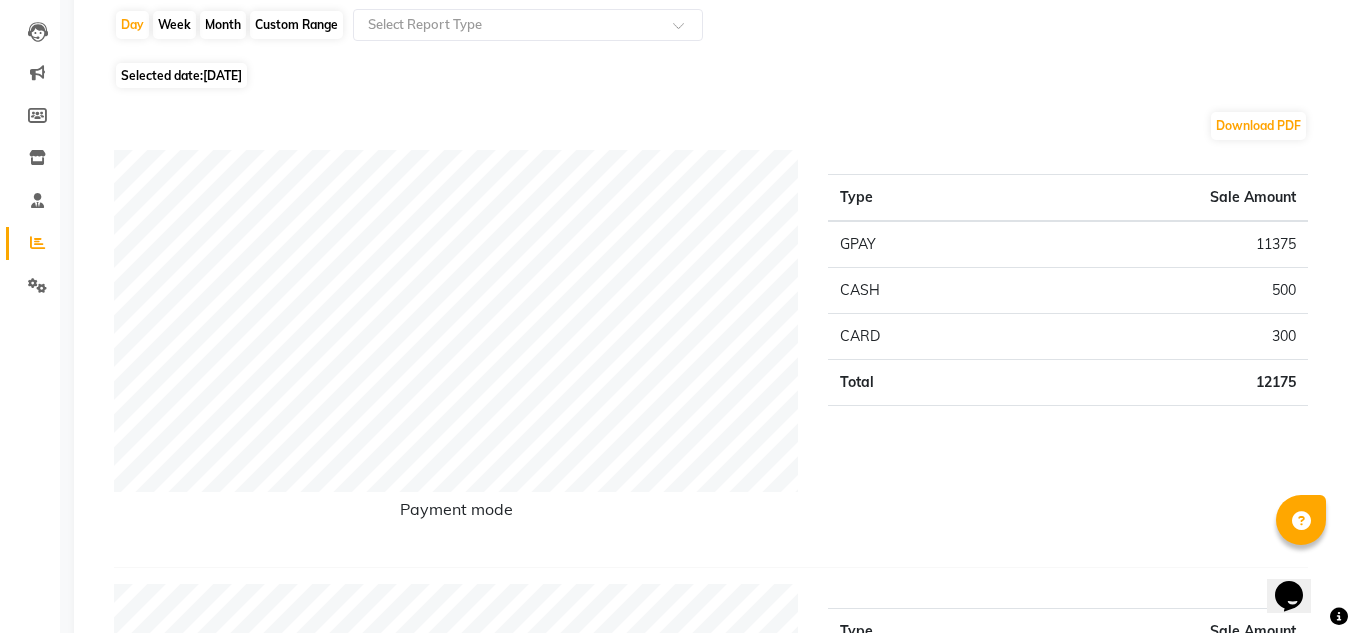 click on "15-06-2025" 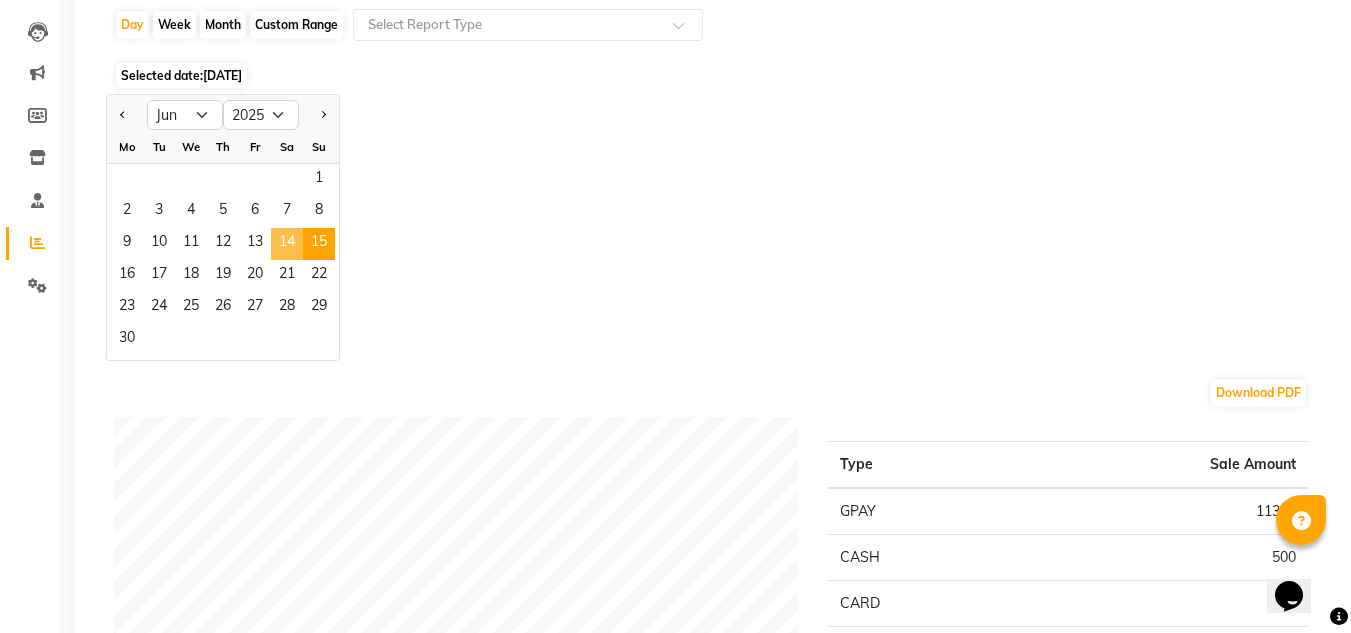 click on "14" 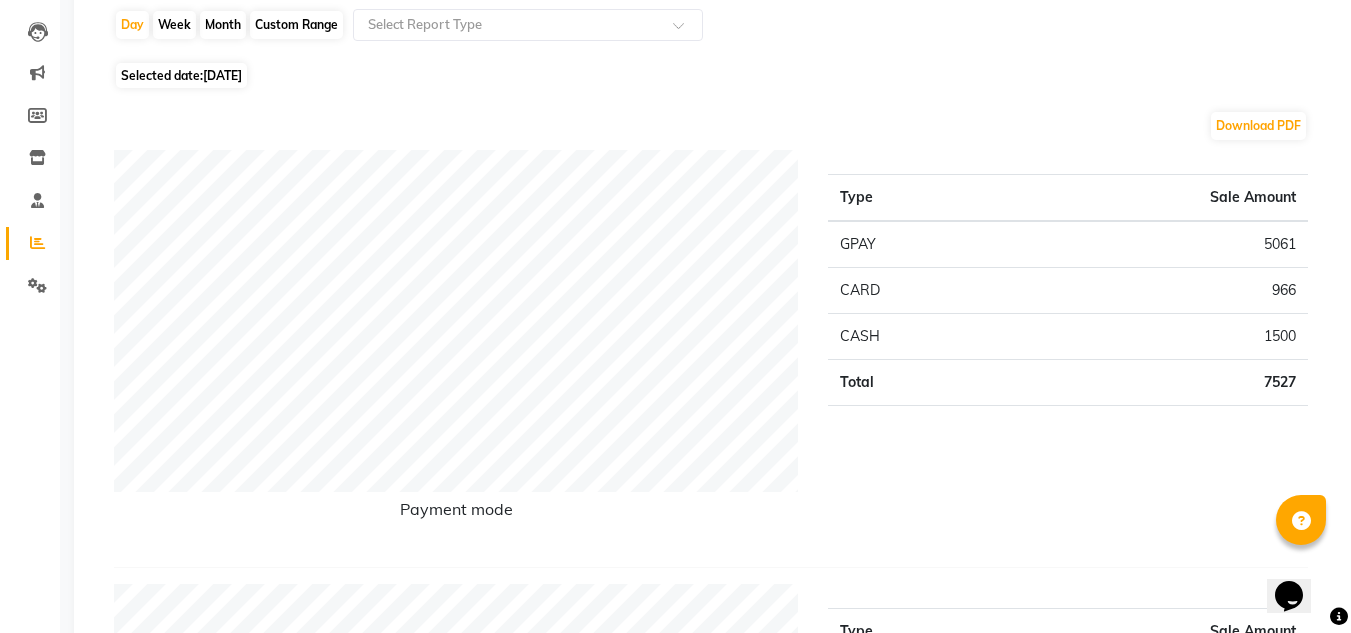 click on "14-06-2025" 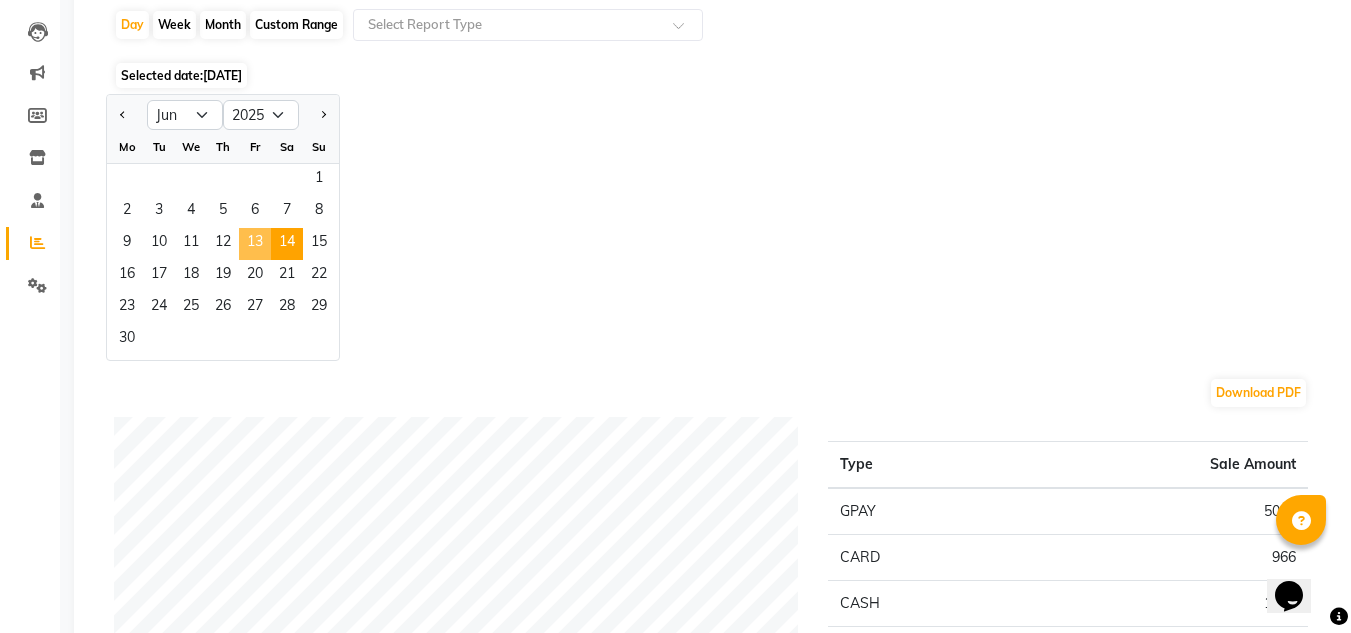 click on "13" 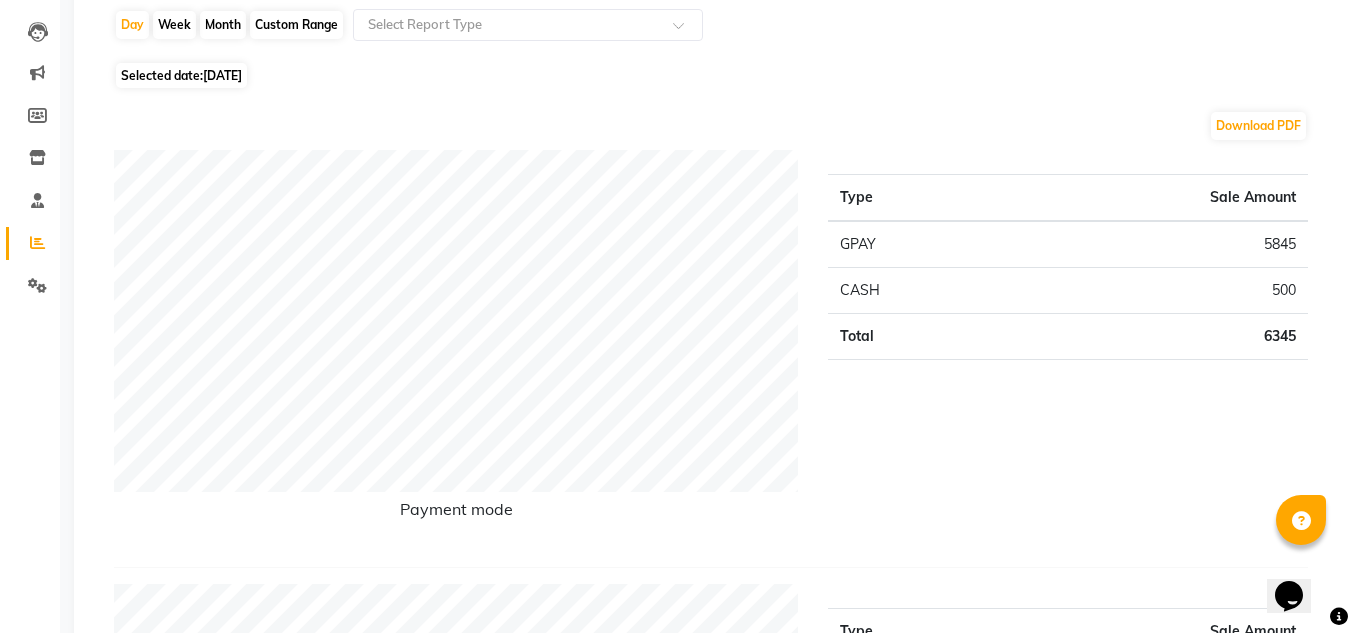 click on "Selected date:  13-06-2025" 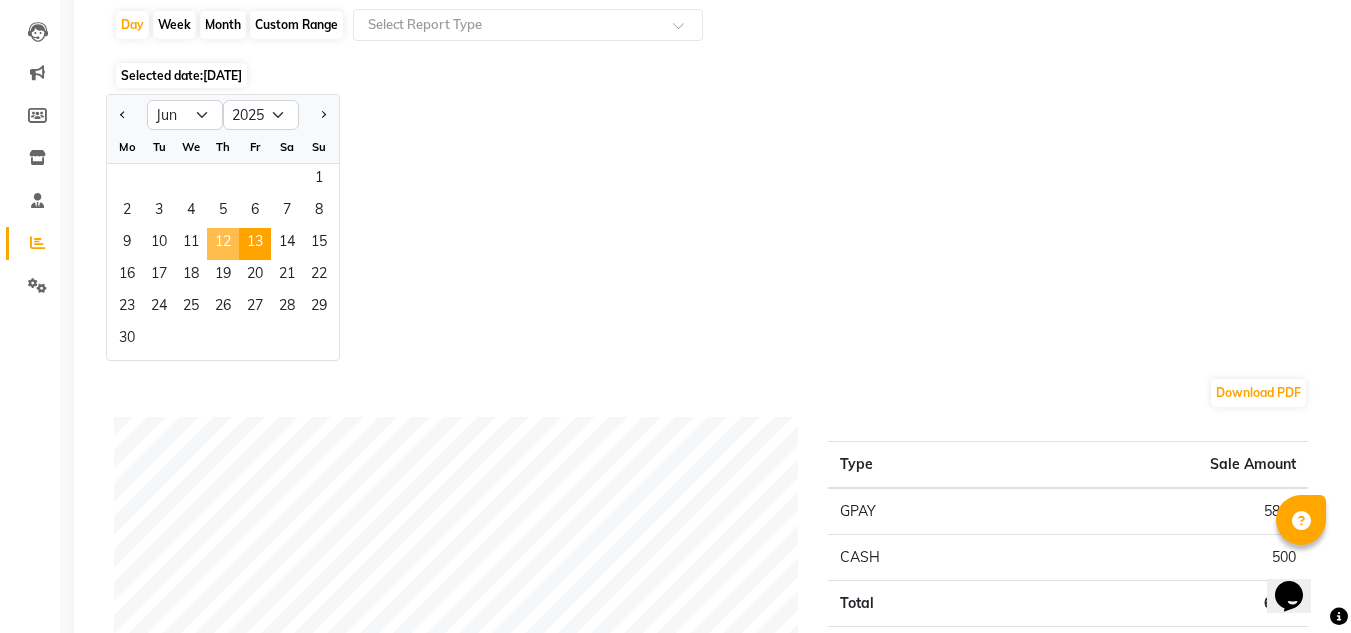 click on "12" 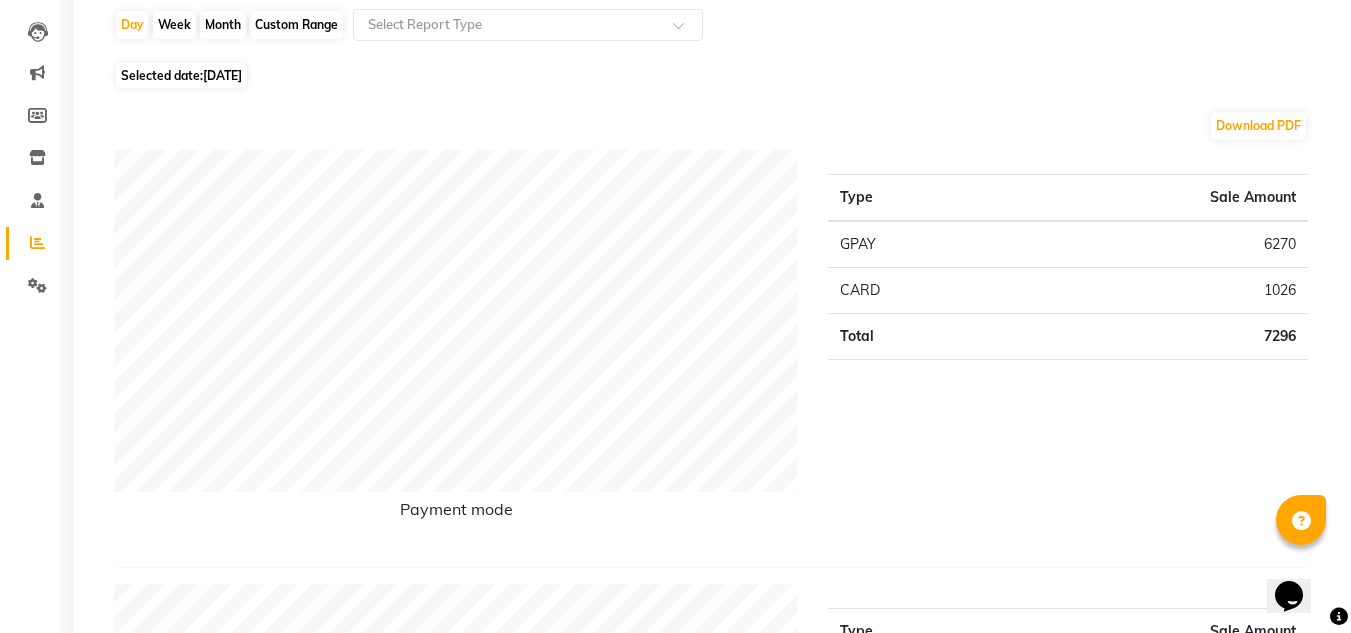 click on "12-06-2025" 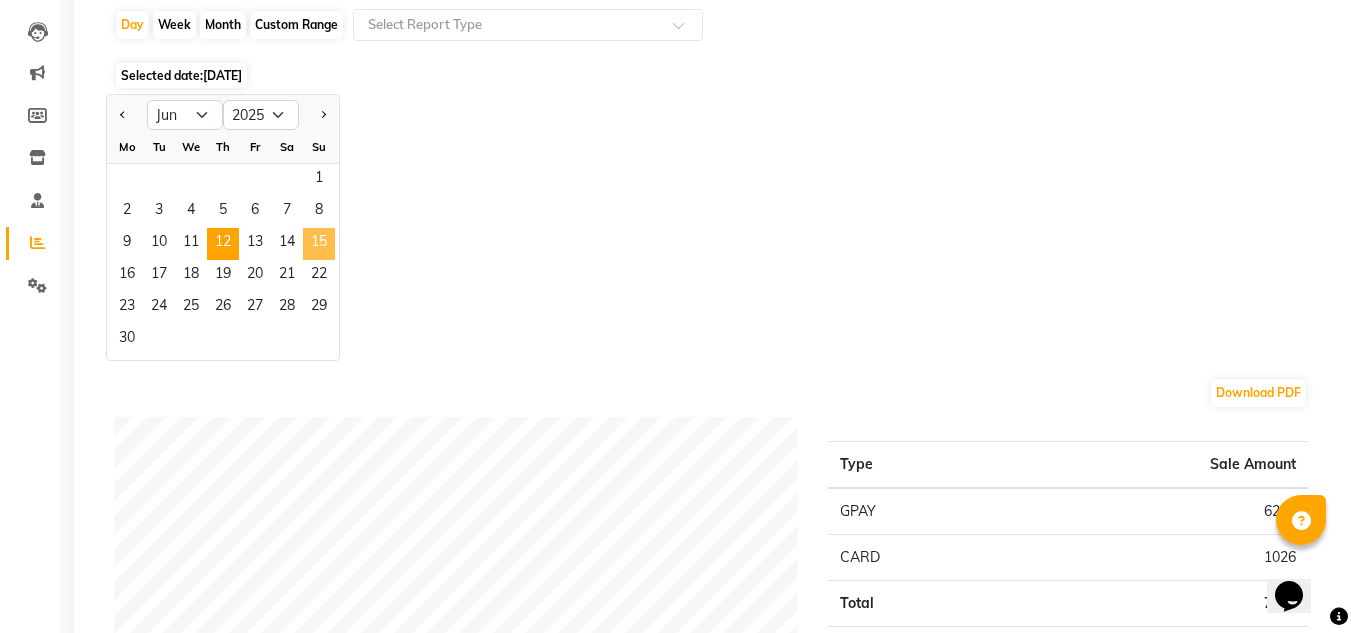 click on "15" 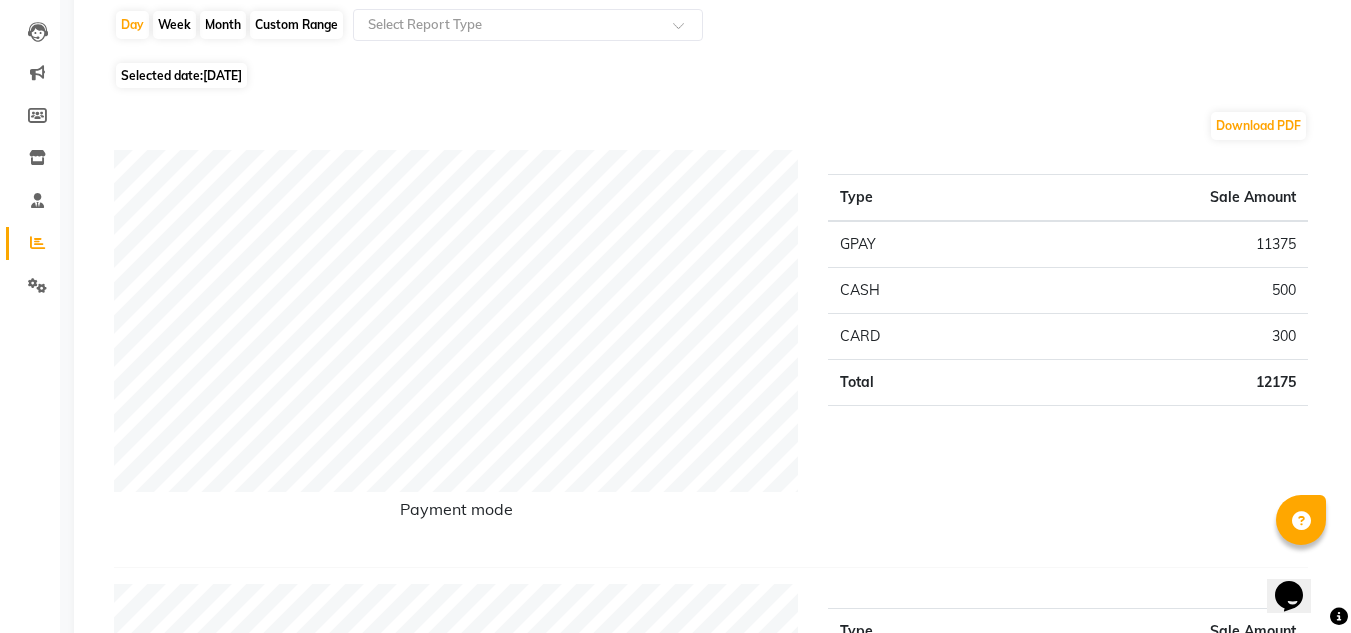 click on "15-06-2025" 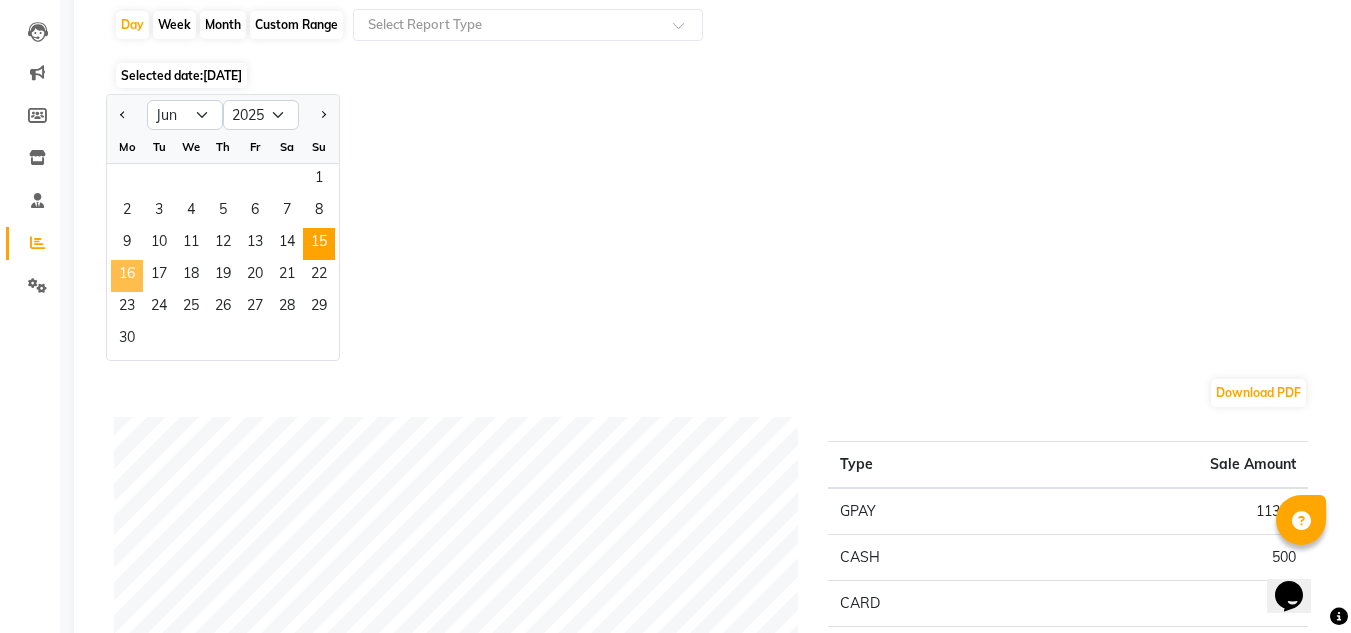 click on "16" 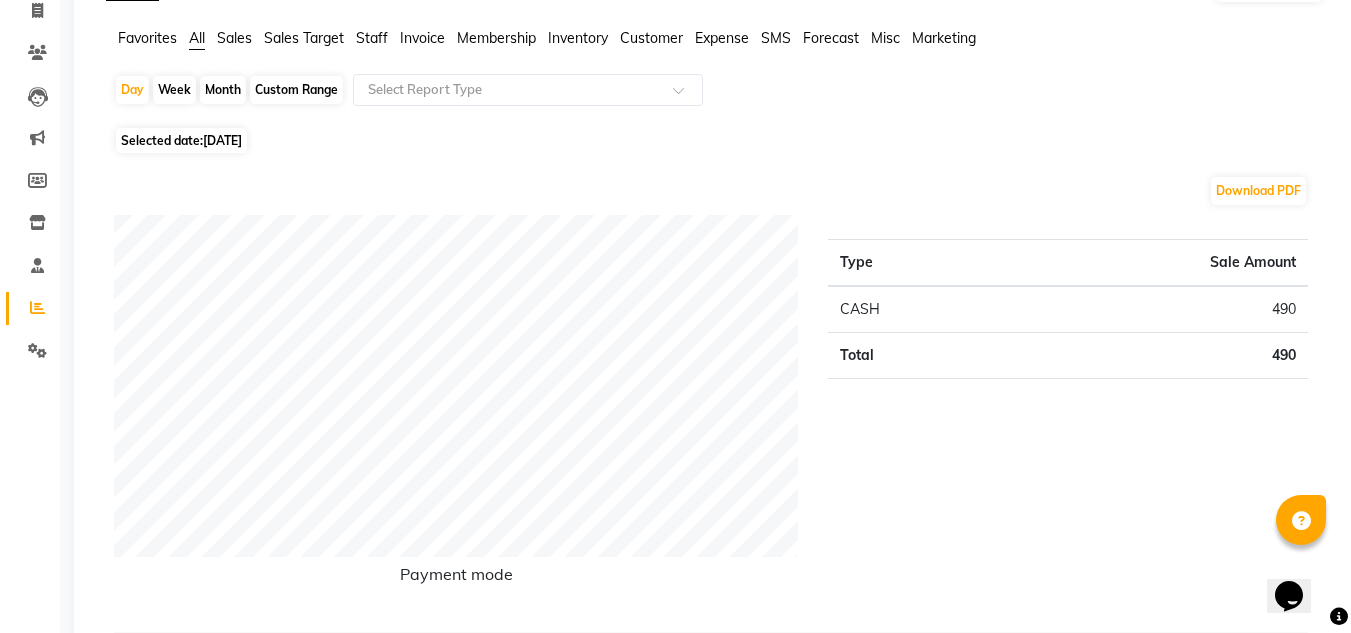 scroll, scrollTop: 100, scrollLeft: 0, axis: vertical 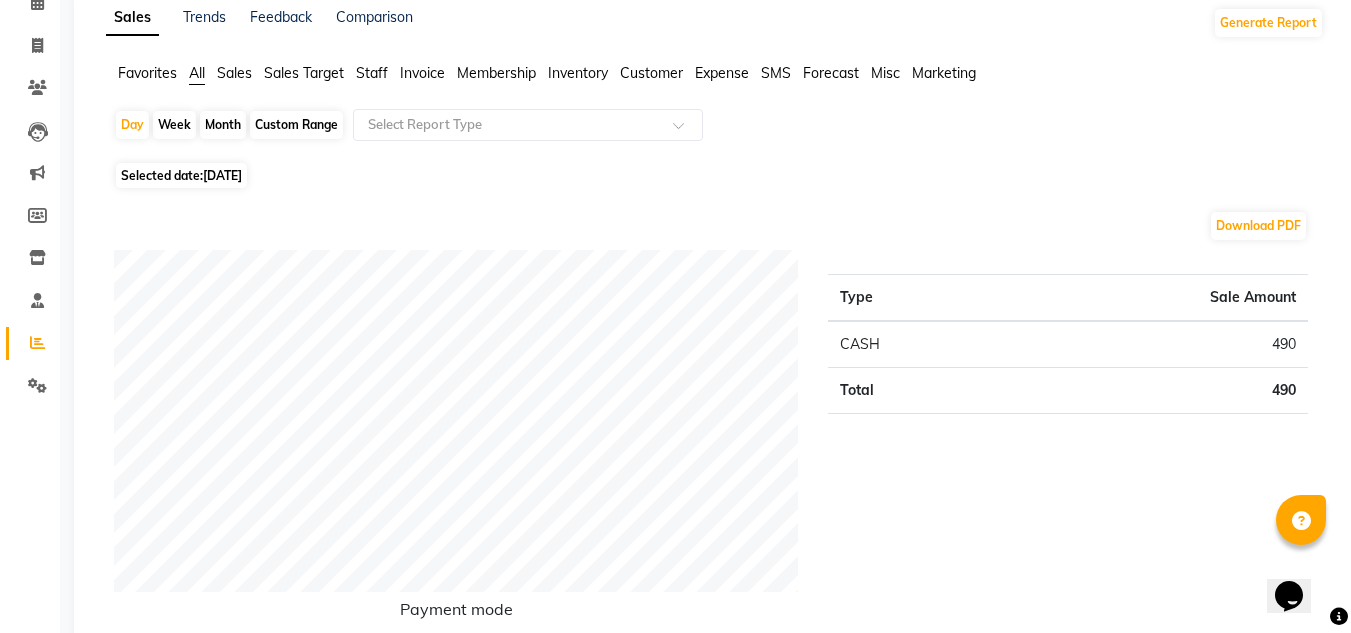 click on "16-06-2025" 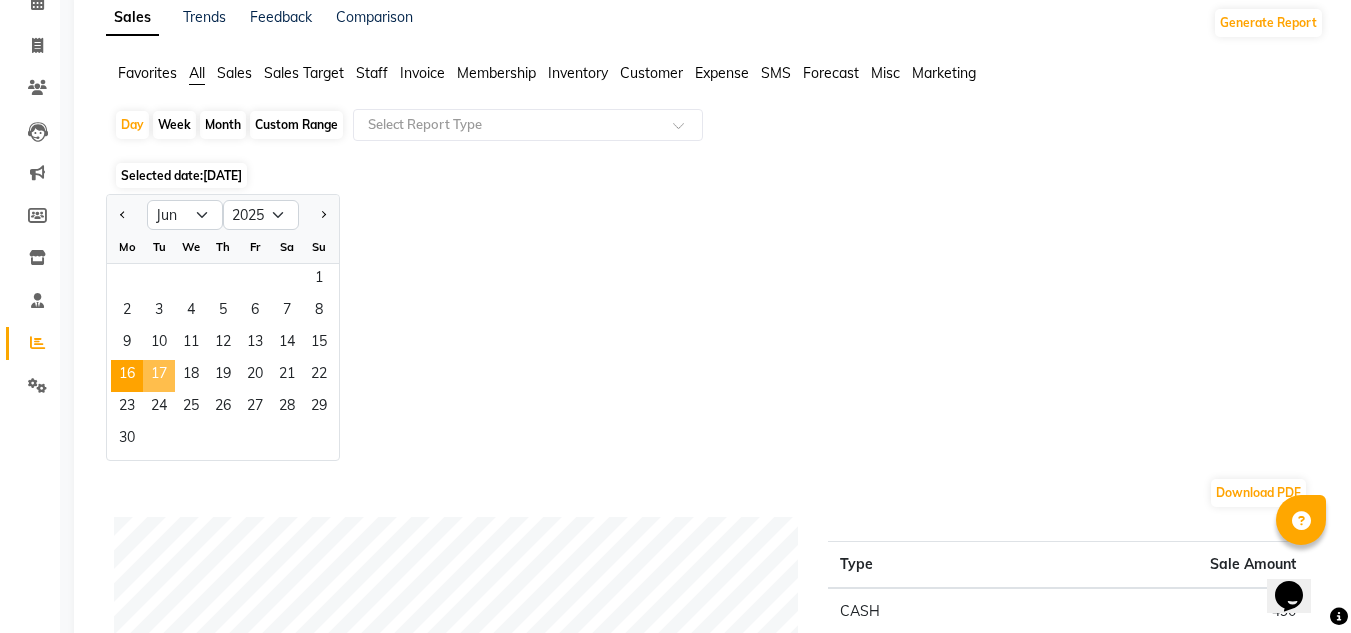click on "17" 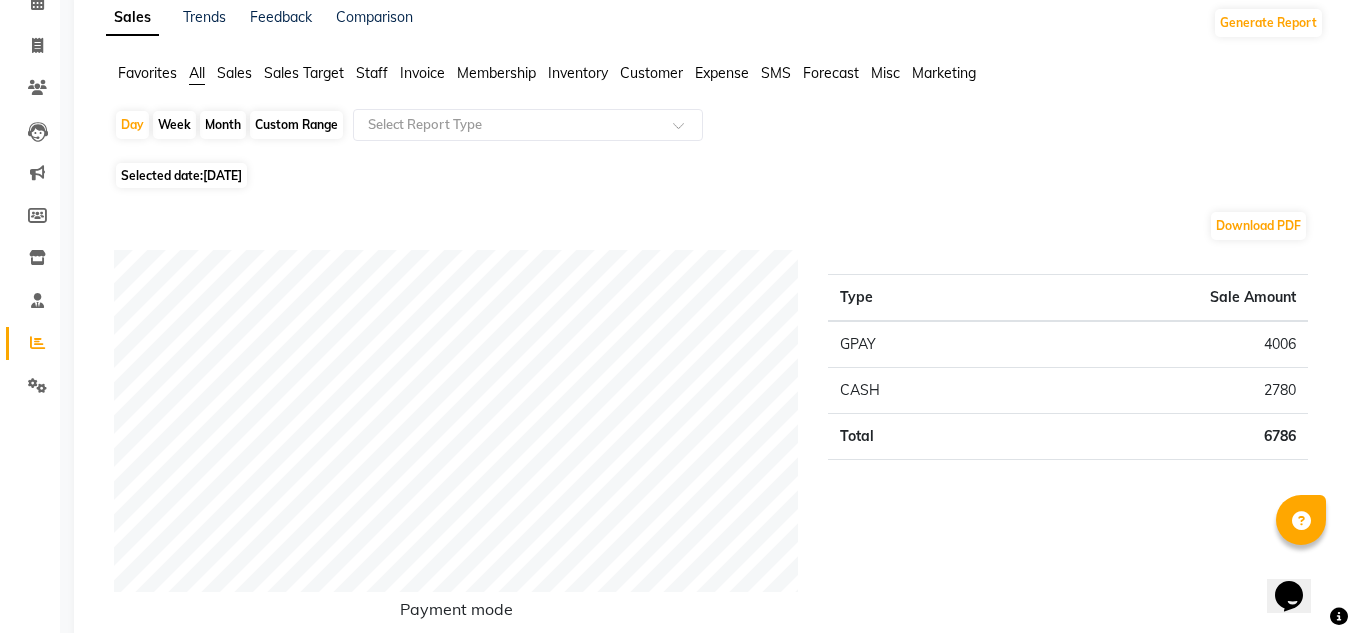 click on "17-06-2025" 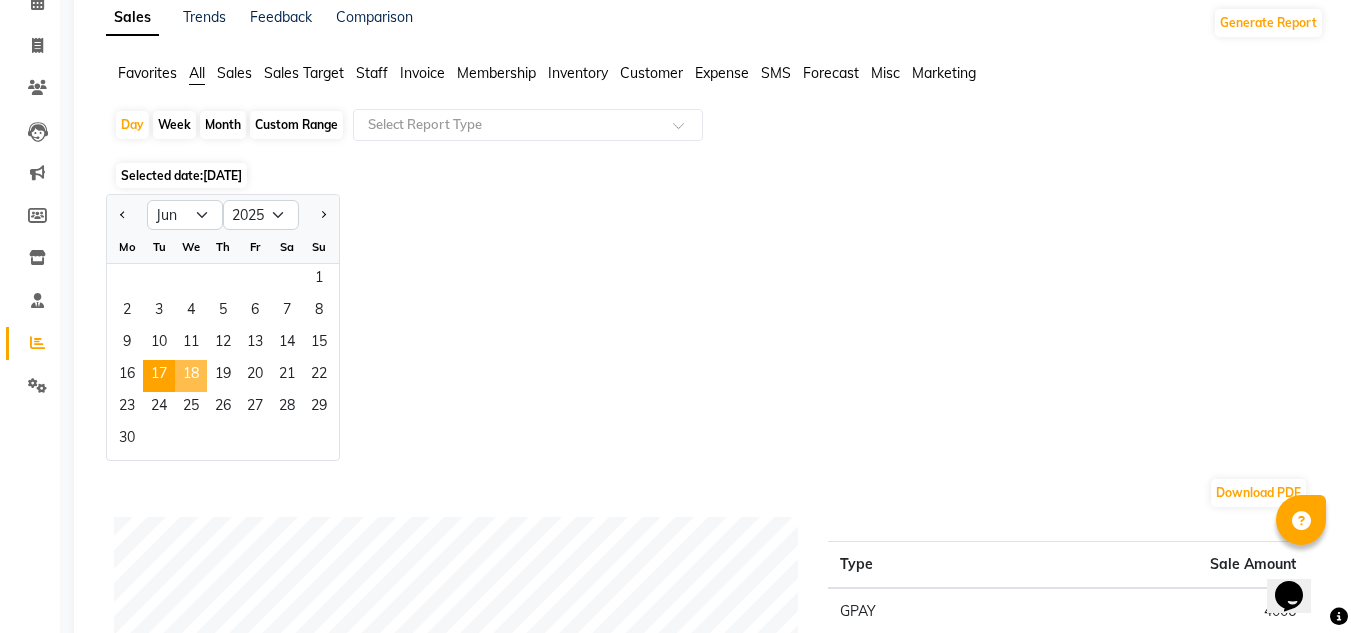 click on "18" 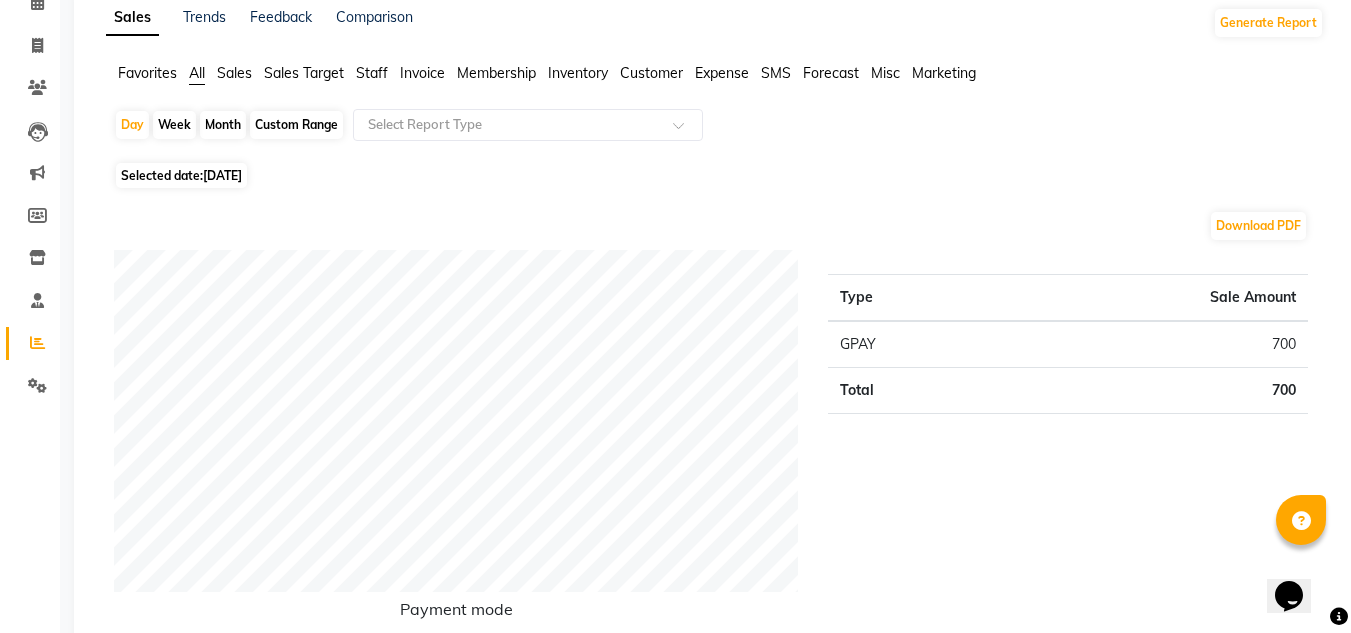 click on "18-06-2025" 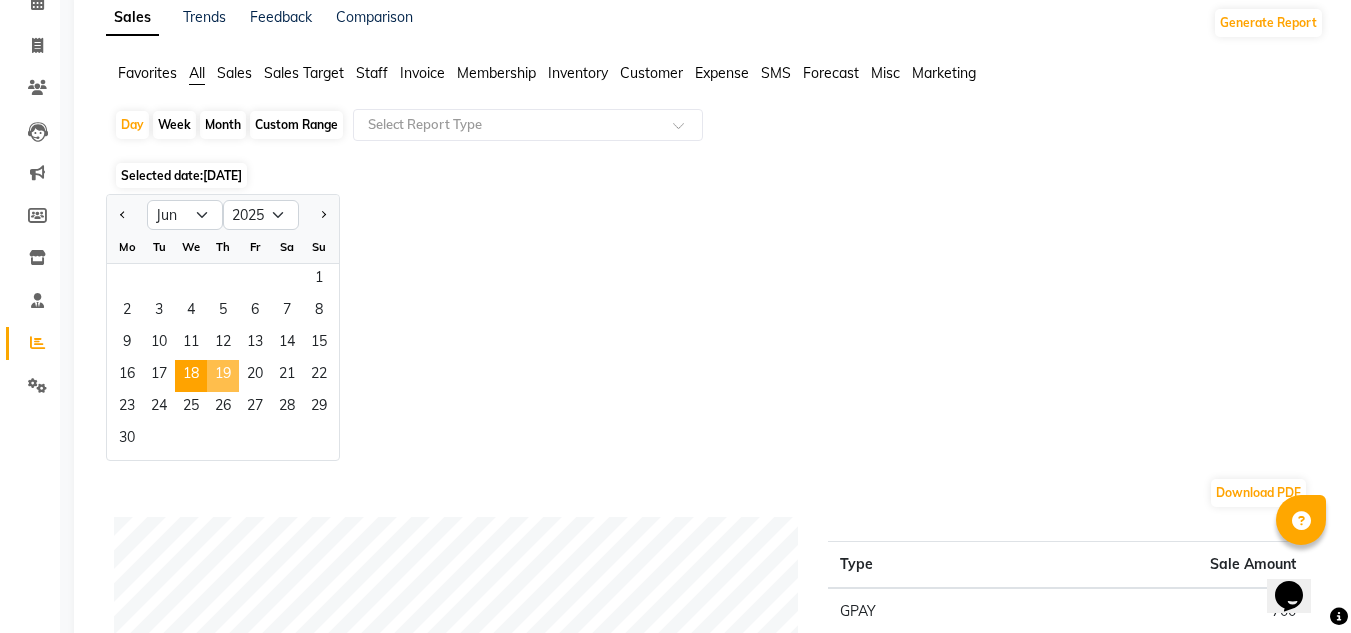 click on "19" 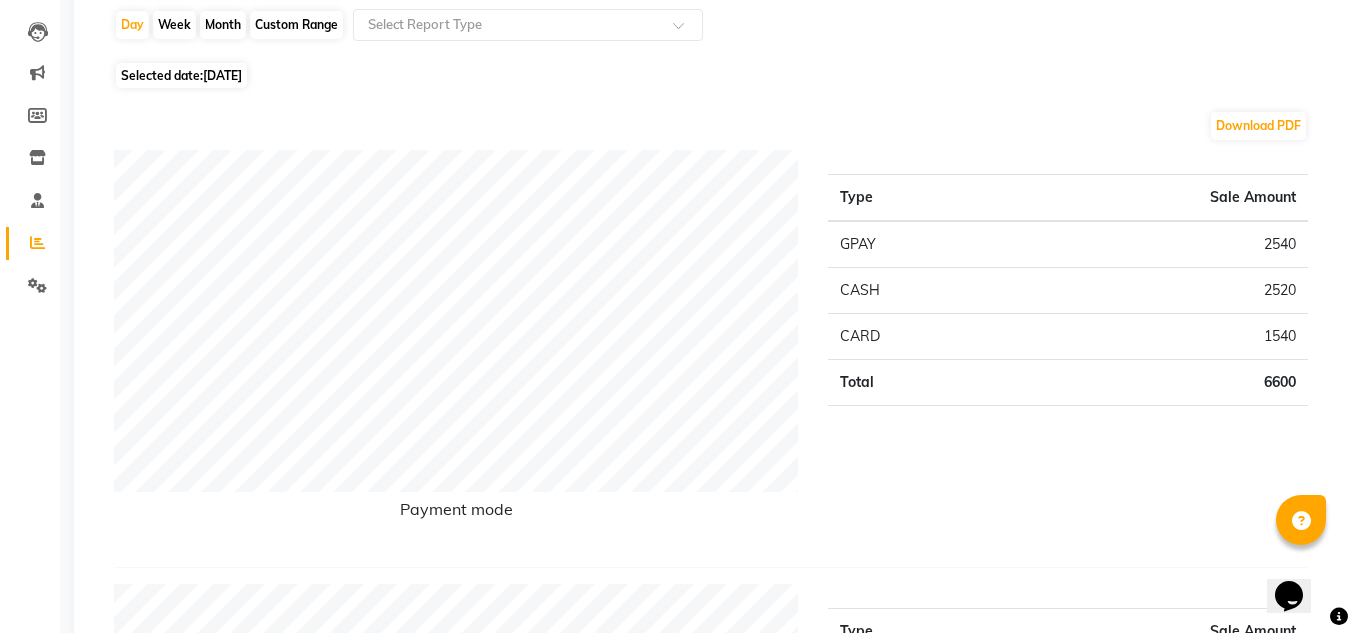 scroll, scrollTop: 100, scrollLeft: 0, axis: vertical 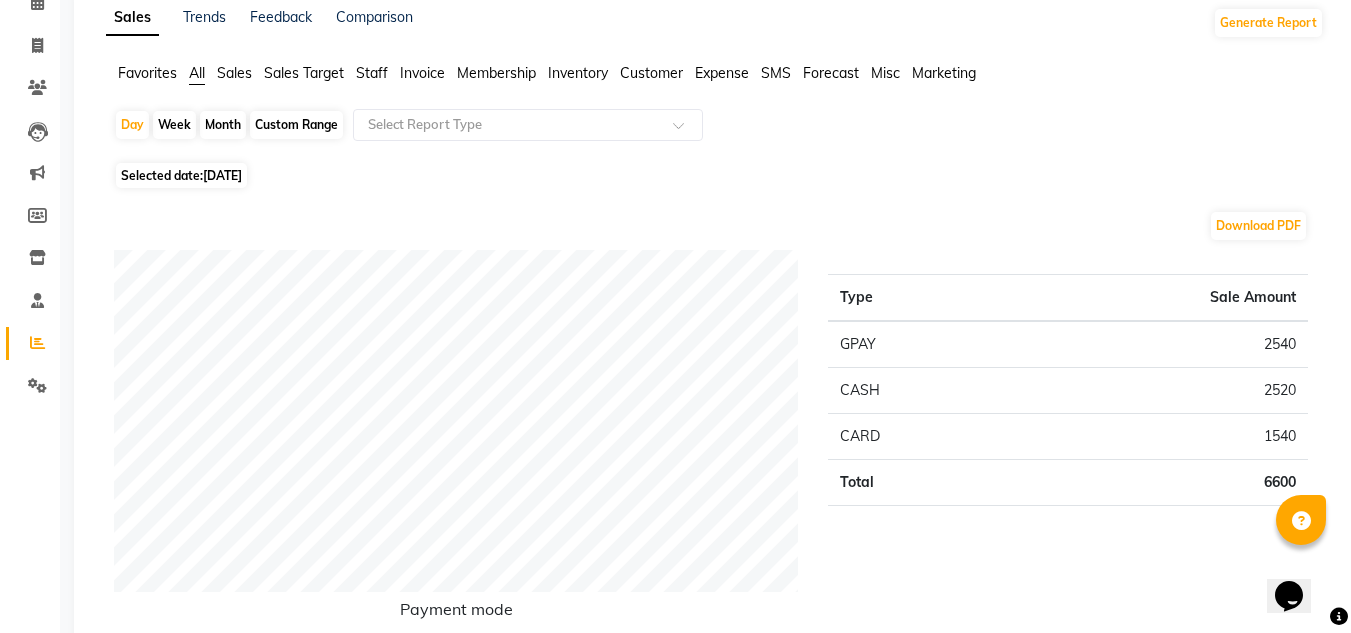 click on "19-06-2025" 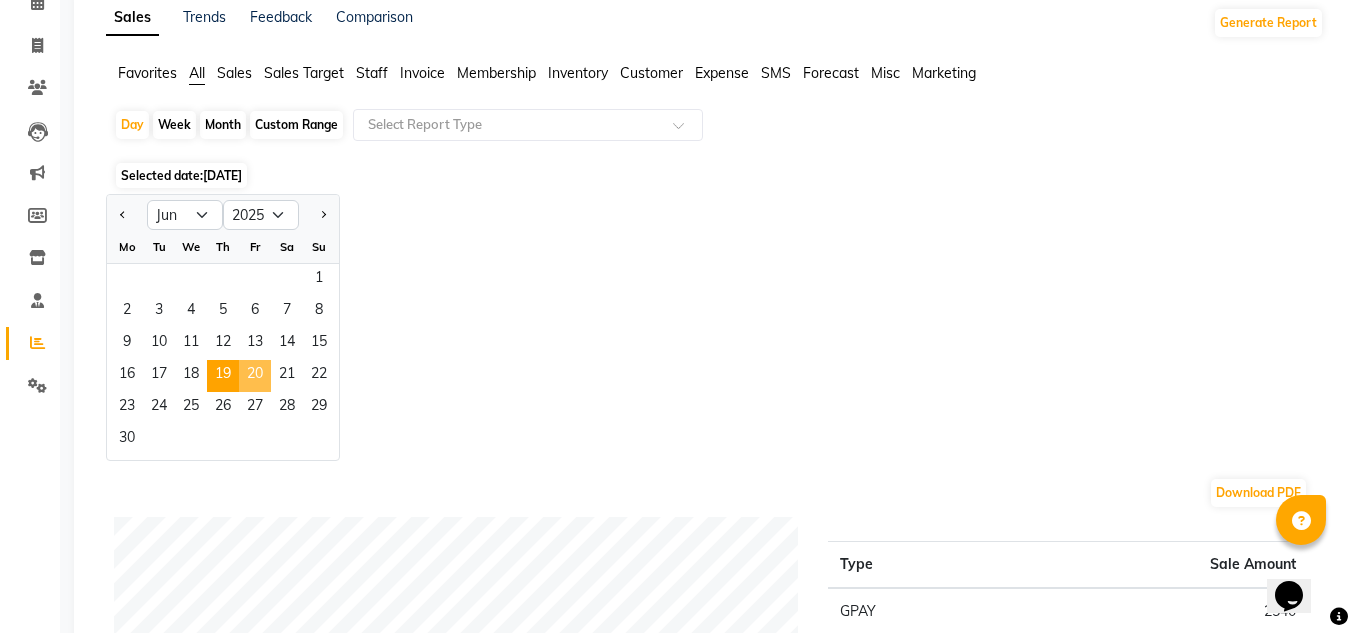 click on "20" 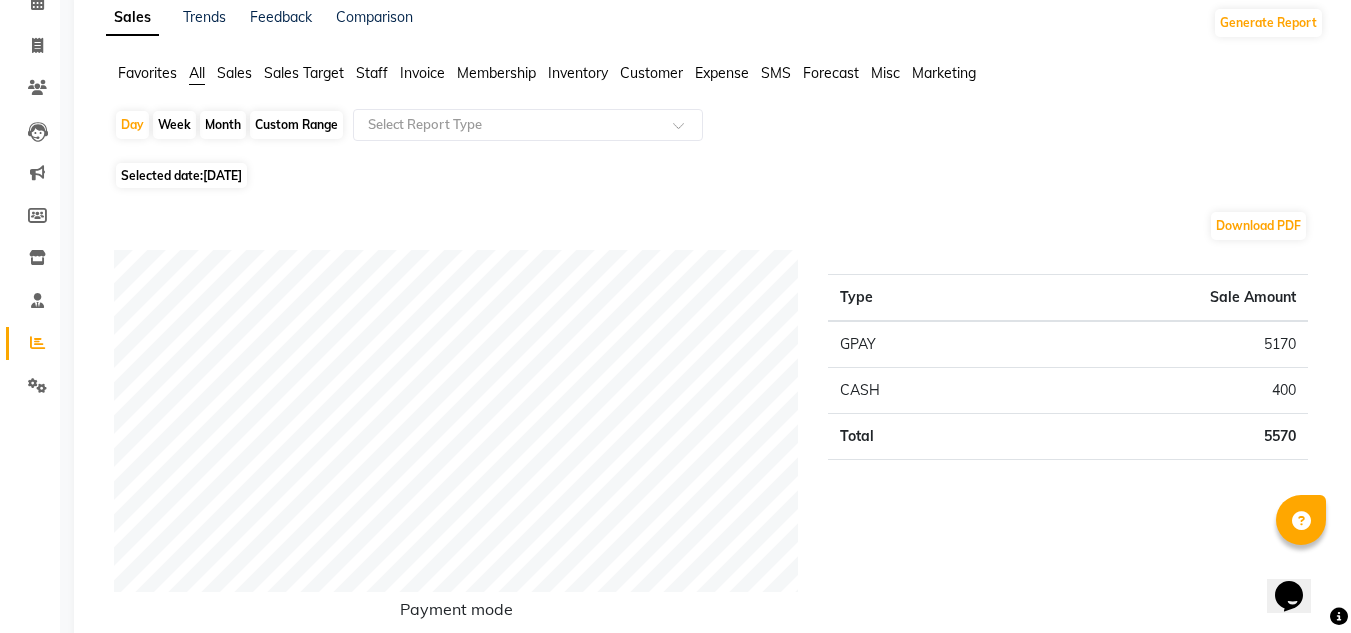 click on "20-06-2025" 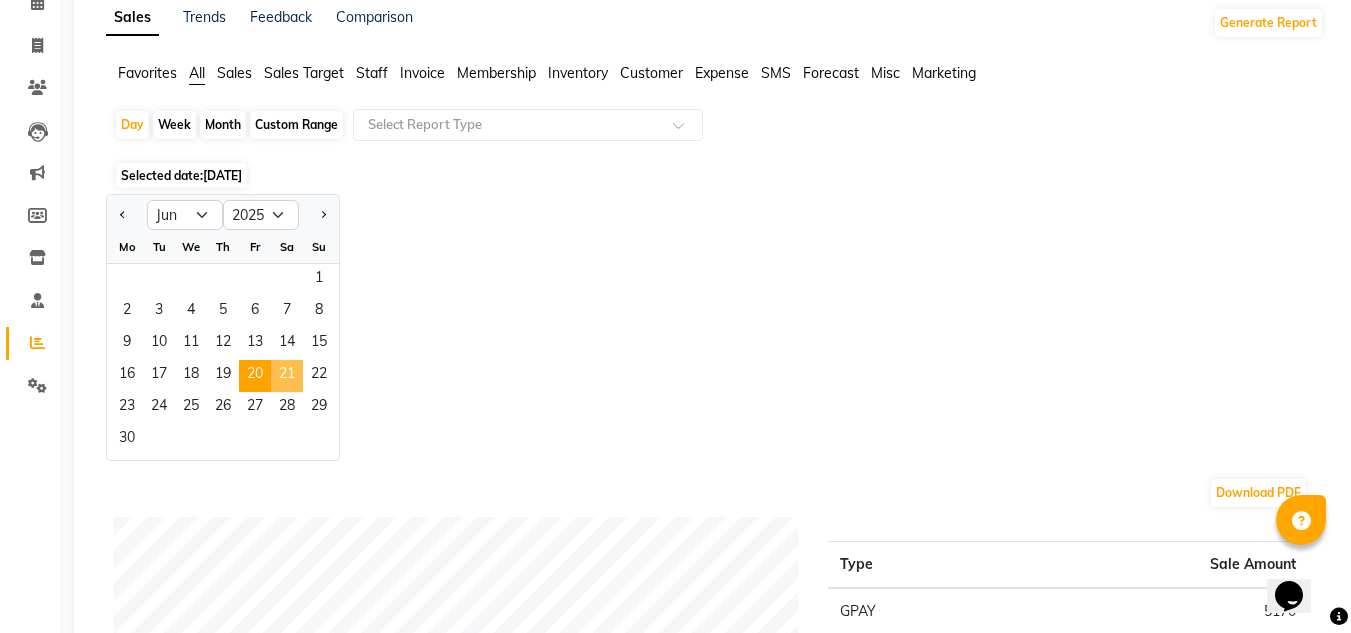 click on "21" 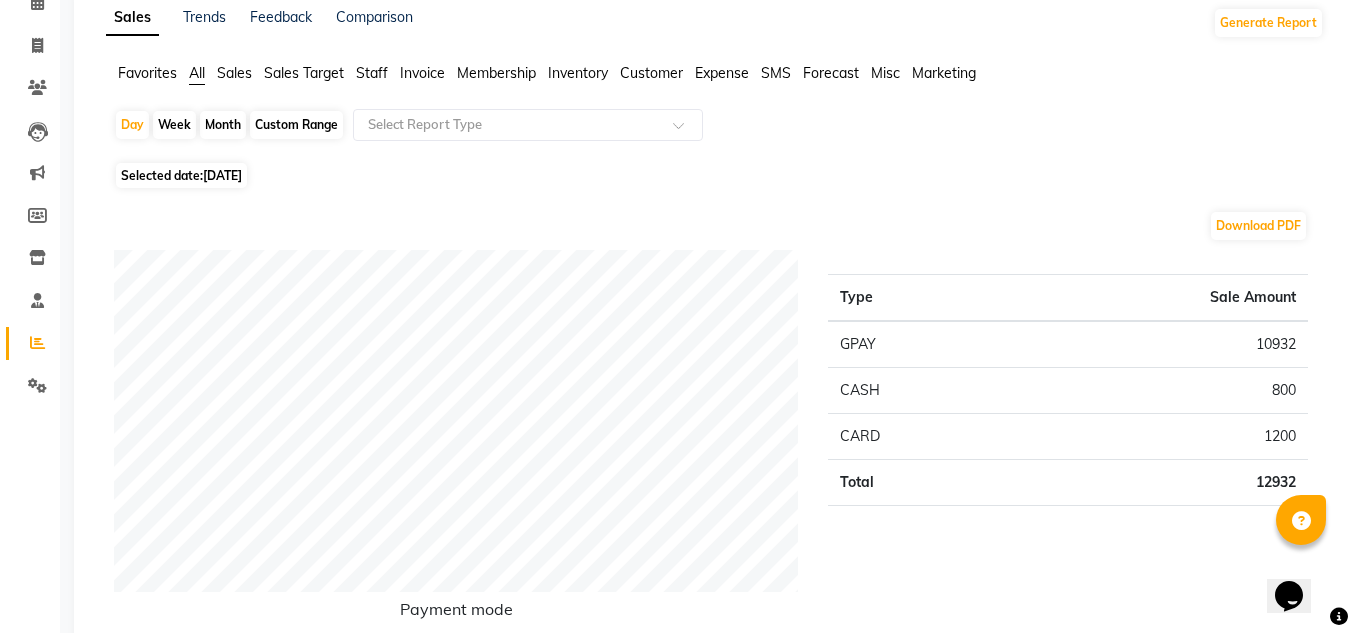 click on "Selected date:  21-06-2025" 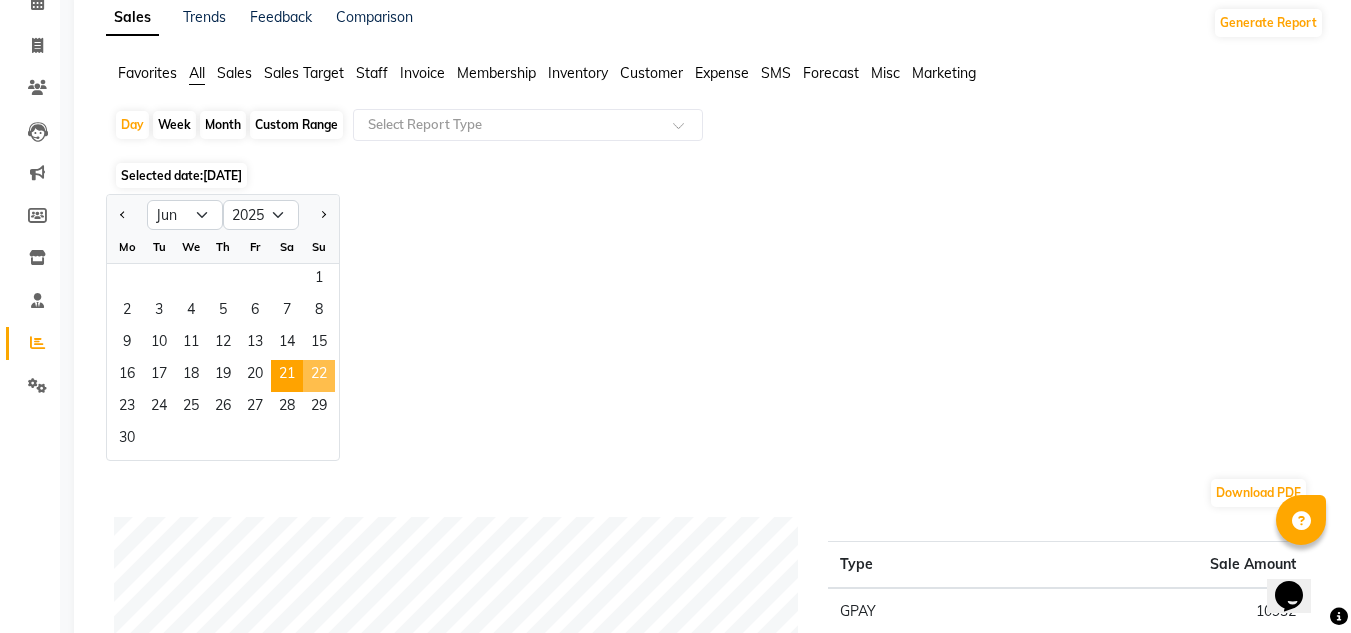click on "22" 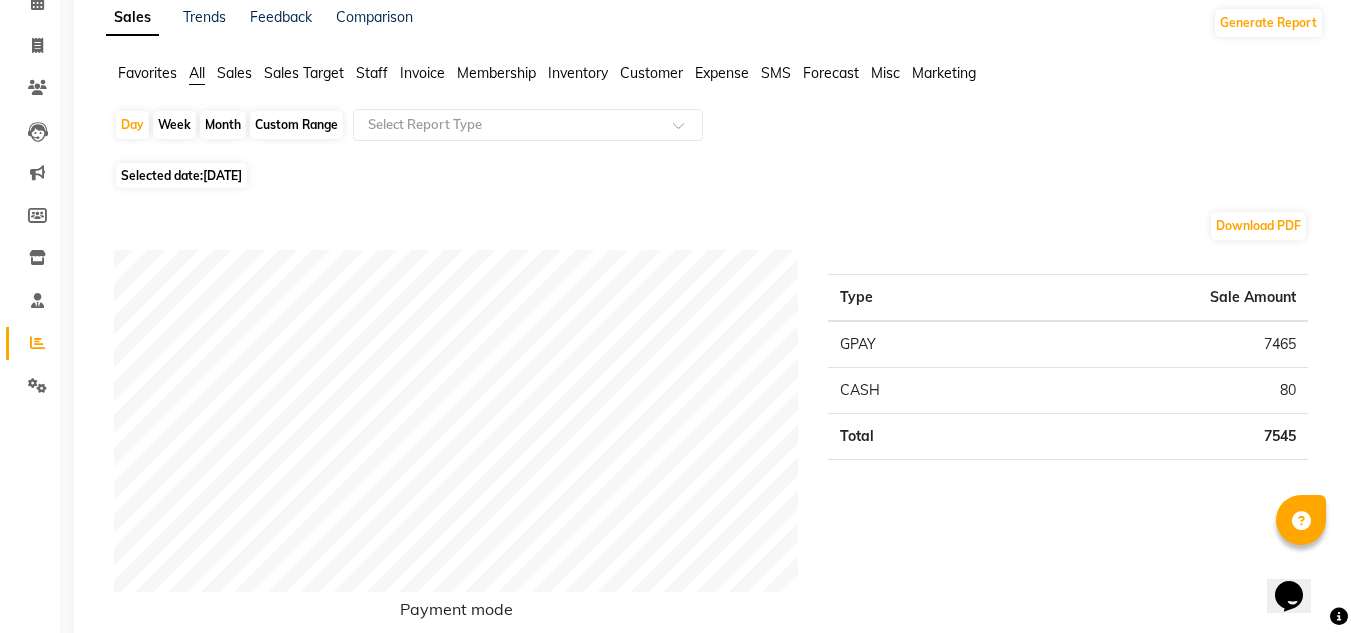 click on "22-06-2025" 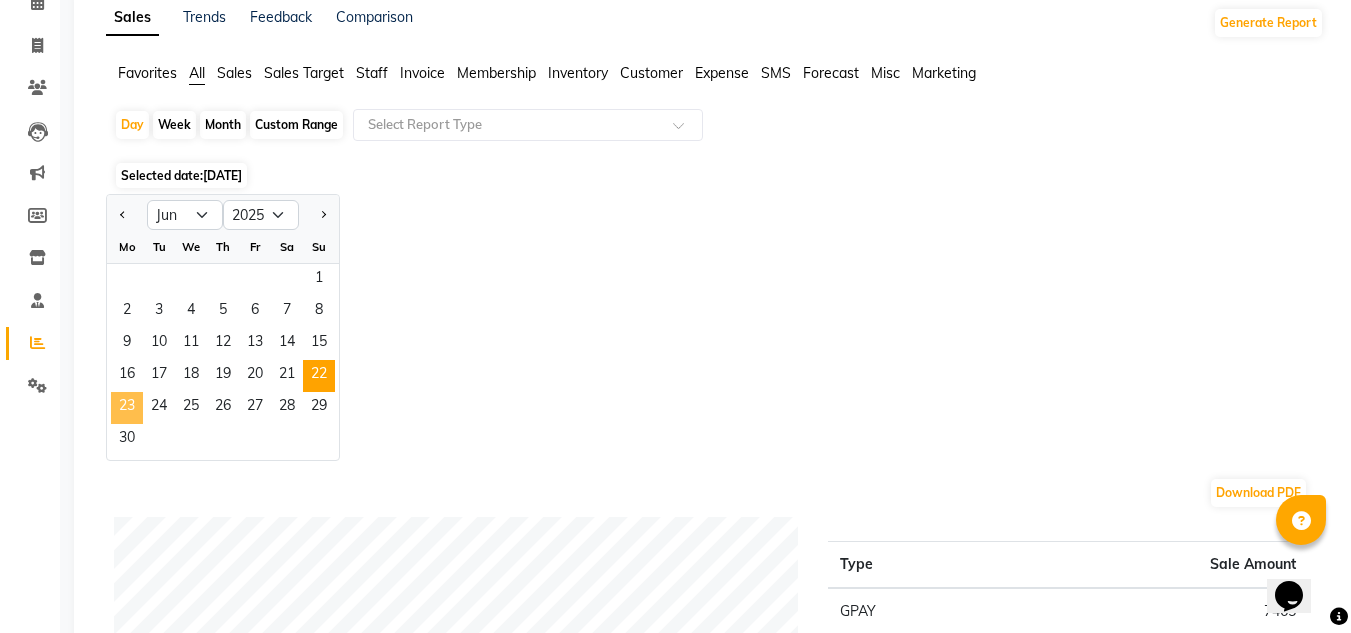 click on "23" 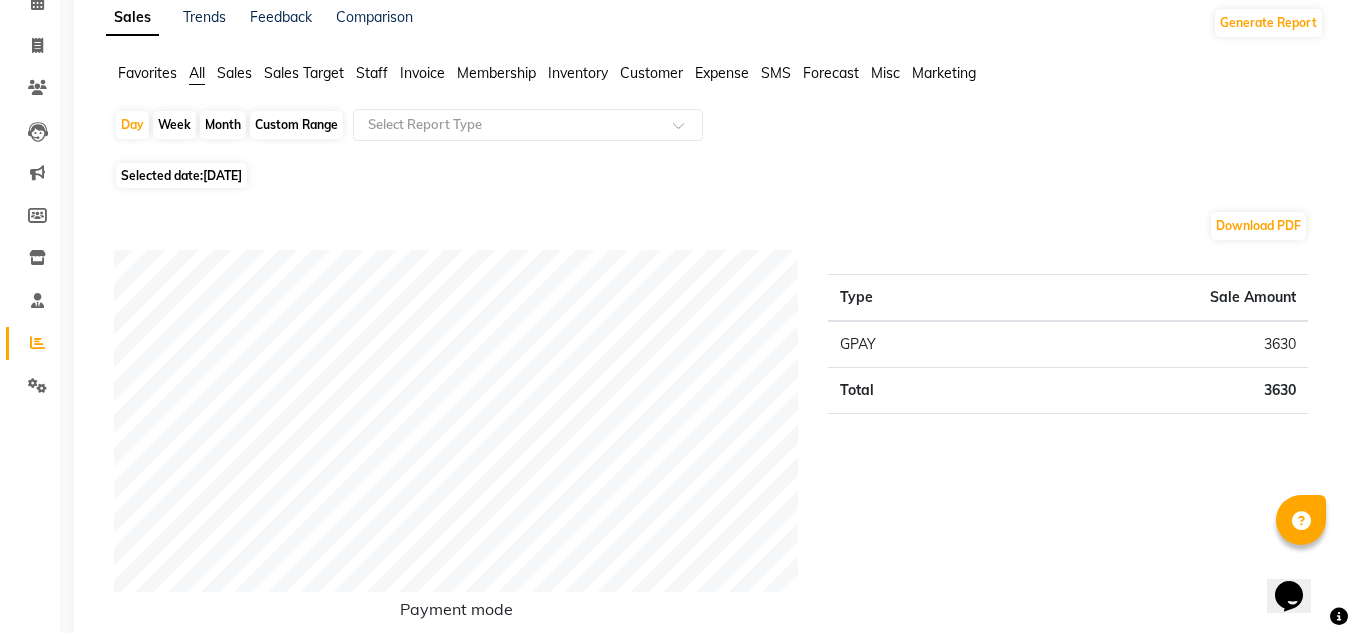 click on "Selected date:  23-06-2025" 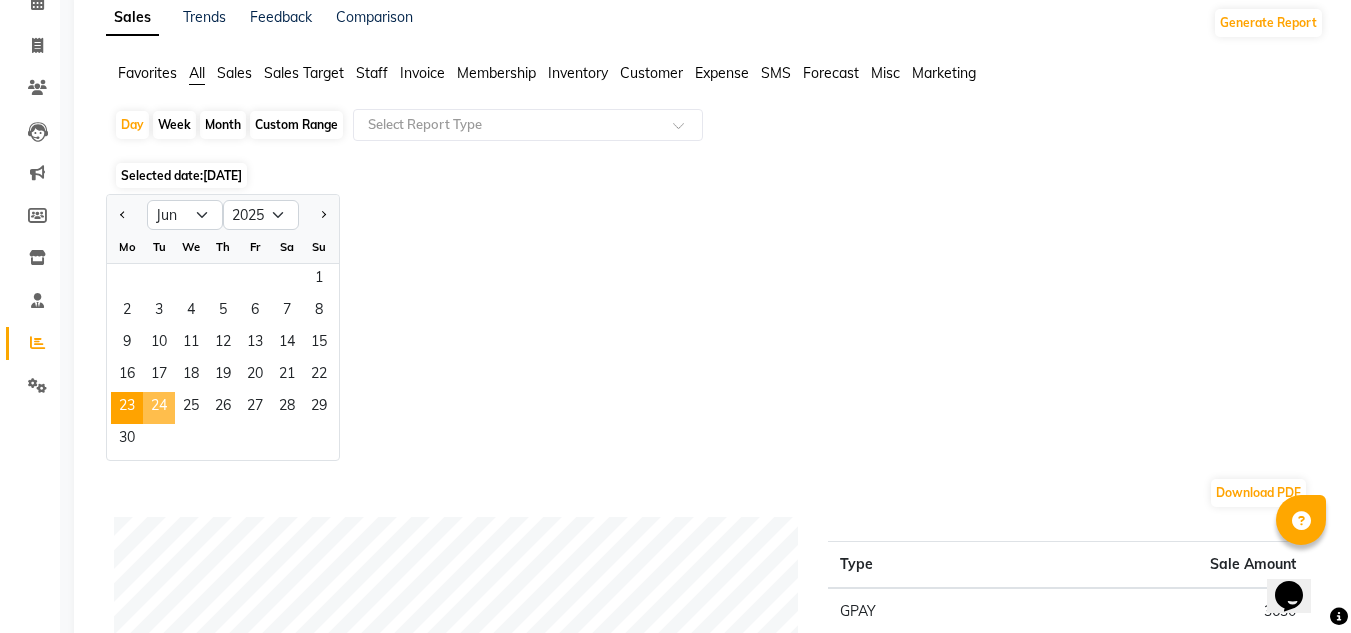 click on "24" 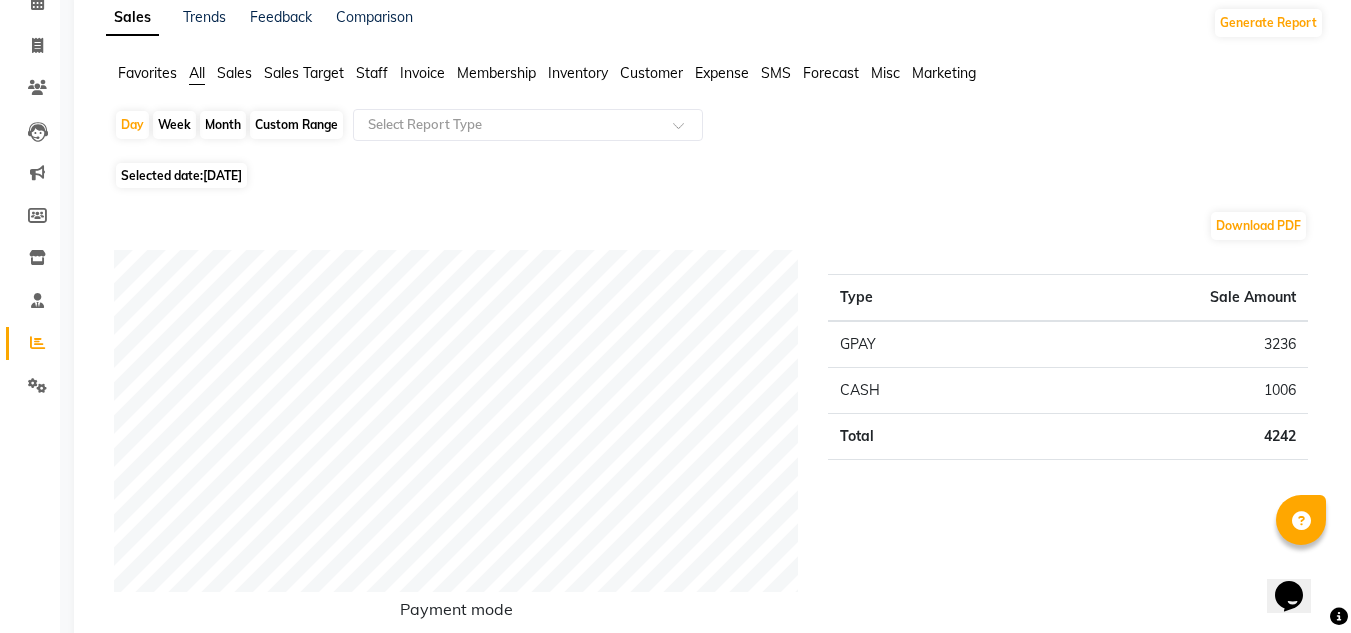 click on "Selected date:  24-06-2025" 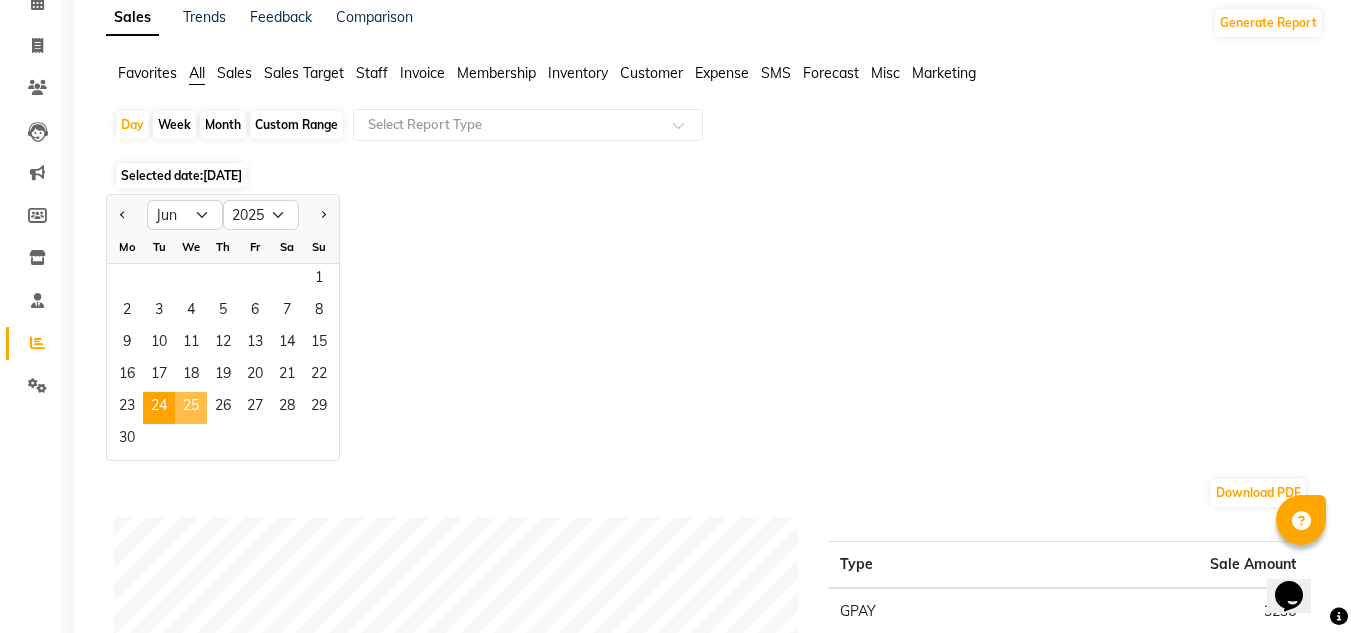 click on "25" 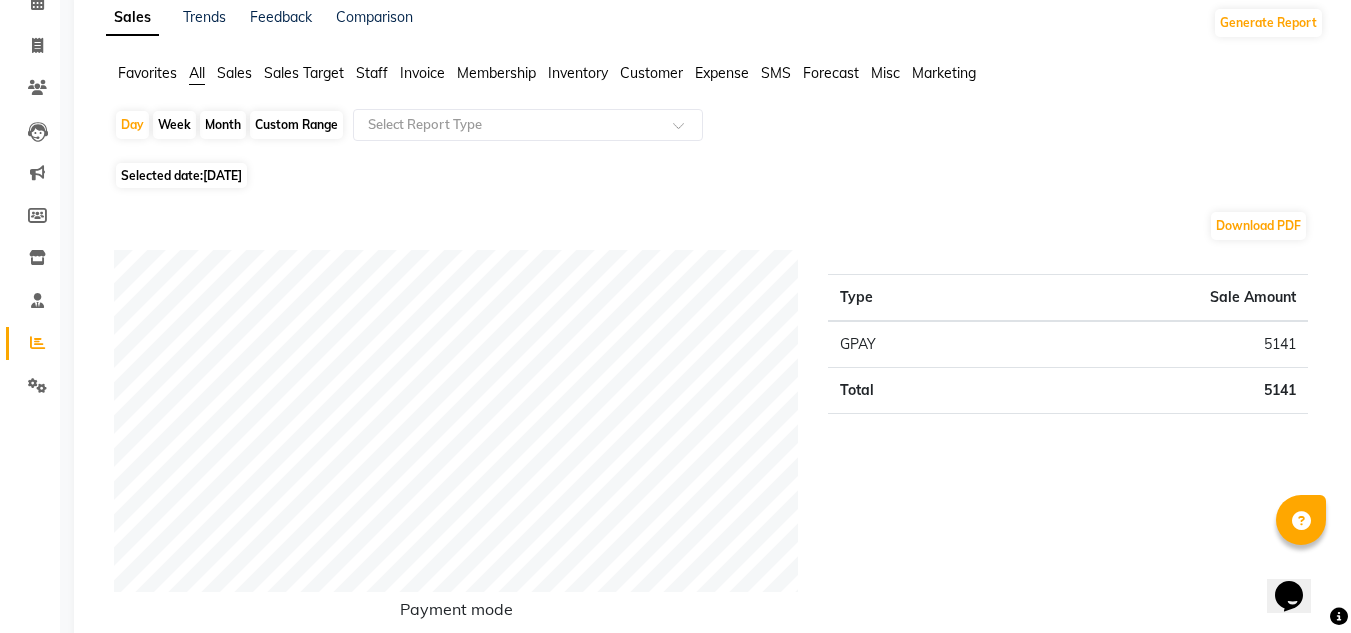 click on "Selected date:  25-06-2025" 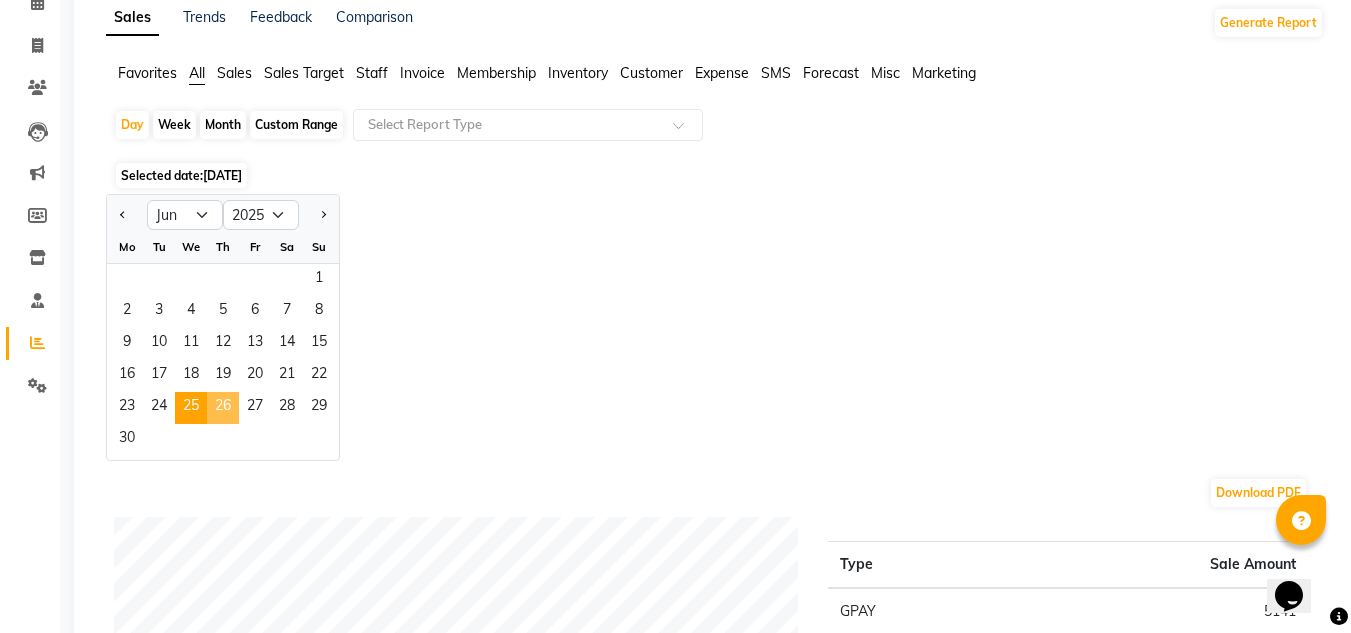 click on "26" 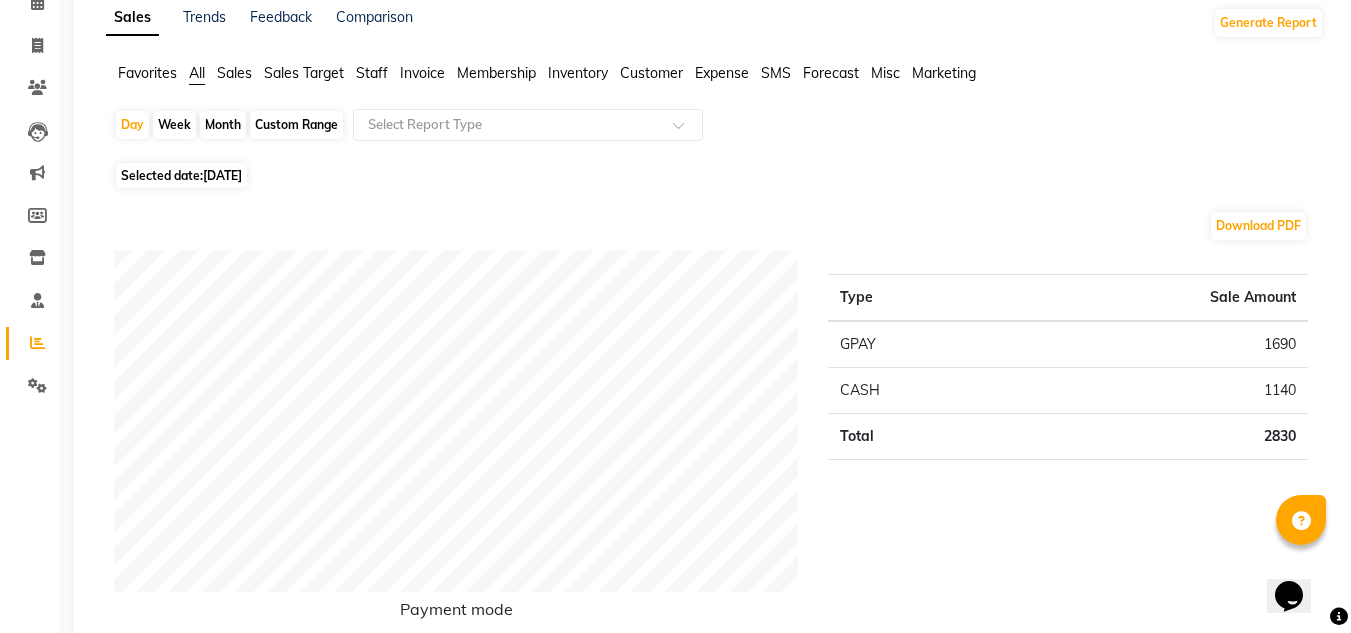 click on "26-06-2025" 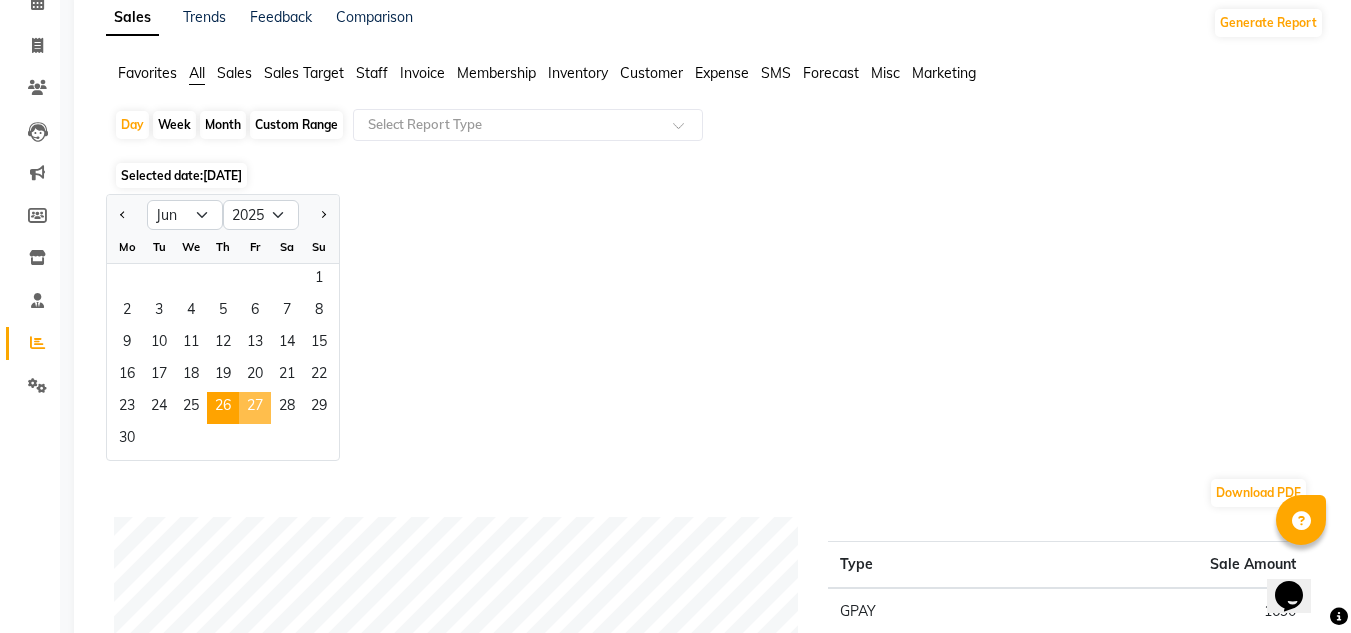 click on "27" 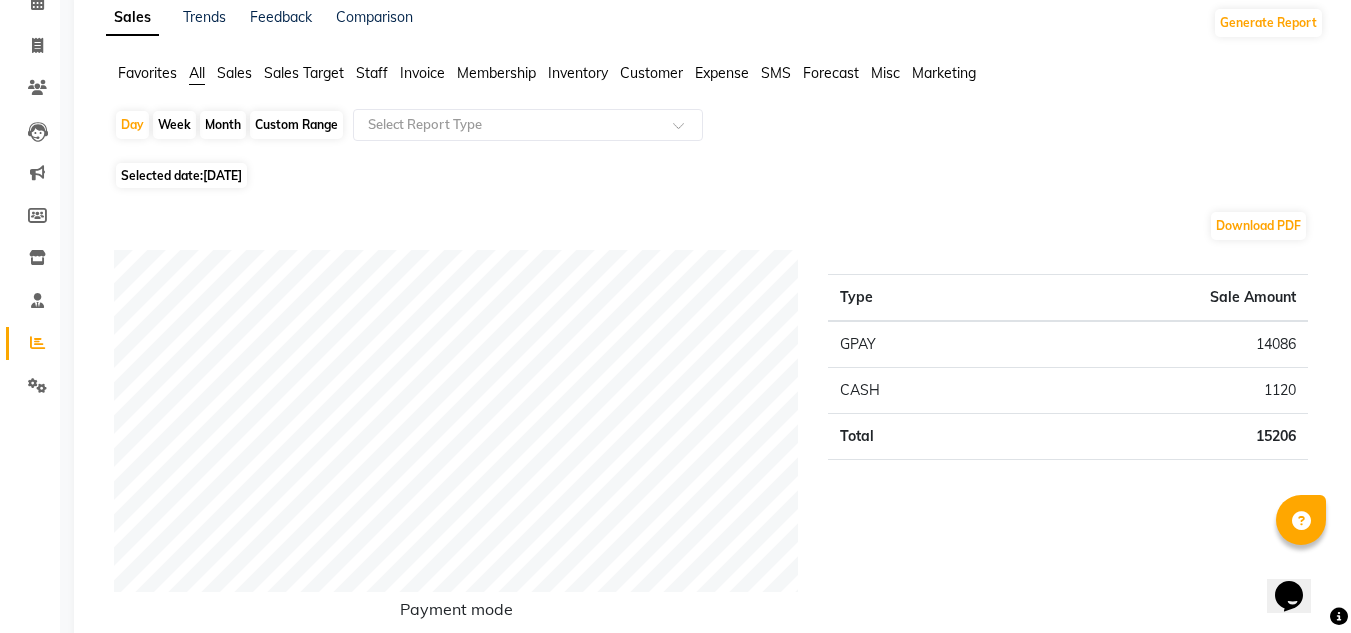 click on "27-06-2025" 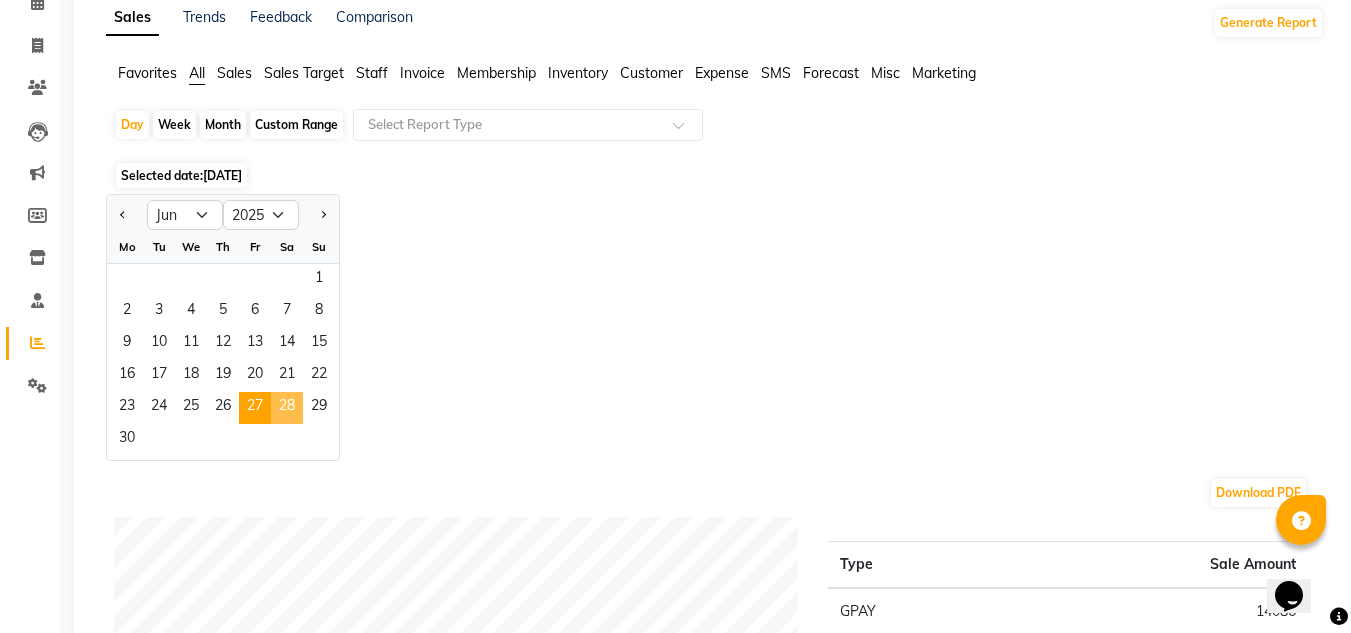 click on "28" 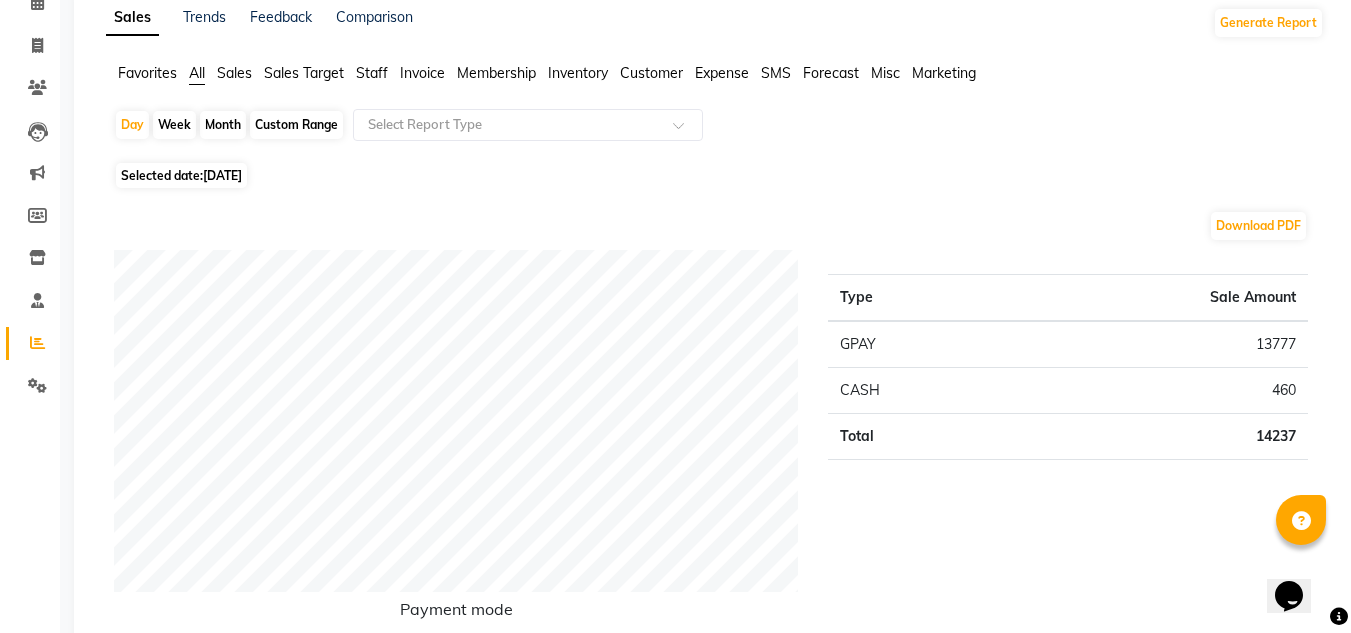 click on "Selected date:  28-06-2025" 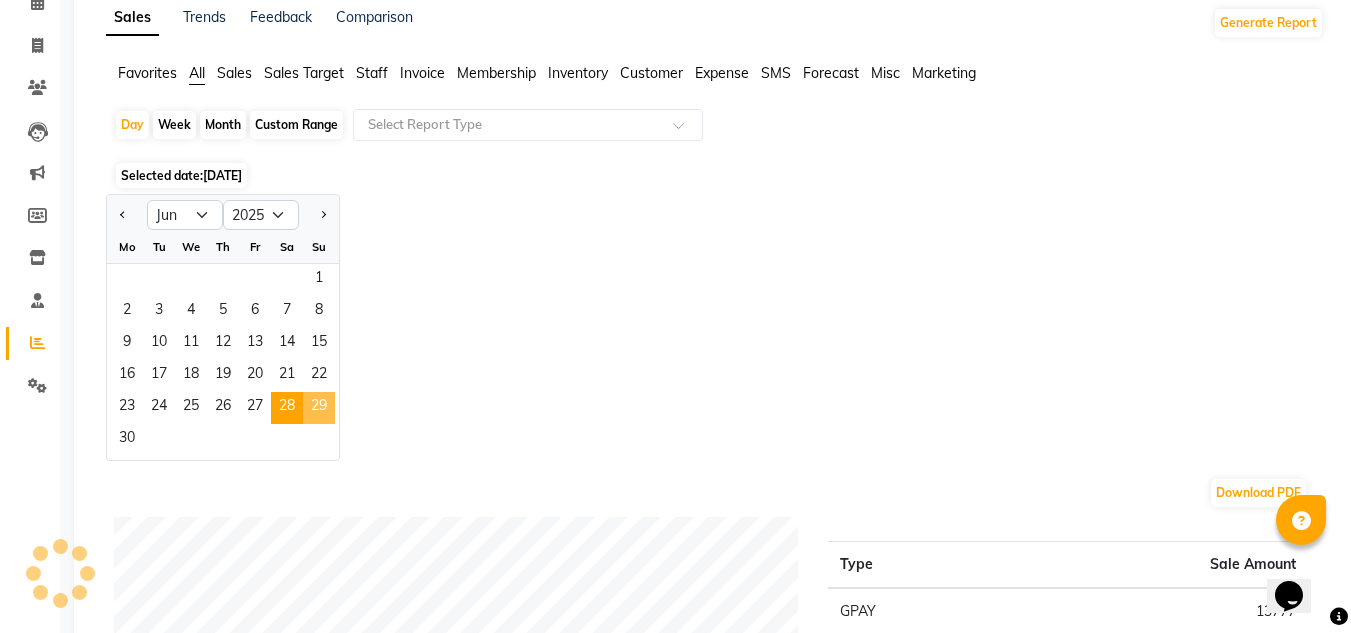 click on "29" 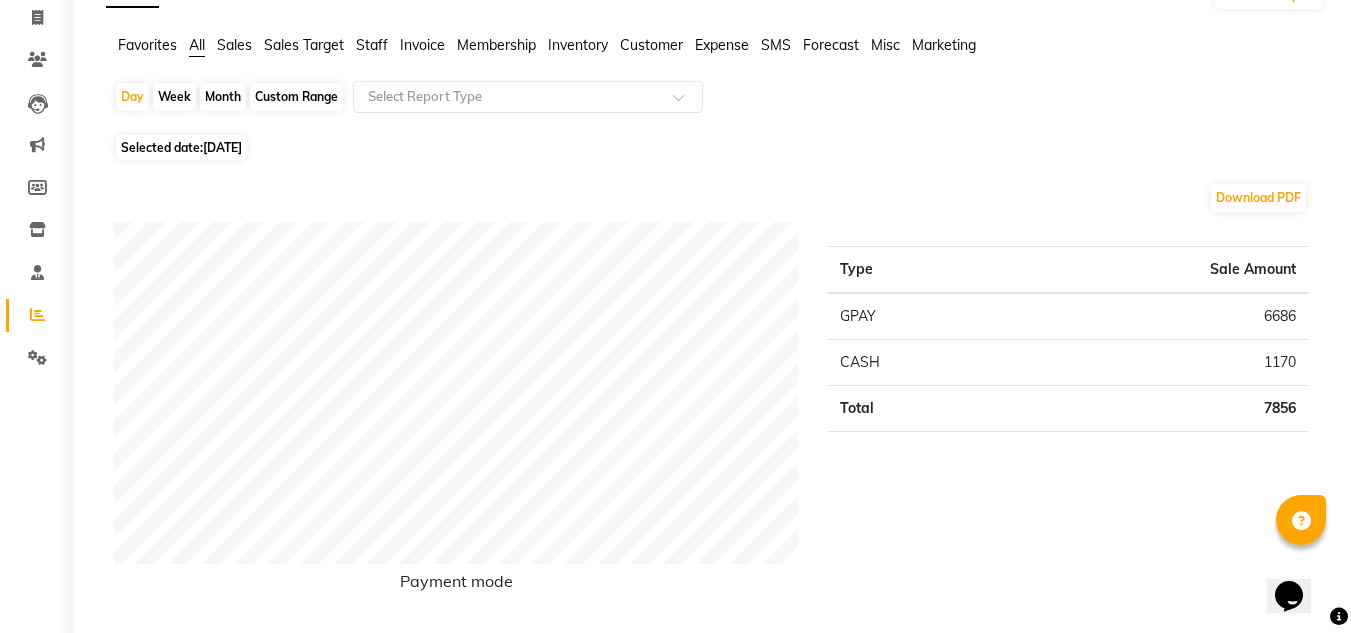 scroll, scrollTop: 100, scrollLeft: 0, axis: vertical 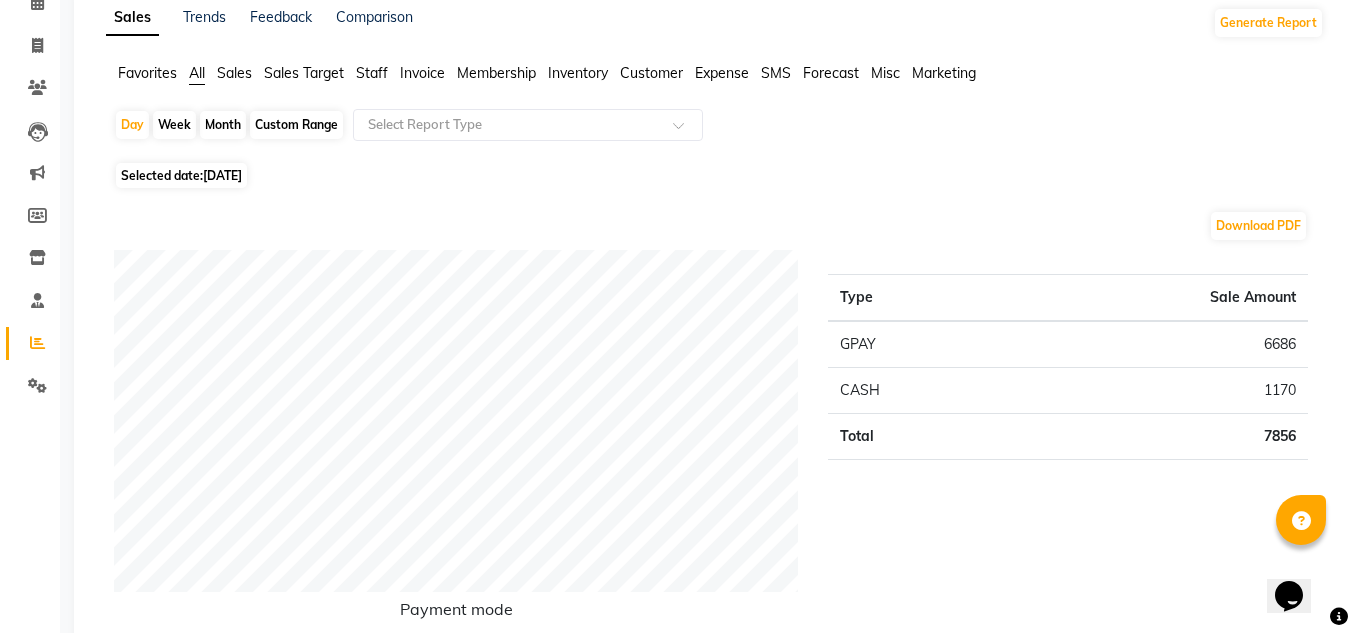 click on "29-06-2025" 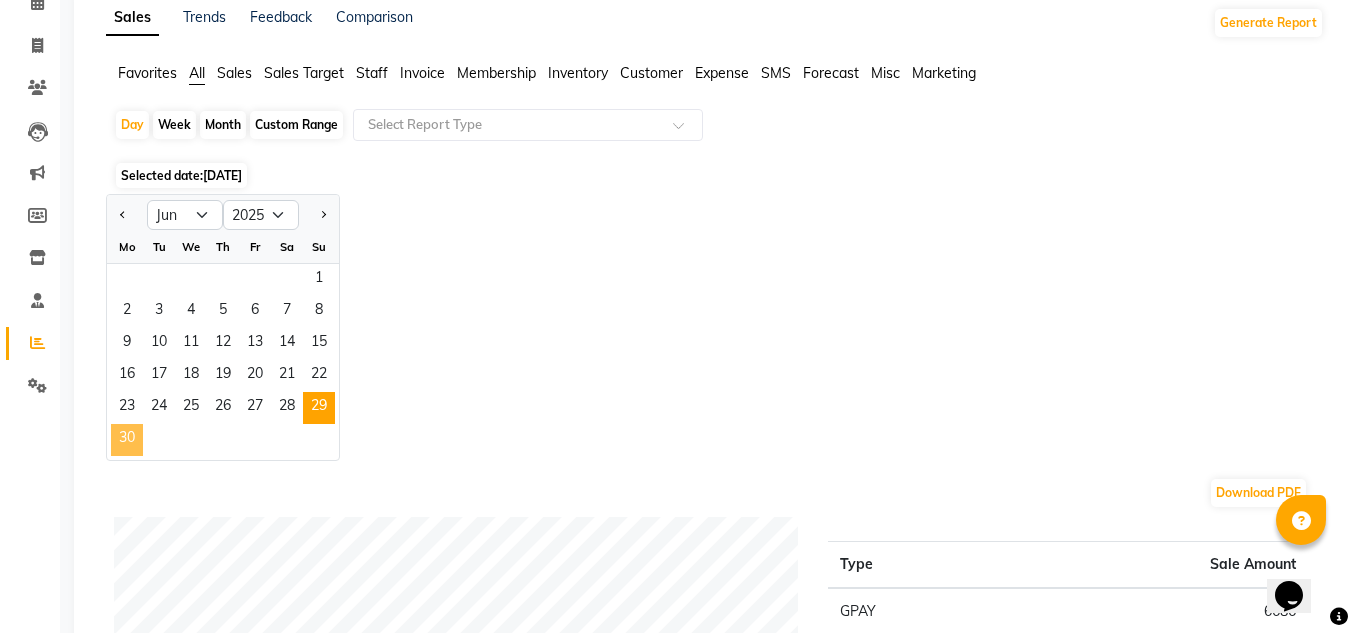 click on "30" 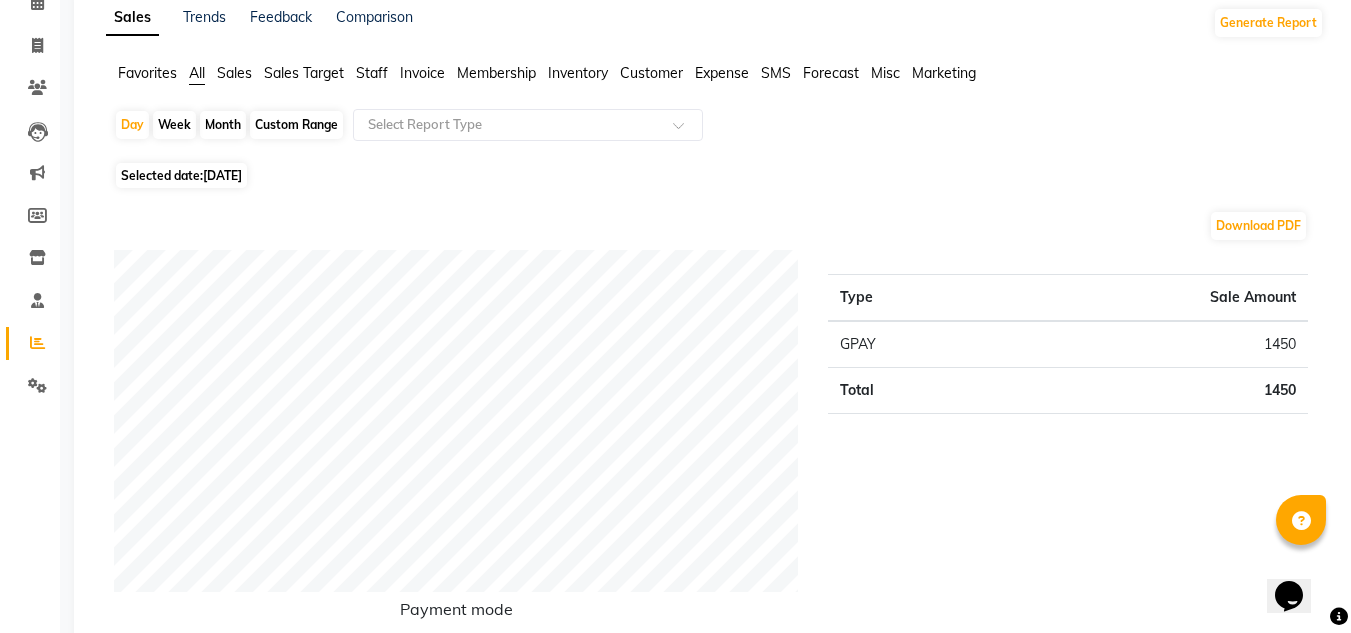 click on "Selected date:  30-06-2025" 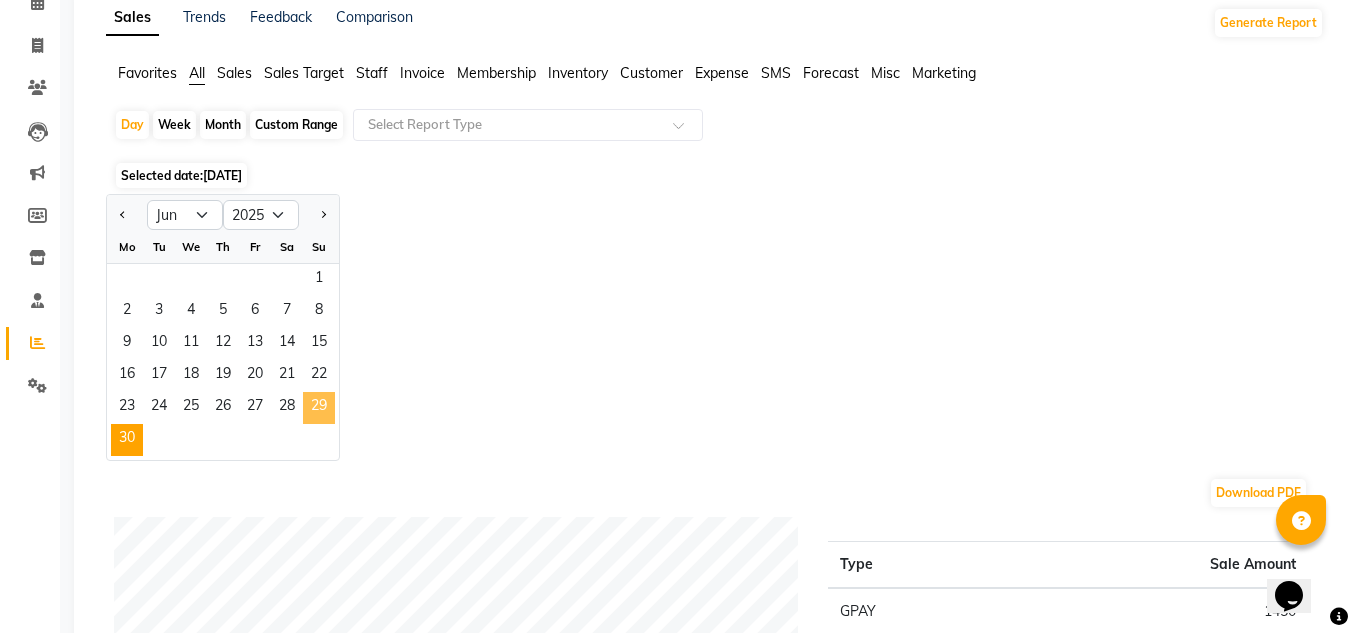 click on "29" 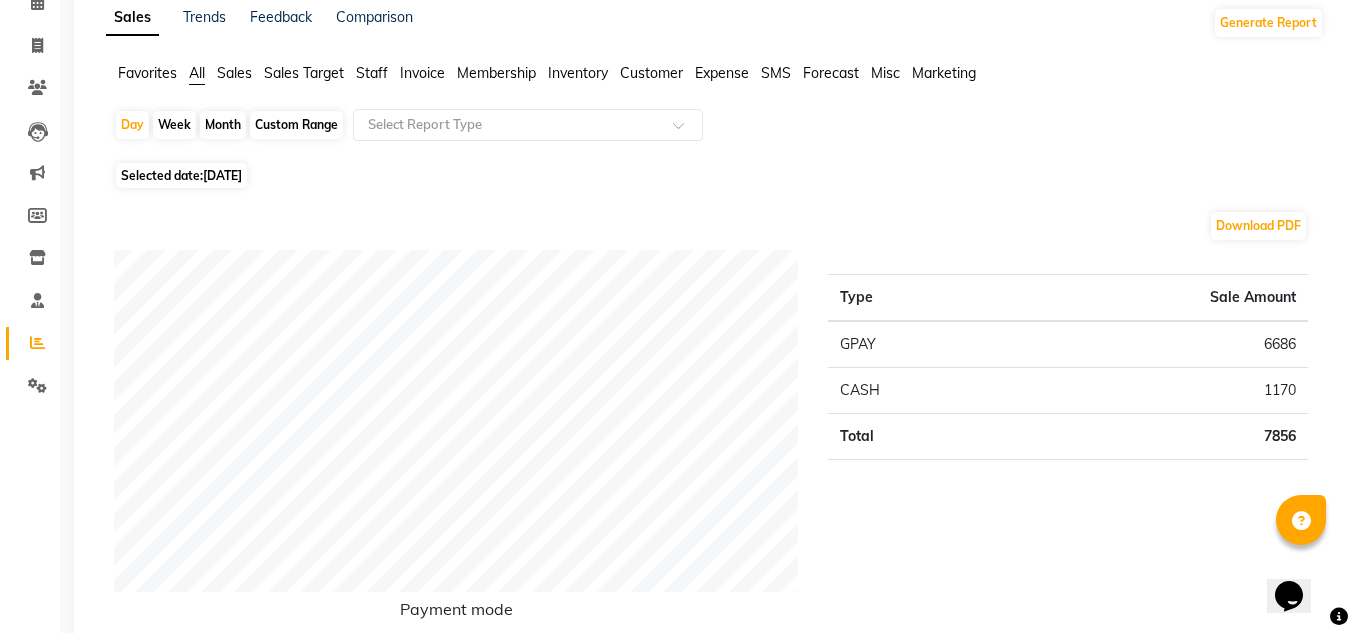 click on "Selected date:  29-06-2025" 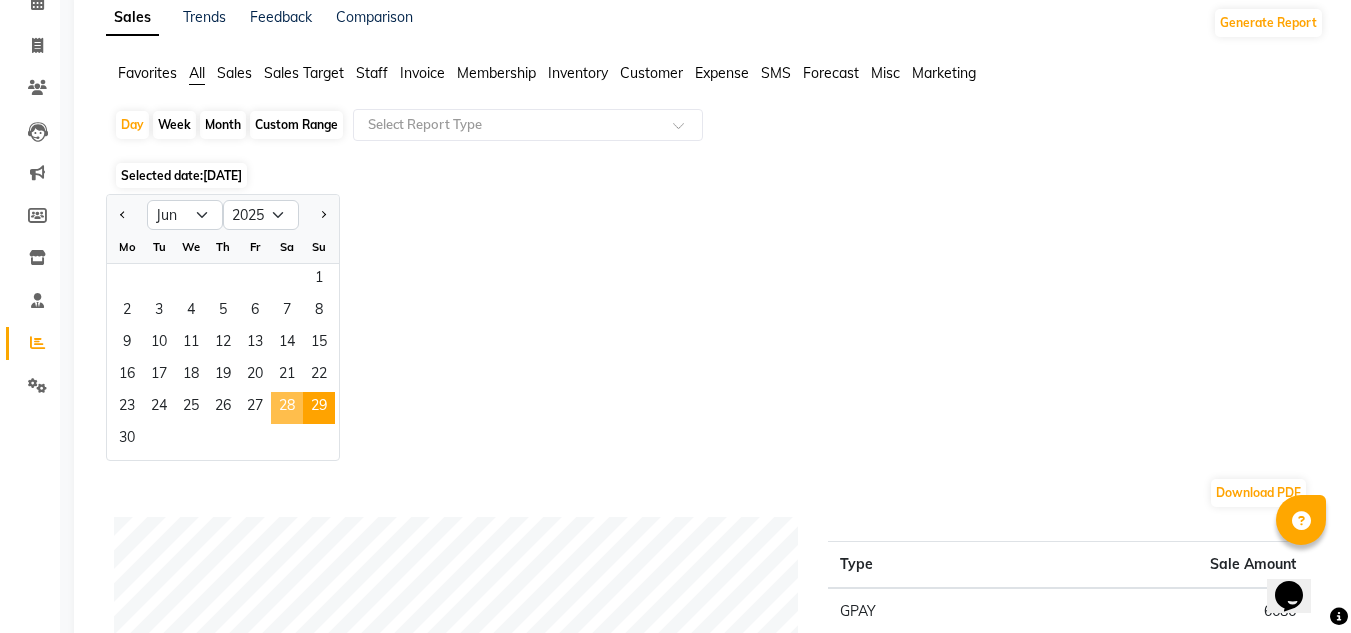 click on "28" 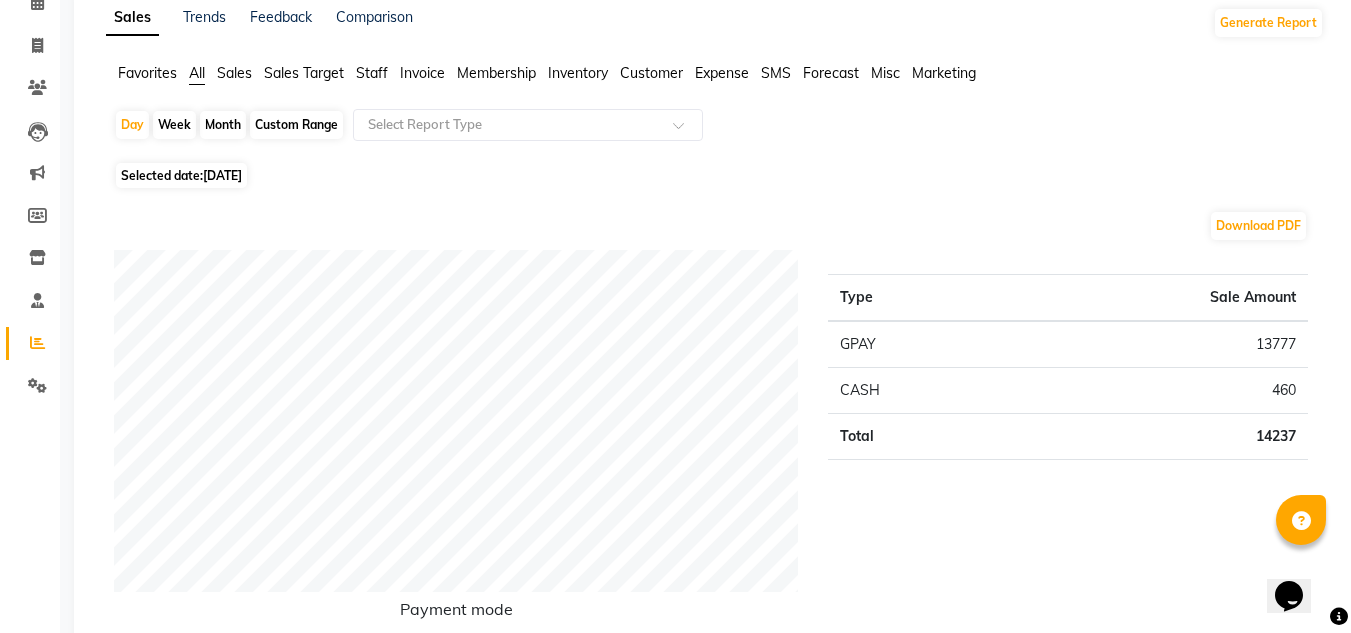 click on "28-06-2025" 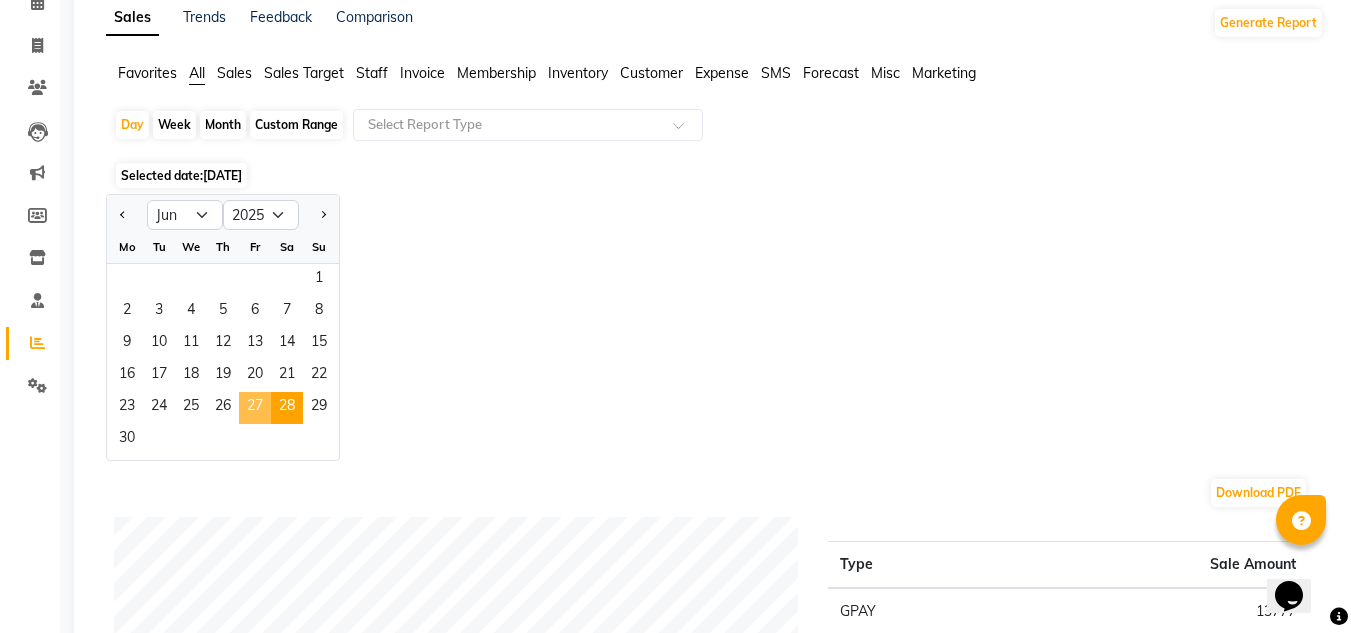 click on "27" 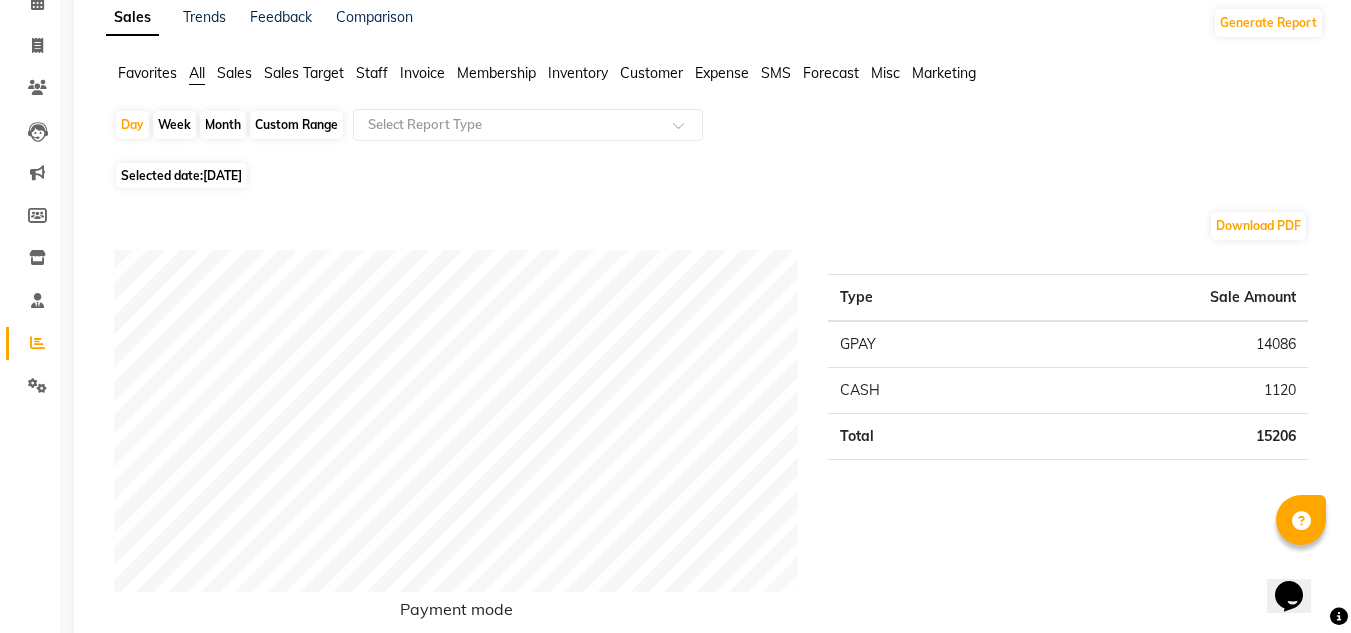 click on "Calendar" 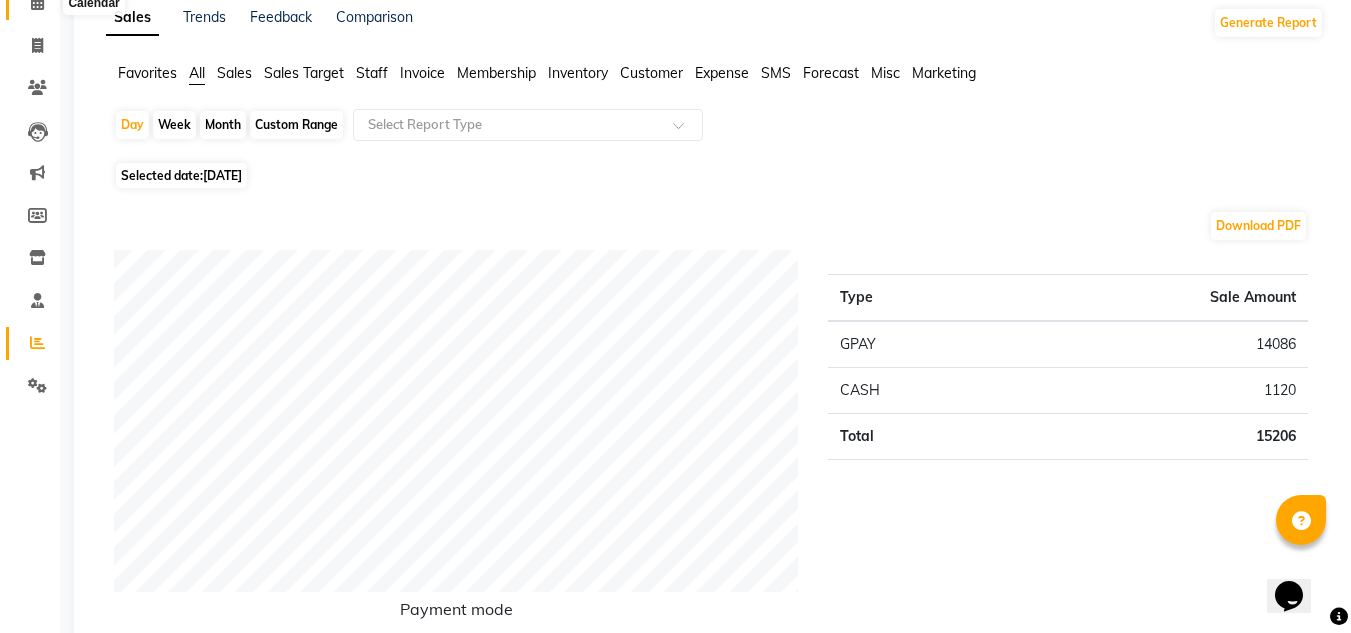 click 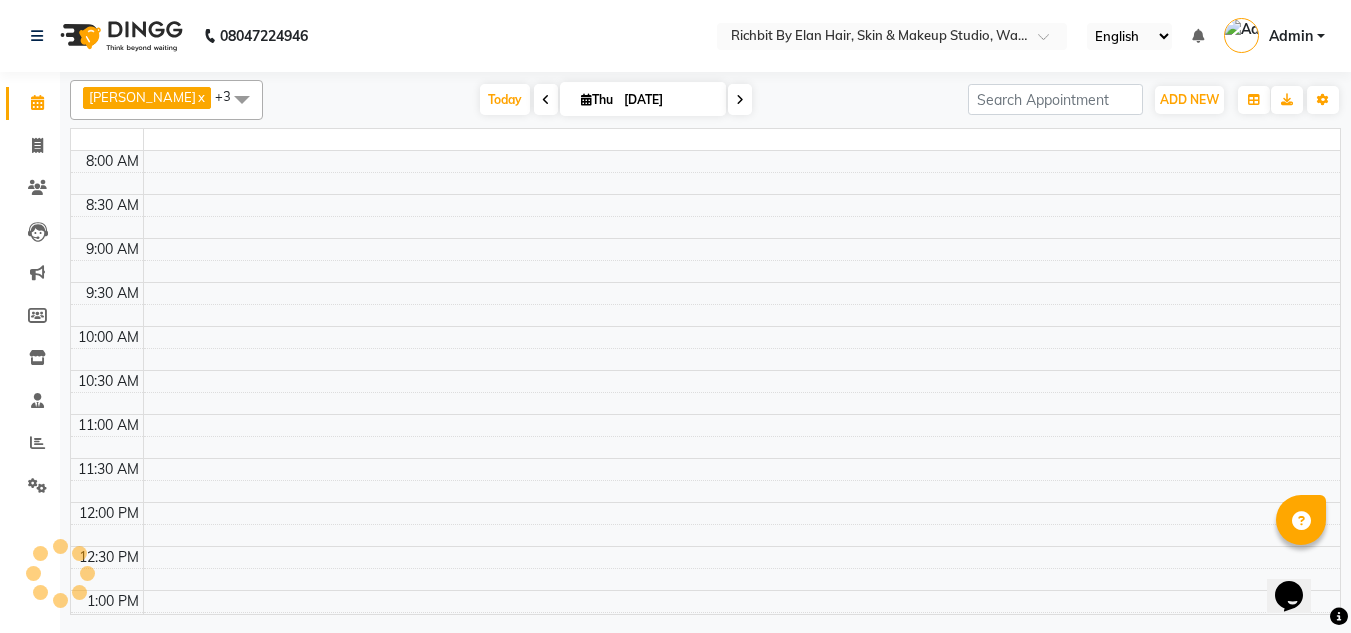 scroll, scrollTop: 0, scrollLeft: 0, axis: both 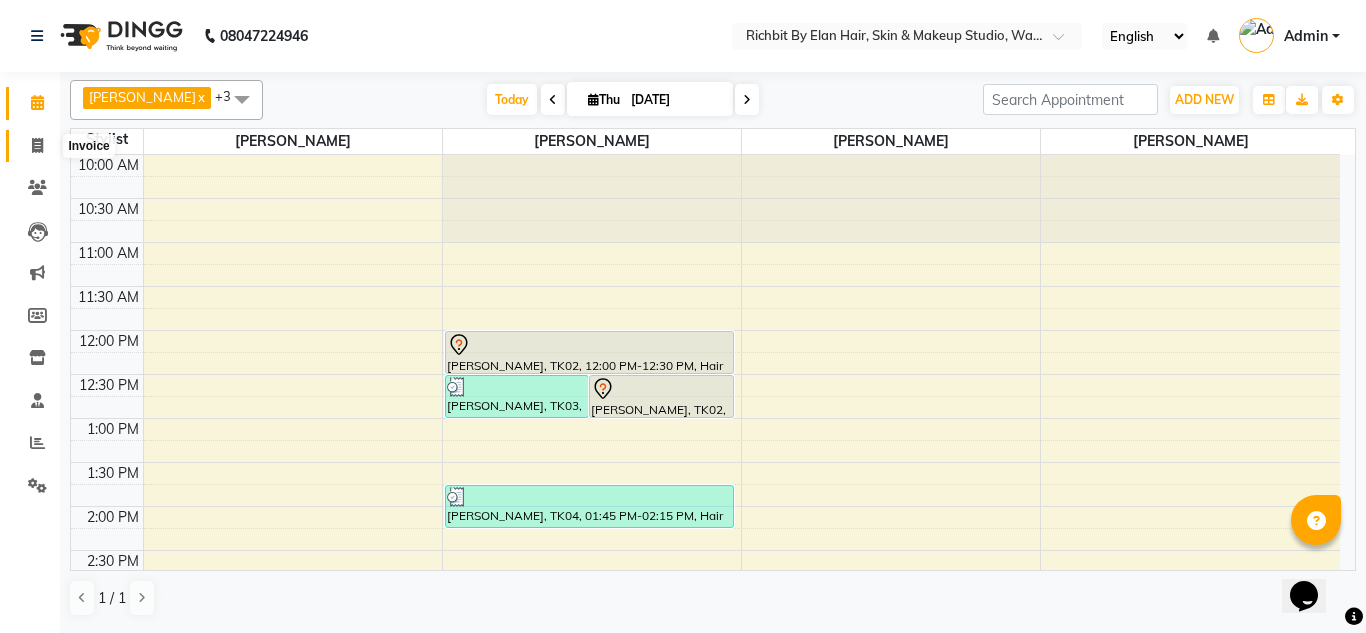 click 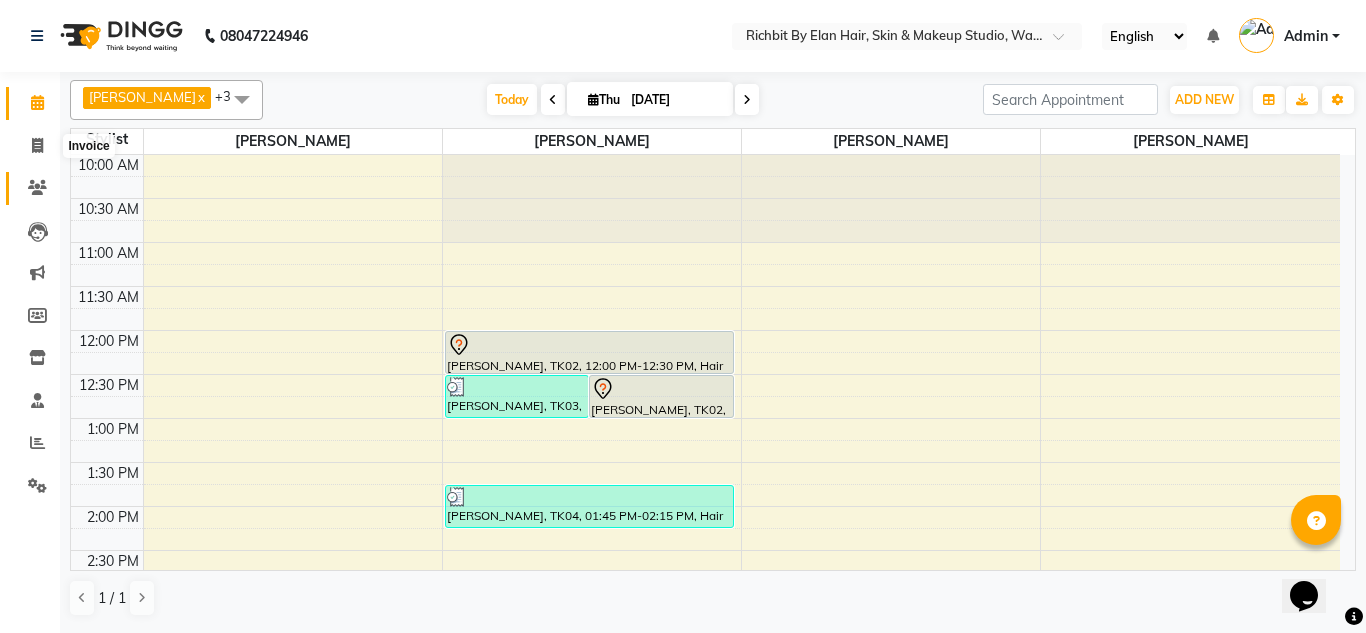 select on "service" 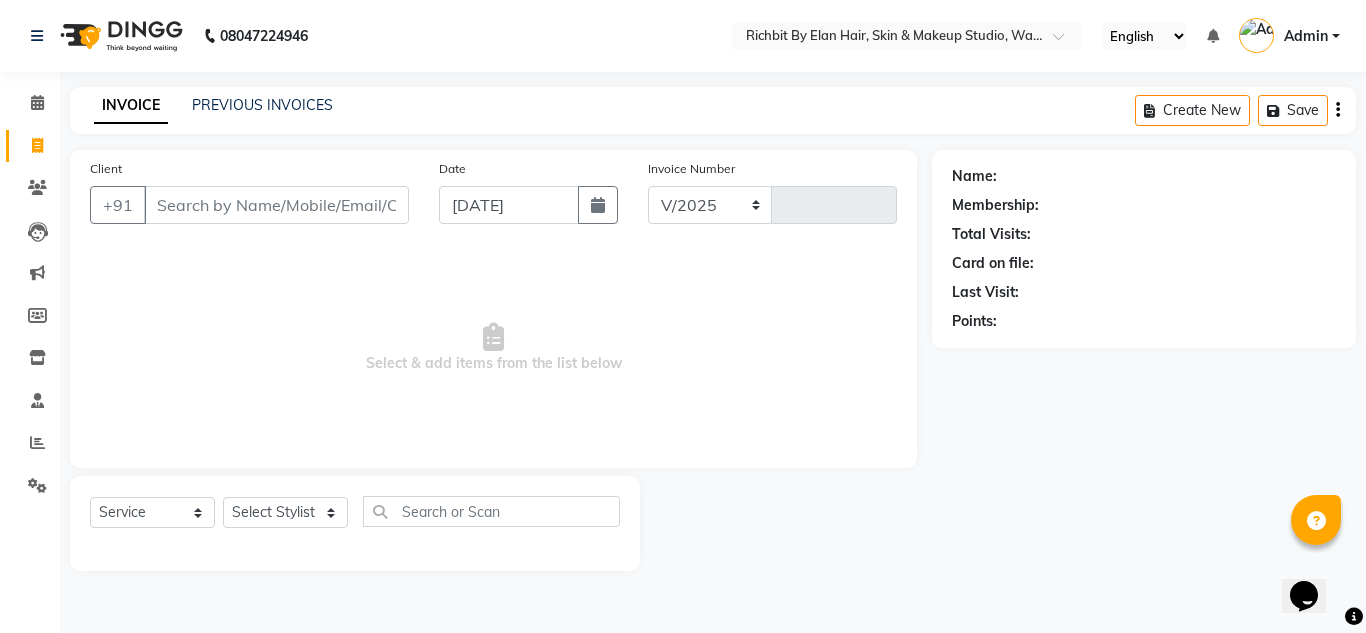 select on "4114" 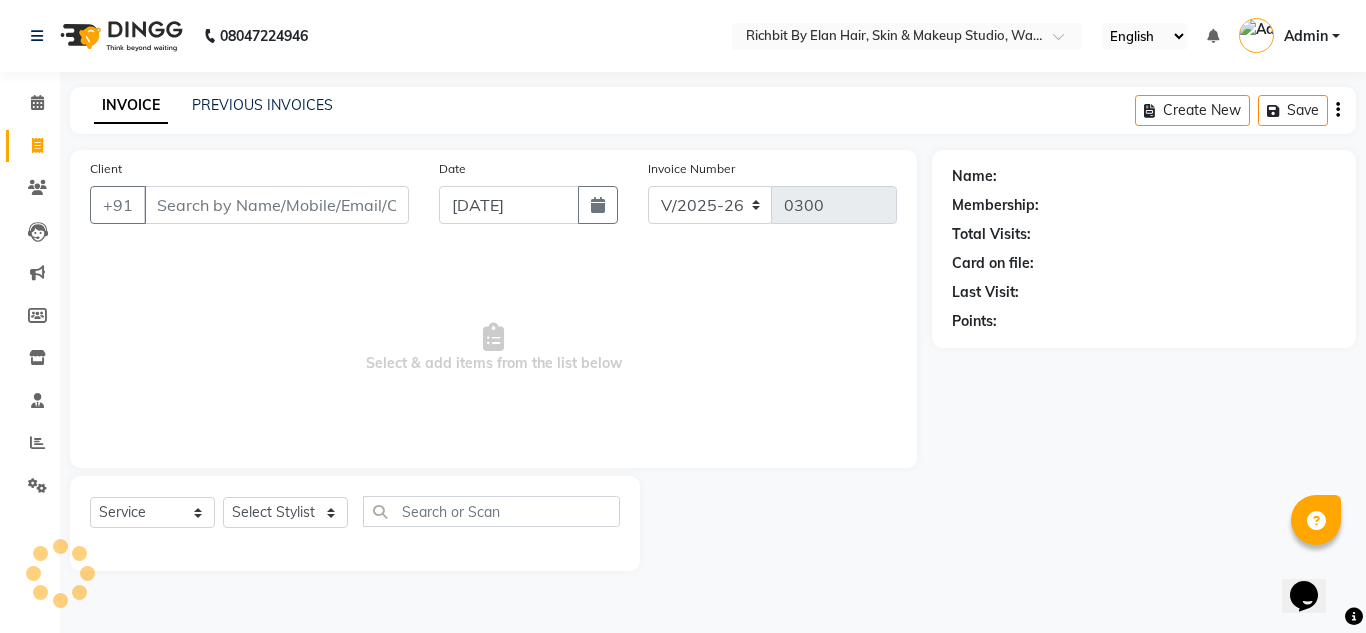 click on "Client" at bounding box center [276, 205] 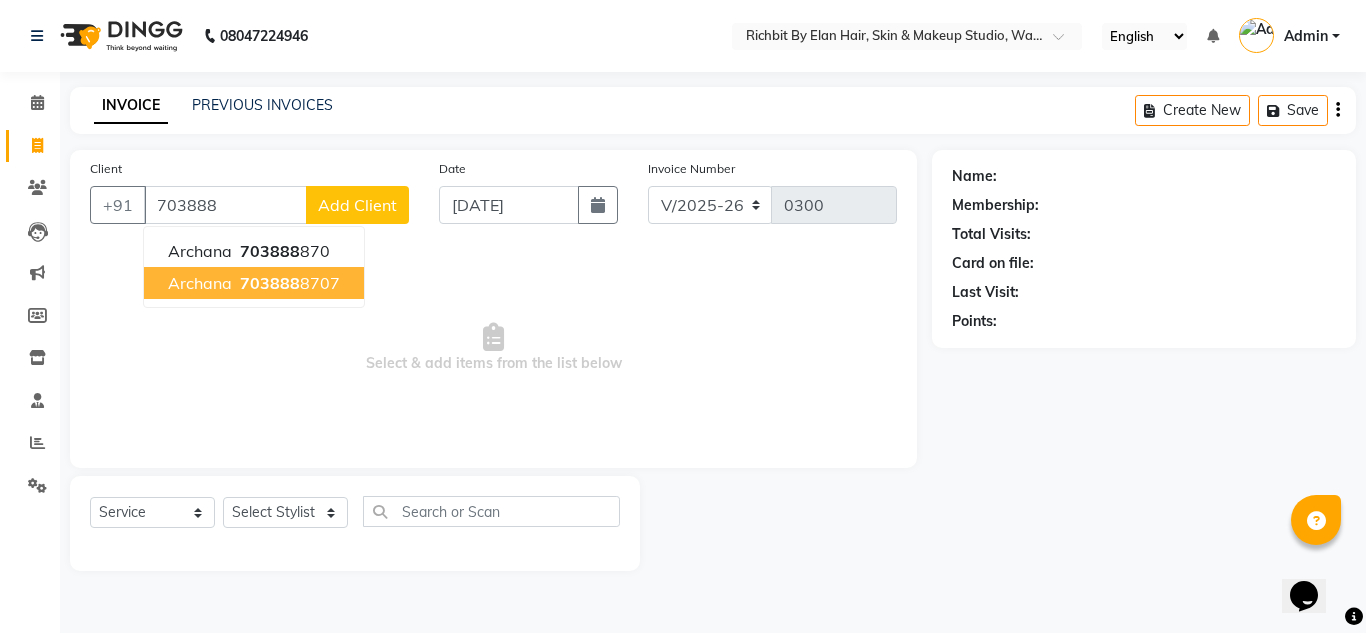 click on "703888 8707" at bounding box center (288, 283) 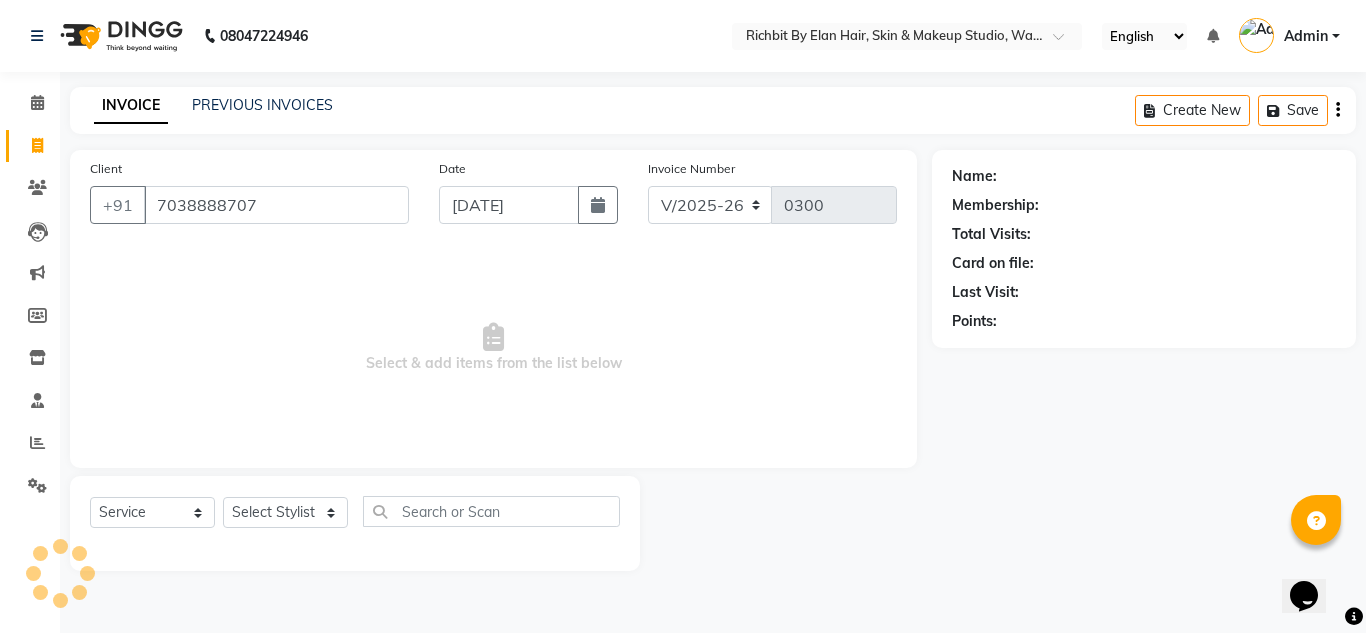 type on "7038888707" 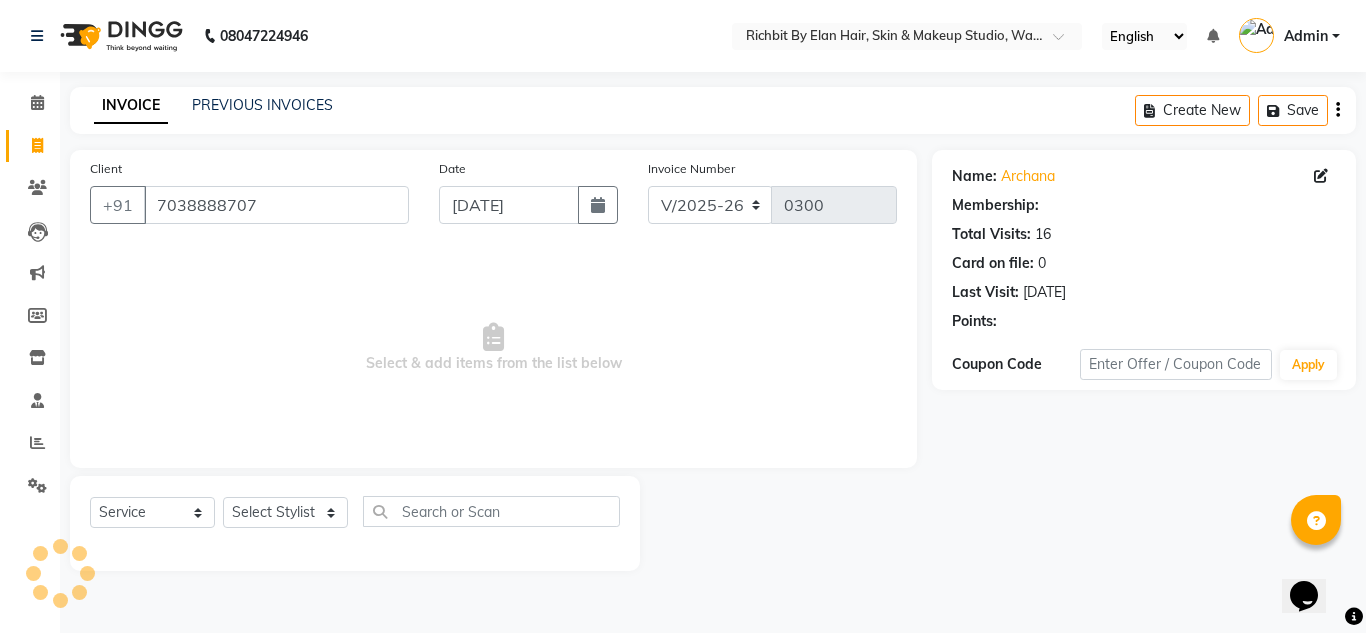 select on "1: Object" 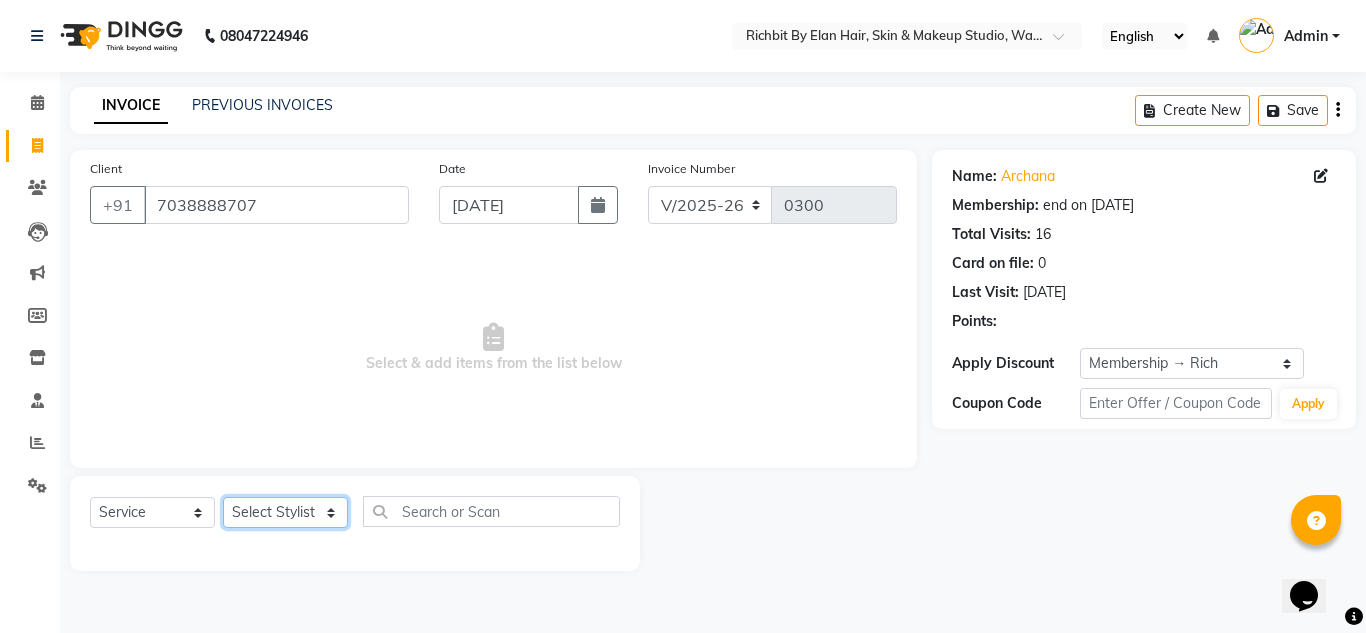 click on "Select Stylist Ankita nivangune Deepali Palsule Gopal Kadam Rohit Suravase Vandana Panikar" 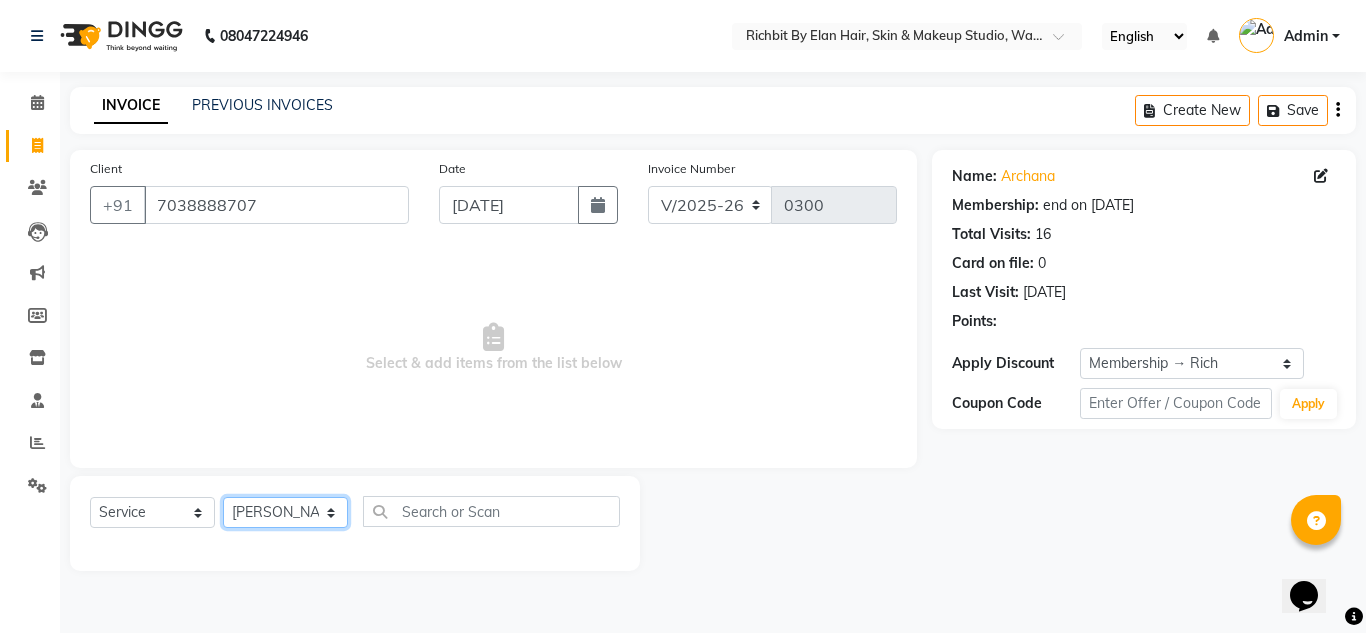 click on "Select Stylist Ankita nivangune Deepali Palsule Gopal Kadam Rohit Suravase Vandana Panikar" 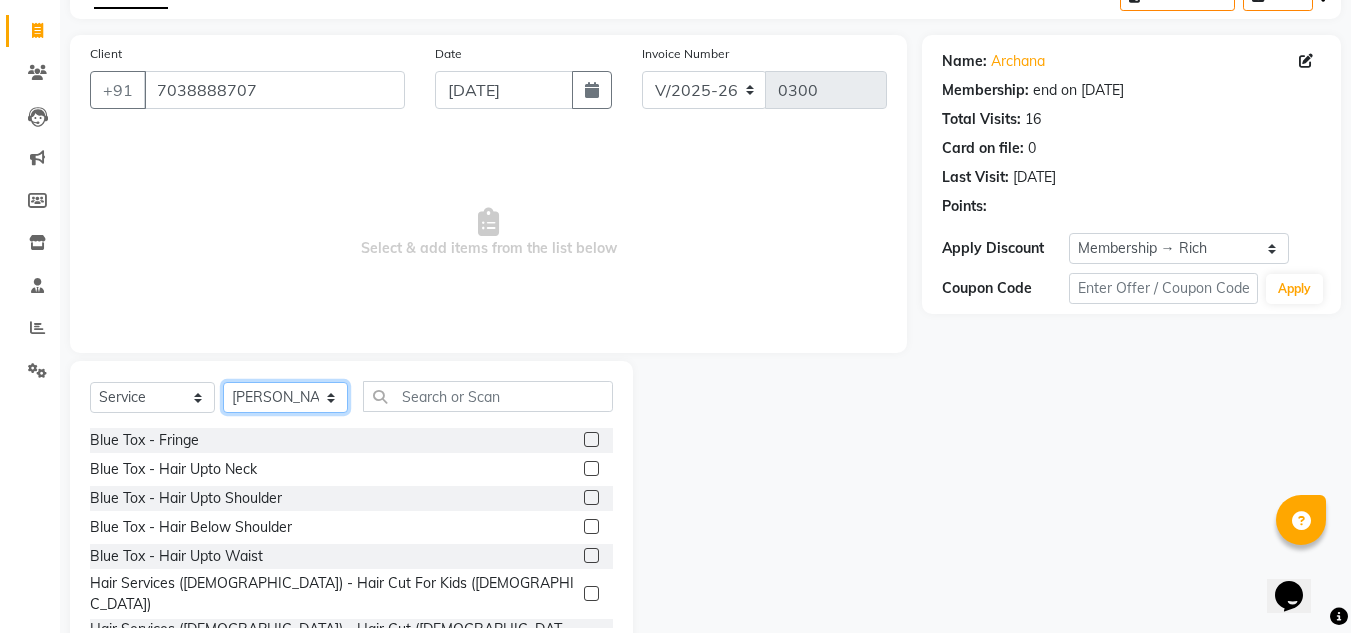 scroll, scrollTop: 168, scrollLeft: 0, axis: vertical 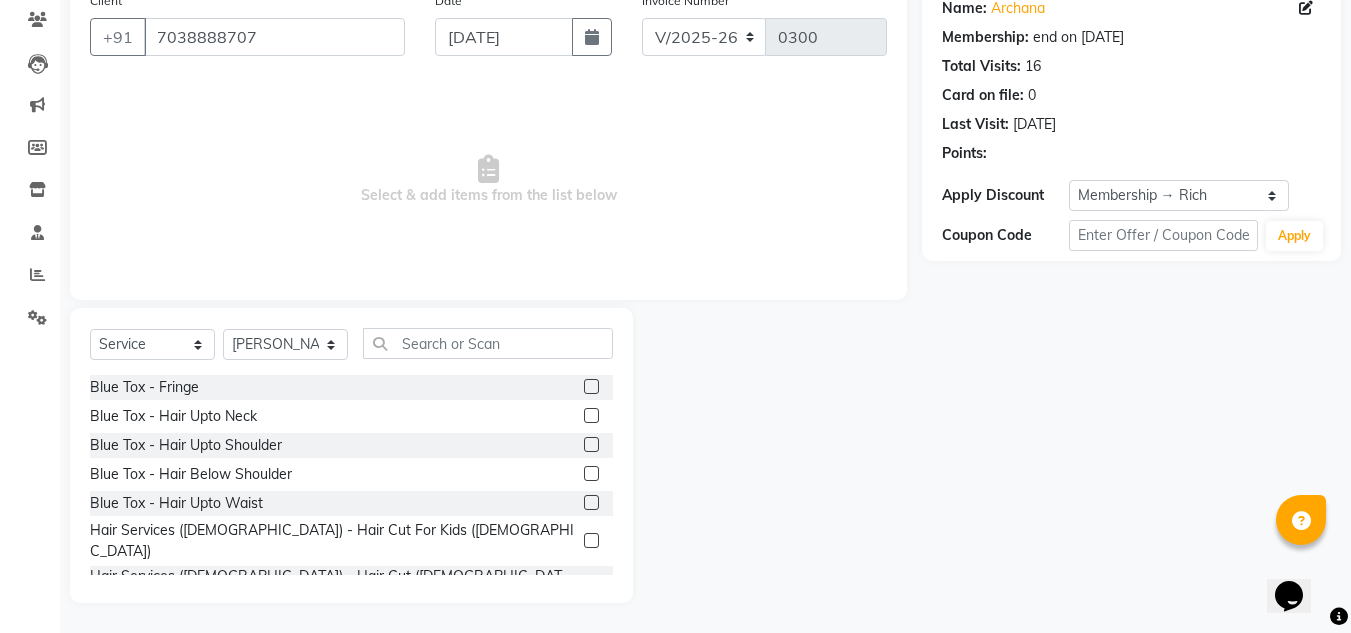 click 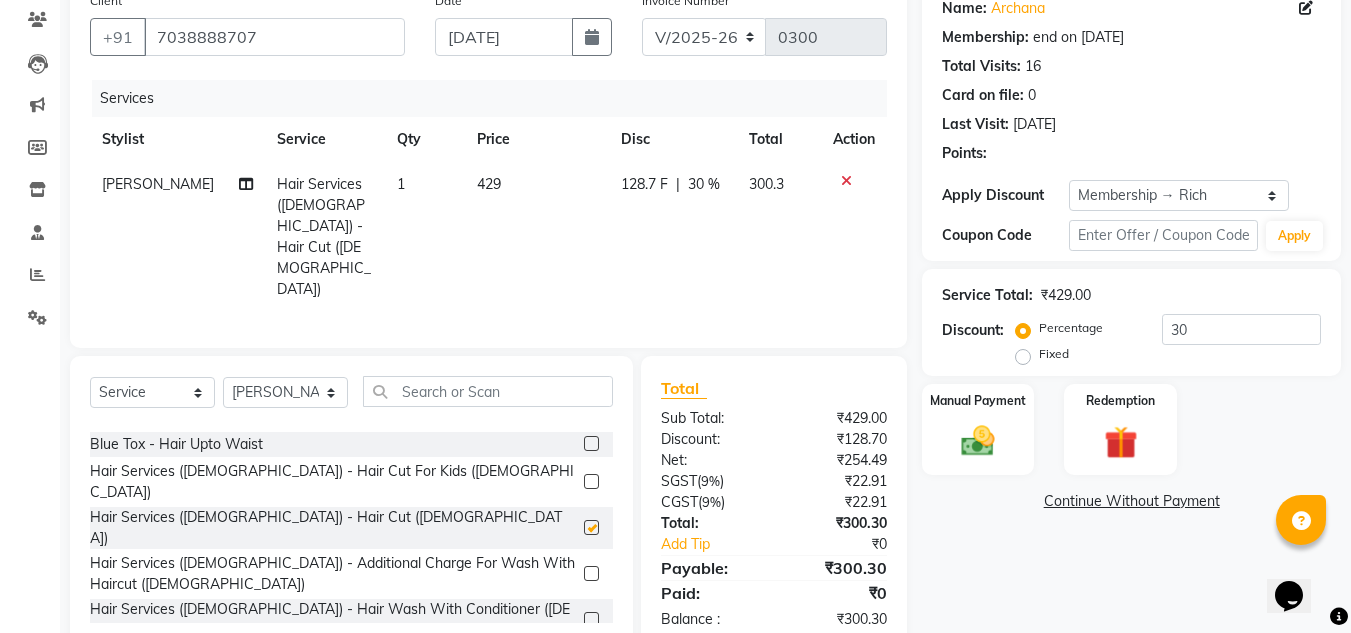 checkbox on "false" 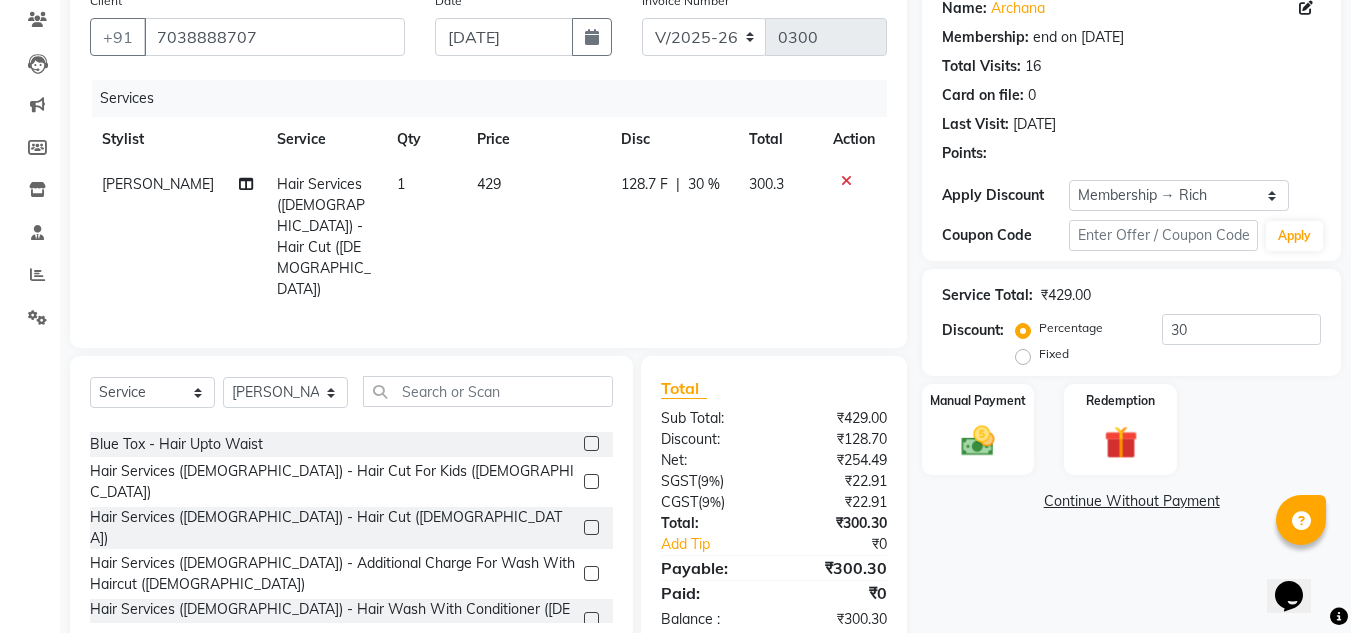 scroll, scrollTop: 200, scrollLeft: 0, axis: vertical 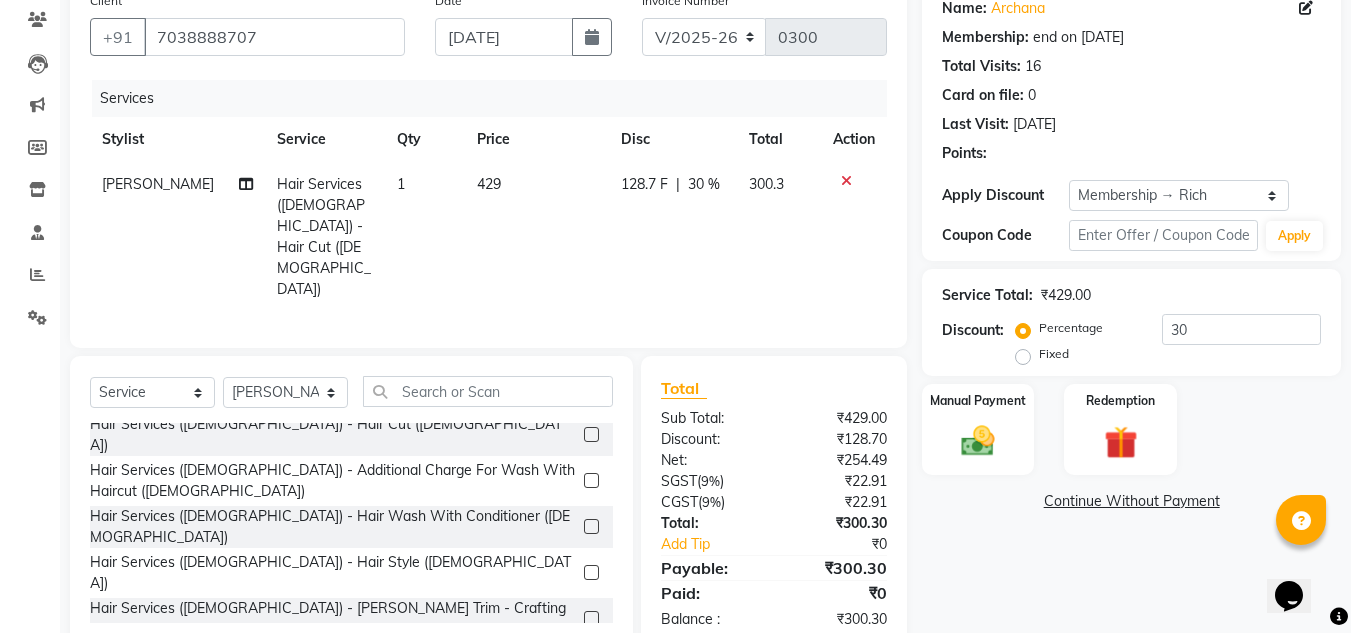 click 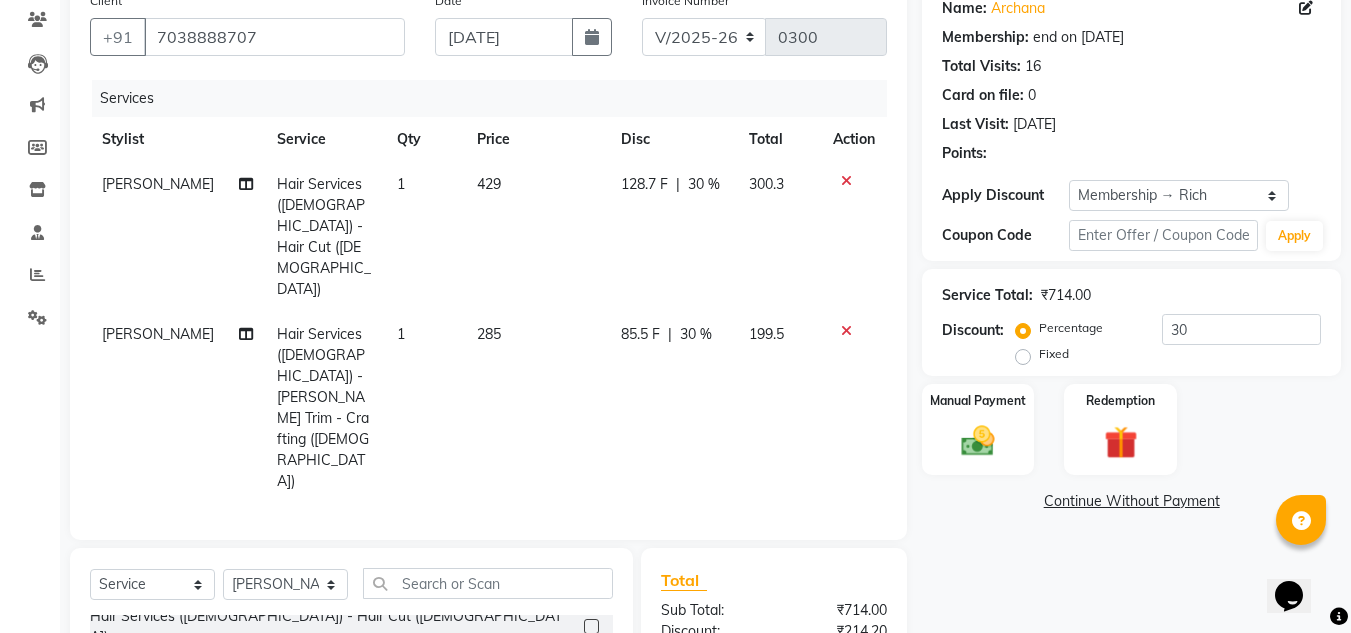 checkbox on "false" 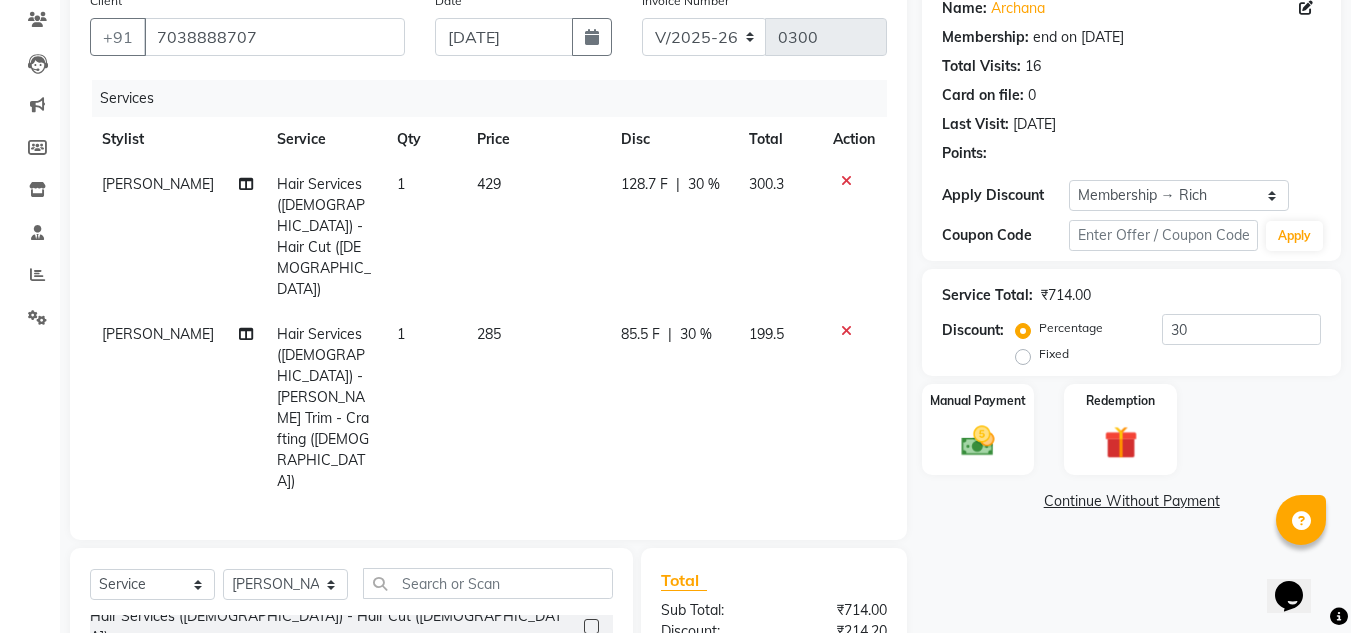 click on "85.5 F" 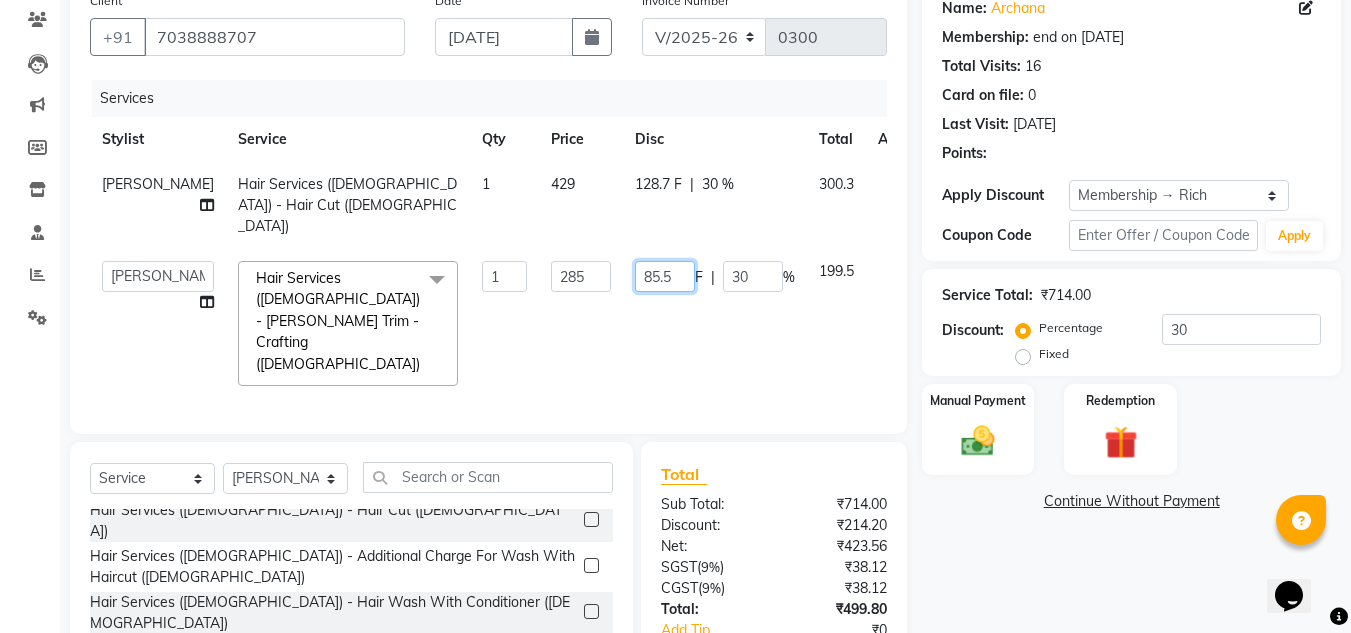 click on "85.5" 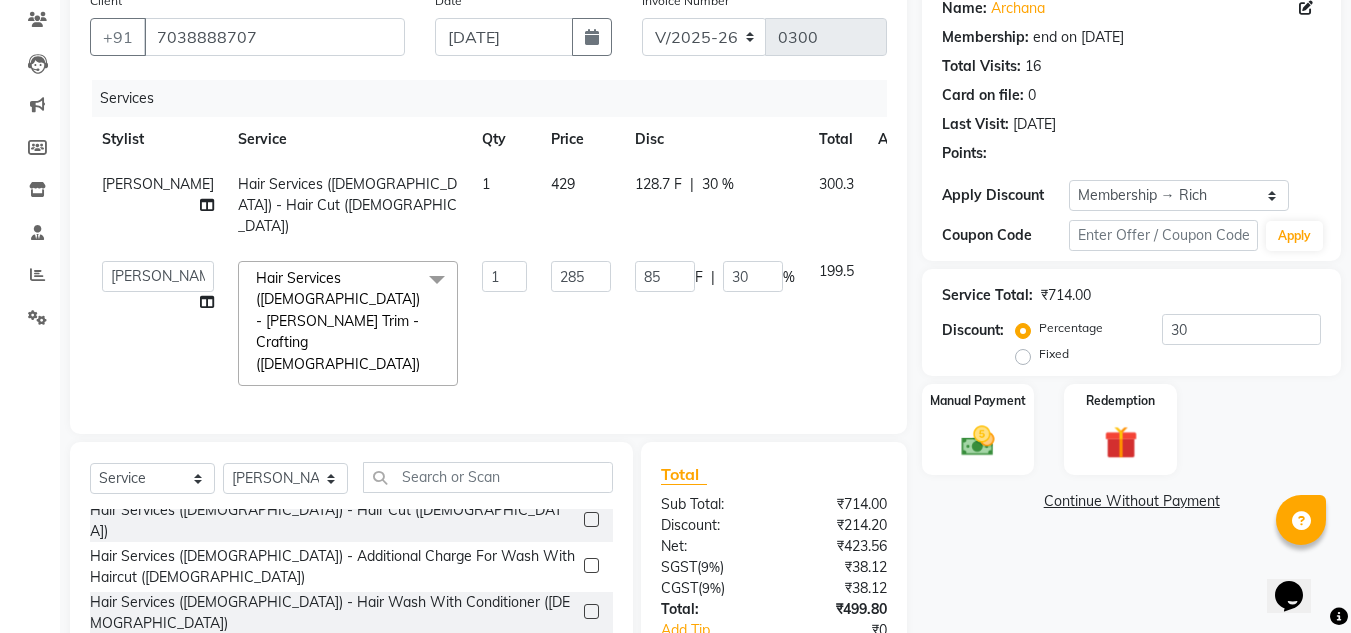 click on "85 F | 30 %" 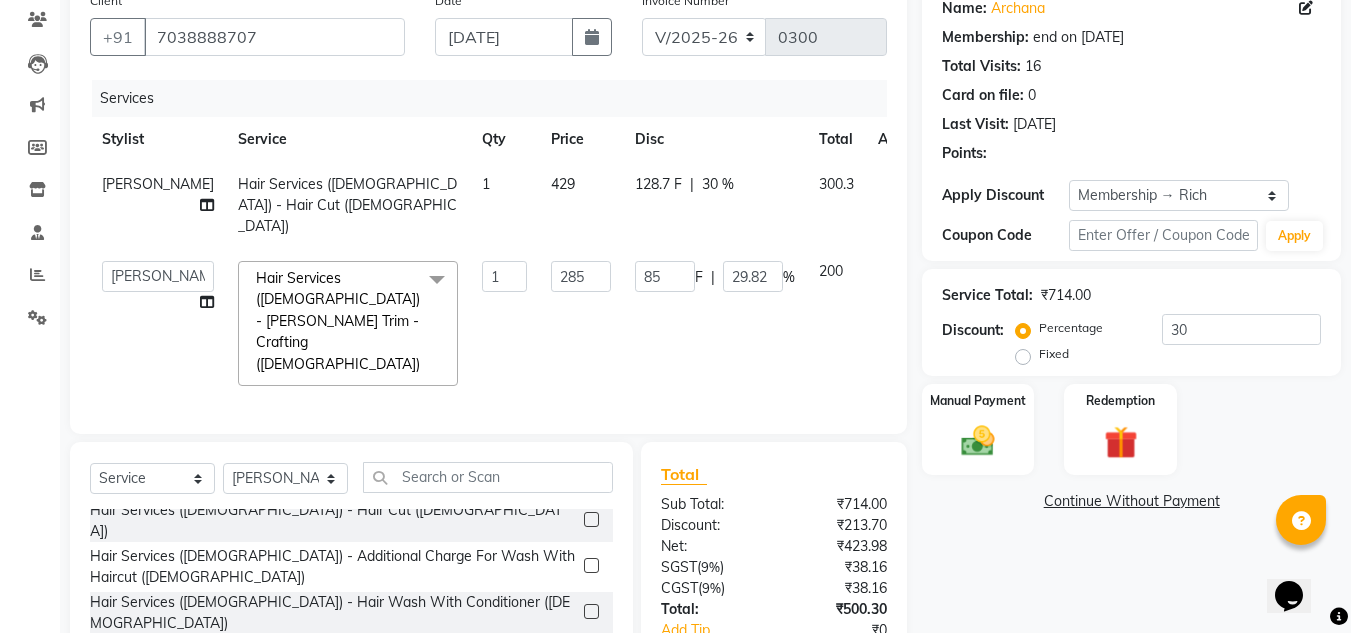 click on "128.7 F | 30 %" 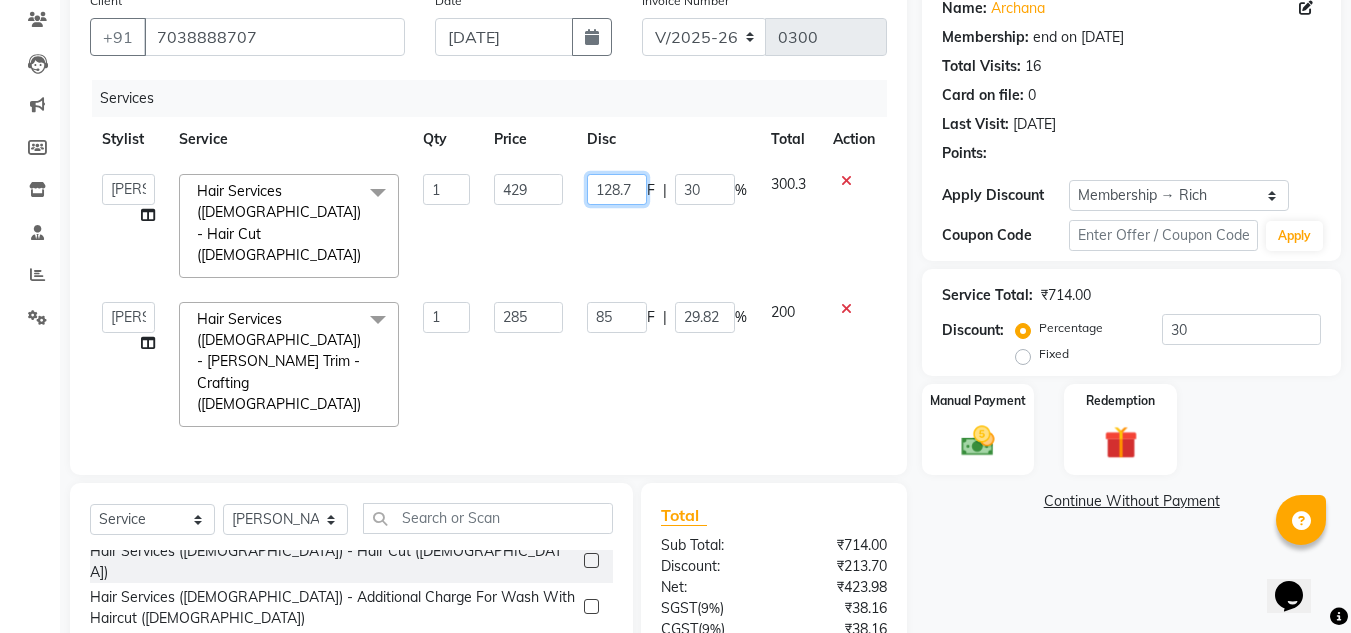 click on "128.7" 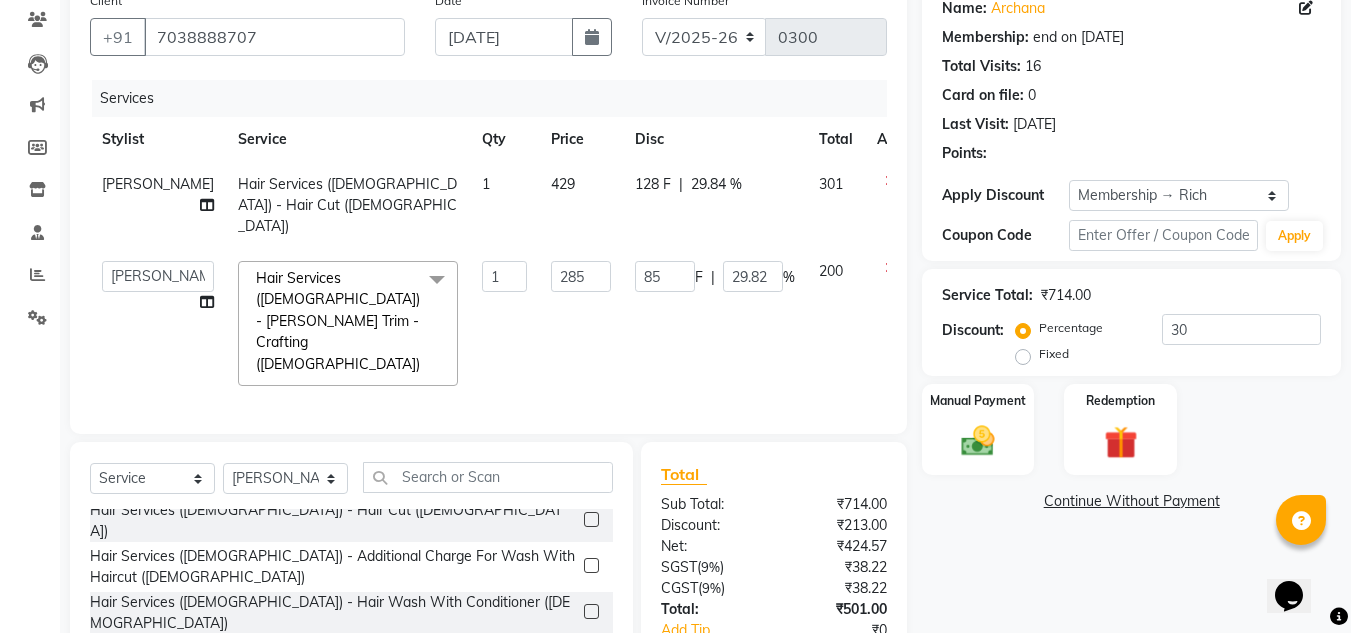 click on "85 F | 29.82 %" 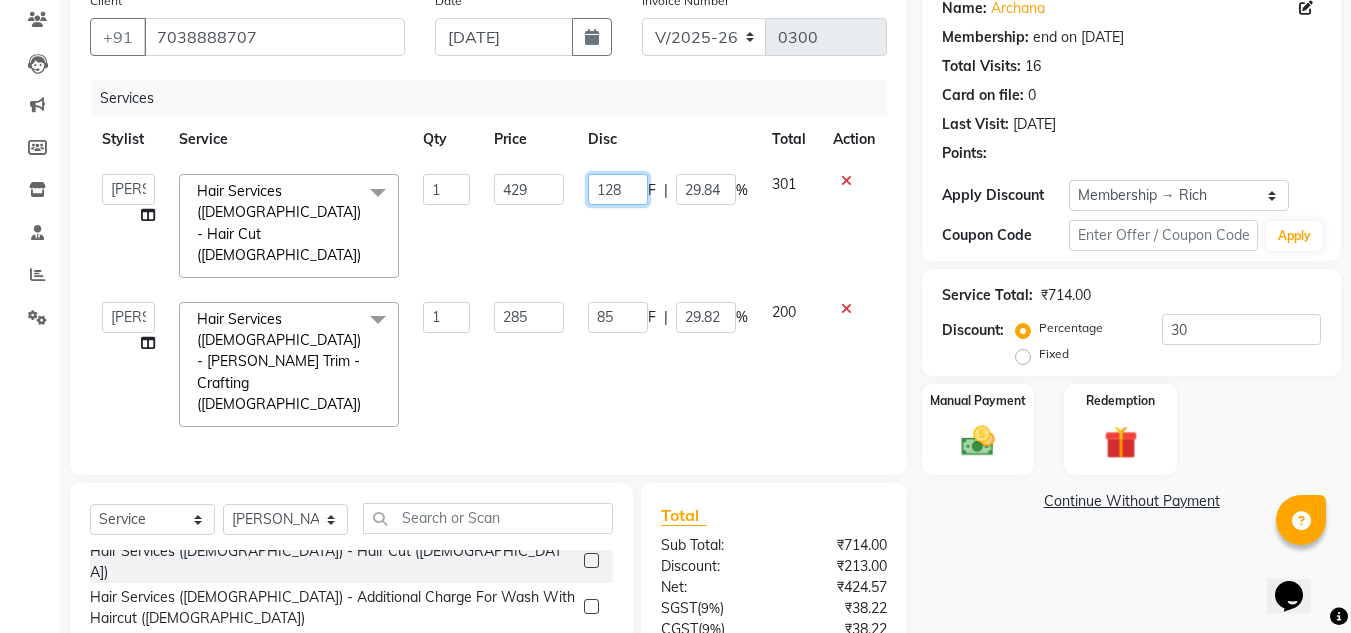 click on "128" 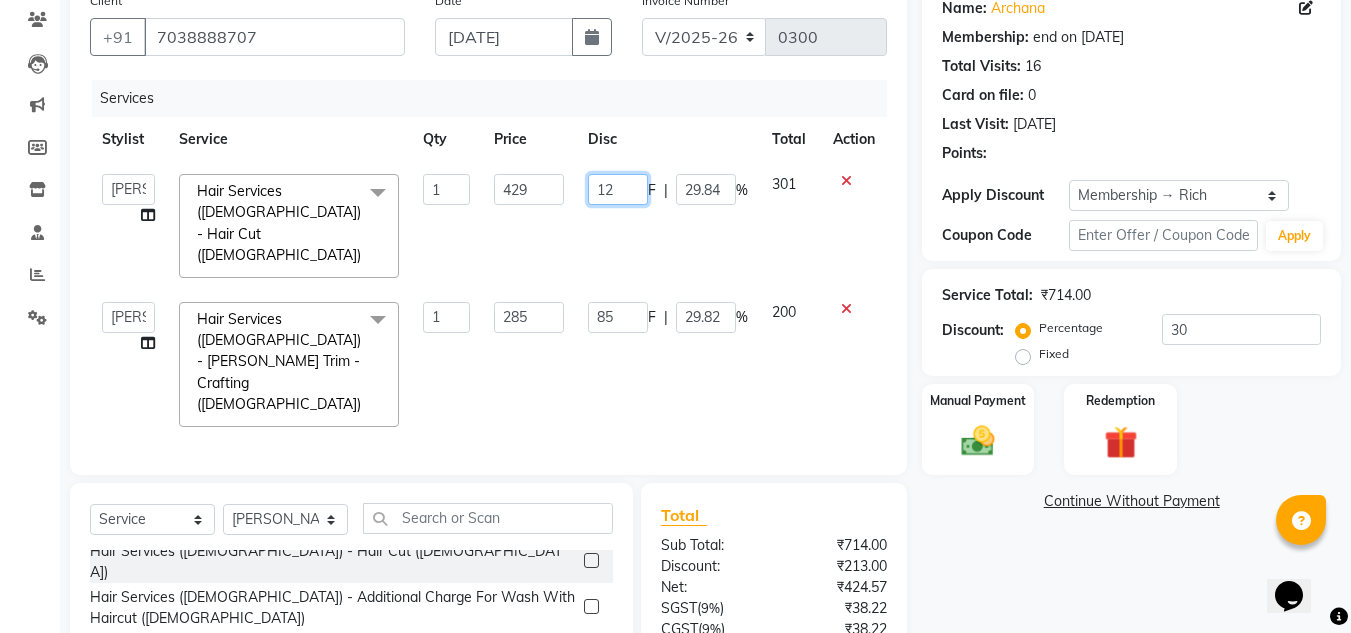 type on "129" 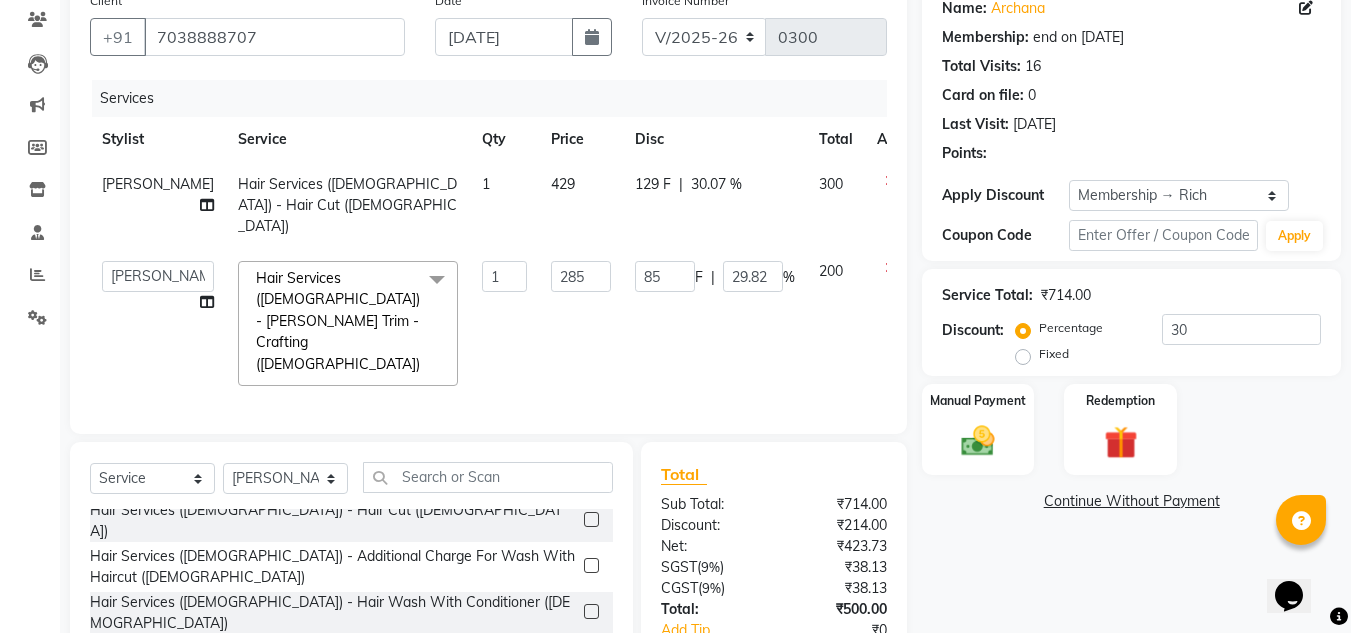 click on "129 F | 30.07 %" 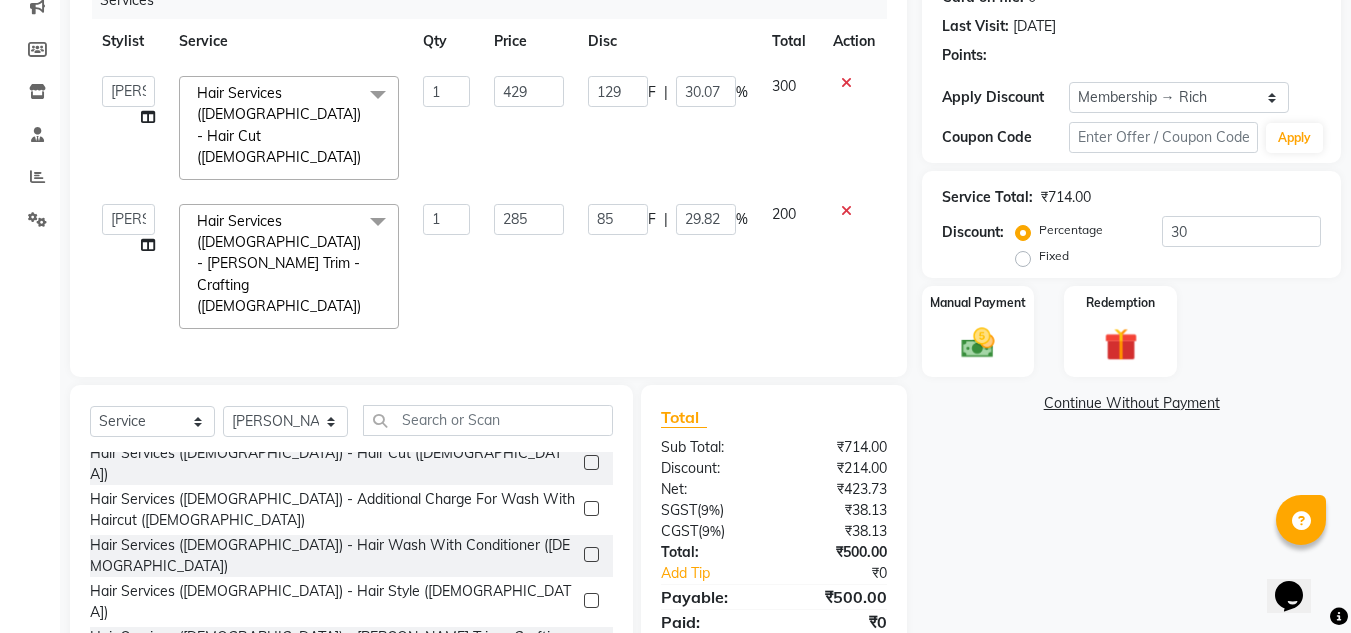 scroll, scrollTop: 272, scrollLeft: 0, axis: vertical 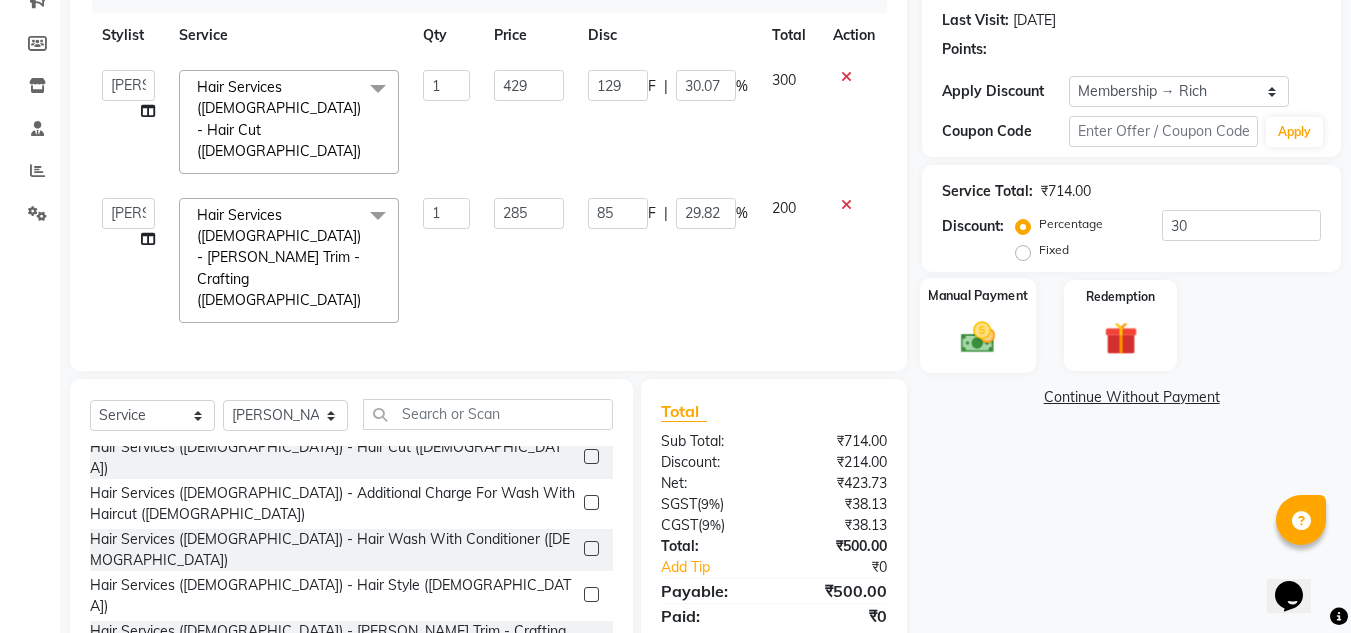 click on "Manual Payment" 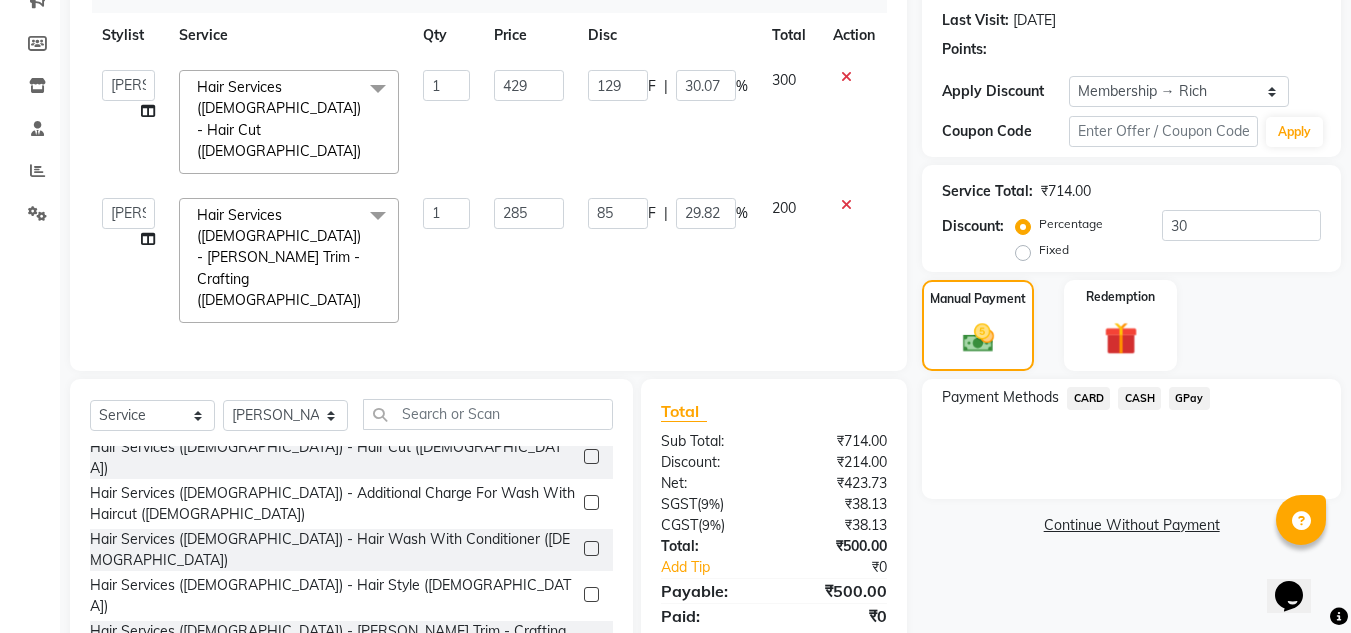click on "GPay" 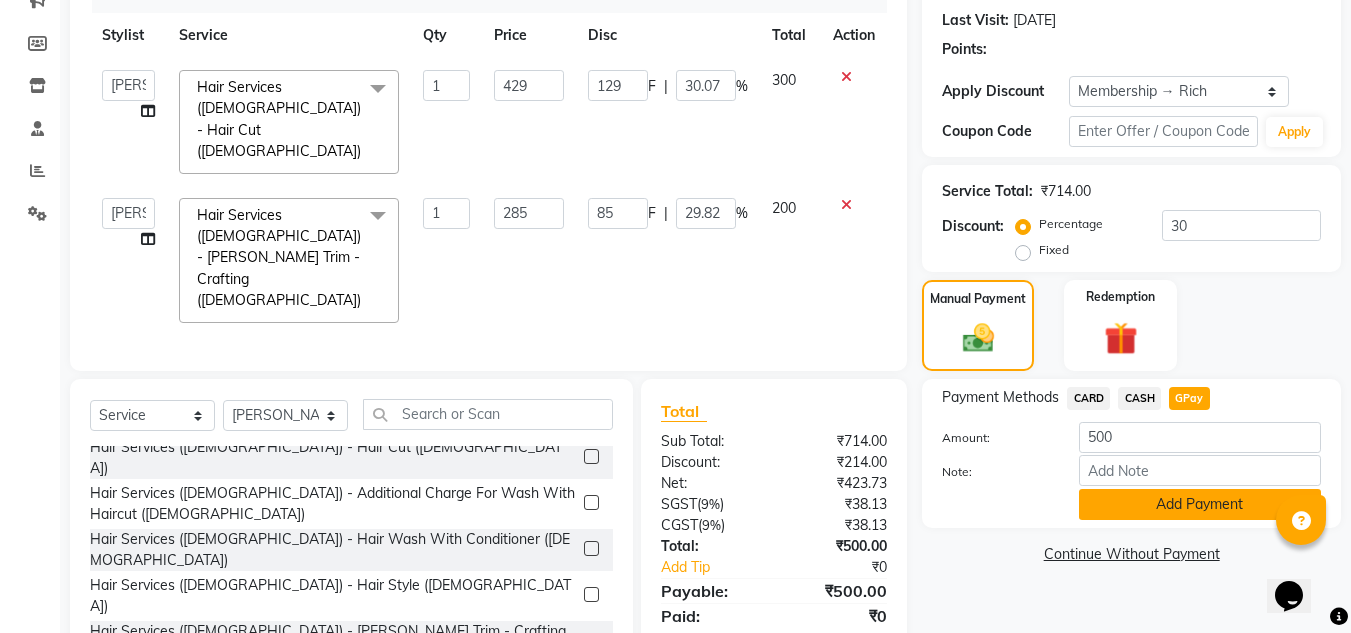 click on "Add Payment" 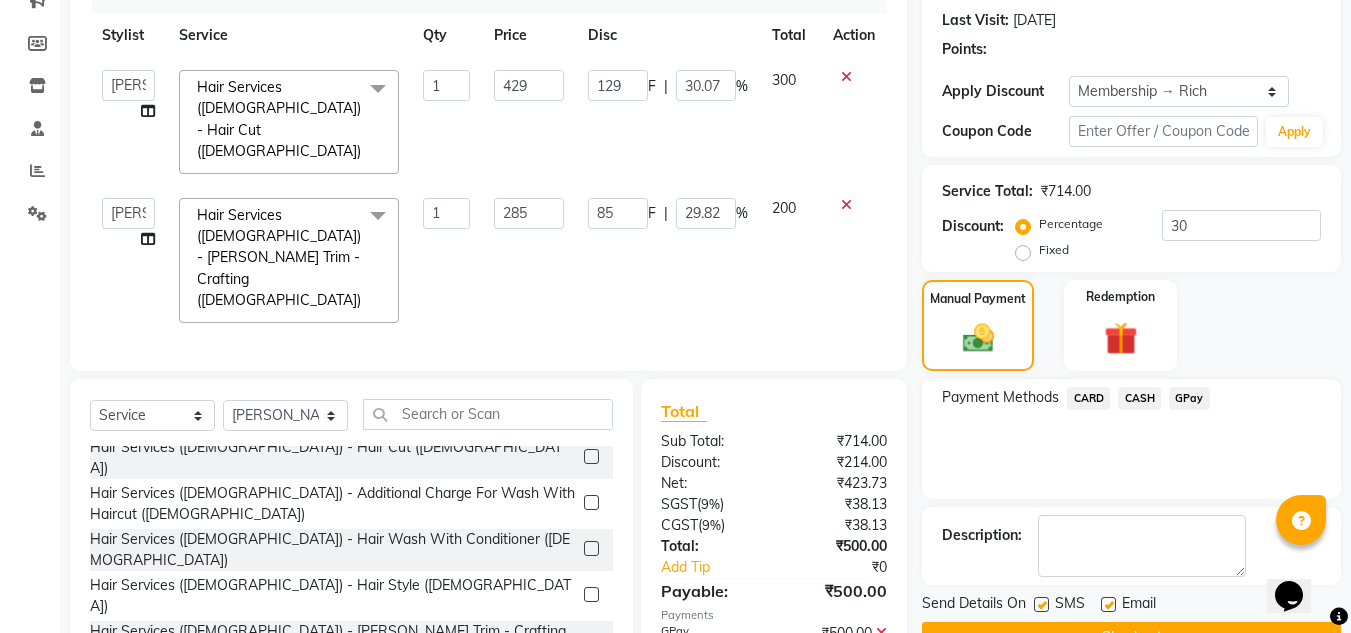scroll, scrollTop: 322, scrollLeft: 0, axis: vertical 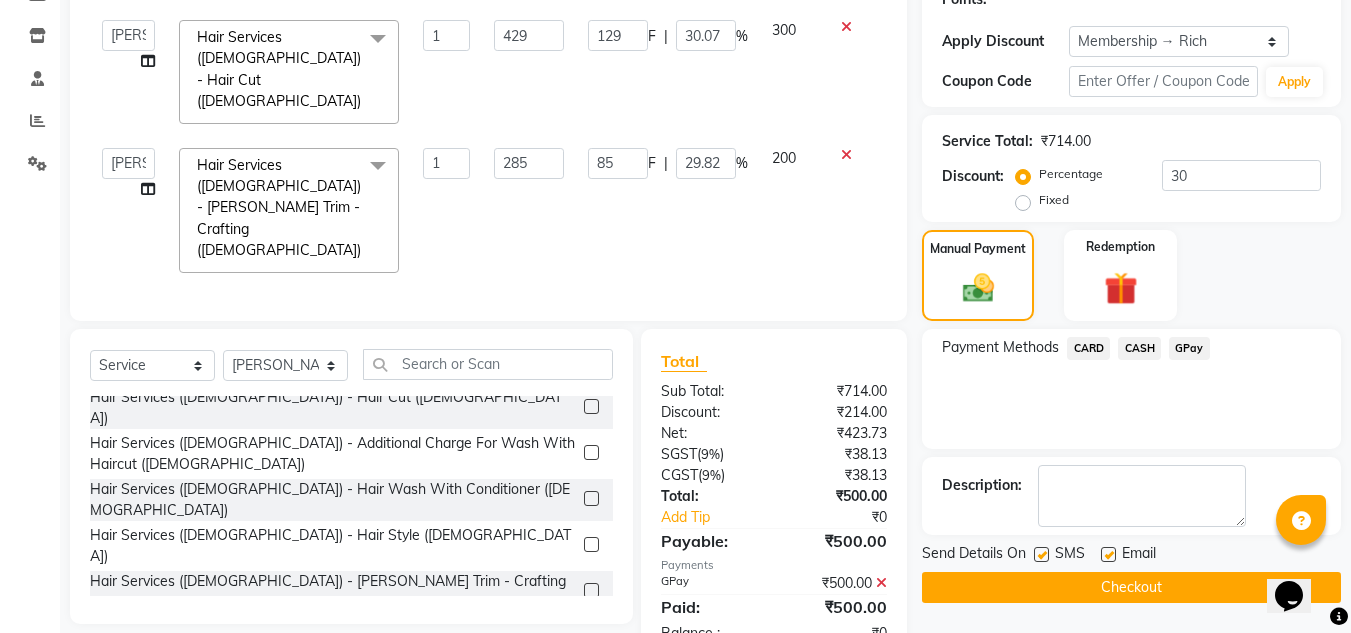 click on "Checkout" 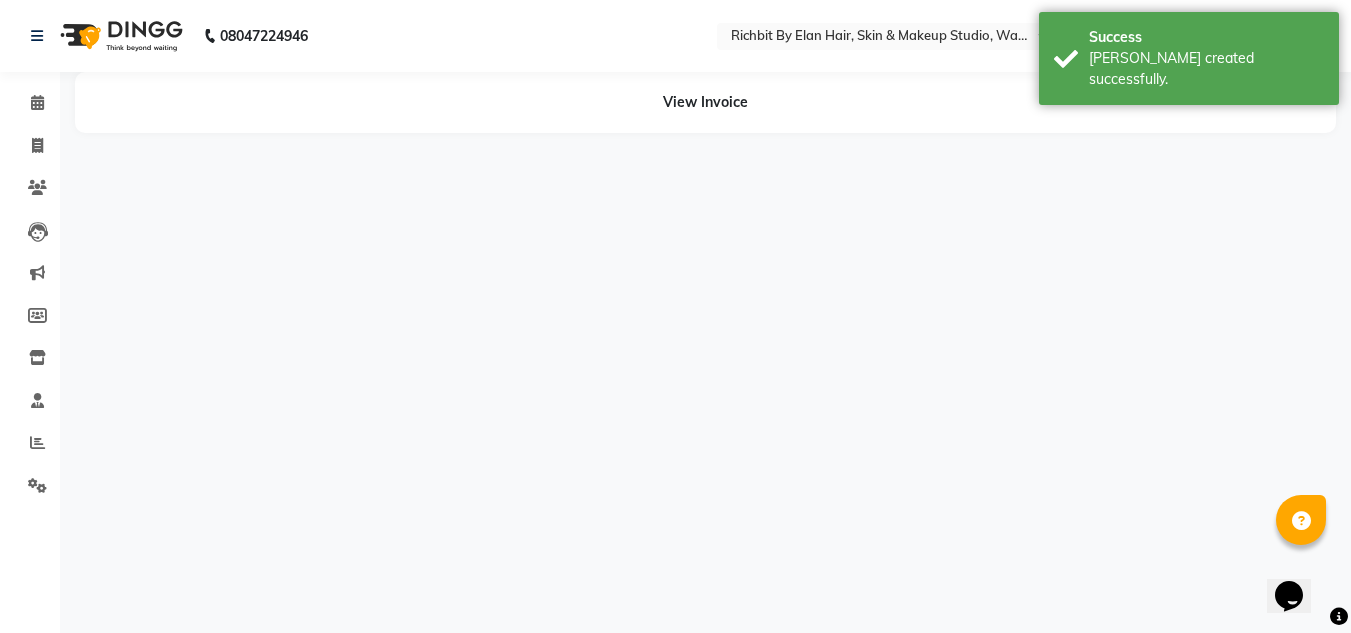 scroll, scrollTop: 0, scrollLeft: 0, axis: both 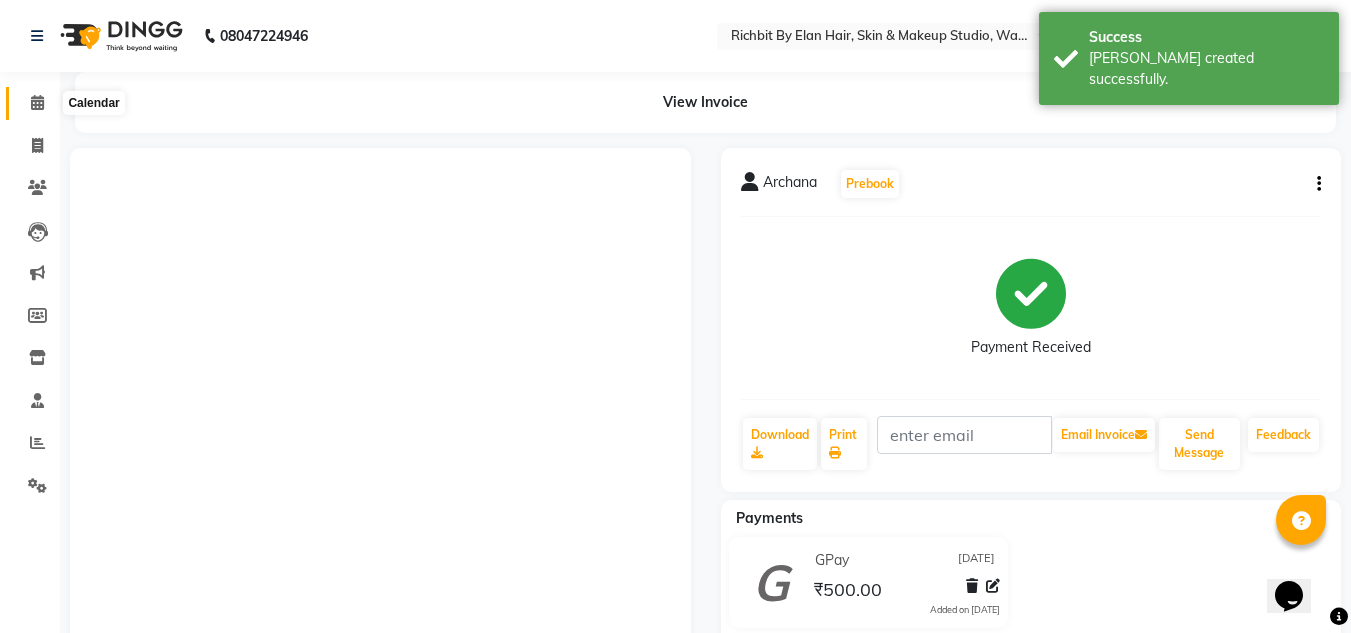 click 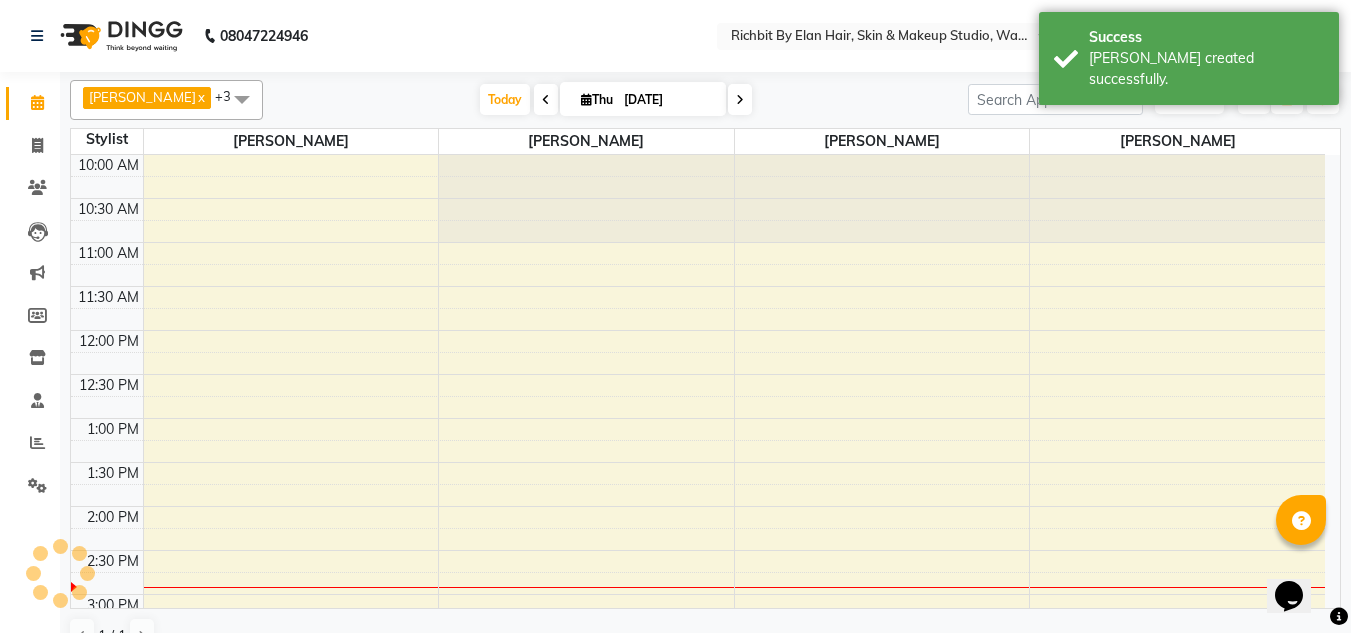 scroll, scrollTop: 0, scrollLeft: 0, axis: both 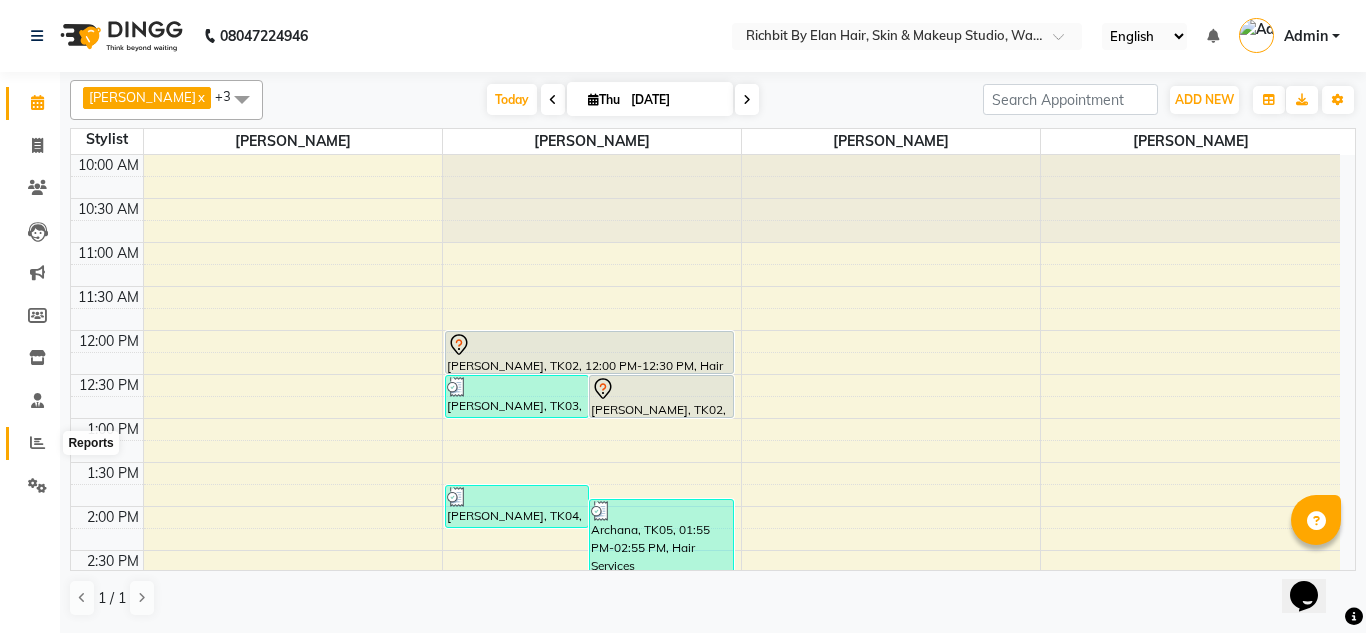 click 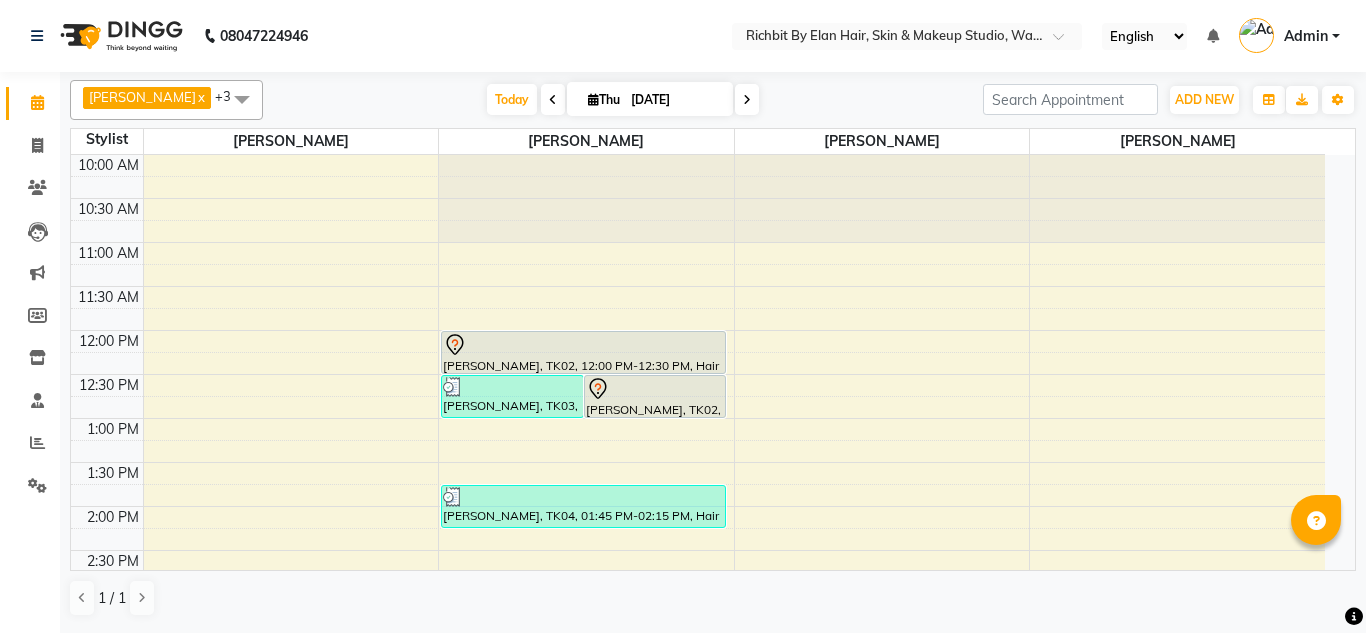 scroll, scrollTop: 0, scrollLeft: 0, axis: both 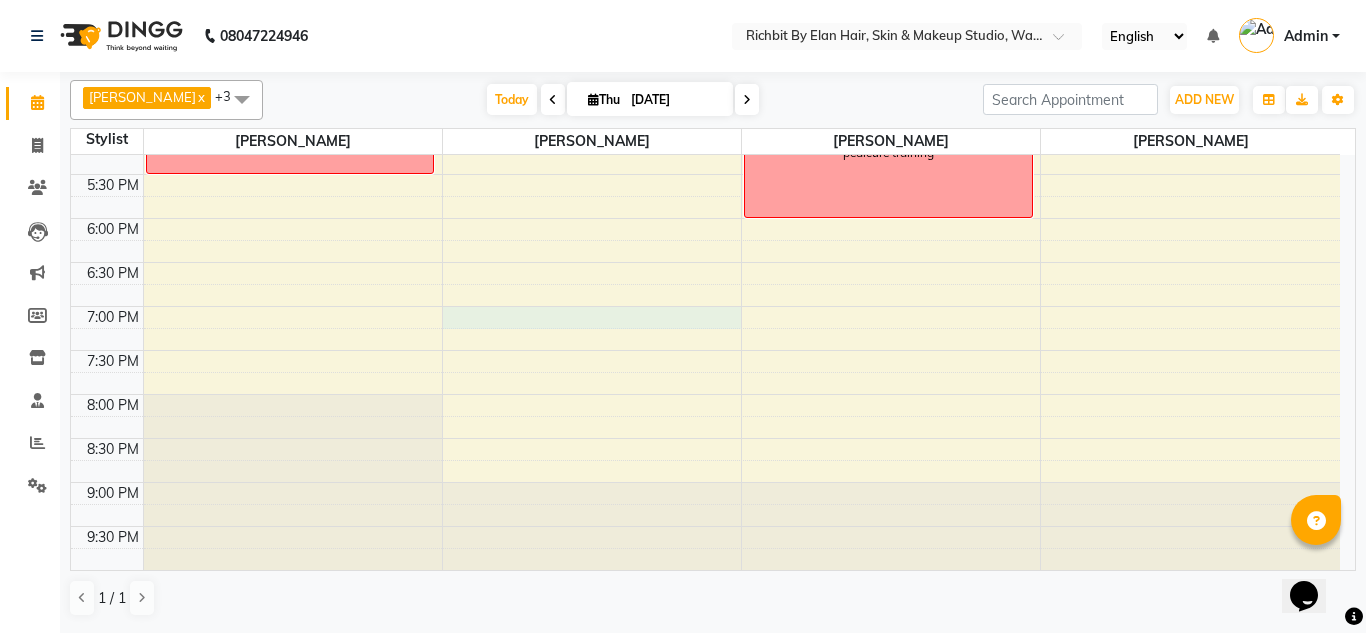 click on "10:00 AM 10:30 AM 11:00 AM 11:30 AM 12:00 PM 12:30 PM 1:00 PM 1:30 PM 2:00 PM 2:30 PM 3:00 PM 3:30 PM 4:00 PM 4:30 PM 5:00 PM 5:30 PM 6:00 PM 6:30 PM 7:00 PM 7:30 PM 8:00 PM 8:30 PM 9:00 PM 9:30 PM  pedicure training      [PERSON_NAME][GEOGRAPHIC_DATA], 12:30 PM-01:00 PM, Hair Services ([DEMOGRAPHIC_DATA]) - Hair Wash With Conditioner - Below Shoulder ([DEMOGRAPHIC_DATA])             ganesh, TK02, 12:30 PM-01:00 PM, Hair Services ([DEMOGRAPHIC_DATA]) - Additional Charge For Wash With Haircut ([DEMOGRAPHIC_DATA])             ganesh, TK02, 12:00 PM-12:30 PM, Hair Services ([DEMOGRAPHIC_DATA]) - Hair Cut ([DEMOGRAPHIC_DATA])     [PERSON_NAME], TK04, 01:45 PM-02:15 PM, Hair Services ([DEMOGRAPHIC_DATA]) - Blow Dry With Shampoo & Conditioner - Below Shoulder ([DEMOGRAPHIC_DATA])             [PERSON_NAME], TK01, 04:00 PM-04:45 PM, Hair Services ([DEMOGRAPHIC_DATA]) - Blow Dry With Shampoo & Conditioner - Below Shoulder ([DEMOGRAPHIC_DATA])  pedicure training" at bounding box center [705, 42] 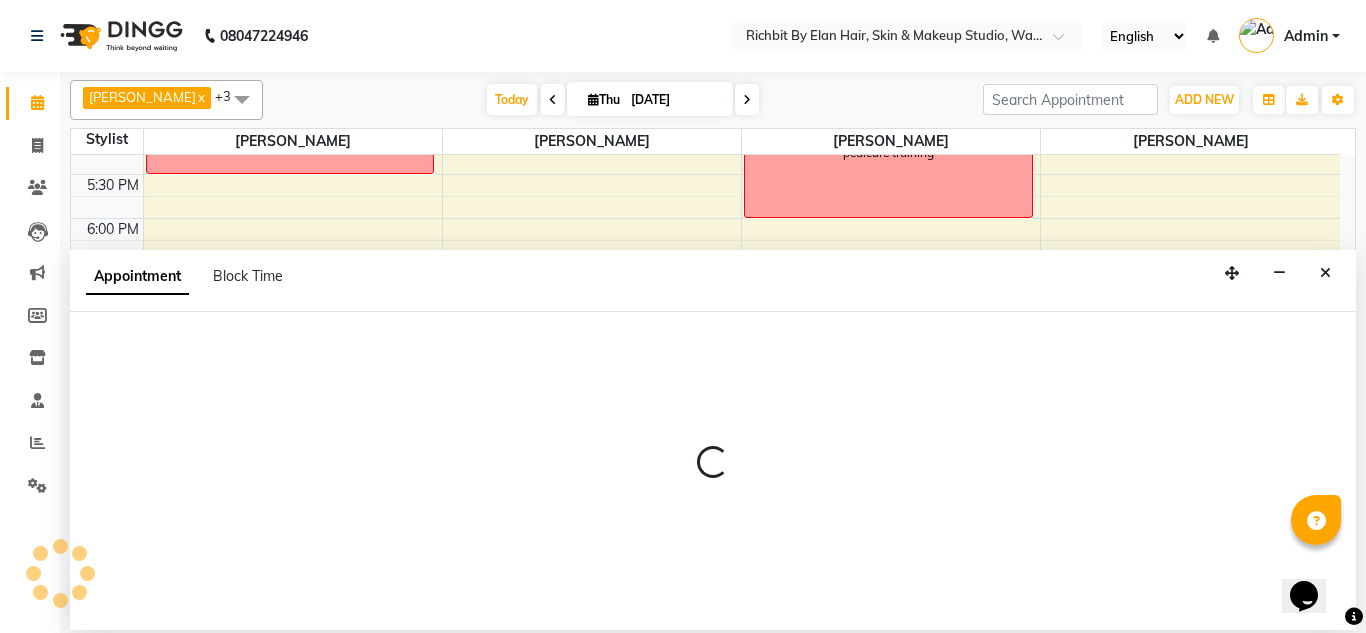 select on "39151" 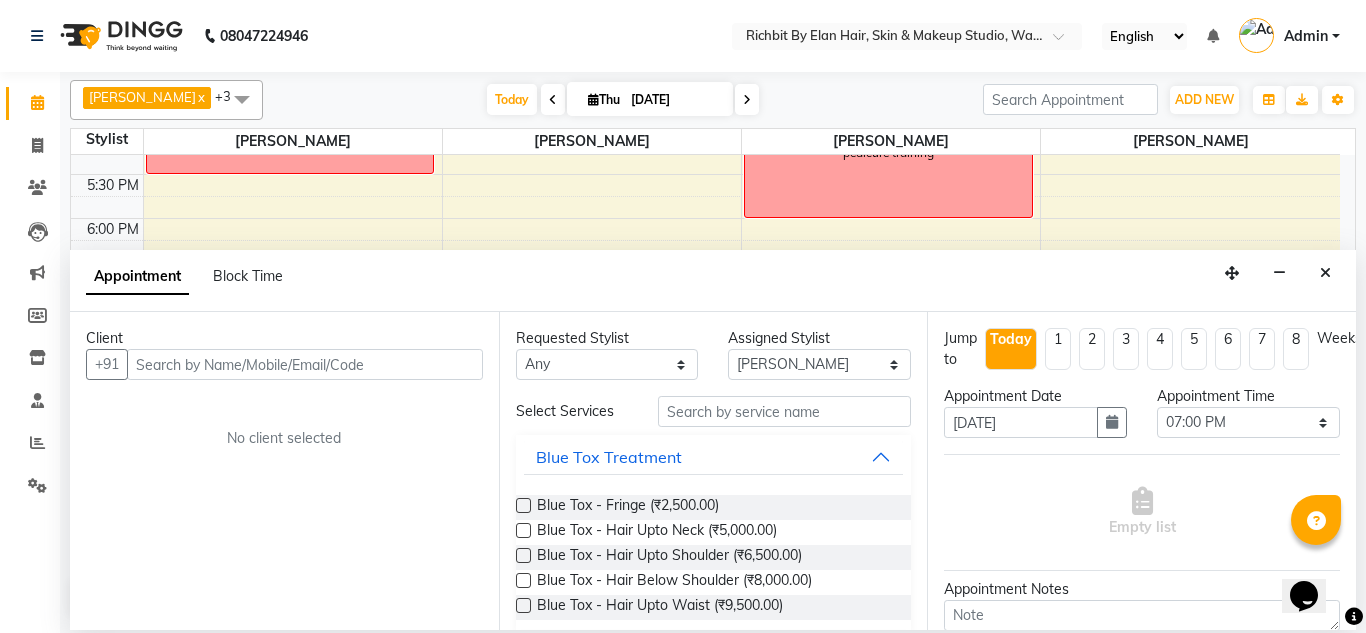 click at bounding box center [305, 364] 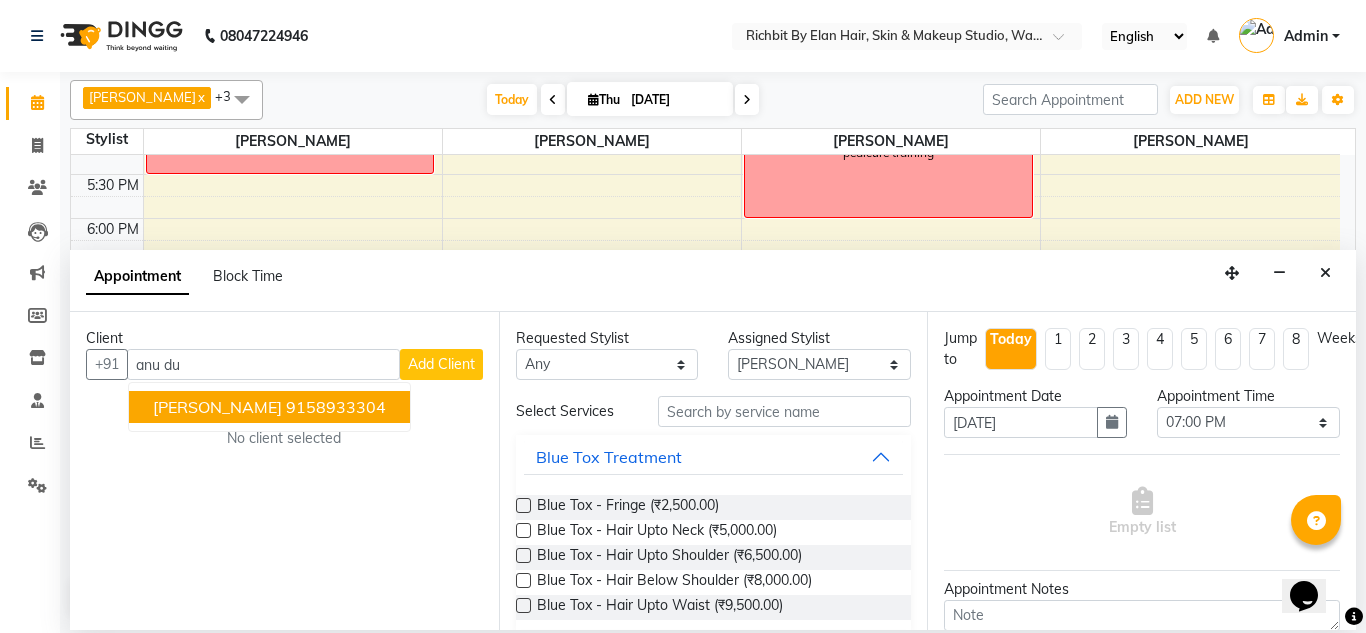 click on "9158933304" at bounding box center (336, 407) 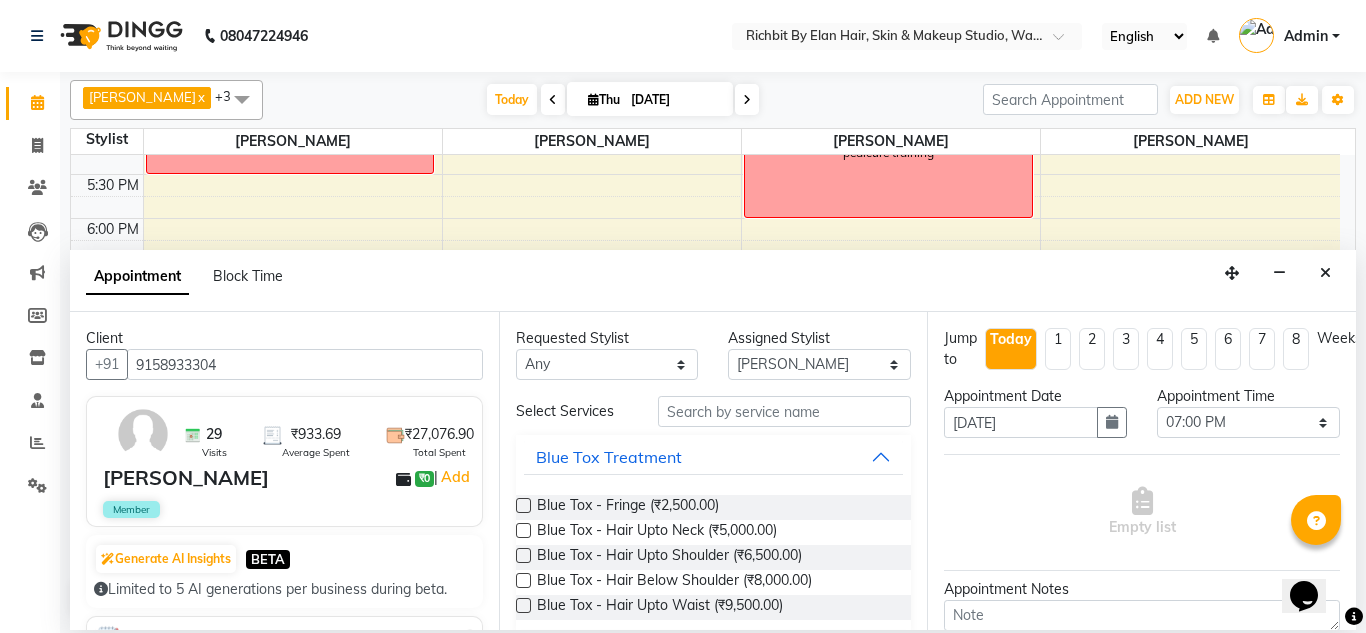 type on "9158933304" 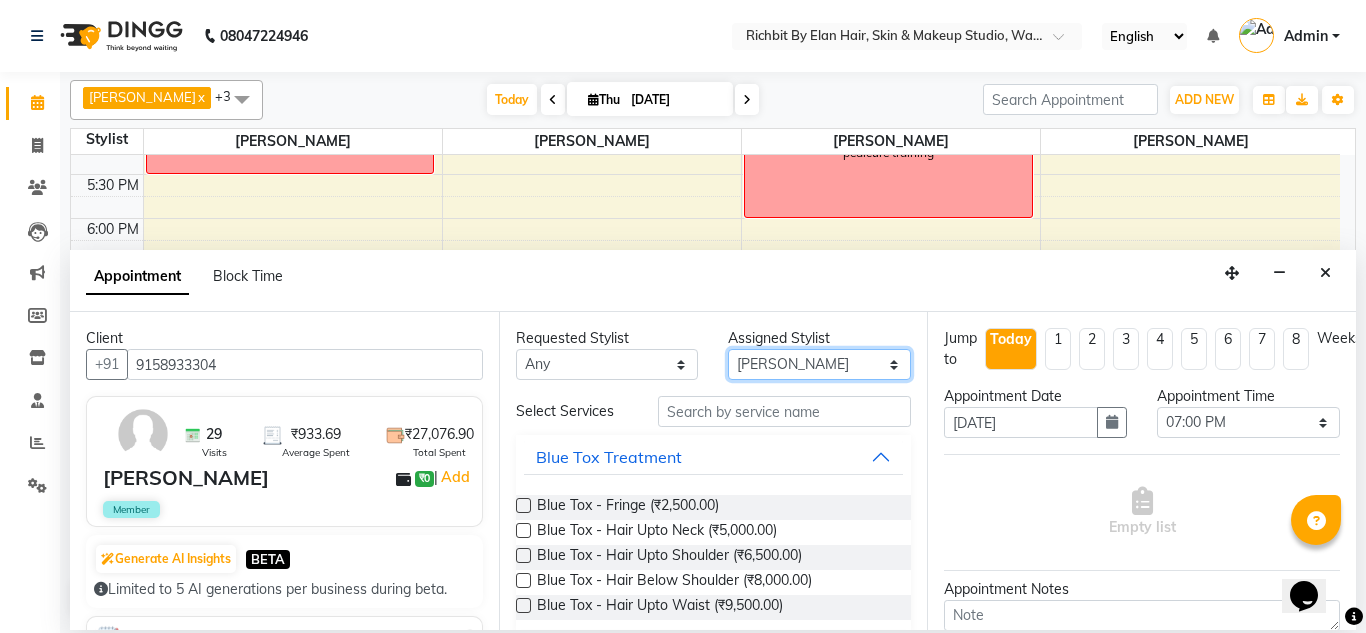click on "Select [PERSON_NAME] [PERSON_NAME] [PERSON_NAME] [PERSON_NAME] [PERSON_NAME]" at bounding box center (819, 364) 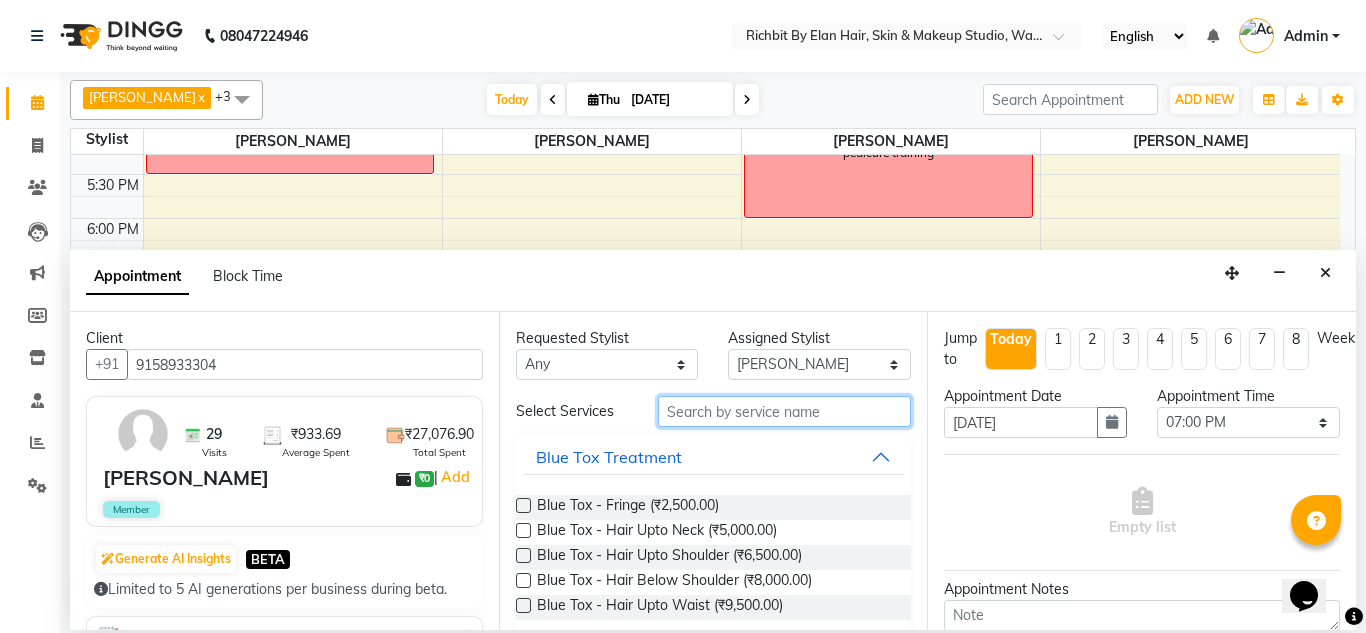 click at bounding box center (785, 411) 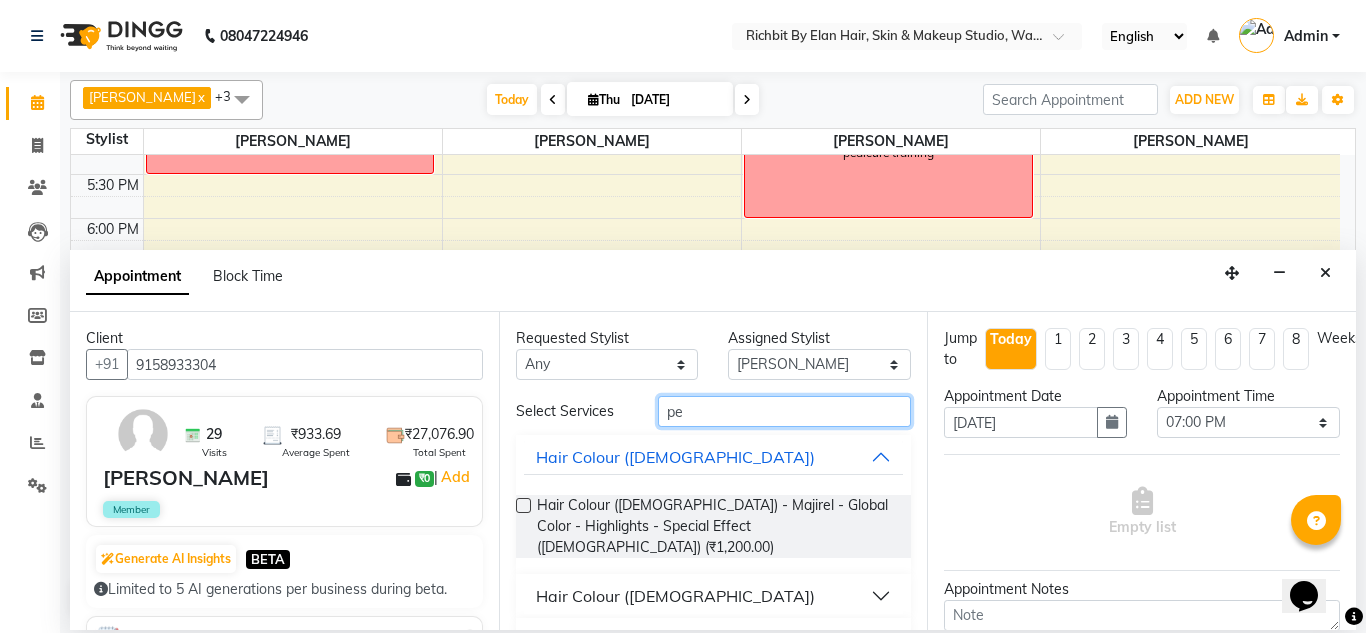 type on "p" 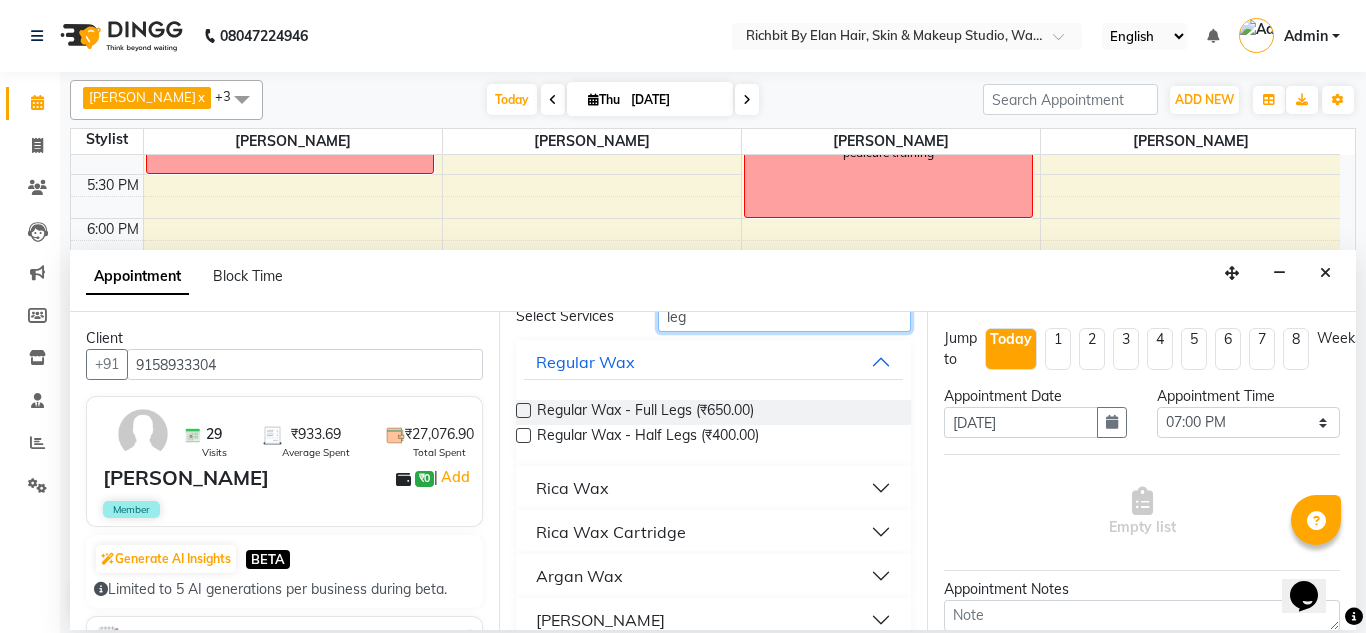 scroll, scrollTop: 0, scrollLeft: 0, axis: both 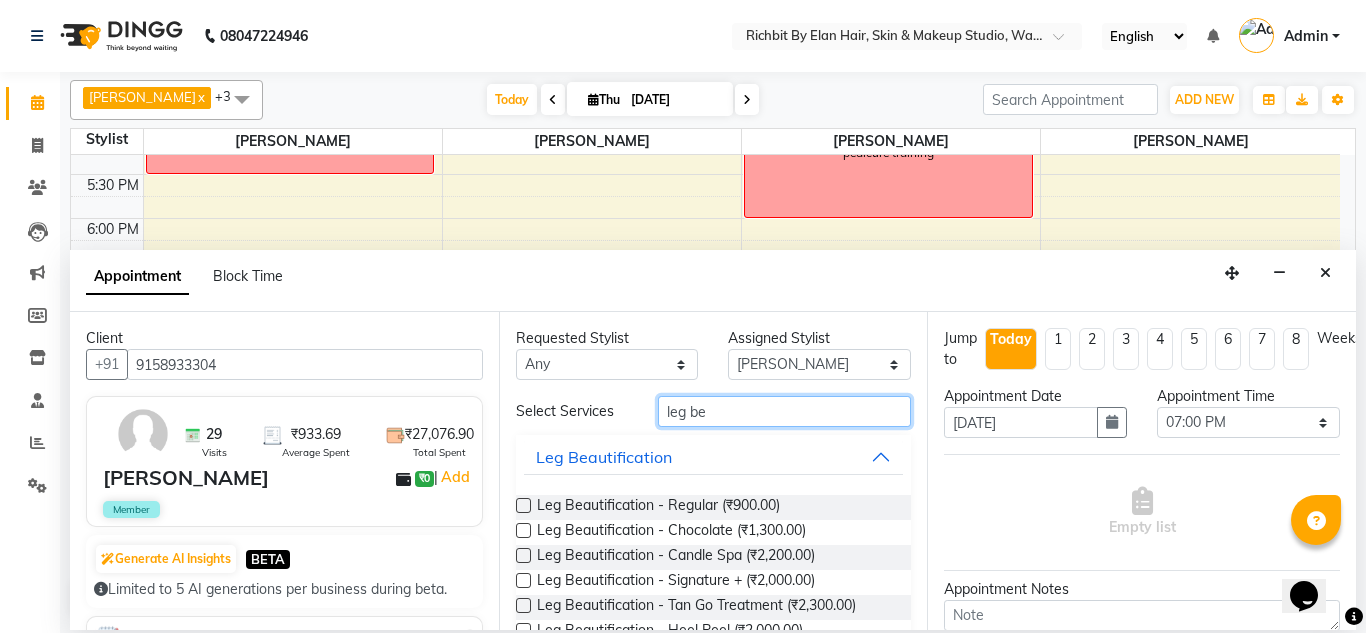 type on "leg be" 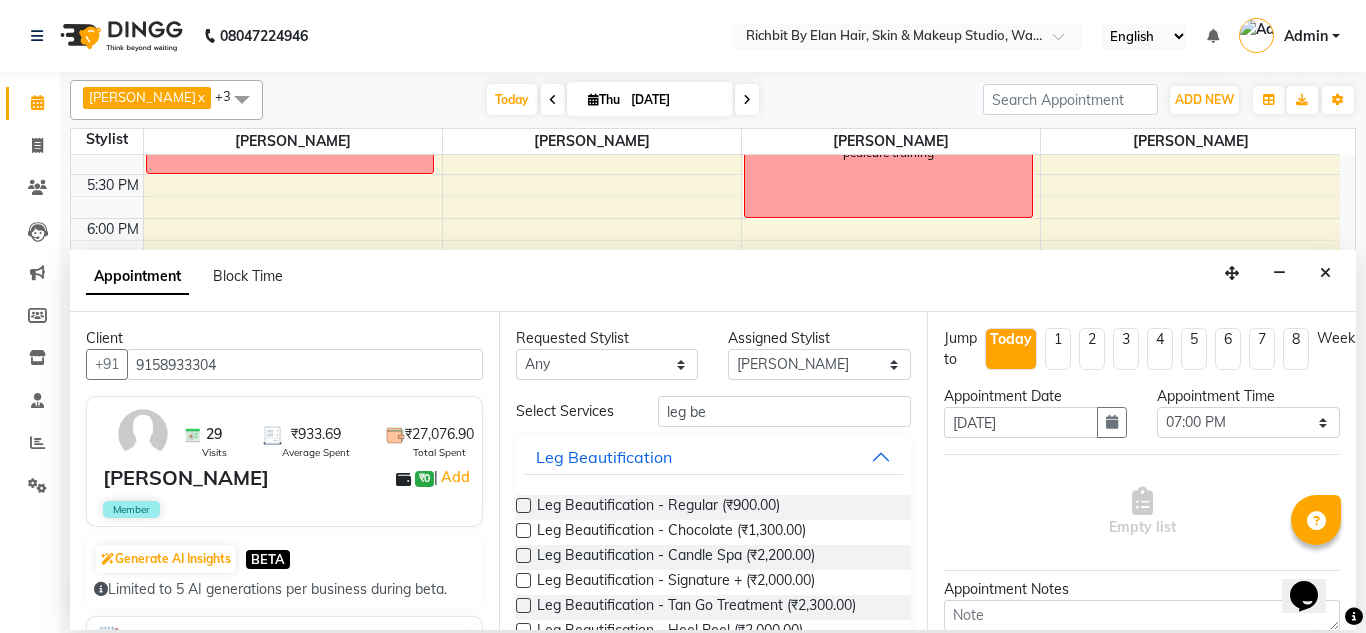 click at bounding box center [523, 505] 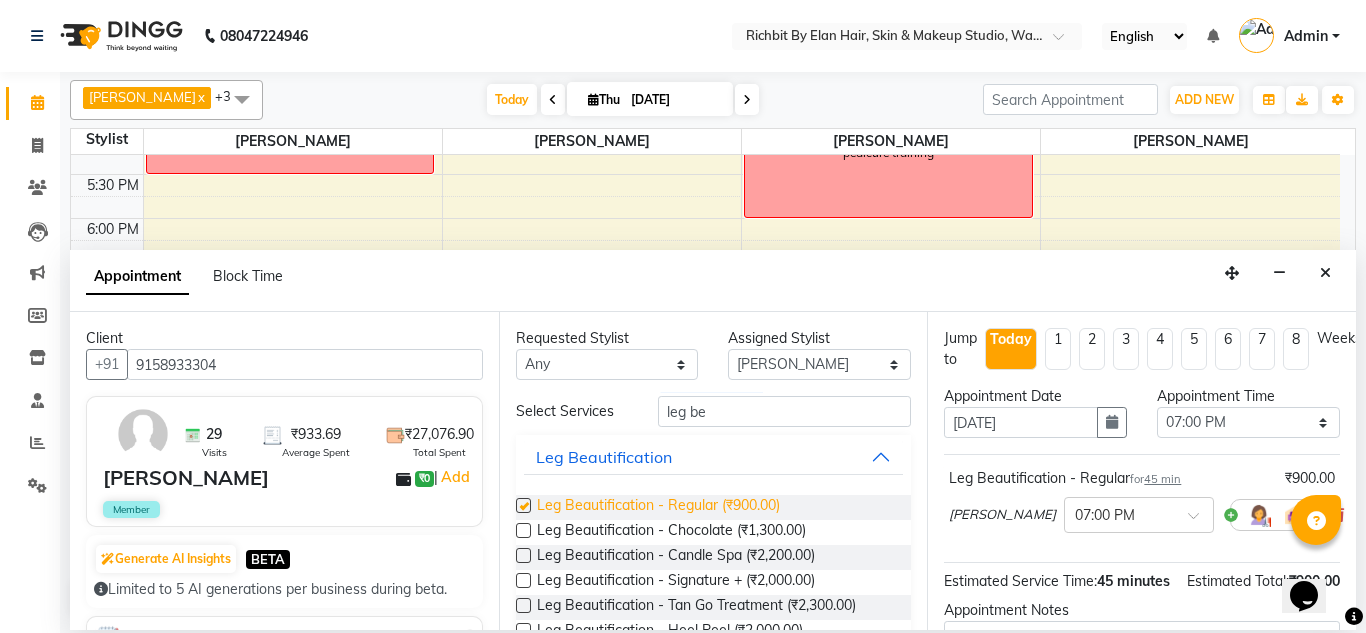 checkbox on "false" 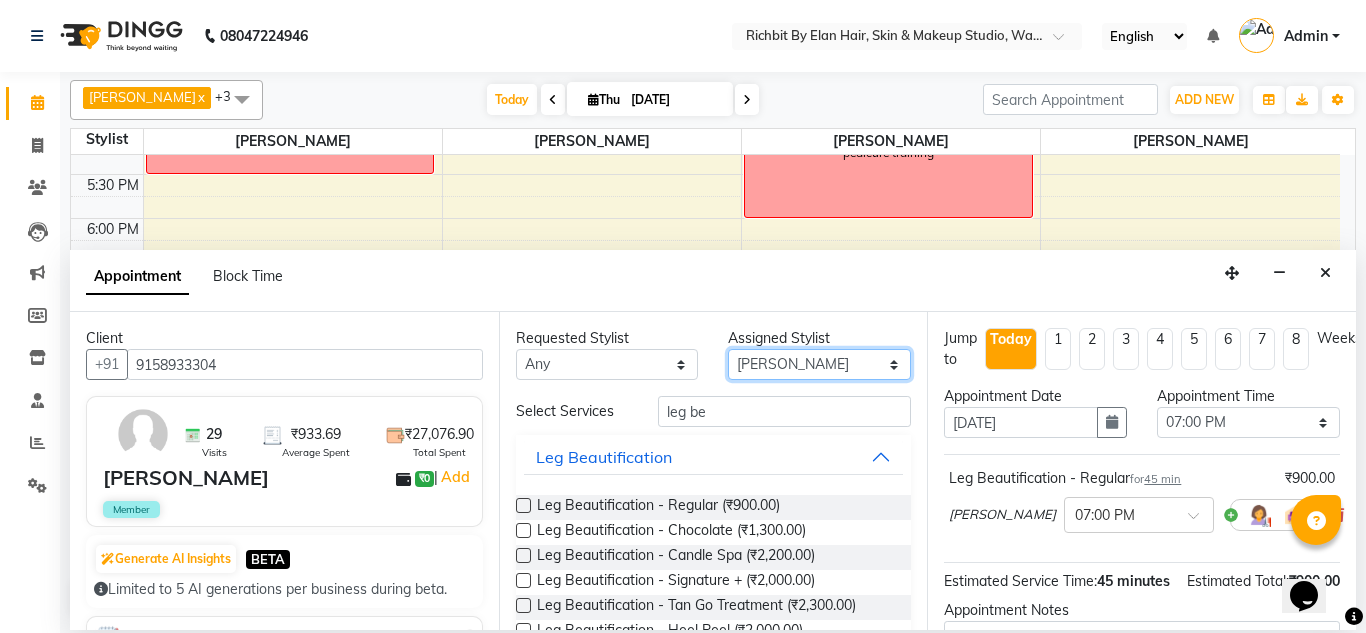 click on "Select [PERSON_NAME] [PERSON_NAME] [PERSON_NAME] [PERSON_NAME] [PERSON_NAME]" at bounding box center (819, 364) 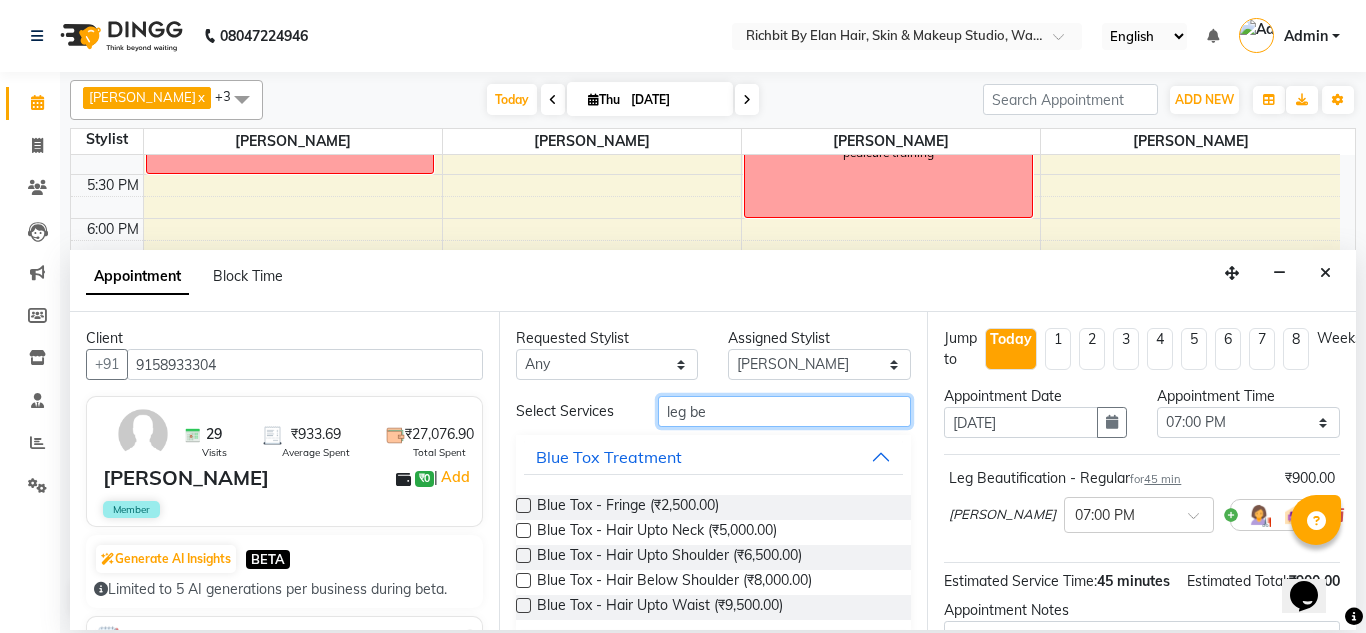 click on "leg be" at bounding box center [785, 411] 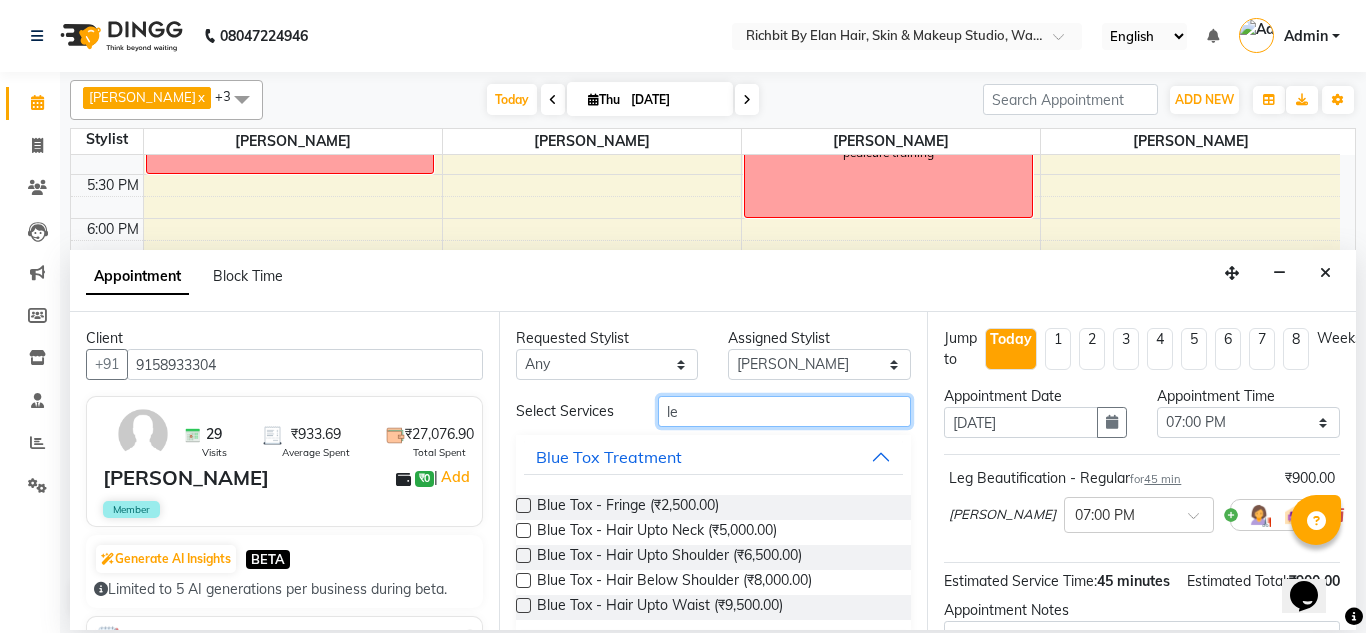 type on "l" 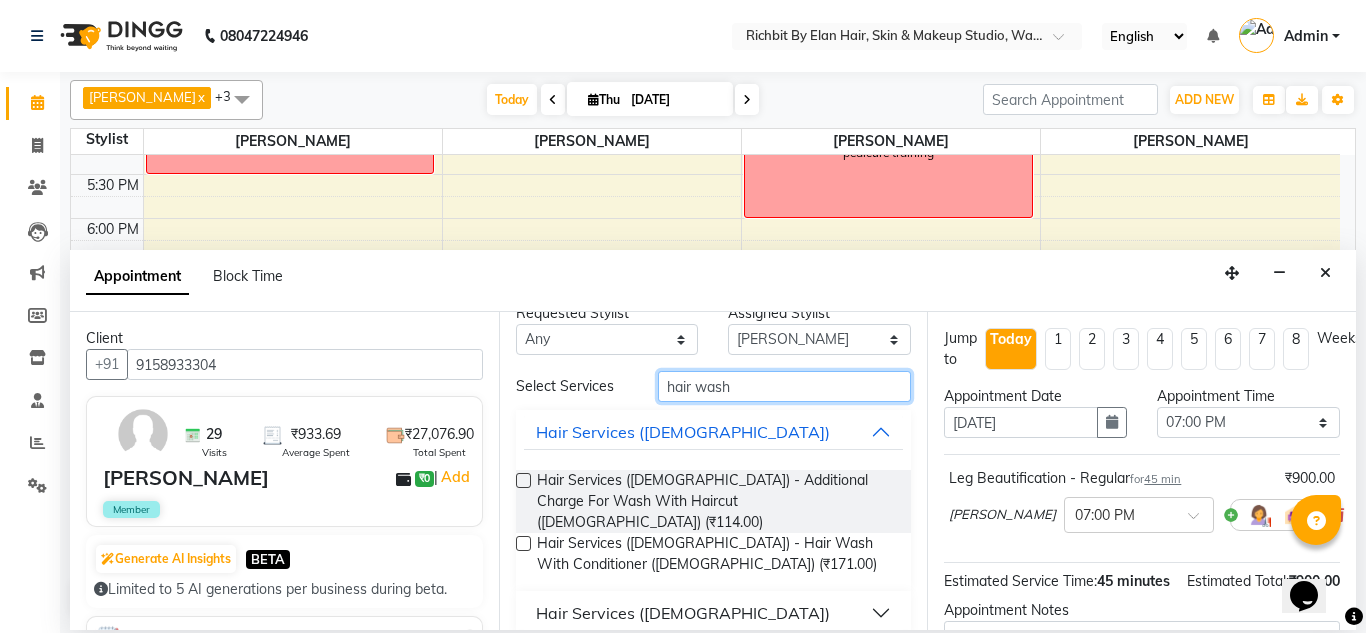 scroll, scrollTop: 69, scrollLeft: 0, axis: vertical 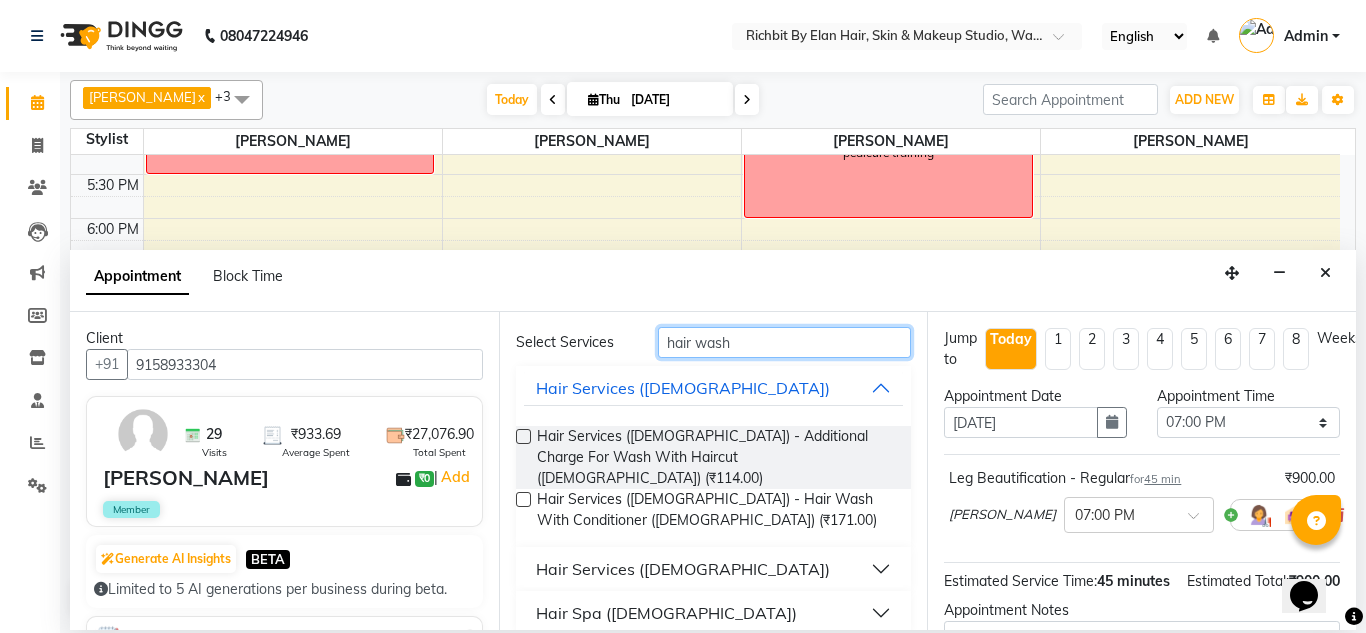 type on "hair wash" 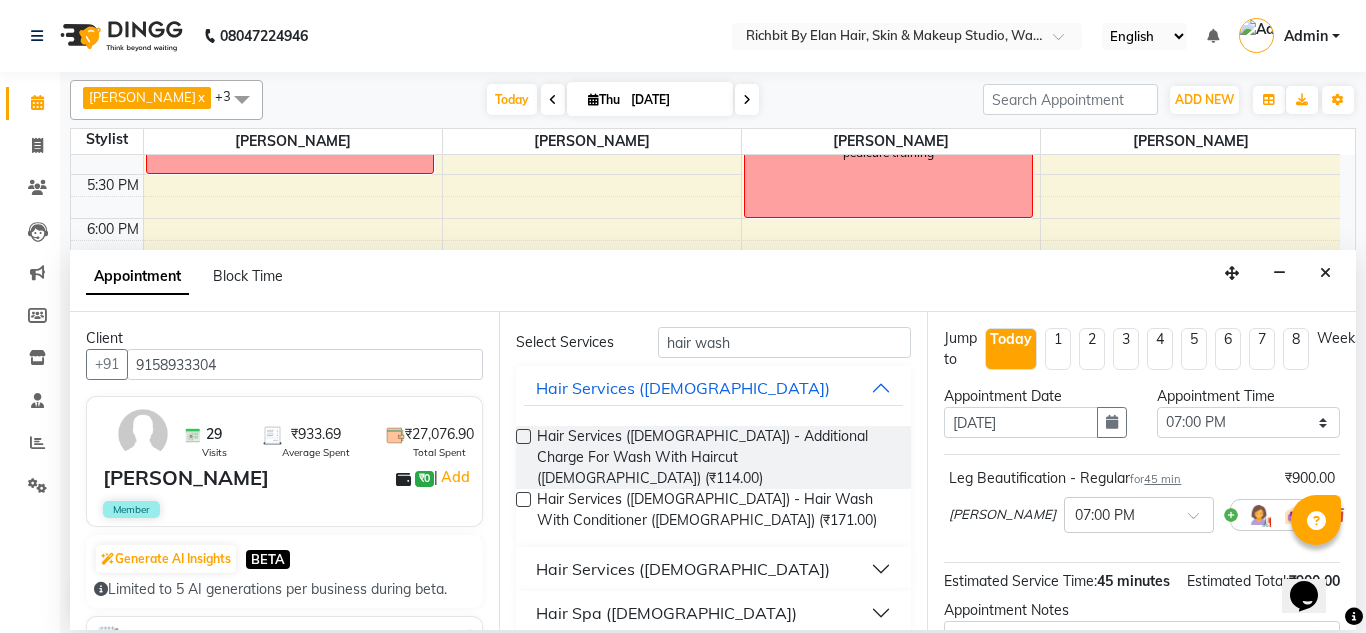 click on "Hair Services ([DEMOGRAPHIC_DATA])" at bounding box center [714, 569] 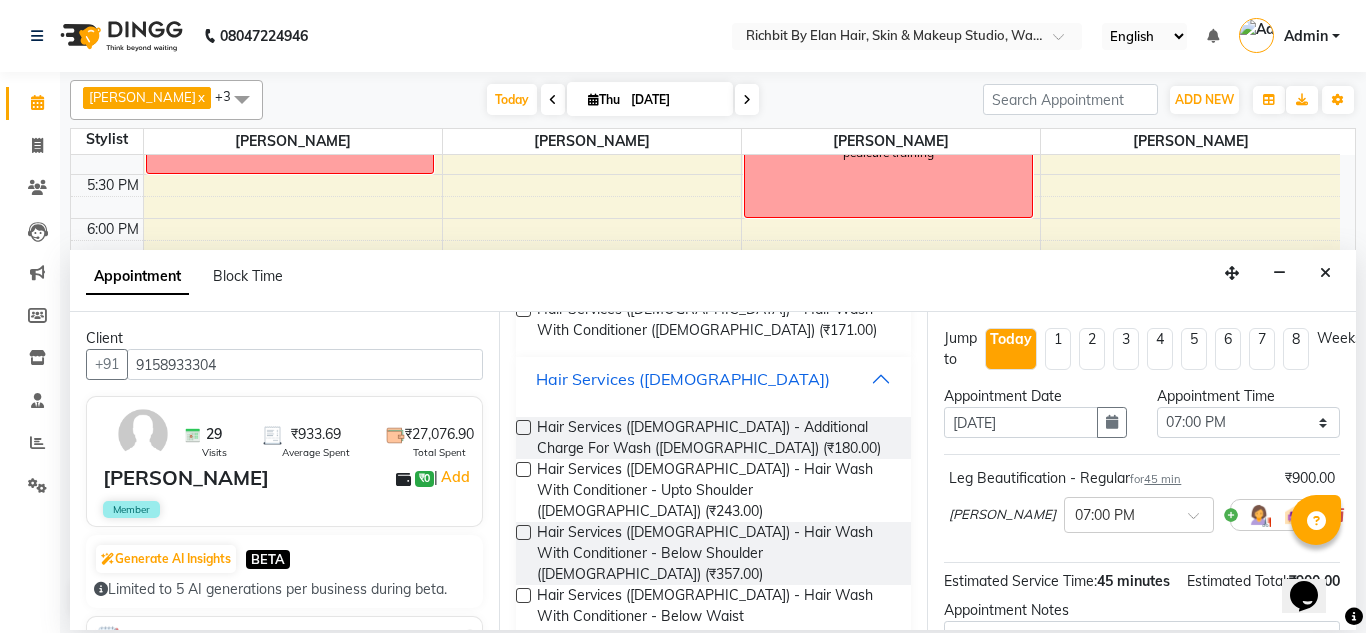scroll, scrollTop: 269, scrollLeft: 0, axis: vertical 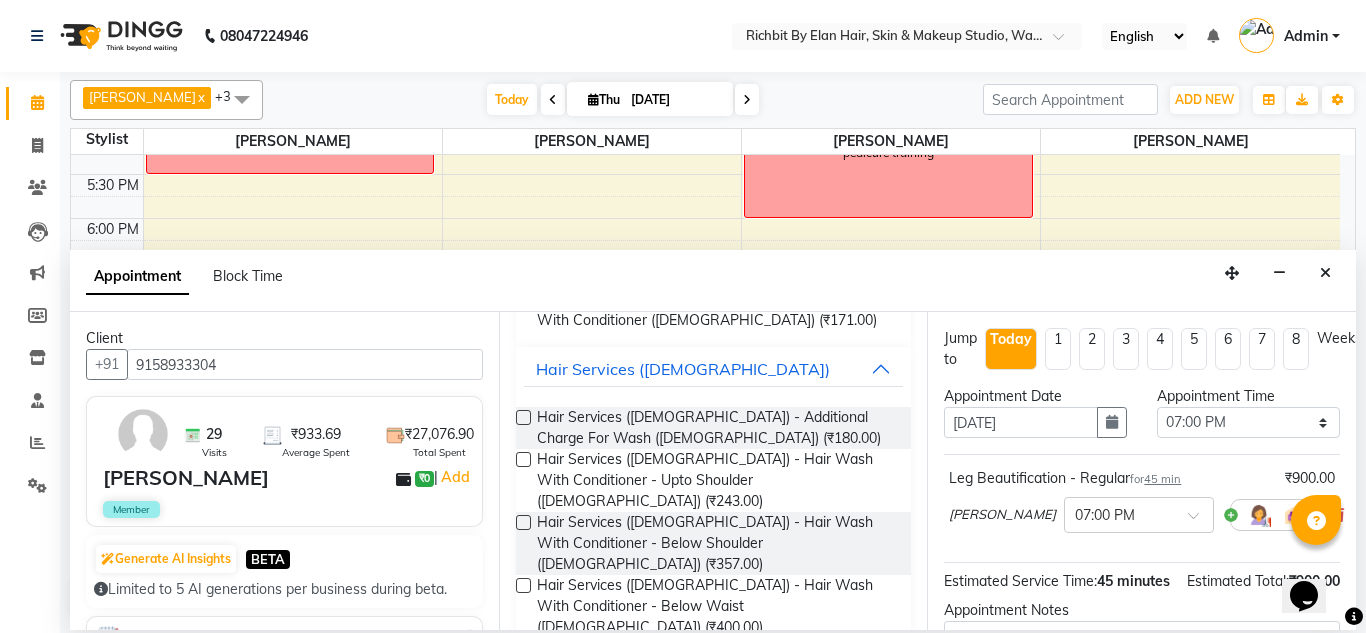 click at bounding box center (523, 522) 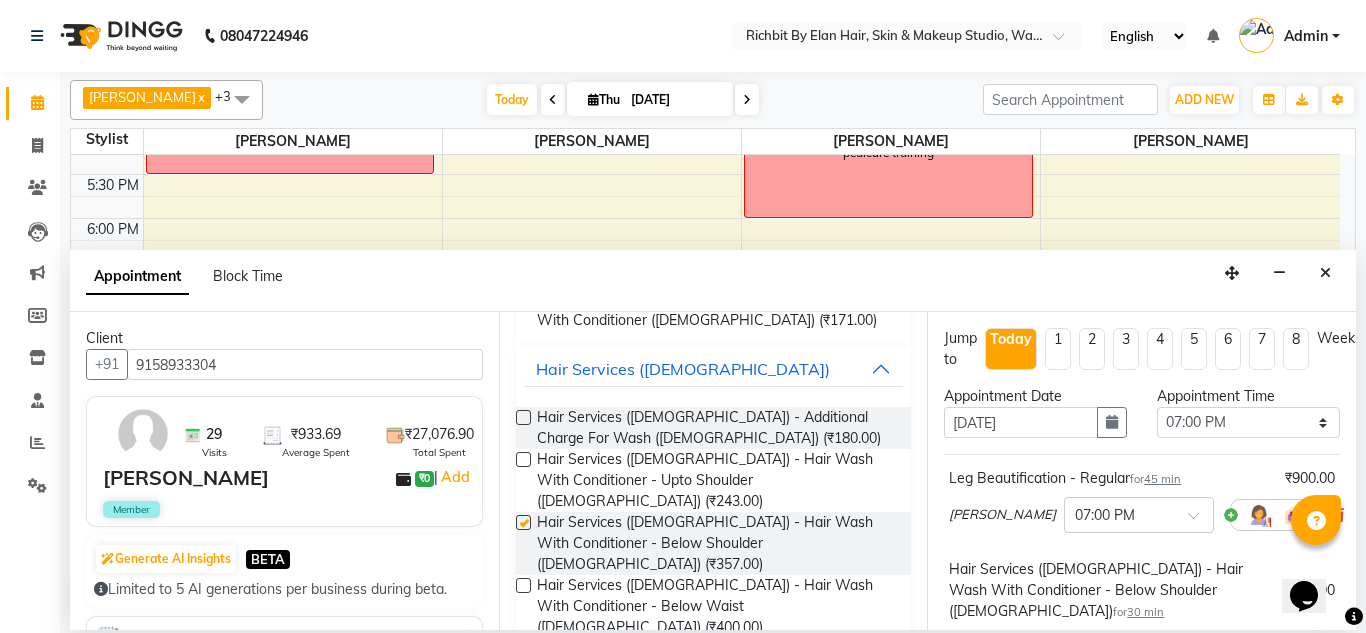 checkbox on "false" 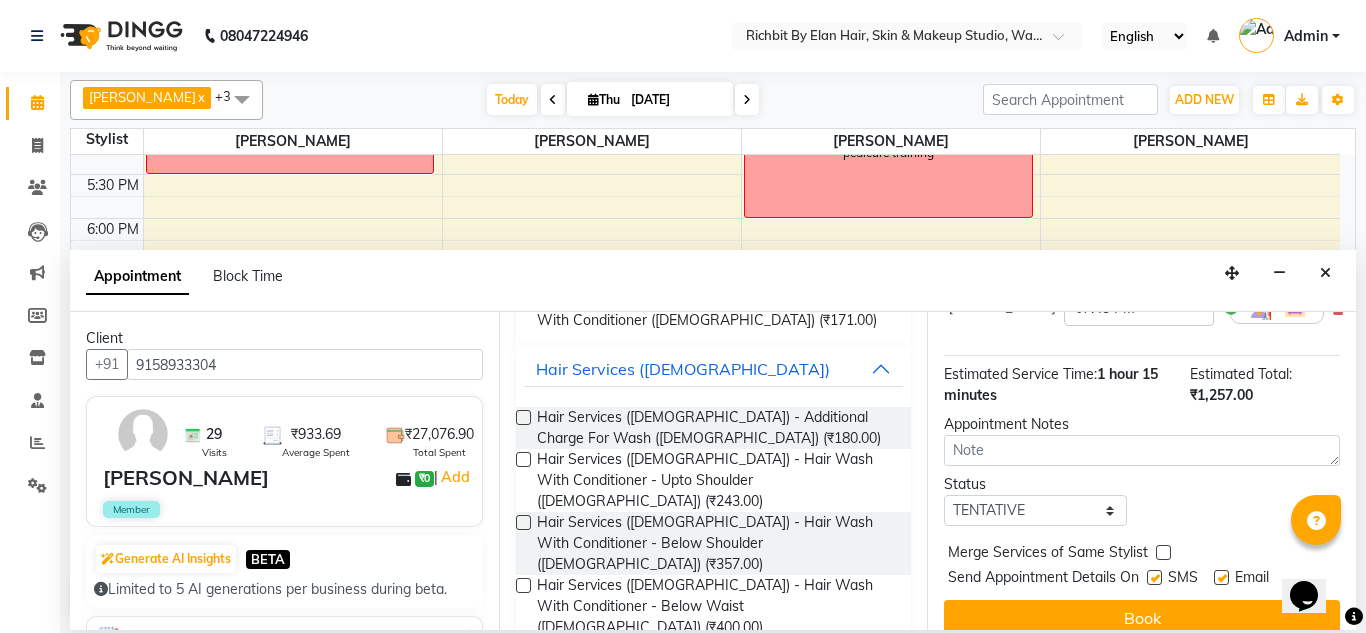 scroll, scrollTop: 362, scrollLeft: 0, axis: vertical 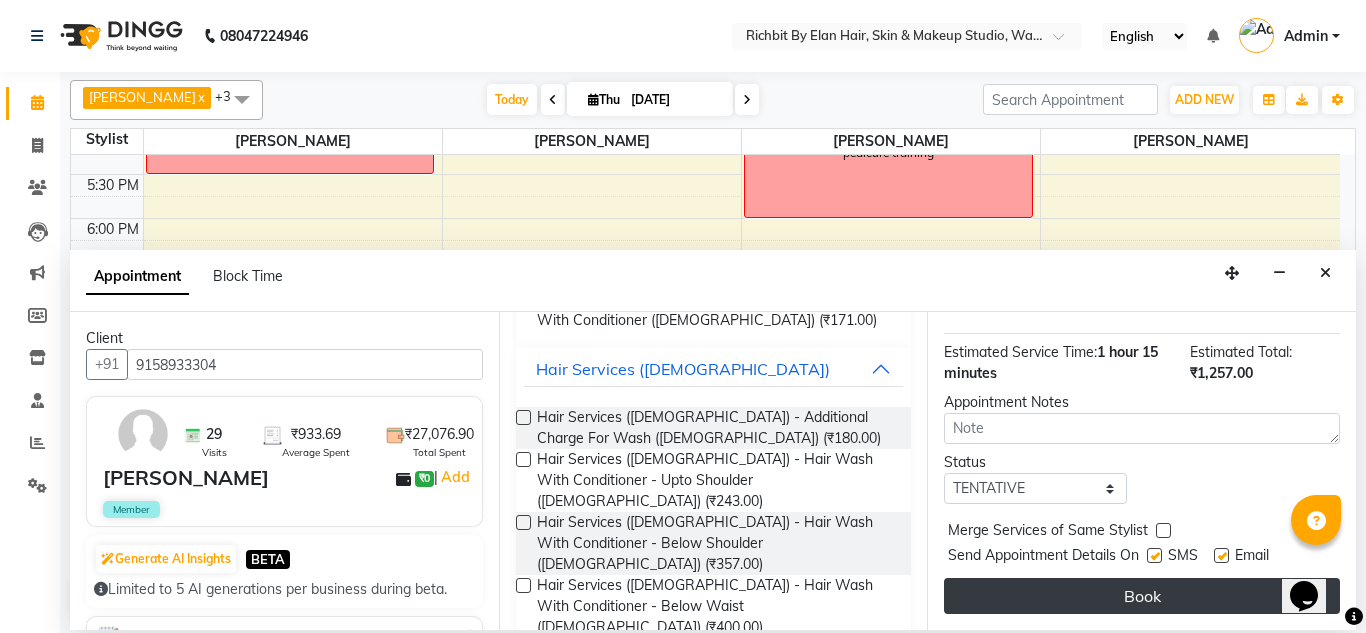 click on "Book" at bounding box center [1142, 596] 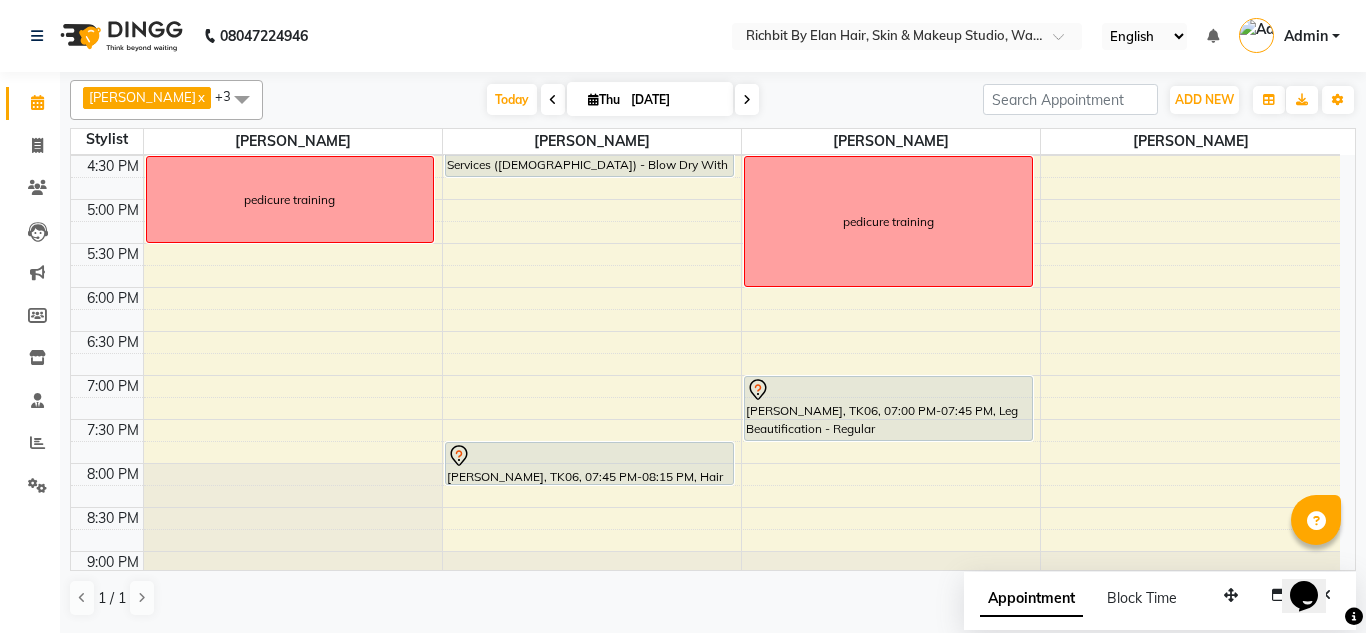 scroll, scrollTop: 440, scrollLeft: 0, axis: vertical 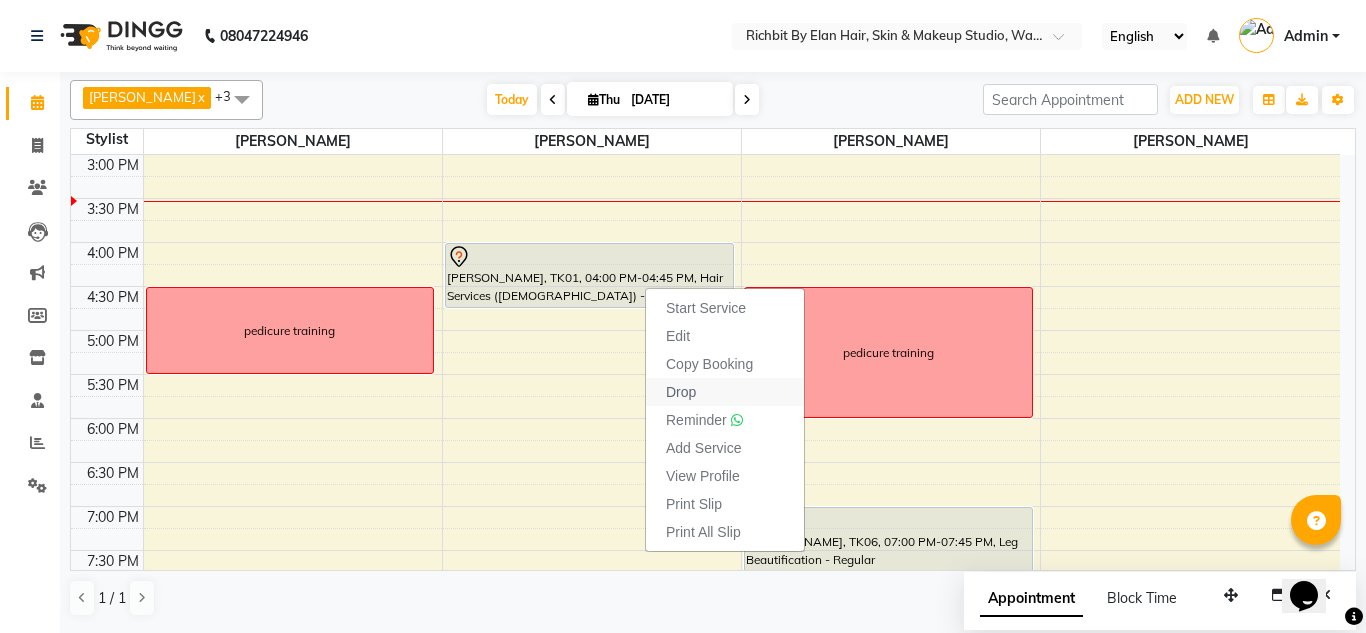 click on "Drop" at bounding box center (681, 392) 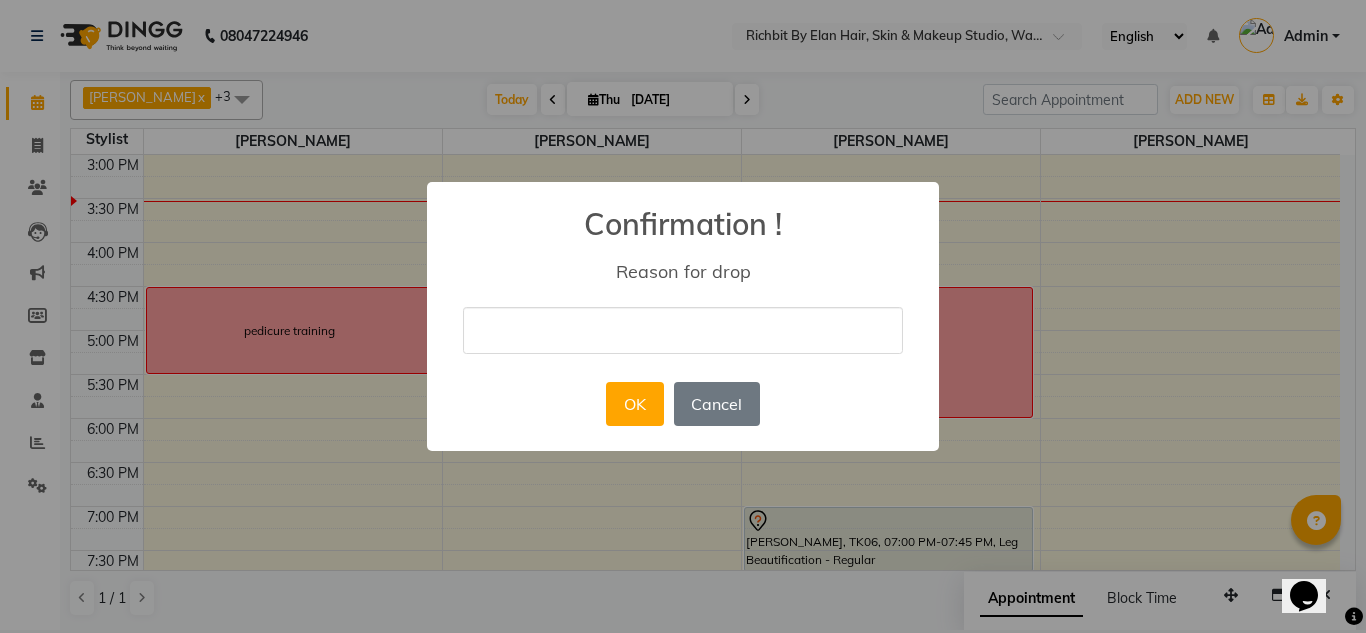 click at bounding box center (683, 330) 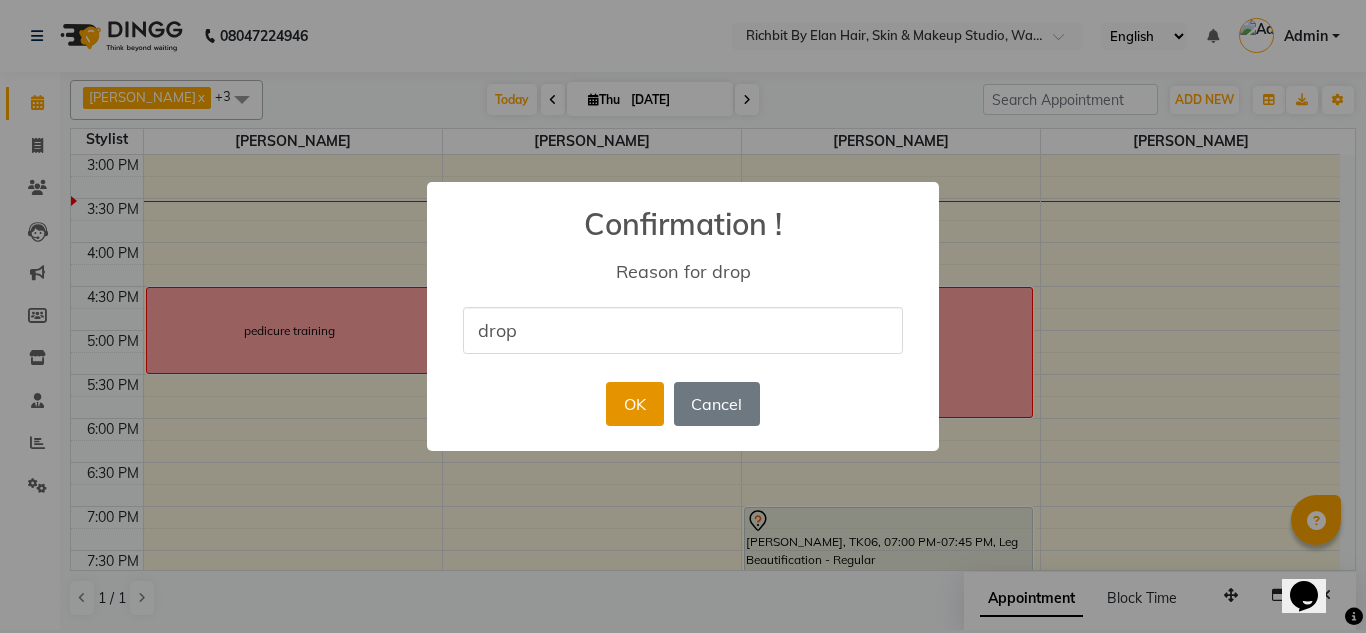 click on "OK" at bounding box center (634, 404) 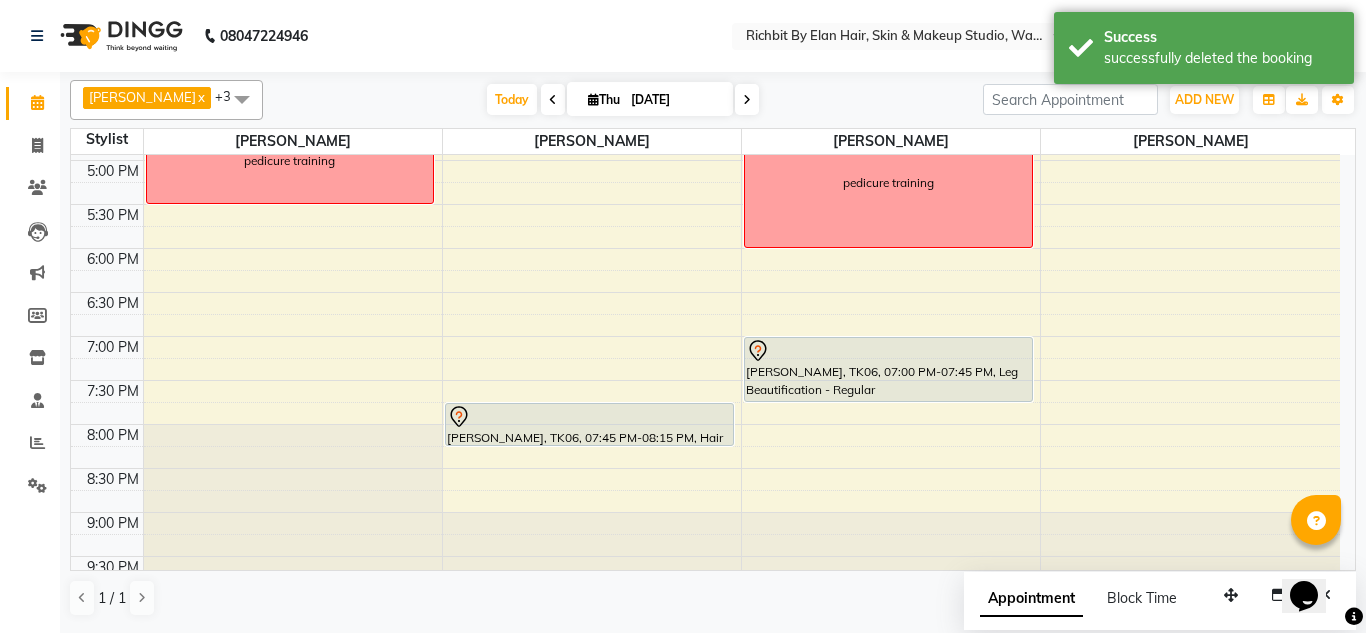 scroll, scrollTop: 640, scrollLeft: 0, axis: vertical 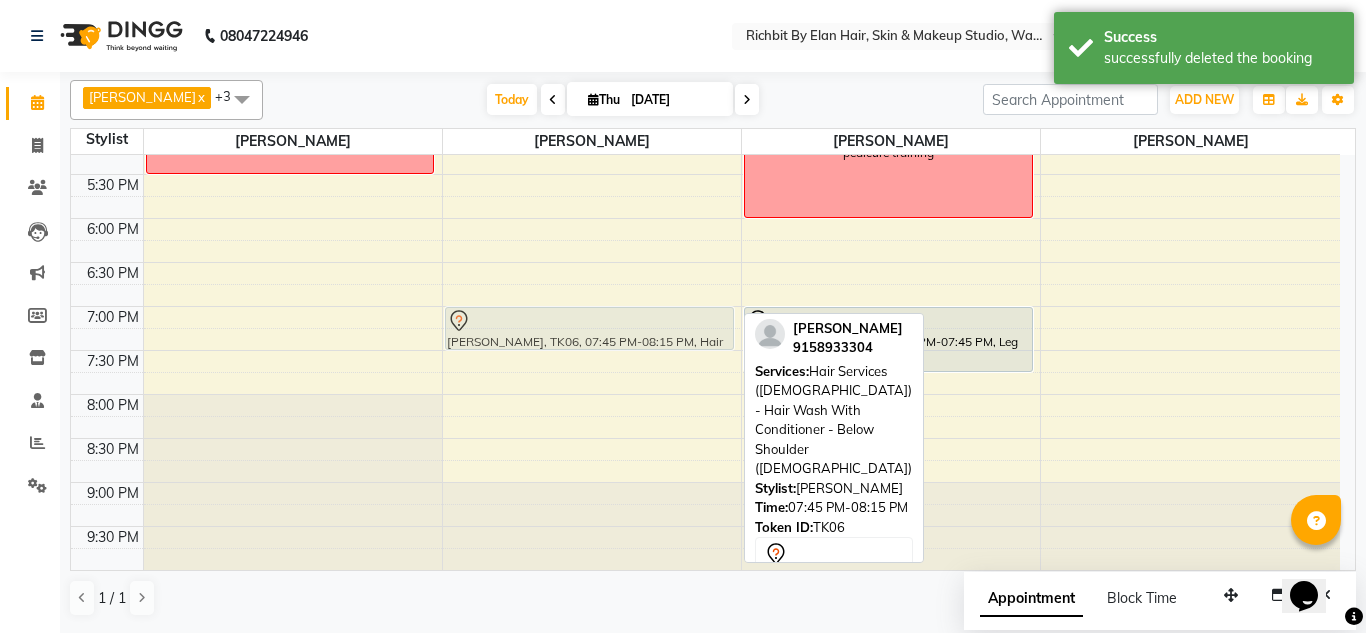 drag, startPoint x: 525, startPoint y: 388, endPoint x: 536, endPoint y: 330, distance: 59.03389 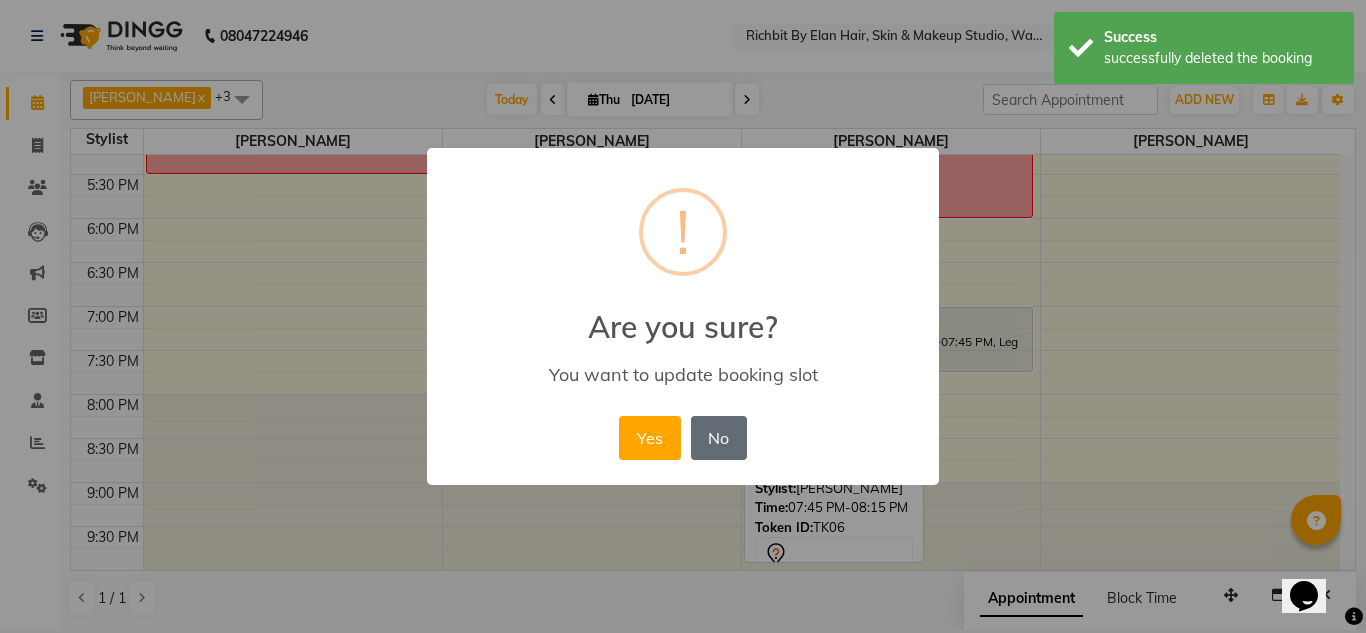 click on "No" at bounding box center [719, 438] 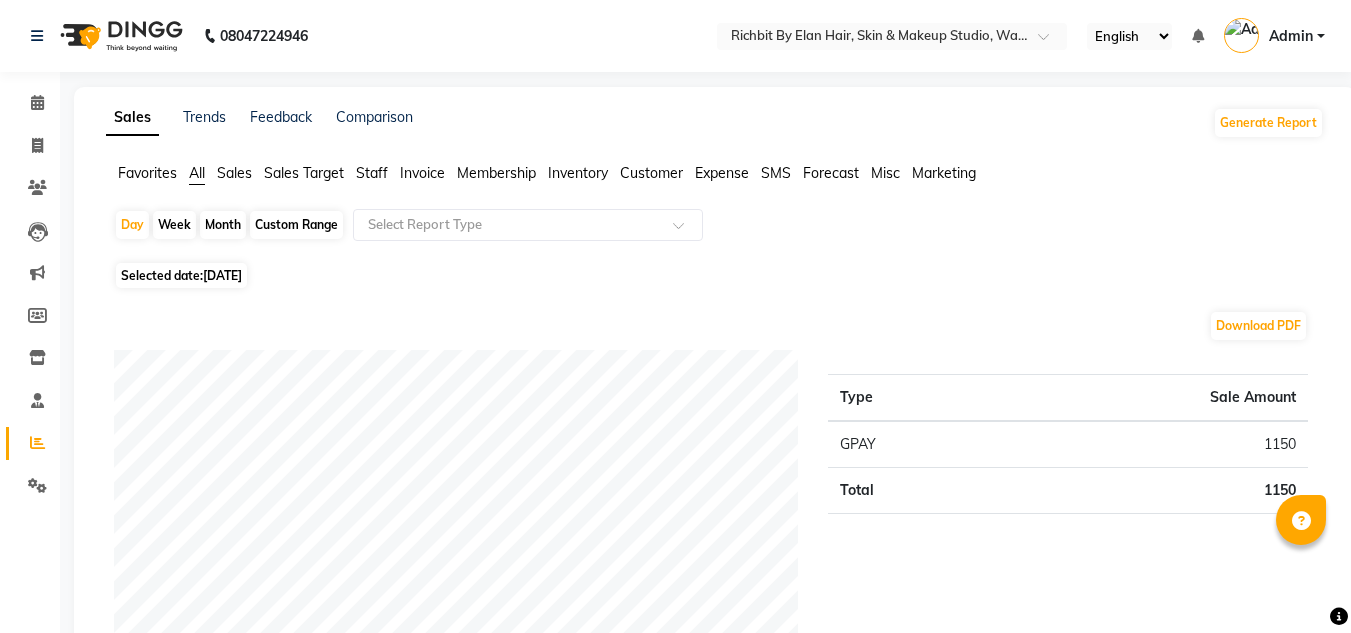 scroll, scrollTop: 0, scrollLeft: 0, axis: both 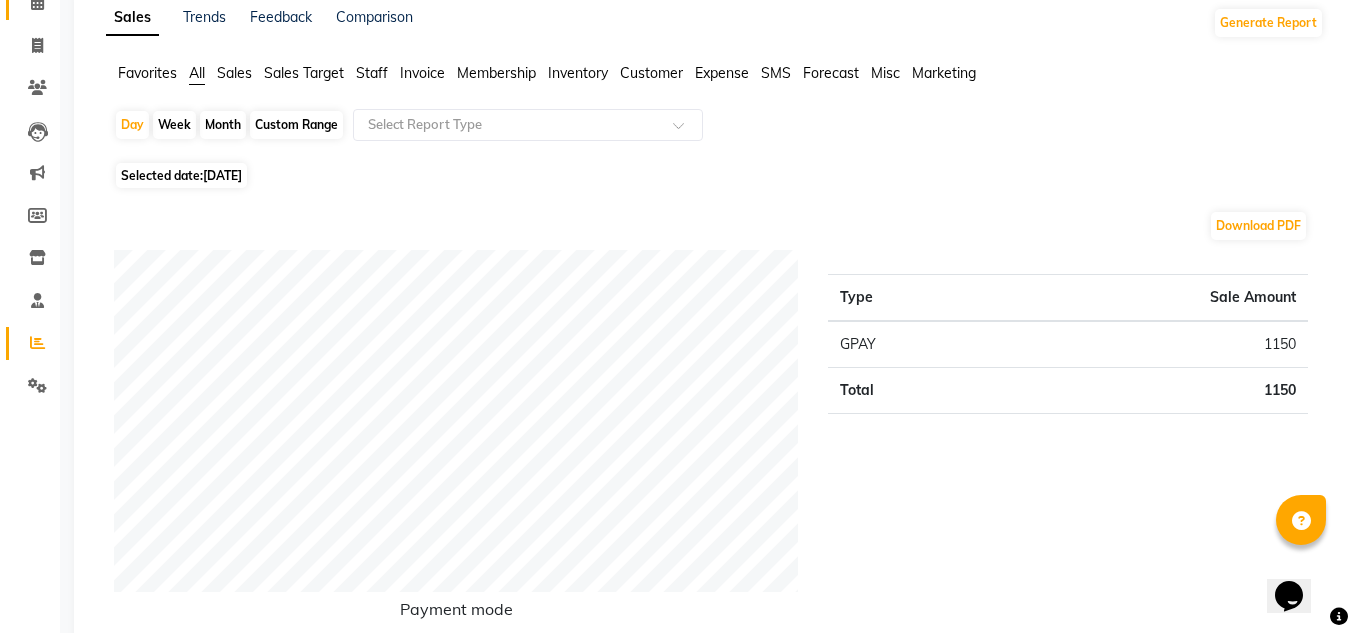 click 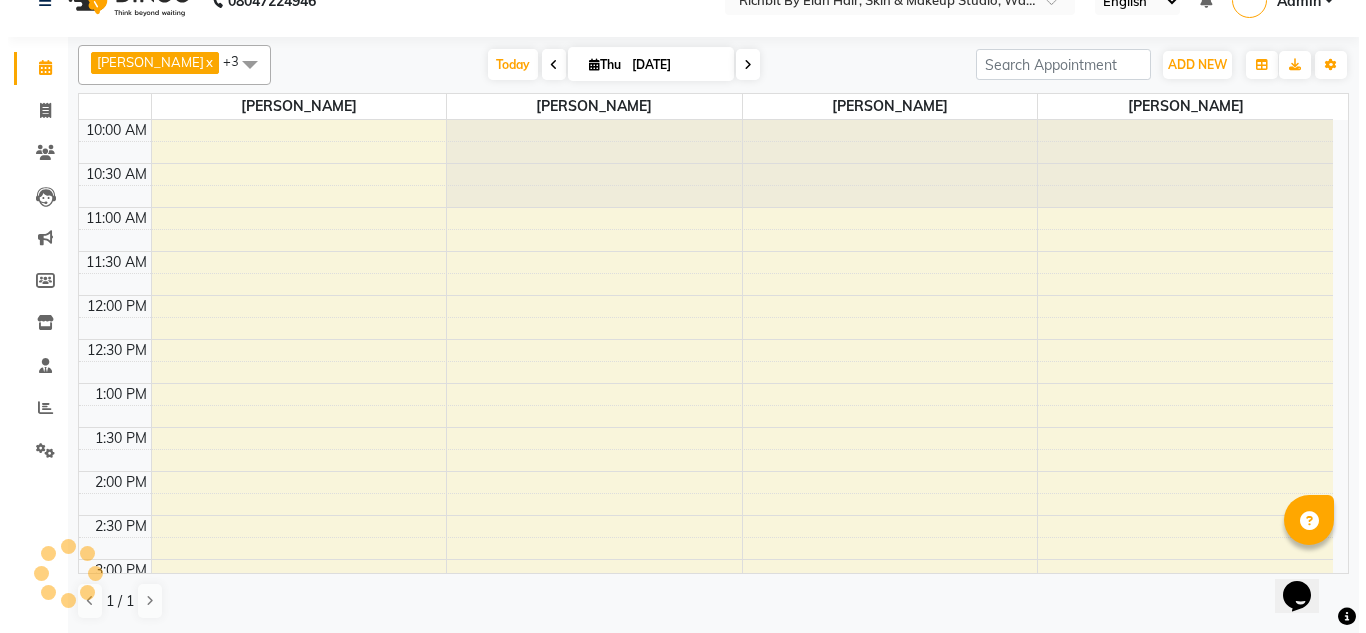 scroll, scrollTop: 0, scrollLeft: 0, axis: both 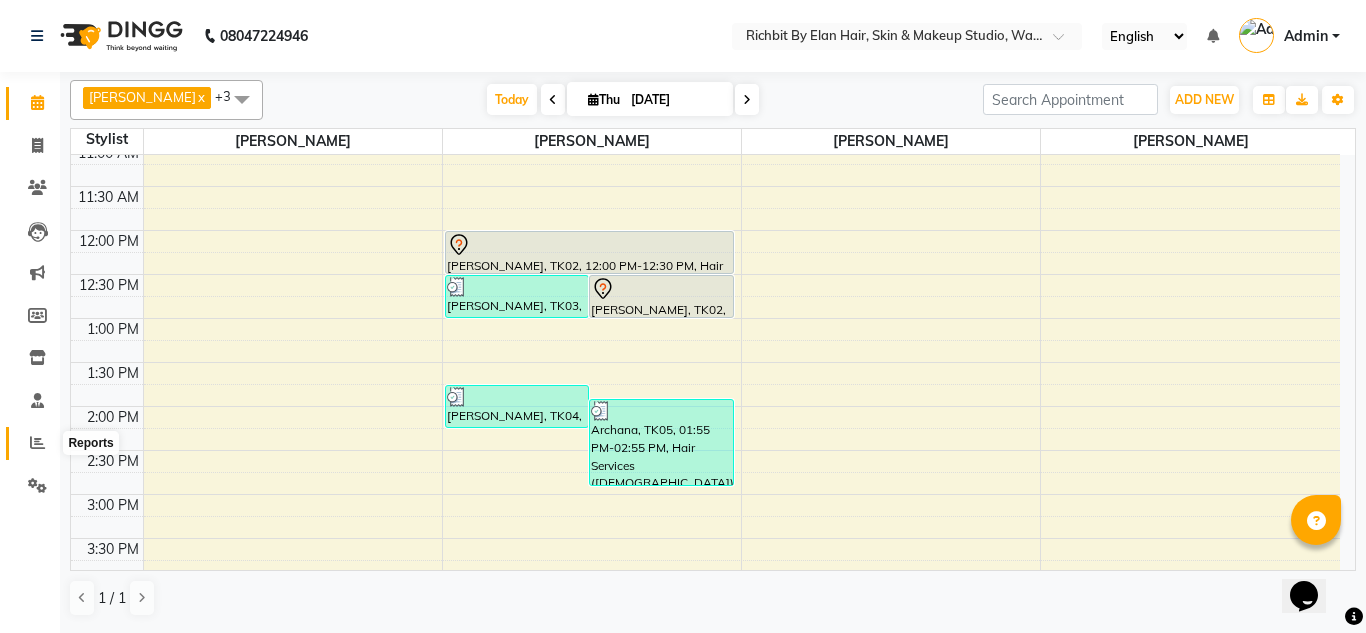 click 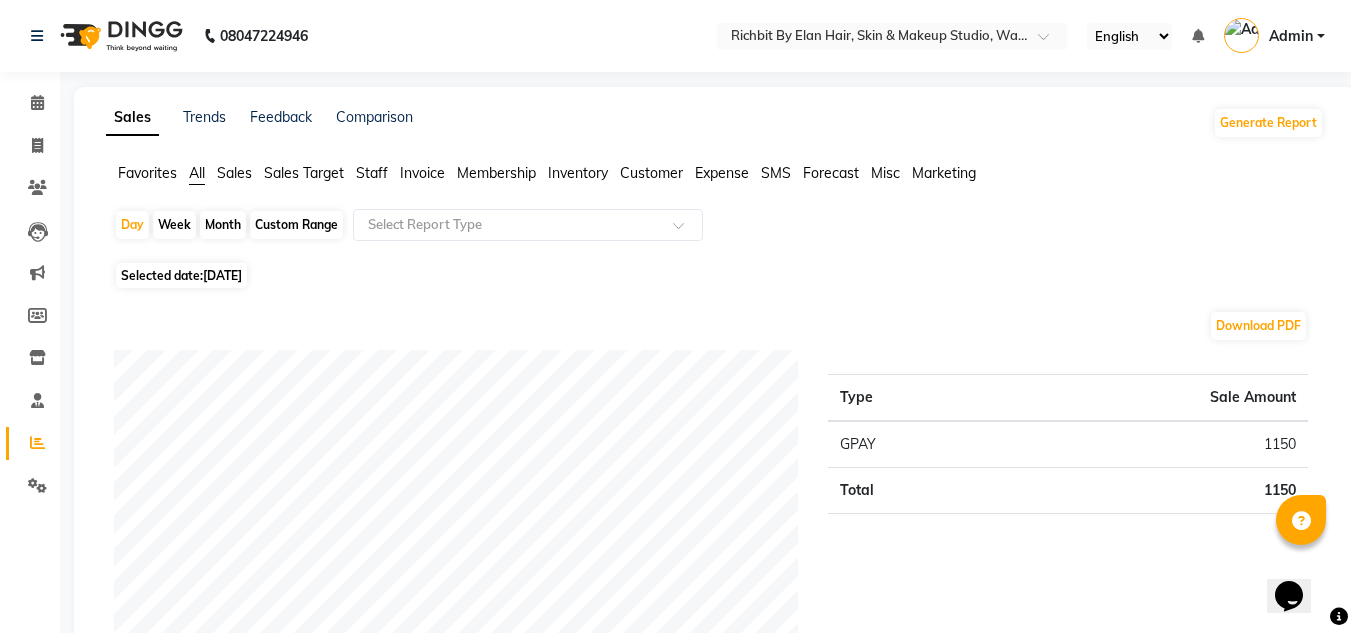 click on "Month" 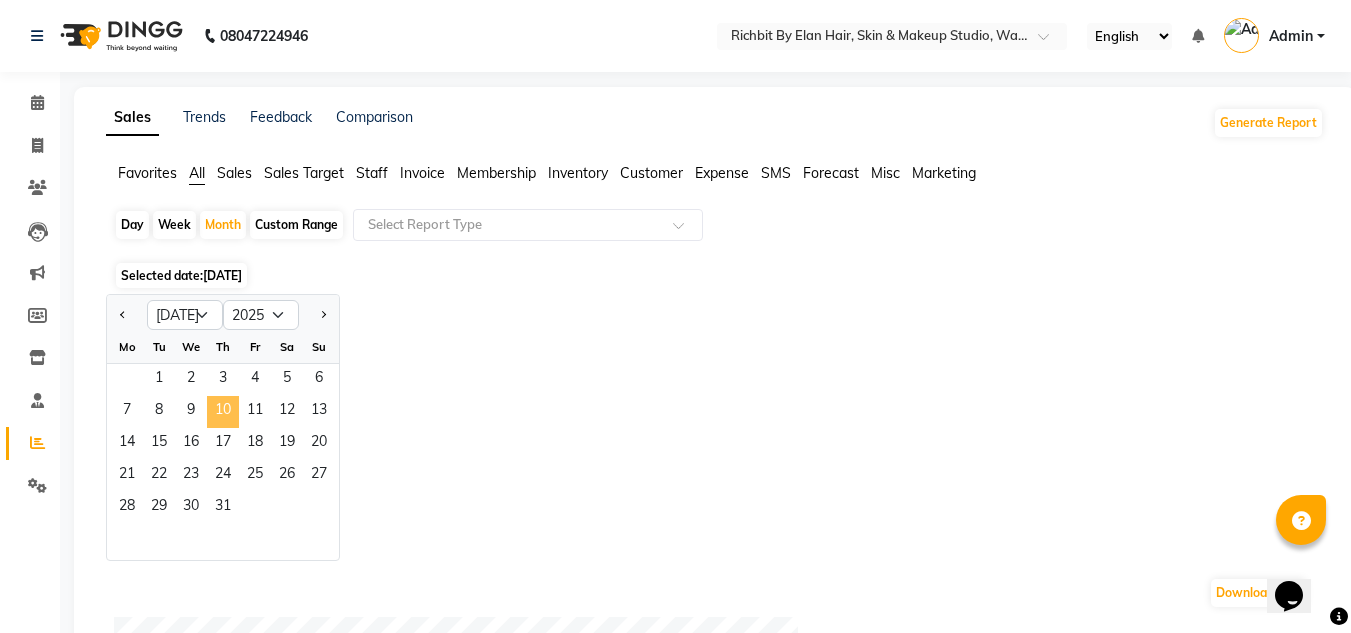 click on "10" 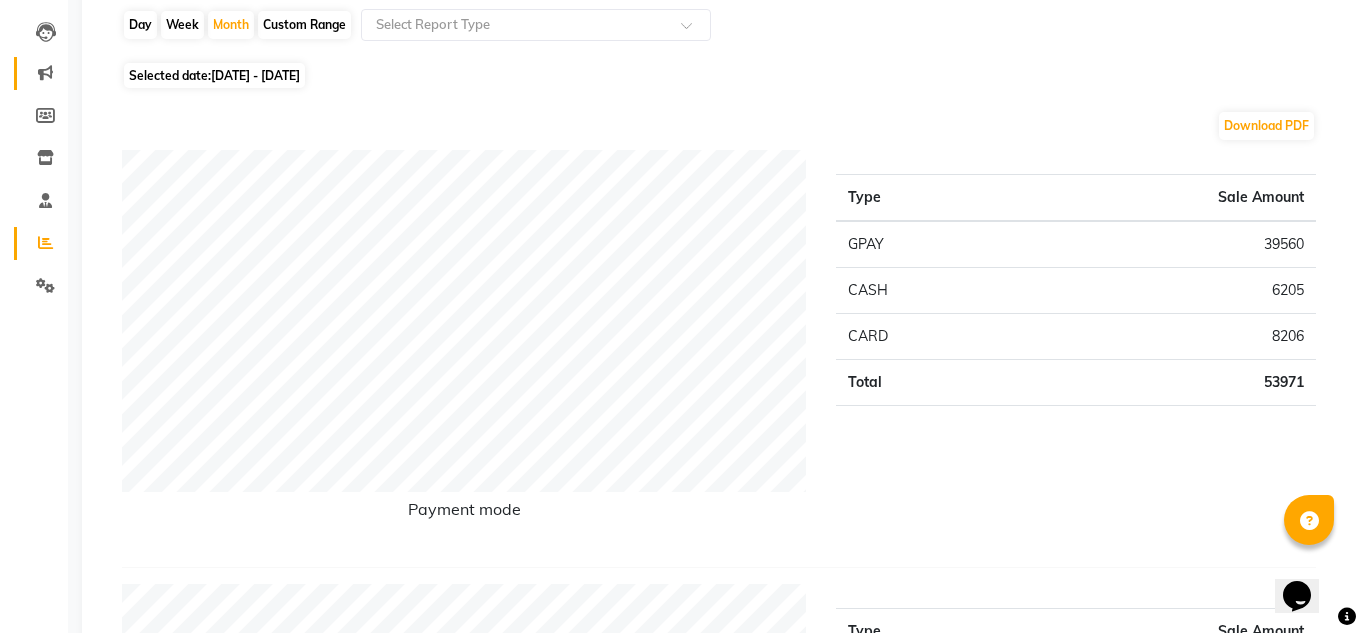 scroll, scrollTop: 0, scrollLeft: 0, axis: both 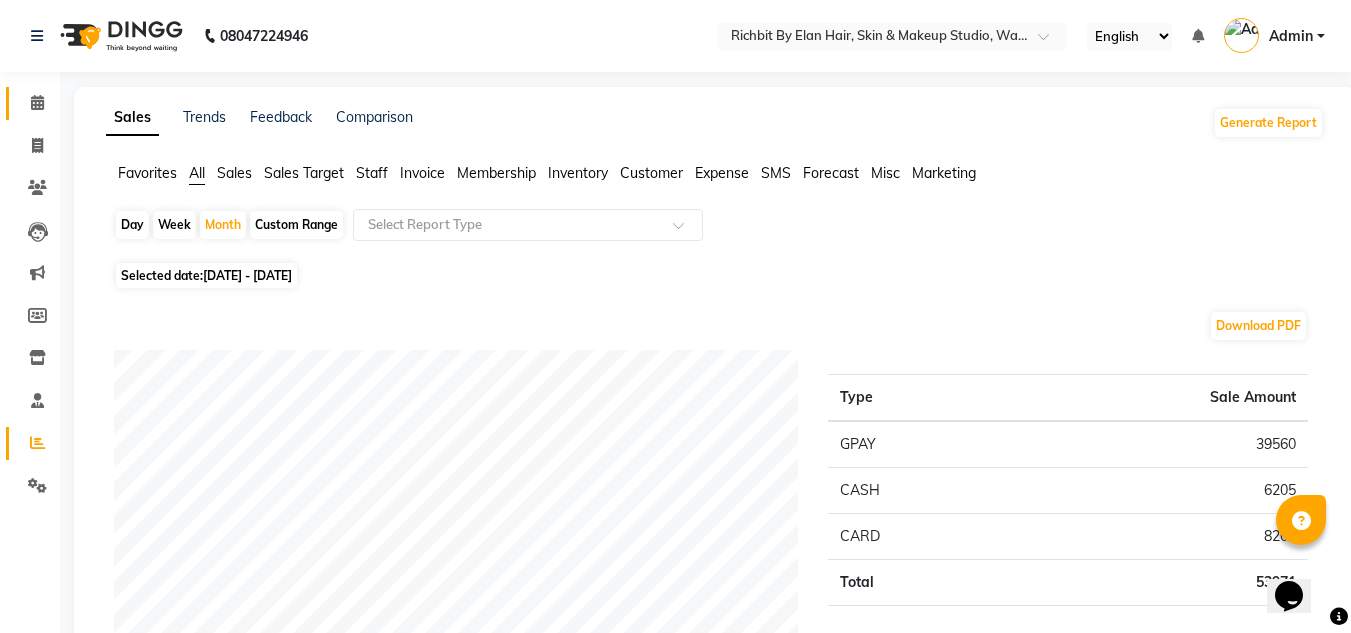 click 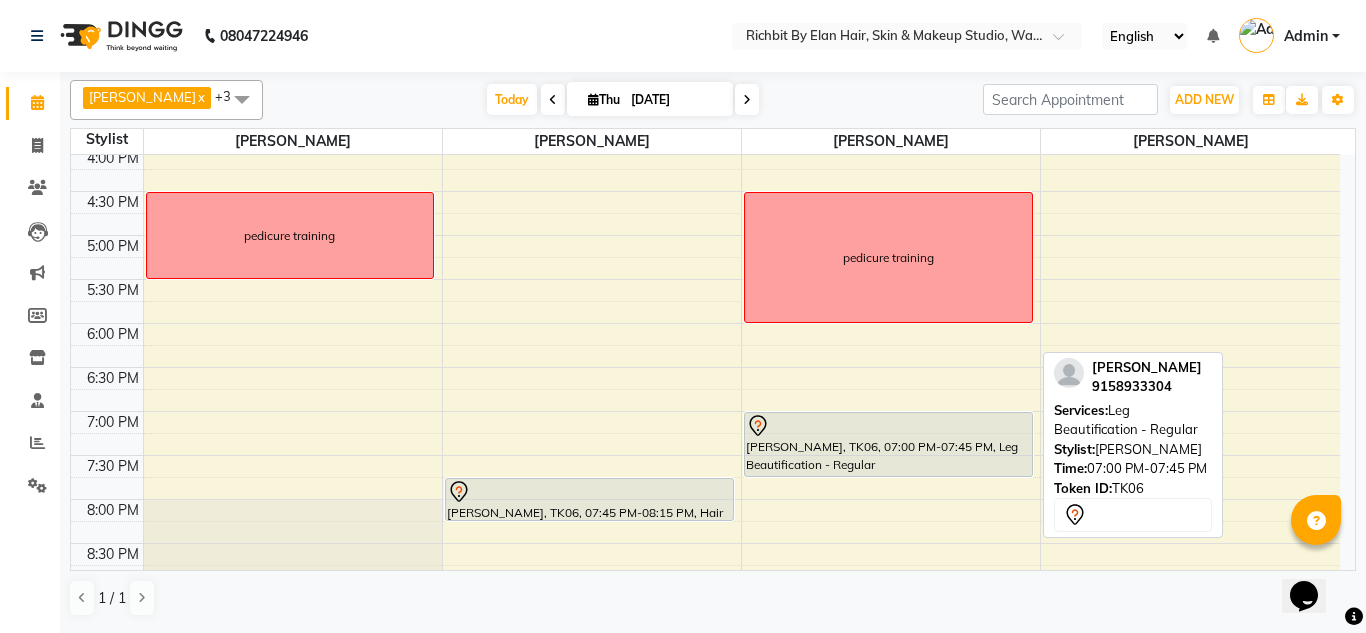 scroll, scrollTop: 500, scrollLeft: 0, axis: vertical 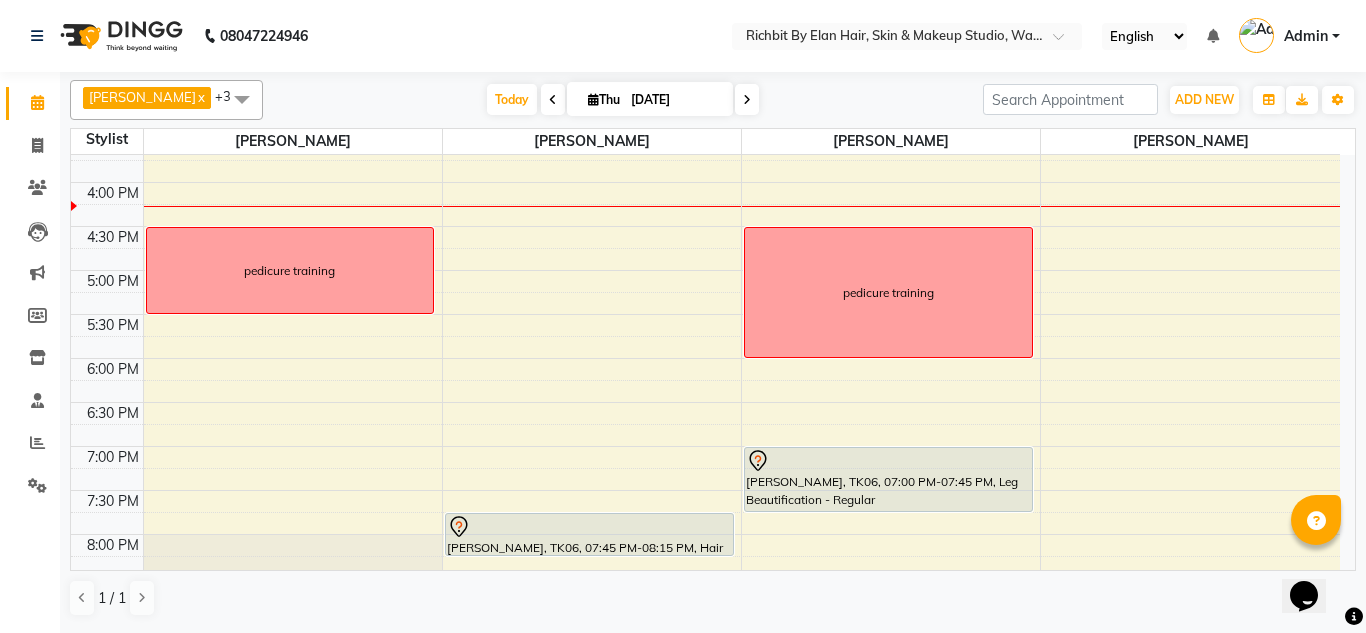 click on "10:00 AM 10:30 AM 11:00 AM 11:30 AM 12:00 PM 12:30 PM 1:00 PM 1:30 PM 2:00 PM 2:30 PM 3:00 PM 3:30 PM 4:00 PM 4:30 PM 5:00 PM 5:30 PM 6:00 PM 6:30 PM 7:00 PM 7:30 PM 8:00 PM 8:30 PM 9:00 PM 9:30 PM  pedicure training      [PERSON_NAME][GEOGRAPHIC_DATA], 12:30 PM-01:00 PM, Hair Services ([DEMOGRAPHIC_DATA]) - Hair Wash With Conditioner - Below Shoulder ([DEMOGRAPHIC_DATA])             ganesh, TK02, 12:30 PM-01:00 PM, Hair Services ([DEMOGRAPHIC_DATA]) - Additional Charge For Wash With Haircut ([DEMOGRAPHIC_DATA])     [PERSON_NAME], TK04, 01:45 PM-02:15 PM, Hair Services ([DEMOGRAPHIC_DATA]) - Blow Dry With Shampoo & Conditioner - Below Shoulder ([DEMOGRAPHIC_DATA])     [PERSON_NAME], TK05, 01:55 PM-02:55 PM, Hair Services ([DEMOGRAPHIC_DATA]) - Hair Cut ([DEMOGRAPHIC_DATA]),Hair Services ([DEMOGRAPHIC_DATA]) - [PERSON_NAME] Trim - Crafting ([DEMOGRAPHIC_DATA])             ganesh, TK02, 12:00 PM-12:30 PM, Hair Services ([DEMOGRAPHIC_DATA]) - Hair Cut ([DEMOGRAPHIC_DATA])             [PERSON_NAME], TK06, 07:45 PM-08:15 PM, Hair Services ([DEMOGRAPHIC_DATA]) - Hair Wash With Conditioner - Below Shoulder ([DEMOGRAPHIC_DATA])  pedicure training              [PERSON_NAME], TK06, 07:00 PM-07:45 PM, Leg Beautification - Regular" at bounding box center (705, 182) 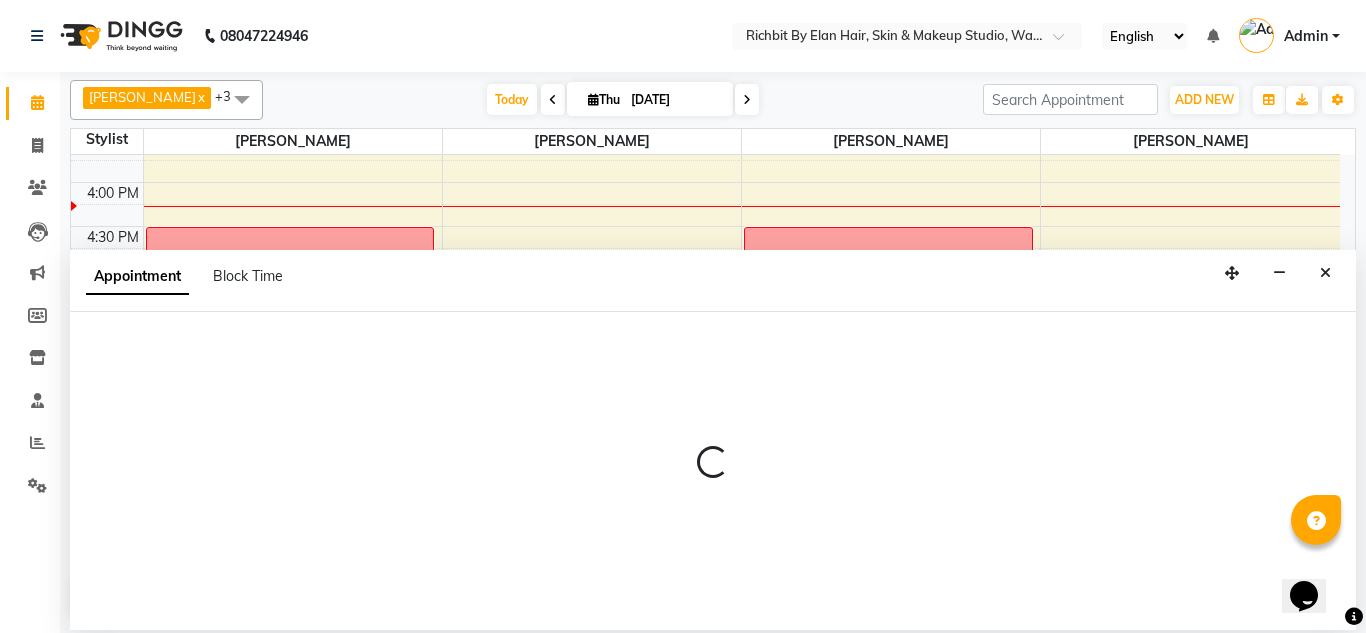 select on "21217" 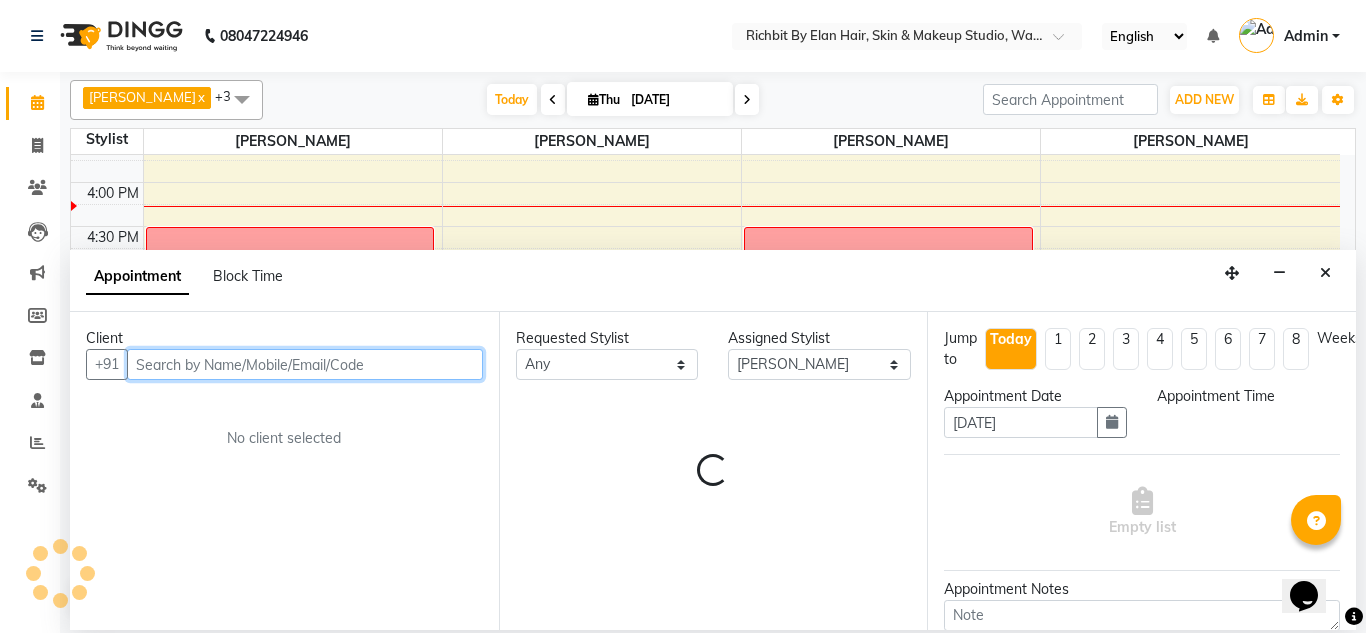 select on "1125" 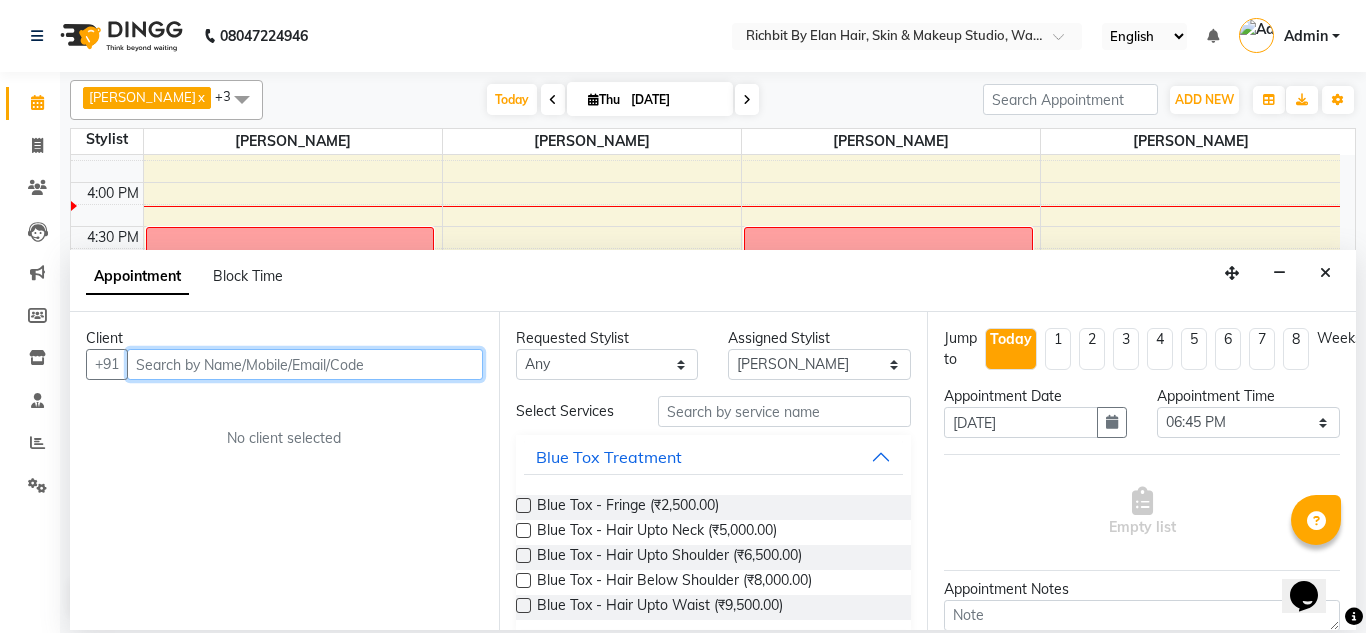 click at bounding box center [305, 364] 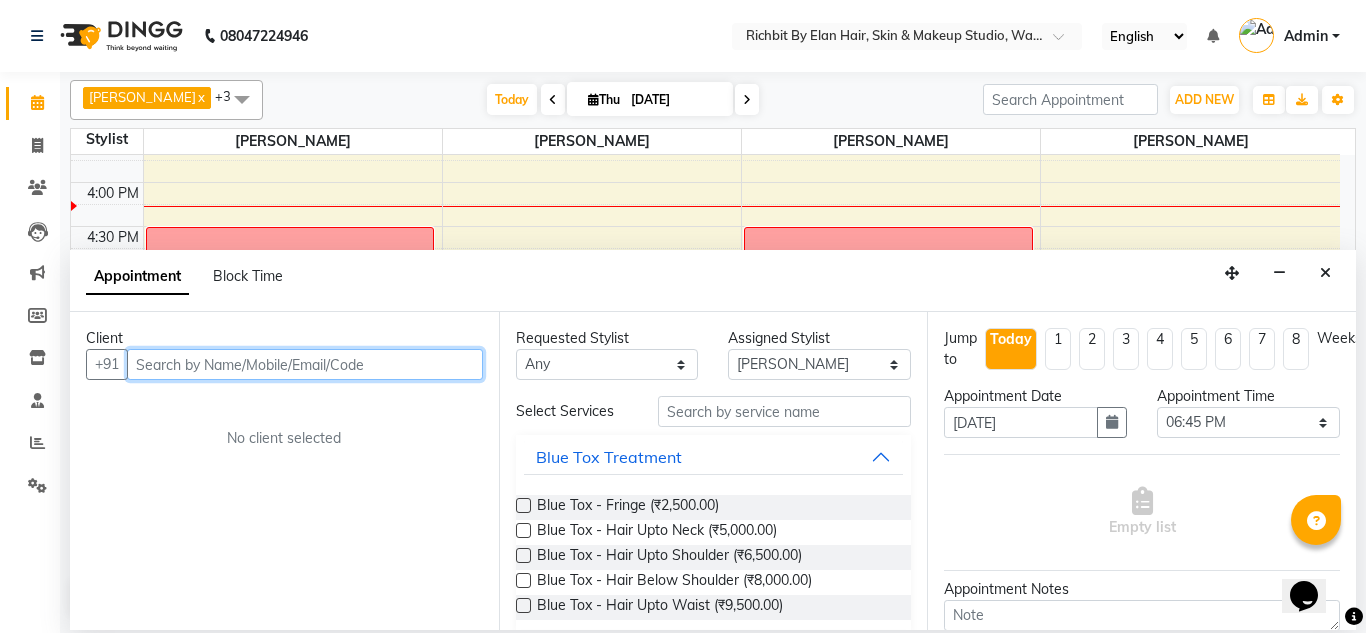 paste on "9175396500" 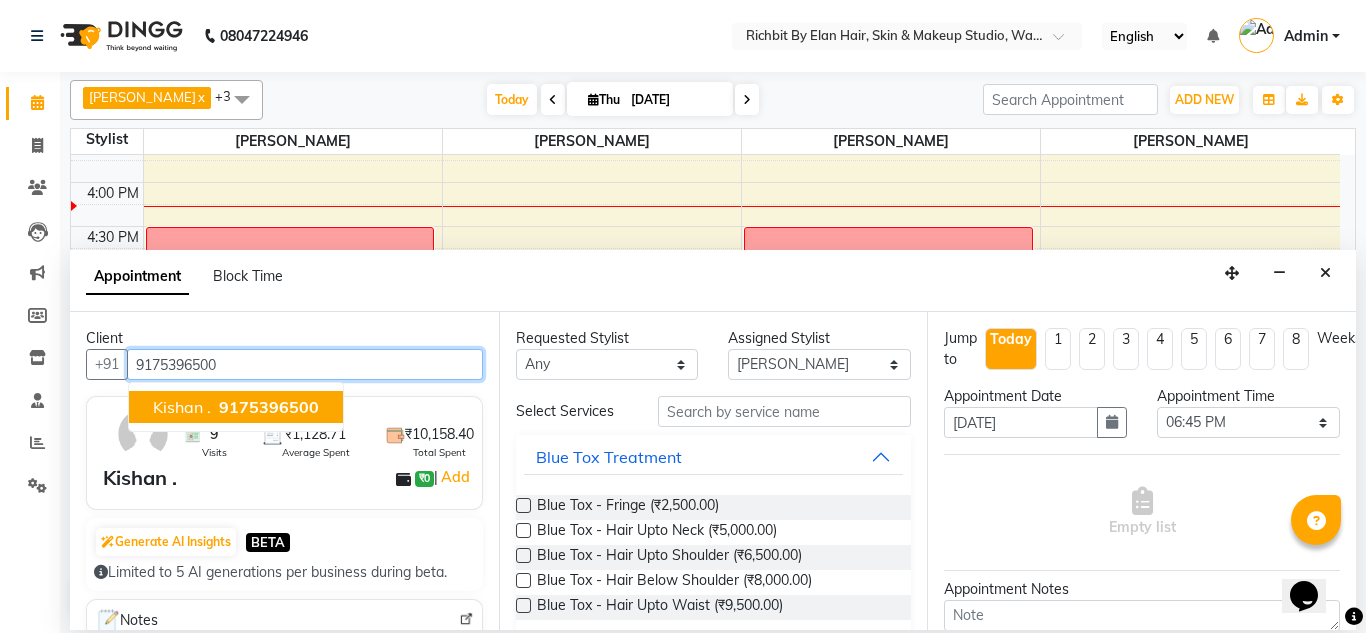 click on "9175396500" at bounding box center (269, 407) 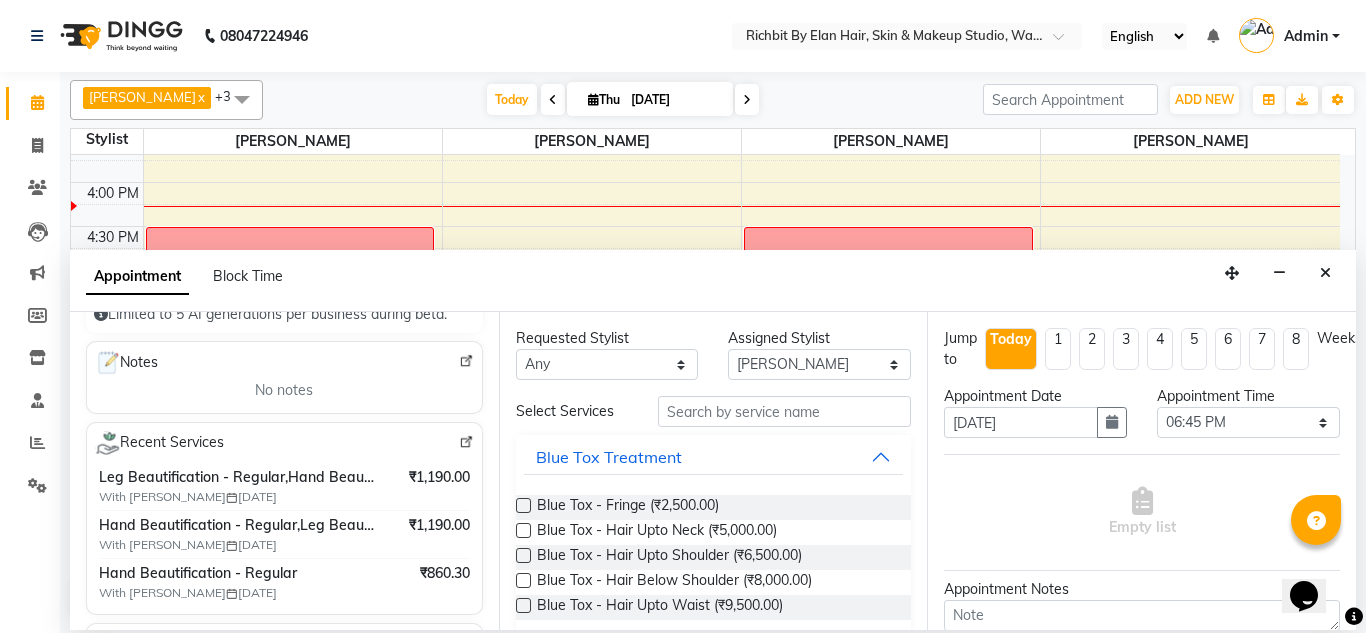 scroll, scrollTop: 300, scrollLeft: 0, axis: vertical 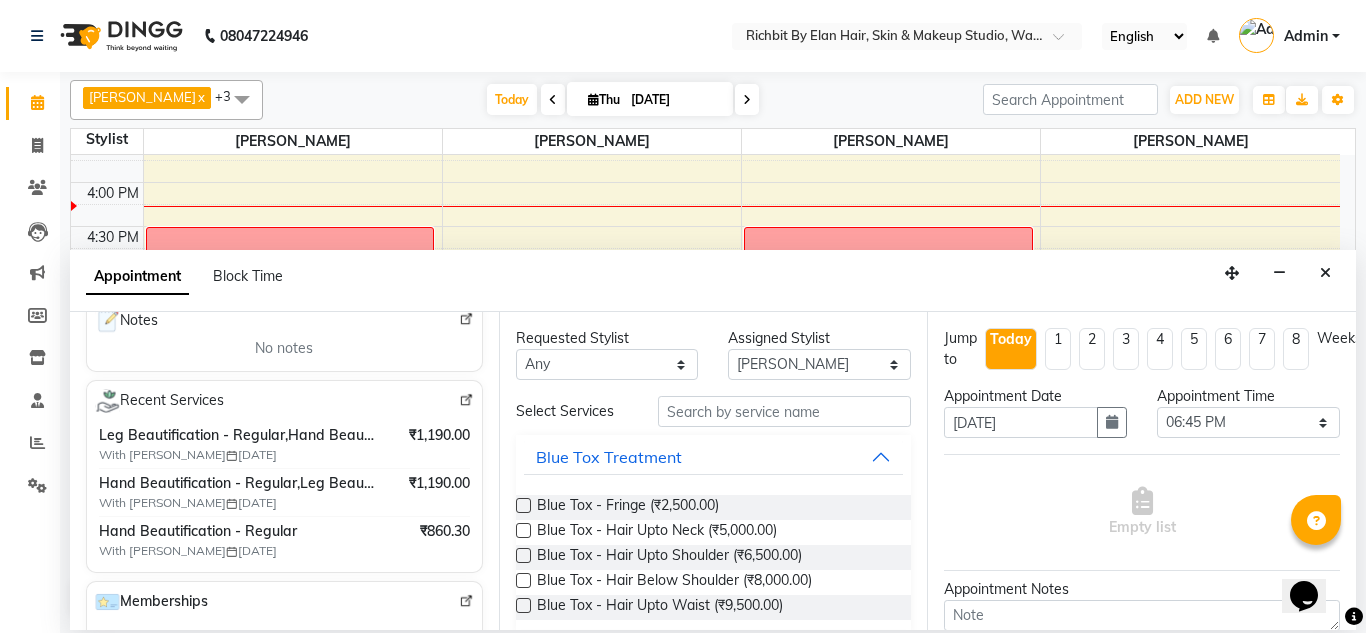 type on "9175396500" 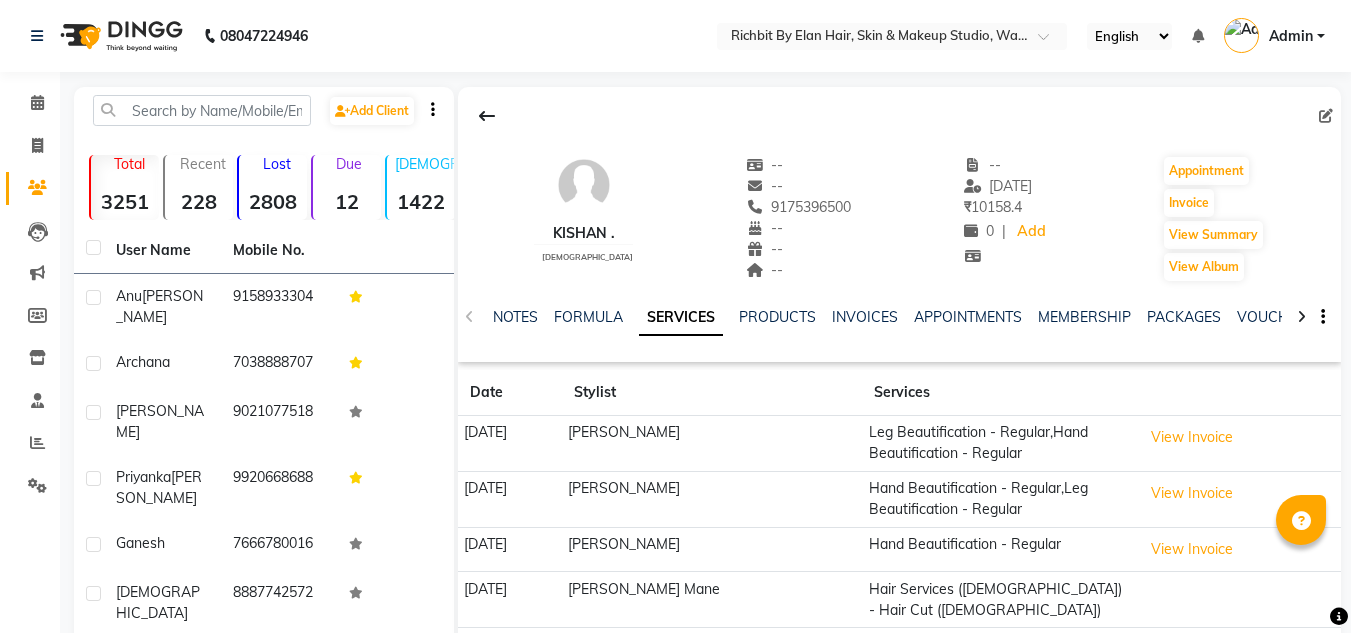 scroll, scrollTop: 200, scrollLeft: 0, axis: vertical 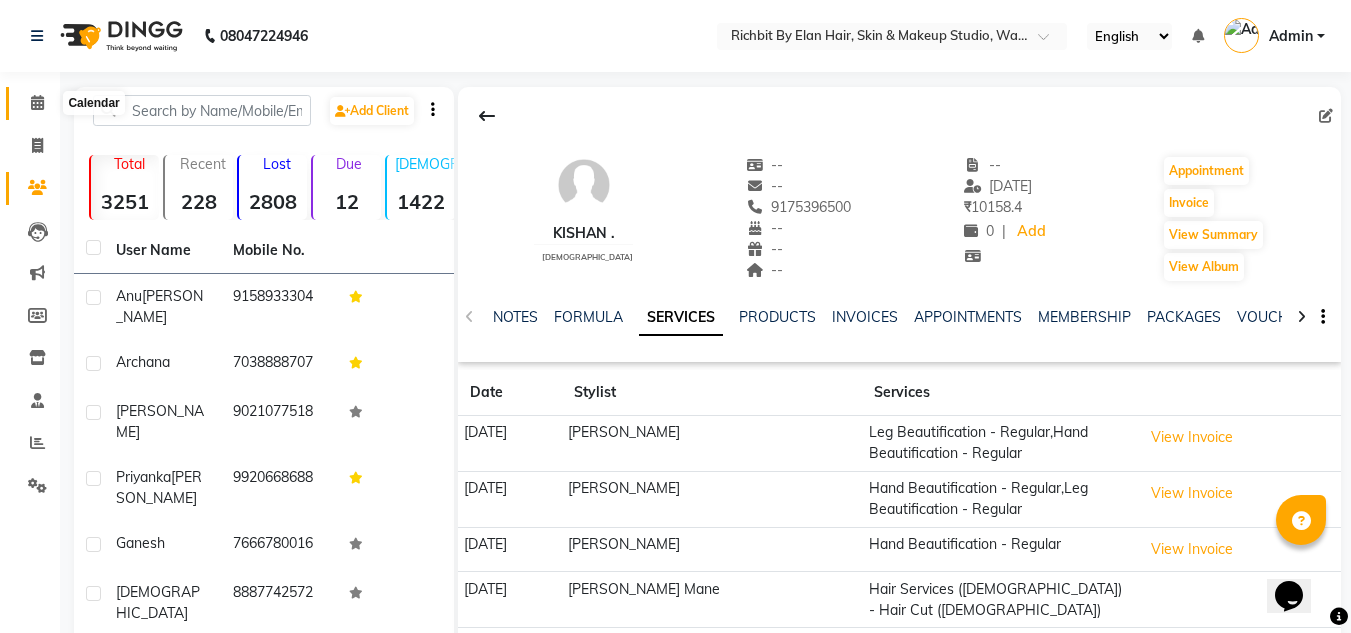 click 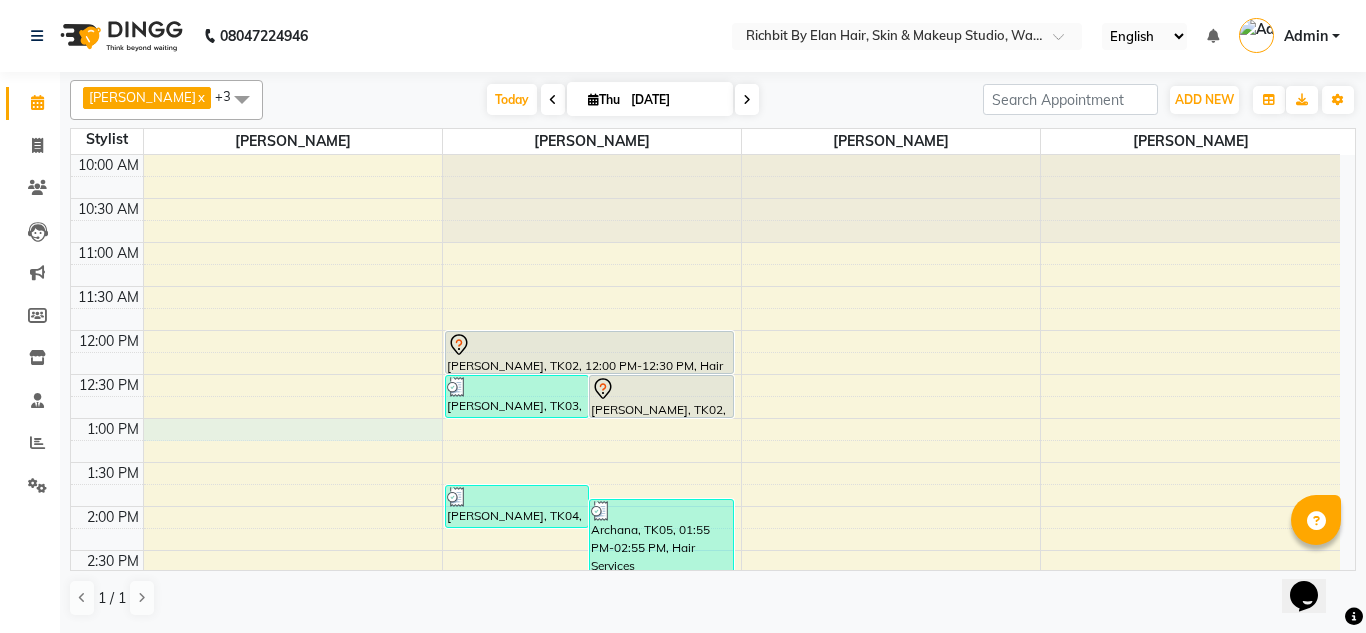 click on "10:00 AM 10:30 AM 11:00 AM 11:30 AM 12:00 PM 12:30 PM 1:00 PM 1:30 PM 2:00 PM 2:30 PM 3:00 PM 3:30 PM 4:00 PM 4:30 PM 5:00 PM 5:30 PM 6:00 PM 6:30 PM 7:00 PM 7:30 PM 8:00 PM 8:30 PM 9:00 PM 9:30 PM  pedicure training      [PERSON_NAME][GEOGRAPHIC_DATA], 12:30 PM-01:00 PM, Hair Services ([DEMOGRAPHIC_DATA]) - Hair Wash With Conditioner - Below Shoulder ([DEMOGRAPHIC_DATA])             ganesh, TK02, 12:30 PM-01:00 PM, Hair Services ([DEMOGRAPHIC_DATA]) - Additional Charge For Wash With Haircut ([DEMOGRAPHIC_DATA])     [PERSON_NAME], TK04, 01:45 PM-02:15 PM, Hair Services ([DEMOGRAPHIC_DATA]) - Blow Dry With Shampoo & Conditioner - Below Shoulder ([DEMOGRAPHIC_DATA])     [PERSON_NAME], TK05, 01:55 PM-02:55 PM, Hair Services ([DEMOGRAPHIC_DATA]) - Hair Cut ([DEMOGRAPHIC_DATA]),Hair Services ([DEMOGRAPHIC_DATA]) - [PERSON_NAME] Trim - Crafting ([DEMOGRAPHIC_DATA])             ganesh, TK02, 12:00 PM-12:30 PM, Hair Services ([DEMOGRAPHIC_DATA]) - Hair Cut ([DEMOGRAPHIC_DATA])             [PERSON_NAME], TK06, 07:45 PM-08:15 PM, Hair Services ([DEMOGRAPHIC_DATA]) - Hair Wash With Conditioner - Below Shoulder ([DEMOGRAPHIC_DATA])  pedicure training              [PERSON_NAME], TK06, 07:00 PM-07:45 PM, Leg Beautification - Regular" at bounding box center (705, 682) 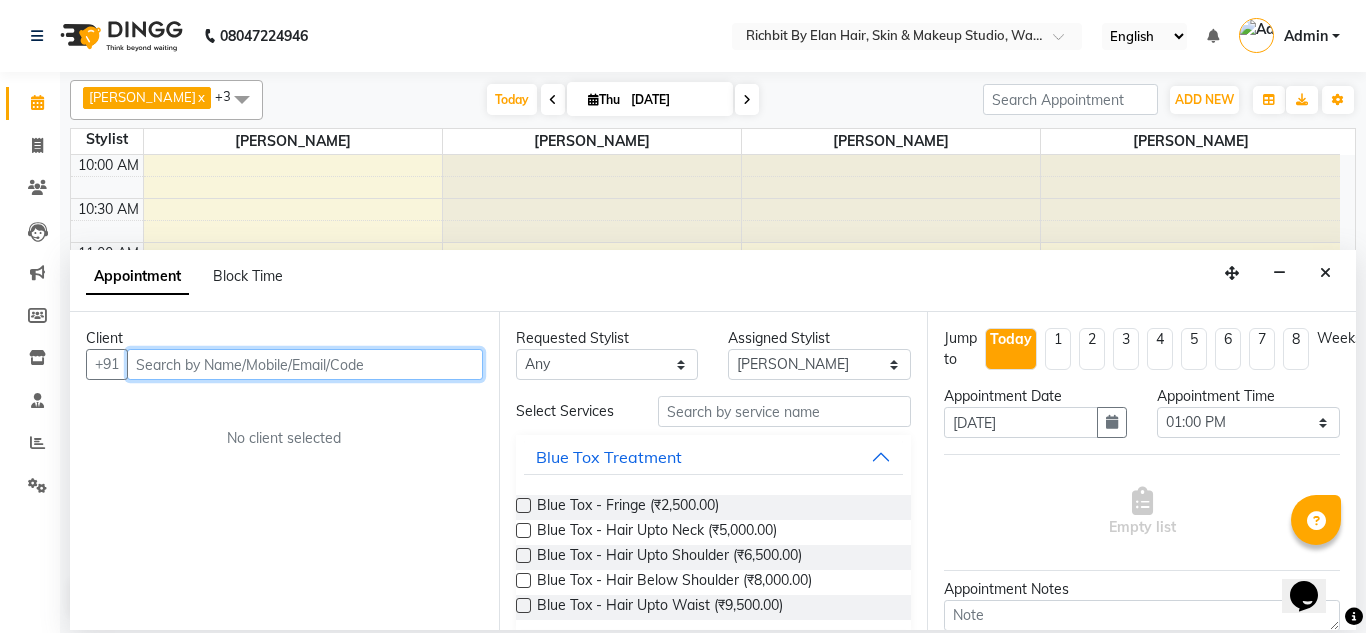 click at bounding box center (305, 364) 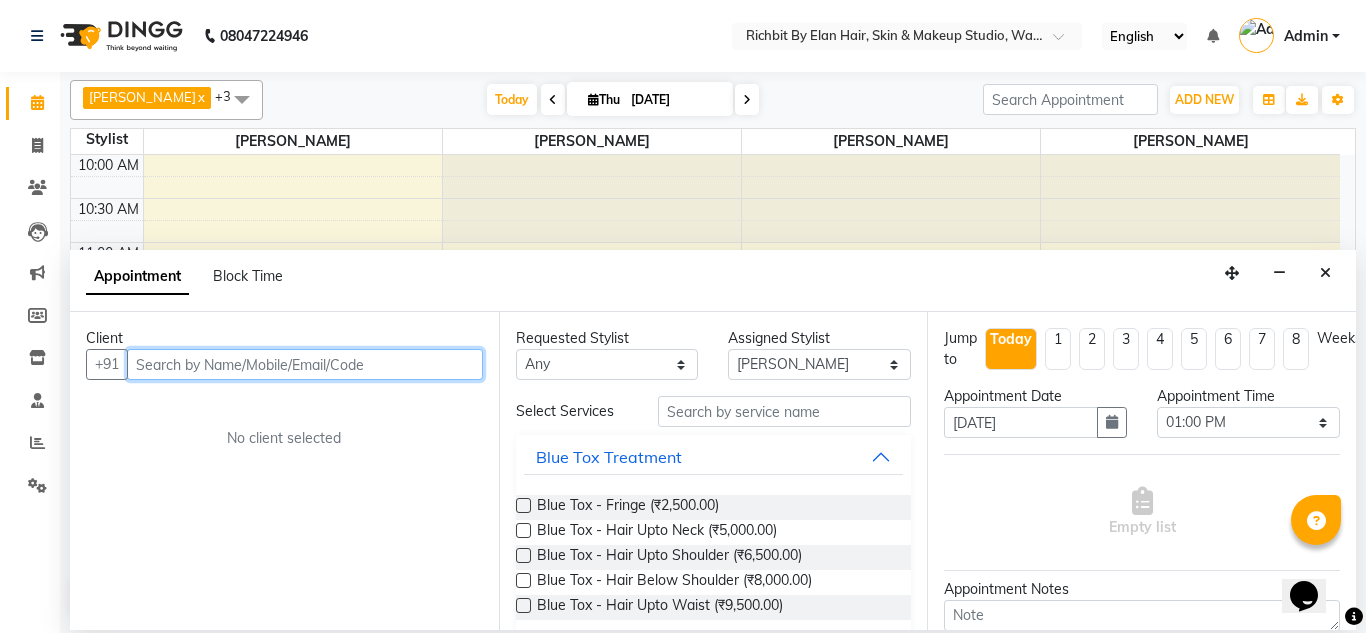 paste on "9011004509" 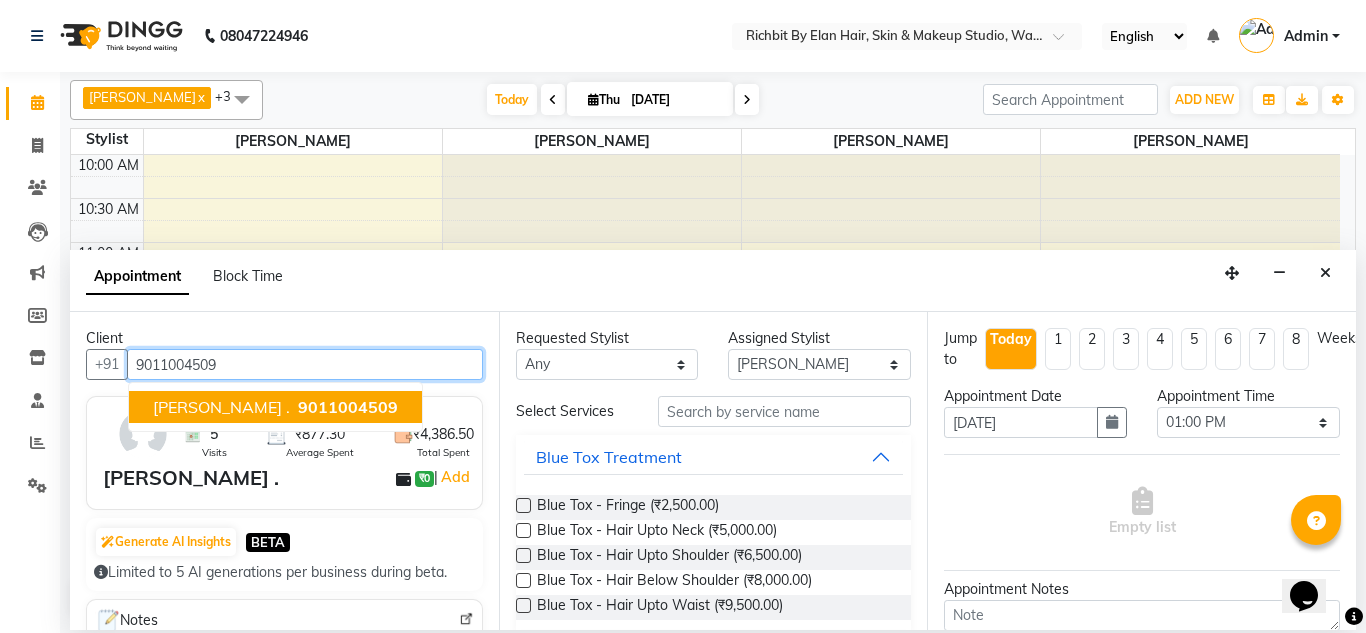 click on "9011004509" at bounding box center [348, 407] 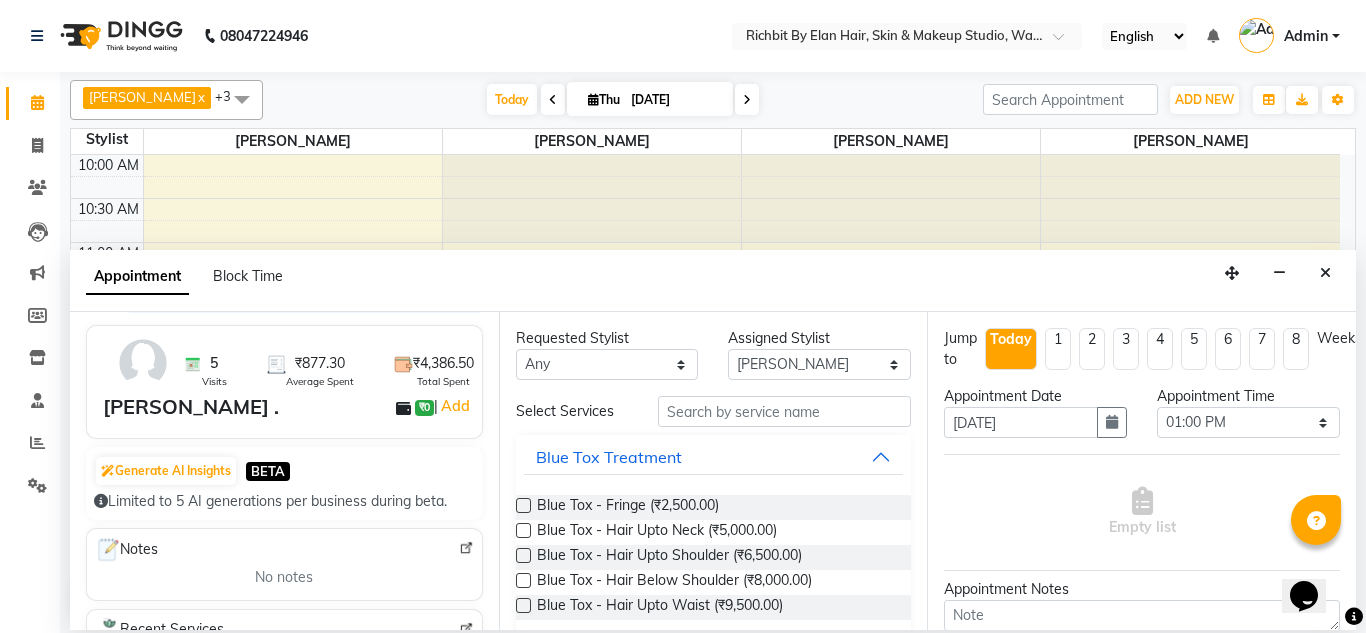 scroll, scrollTop: 300, scrollLeft: 0, axis: vertical 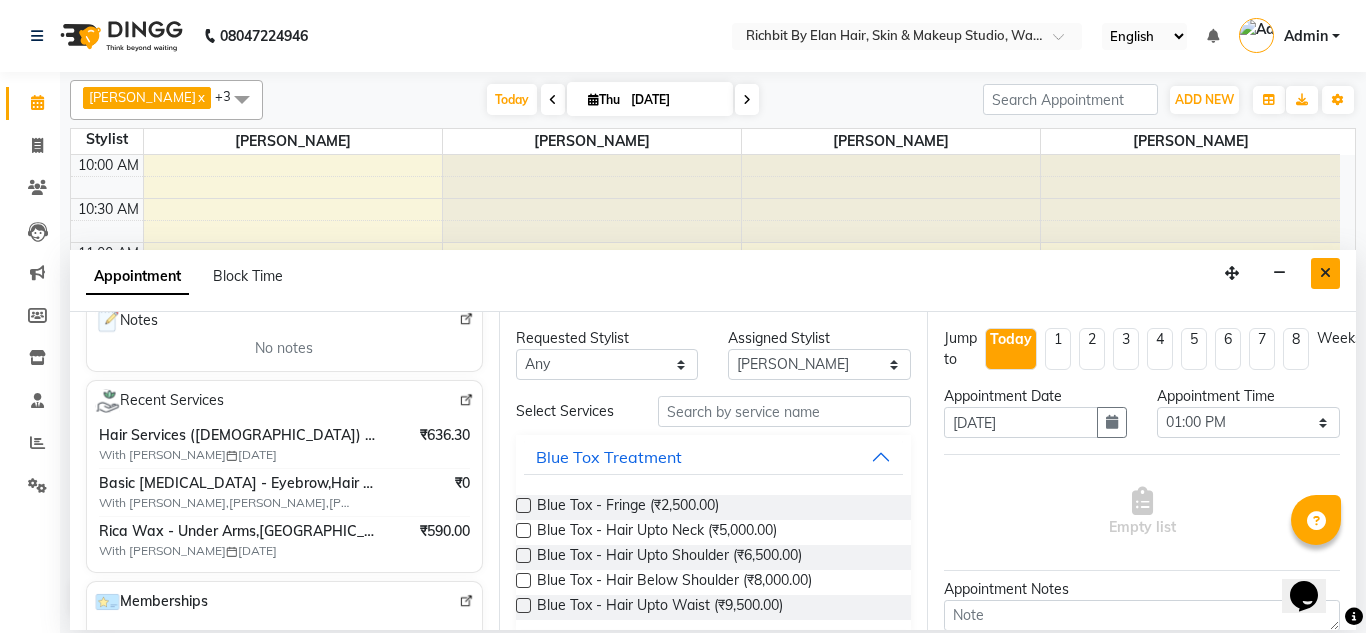 type on "9011004509" 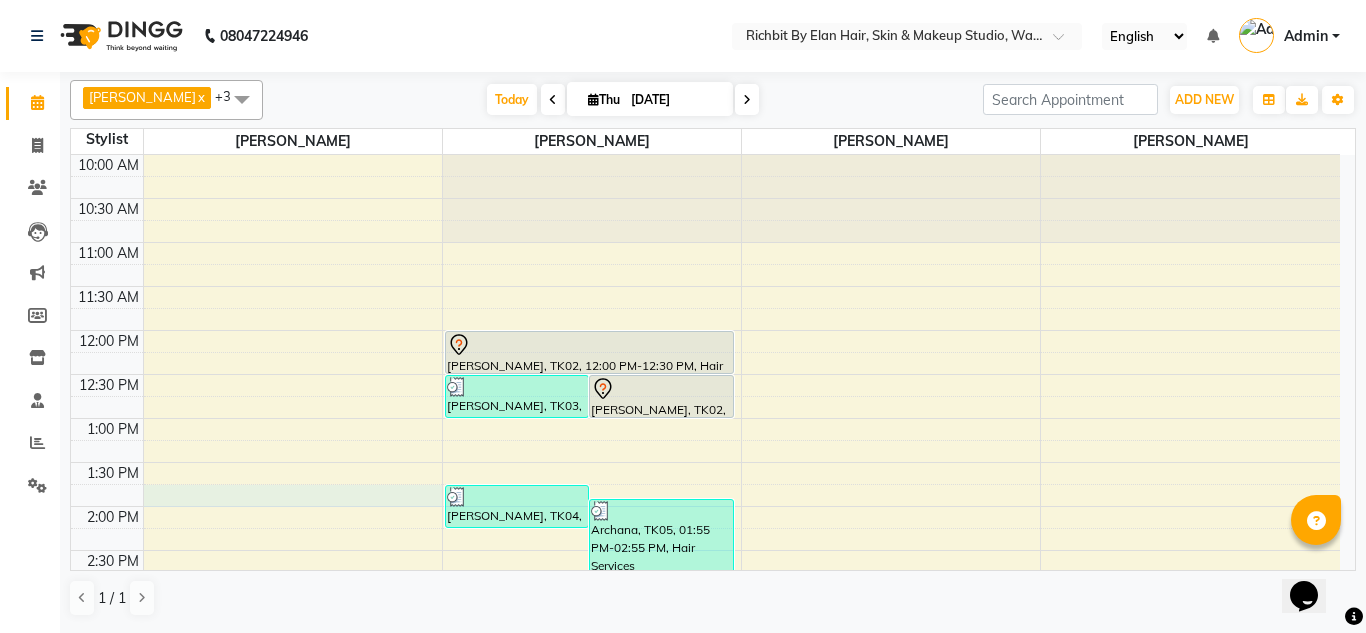 click on "10:00 AM 10:30 AM 11:00 AM 11:30 AM 12:00 PM 12:30 PM 1:00 PM 1:30 PM 2:00 PM 2:30 PM 3:00 PM 3:30 PM 4:00 PM 4:30 PM 5:00 PM 5:30 PM 6:00 PM 6:30 PM 7:00 PM 7:30 PM 8:00 PM 8:30 PM 9:00 PM 9:30 PM  pedicure training      [PERSON_NAME][GEOGRAPHIC_DATA], 12:30 PM-01:00 PM, Hair Services ([DEMOGRAPHIC_DATA]) - Hair Wash With Conditioner - Below Shoulder ([DEMOGRAPHIC_DATA])             ganesh, TK02, 12:30 PM-01:00 PM, Hair Services ([DEMOGRAPHIC_DATA]) - Additional Charge For Wash With Haircut ([DEMOGRAPHIC_DATA])     [PERSON_NAME], TK04, 01:45 PM-02:15 PM, Hair Services ([DEMOGRAPHIC_DATA]) - Blow Dry With Shampoo & Conditioner - Below Shoulder ([DEMOGRAPHIC_DATA])     [PERSON_NAME], TK05, 01:55 PM-02:55 PM, Hair Services ([DEMOGRAPHIC_DATA]) - Hair Cut ([DEMOGRAPHIC_DATA]),Hair Services ([DEMOGRAPHIC_DATA]) - [PERSON_NAME] Trim - Crafting ([DEMOGRAPHIC_DATA])             ganesh, TK02, 12:00 PM-12:30 PM, Hair Services ([DEMOGRAPHIC_DATA]) - Hair Cut ([DEMOGRAPHIC_DATA])             [PERSON_NAME], TK06, 07:45 PM-08:15 PM, Hair Services ([DEMOGRAPHIC_DATA]) - Hair Wash With Conditioner - Below Shoulder ([DEMOGRAPHIC_DATA])  pedicure training              [PERSON_NAME], TK06, 07:00 PM-07:45 PM, Leg Beautification - Regular" at bounding box center (705, 682) 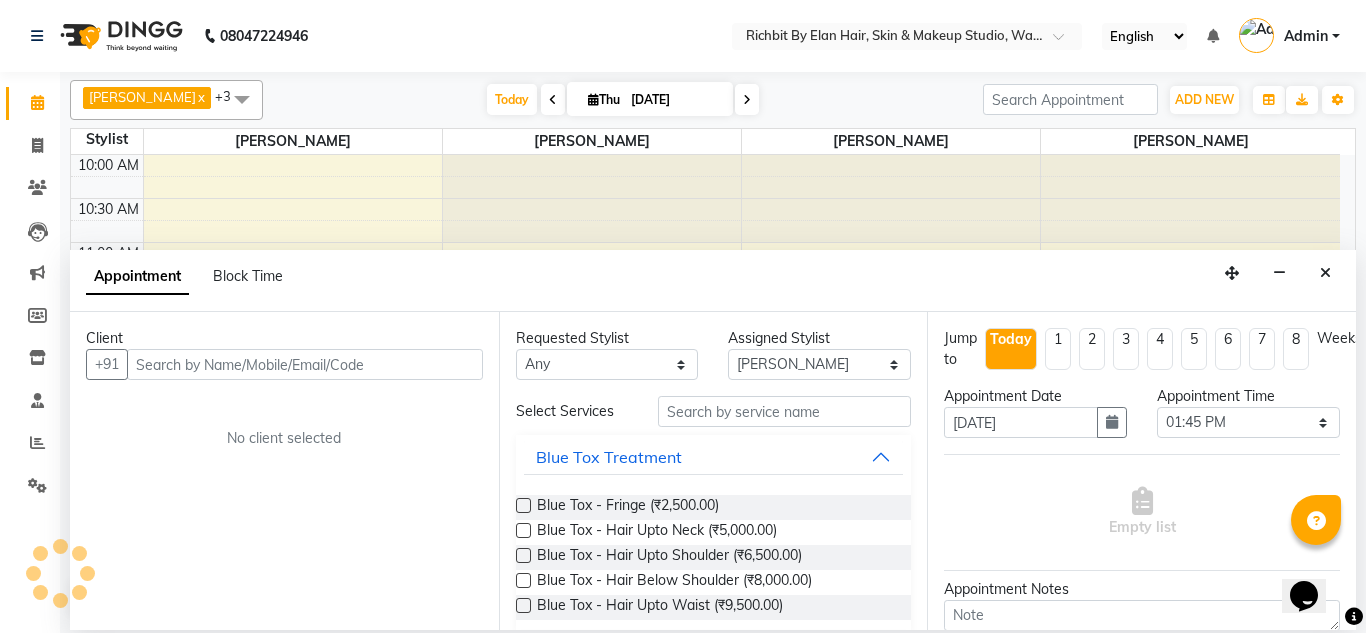 click at bounding box center (305, 364) 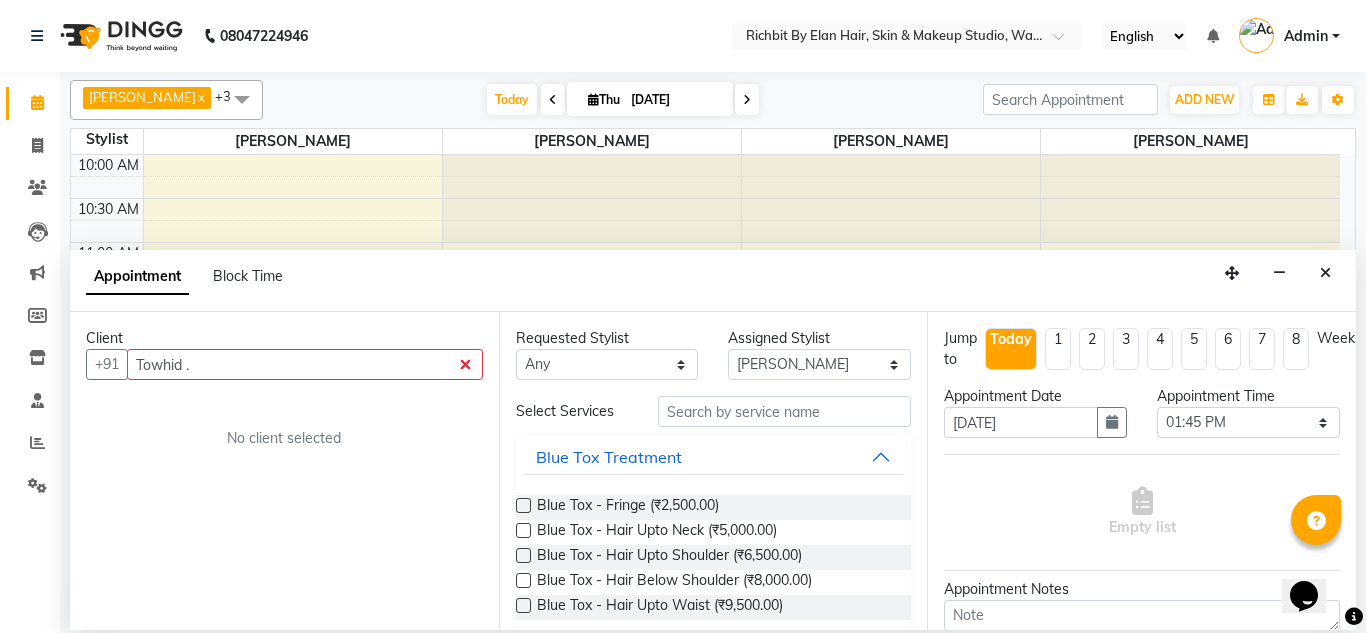 click on "Towhid ." at bounding box center (305, 364) 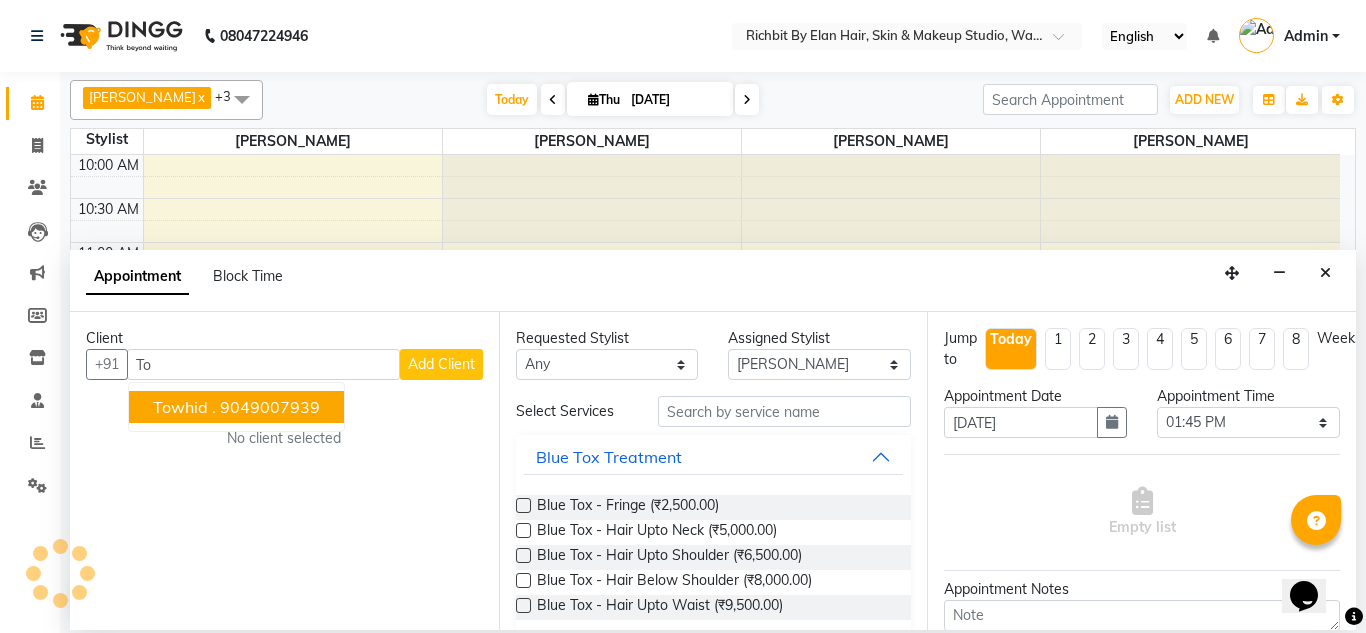 type on "T" 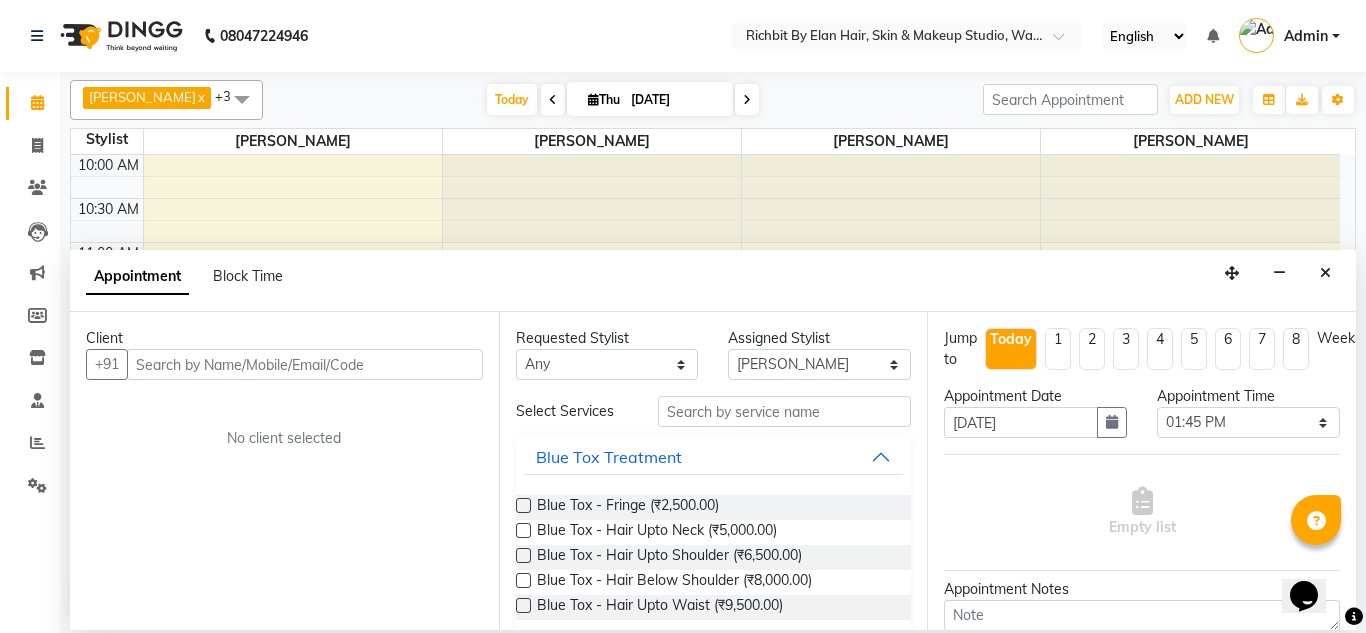 click at bounding box center (305, 364) 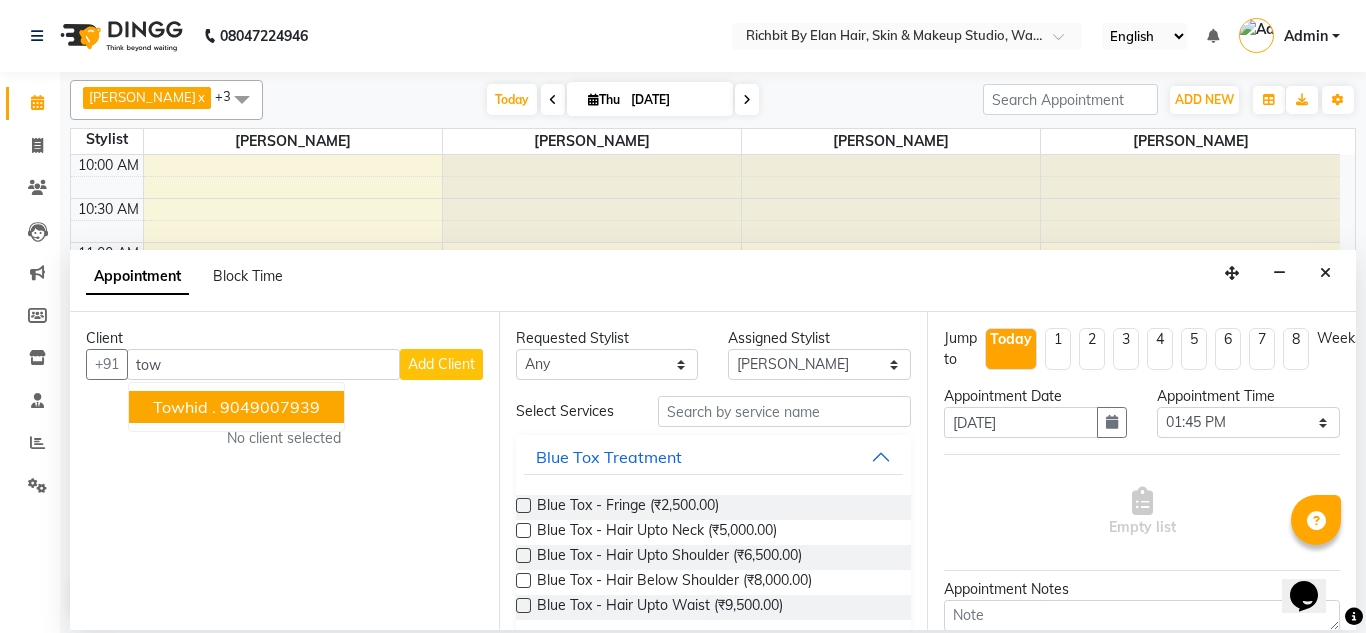 click on "9049007939" at bounding box center (270, 407) 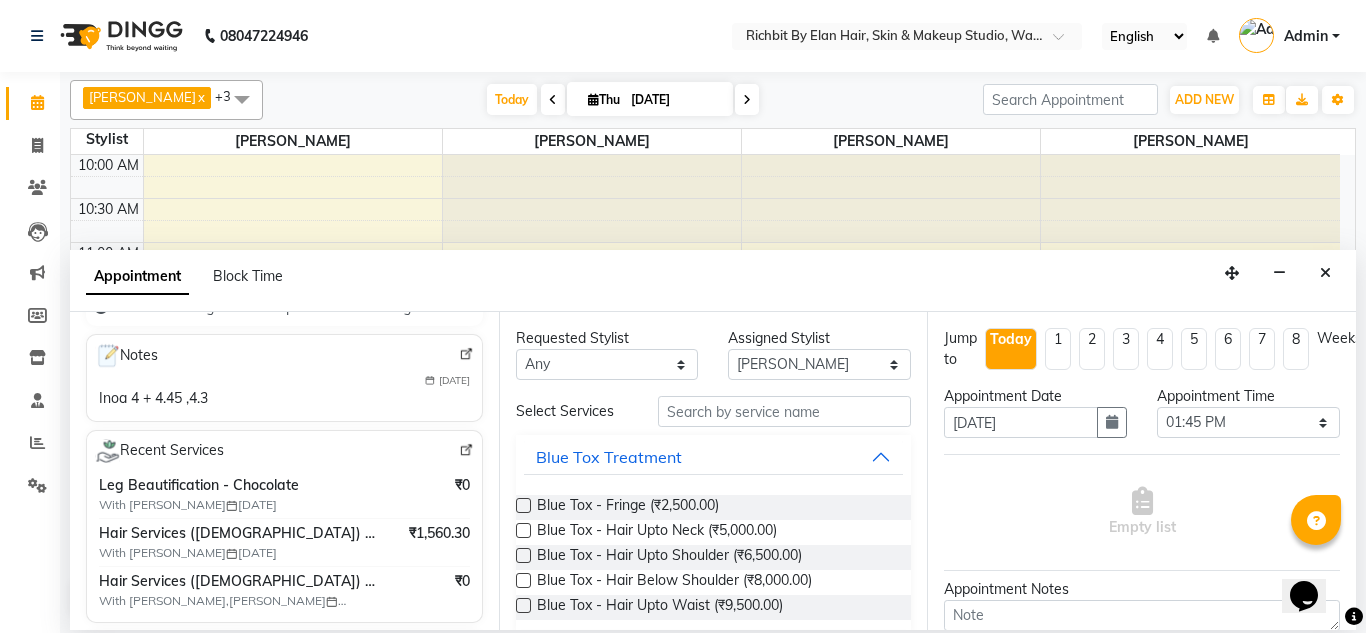 scroll, scrollTop: 300, scrollLeft: 0, axis: vertical 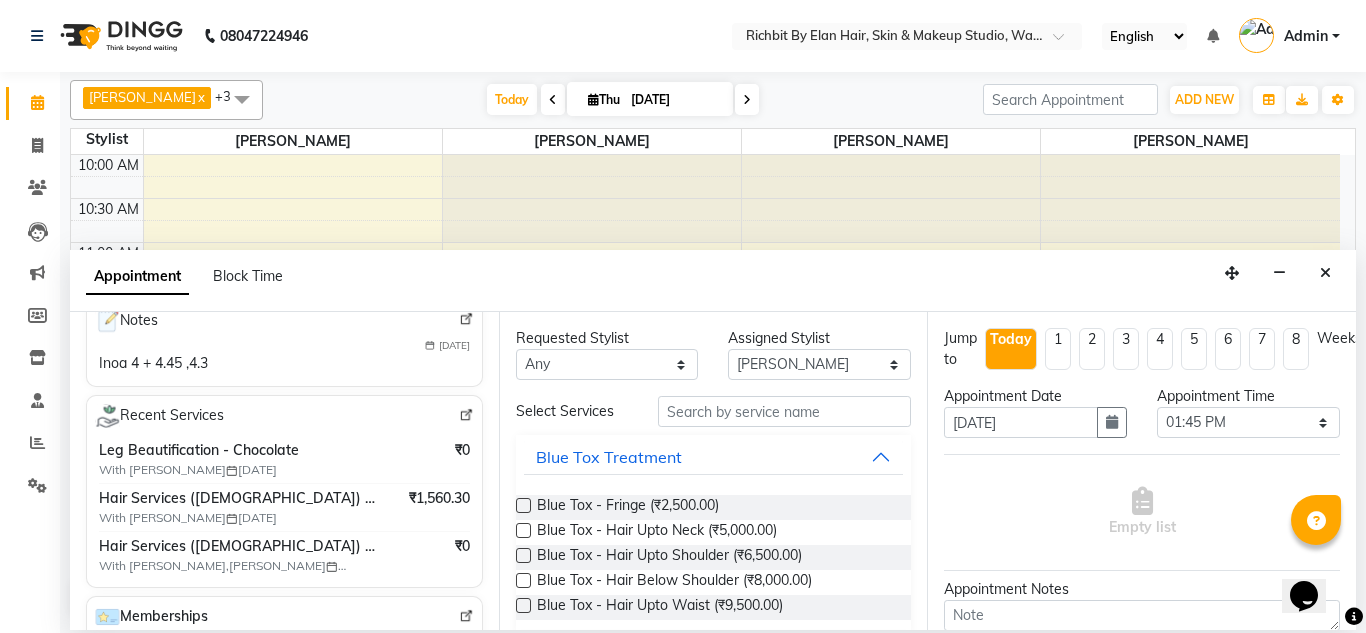 type on "9049007939" 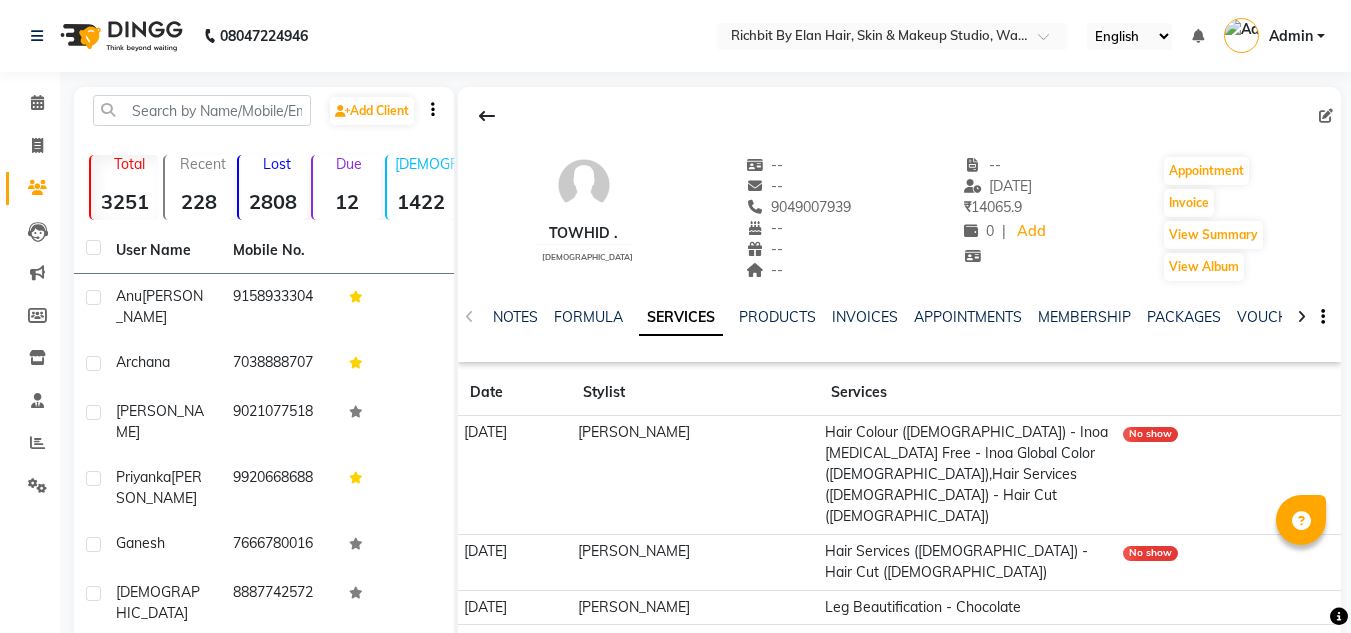 scroll, scrollTop: 209, scrollLeft: 0, axis: vertical 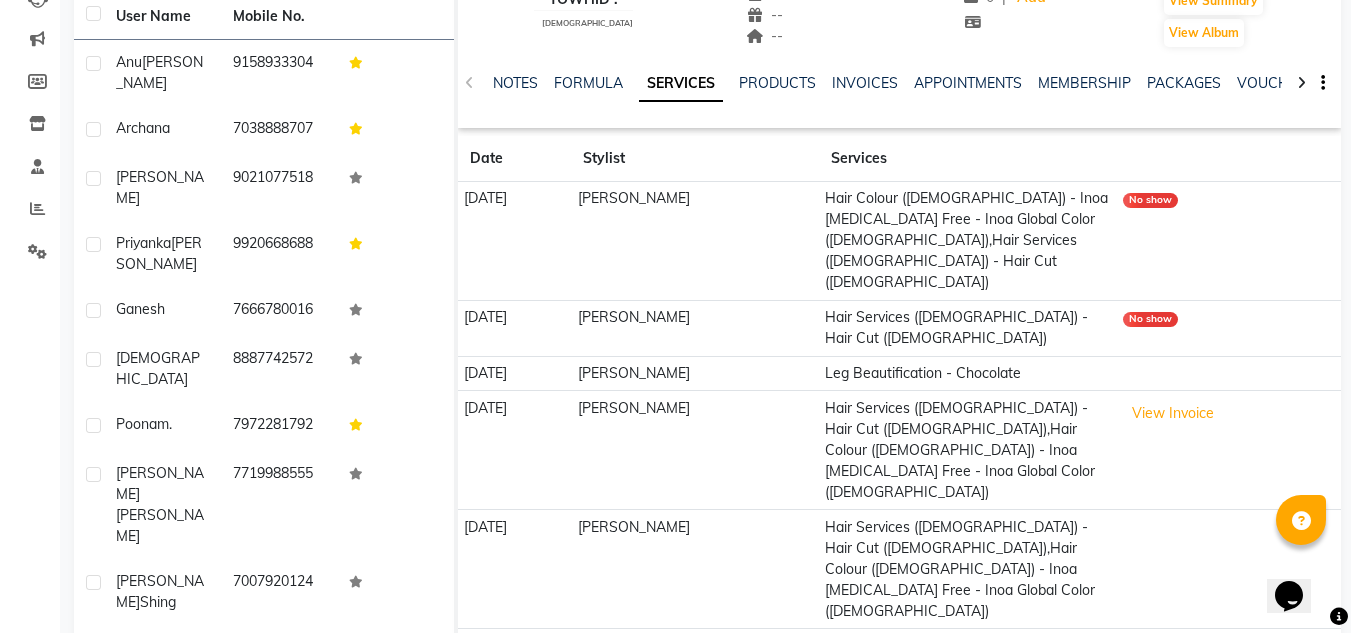 click on "Next" 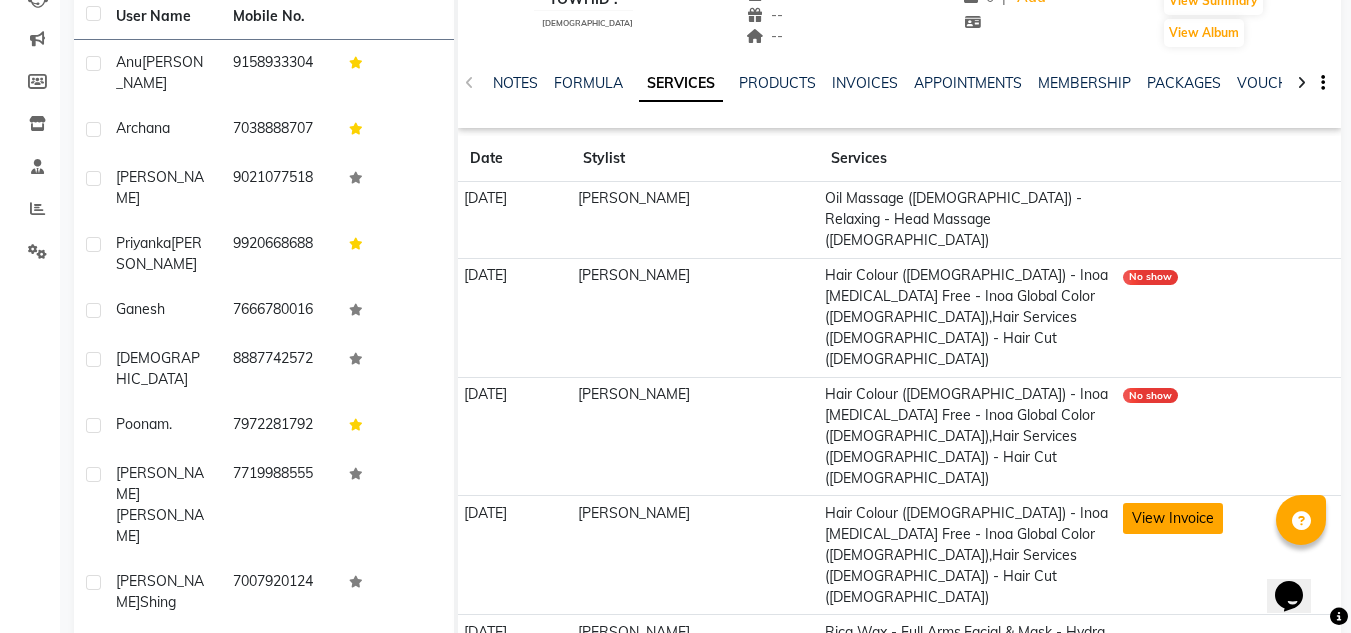 click on "View Invoice" 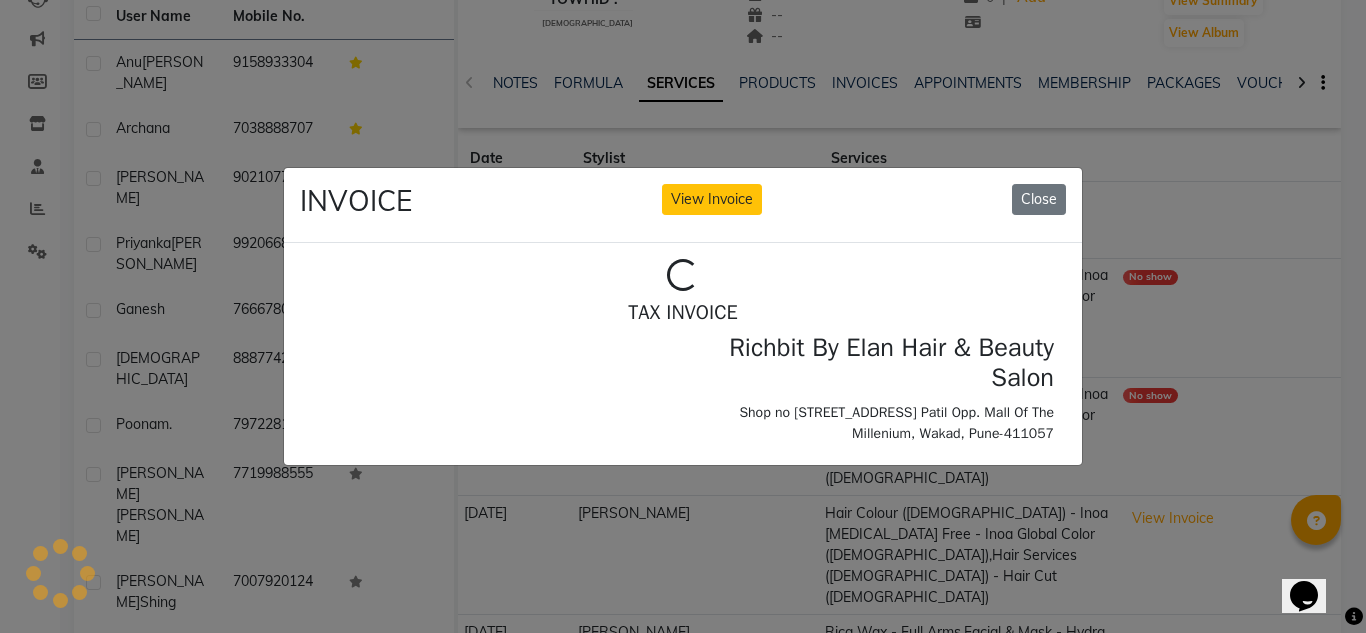 scroll, scrollTop: 0, scrollLeft: 0, axis: both 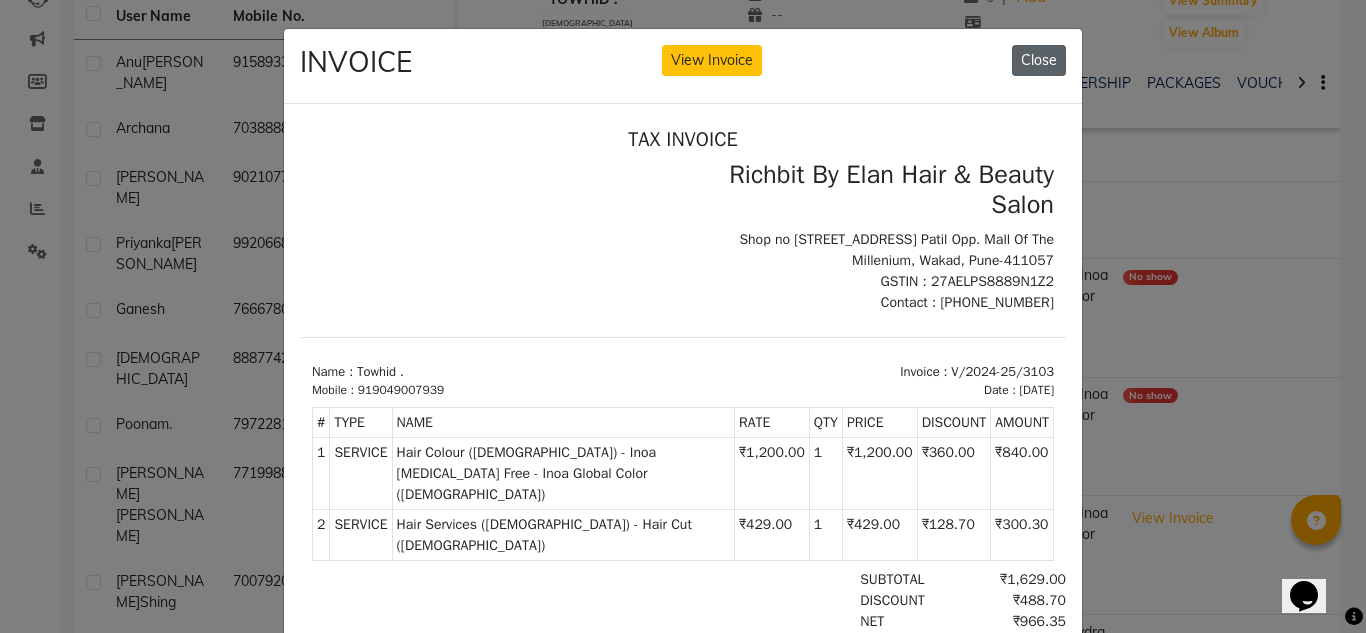click on "Close" 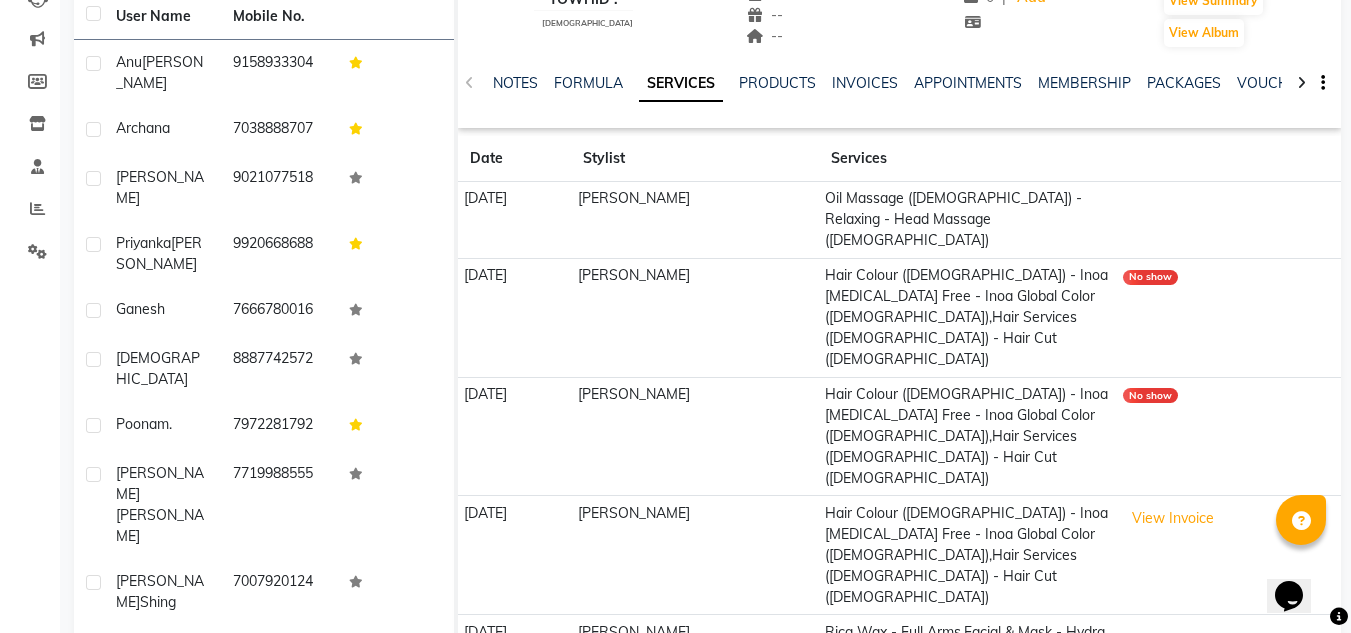 click on "Next" 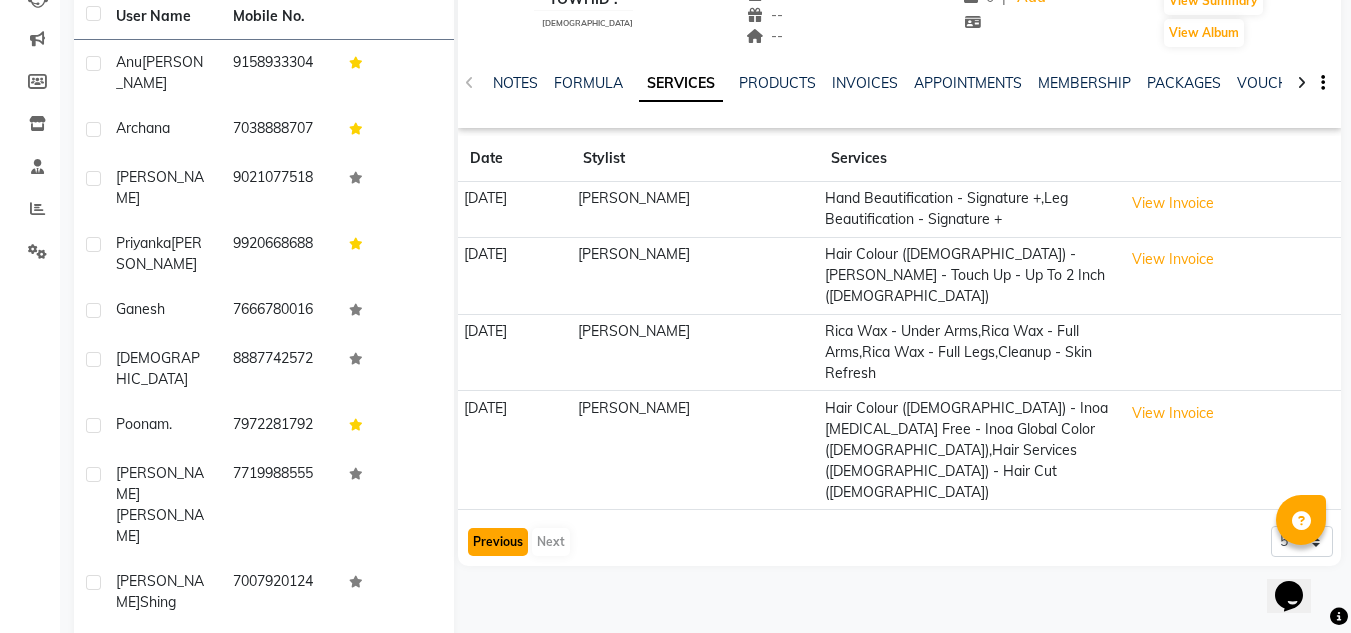 click on "Previous" 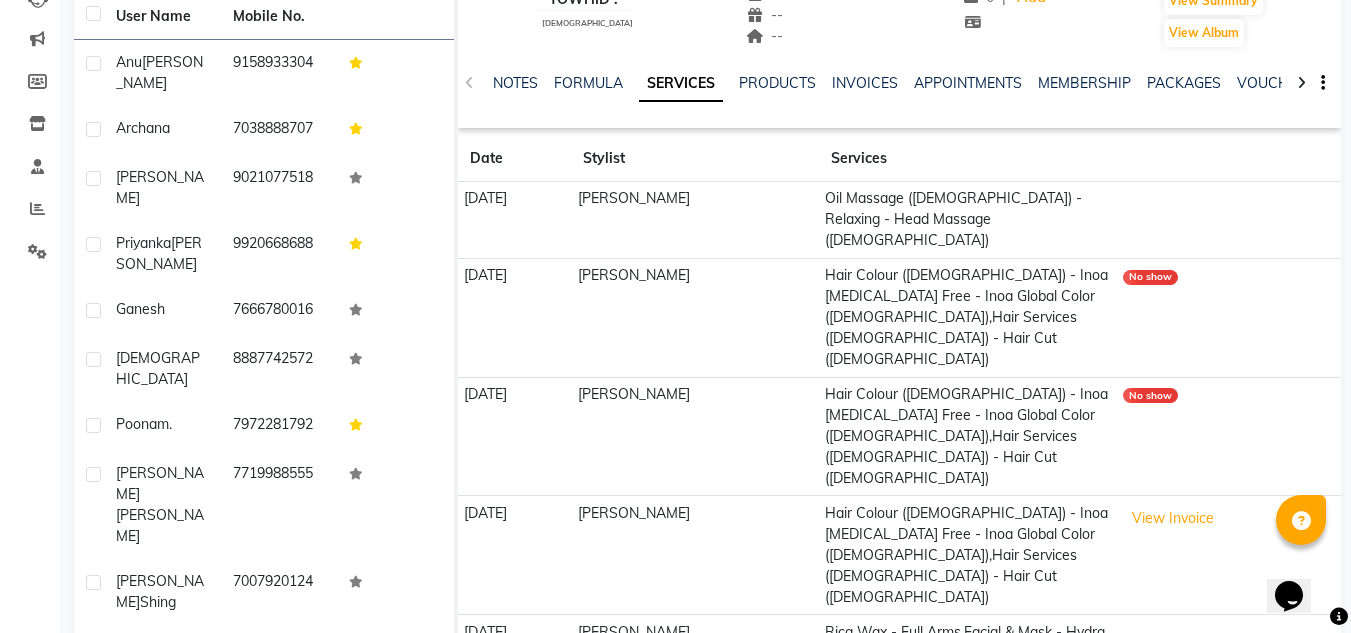click on "Previous" 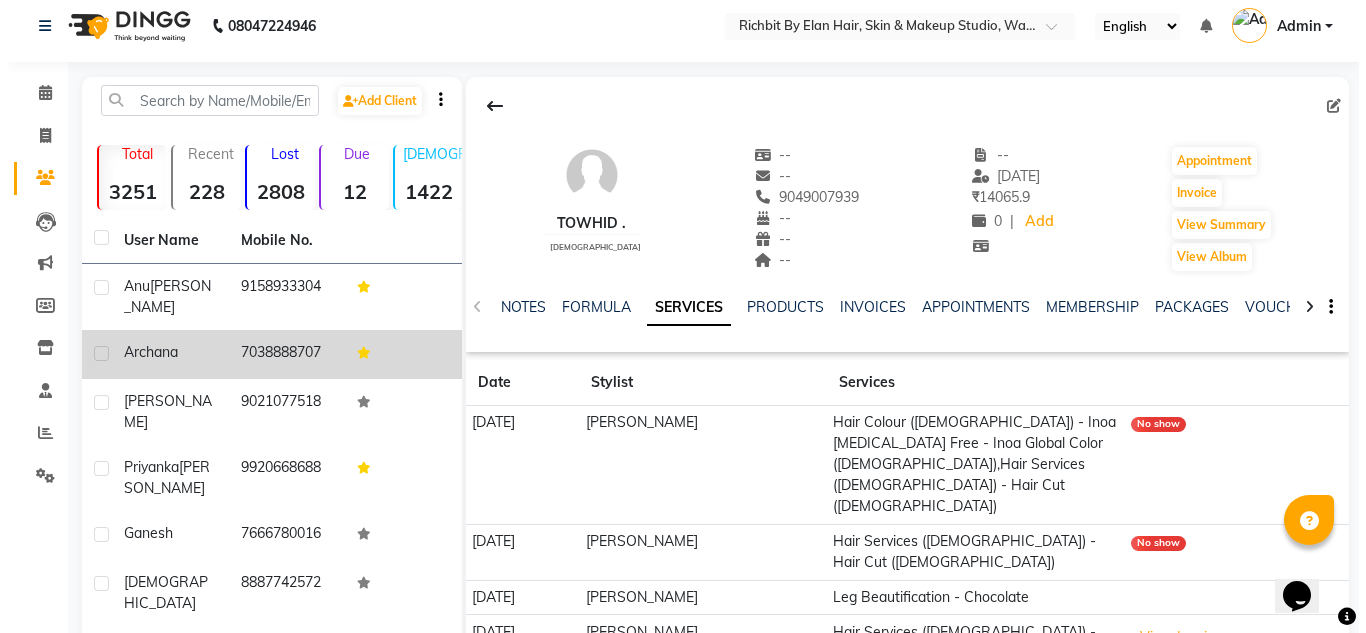 scroll, scrollTop: 0, scrollLeft: 0, axis: both 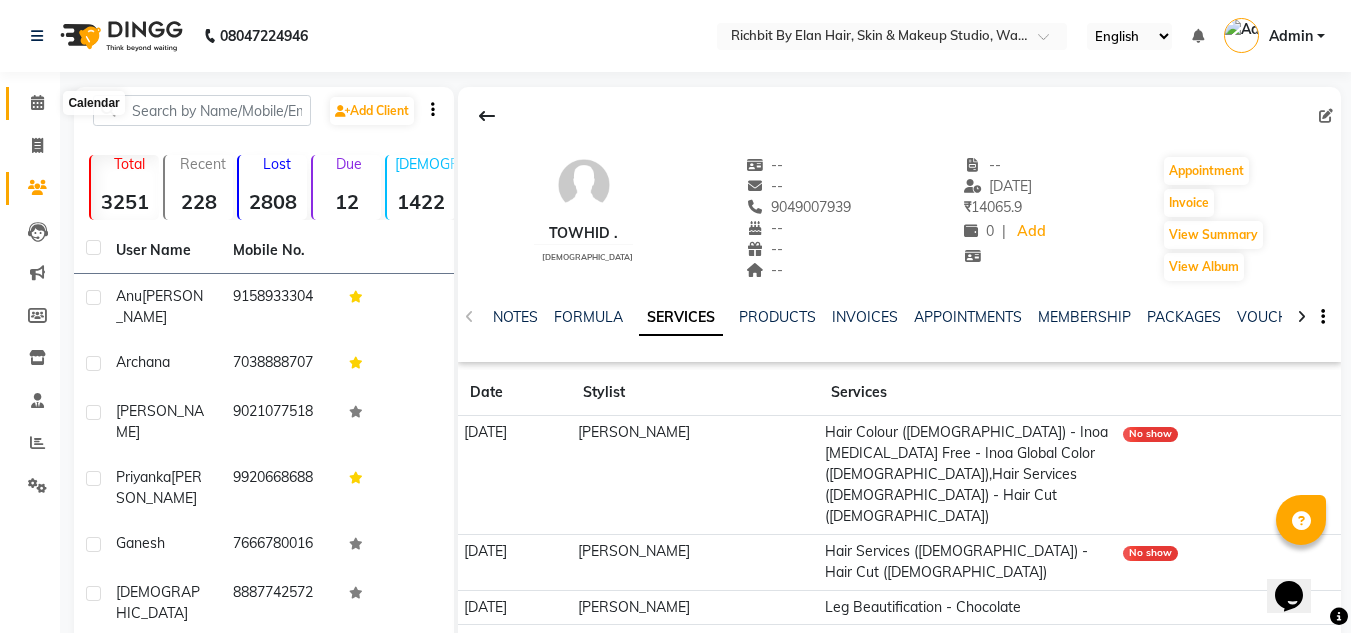 click 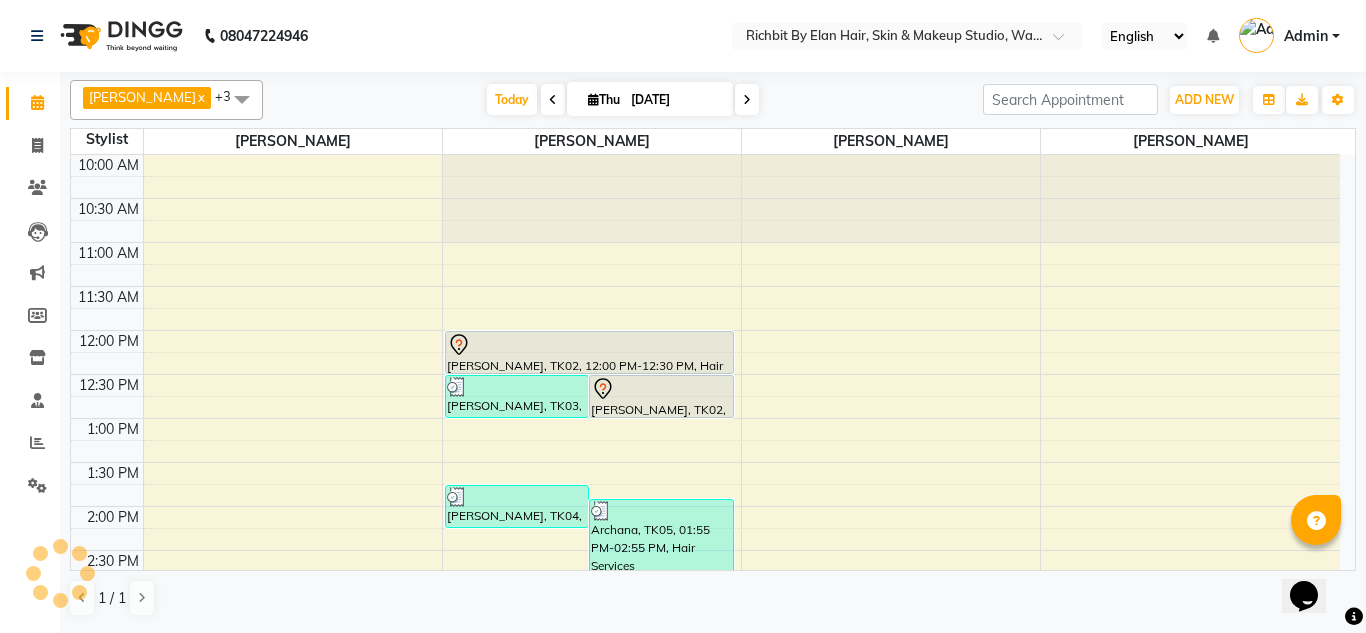 scroll, scrollTop: 0, scrollLeft: 0, axis: both 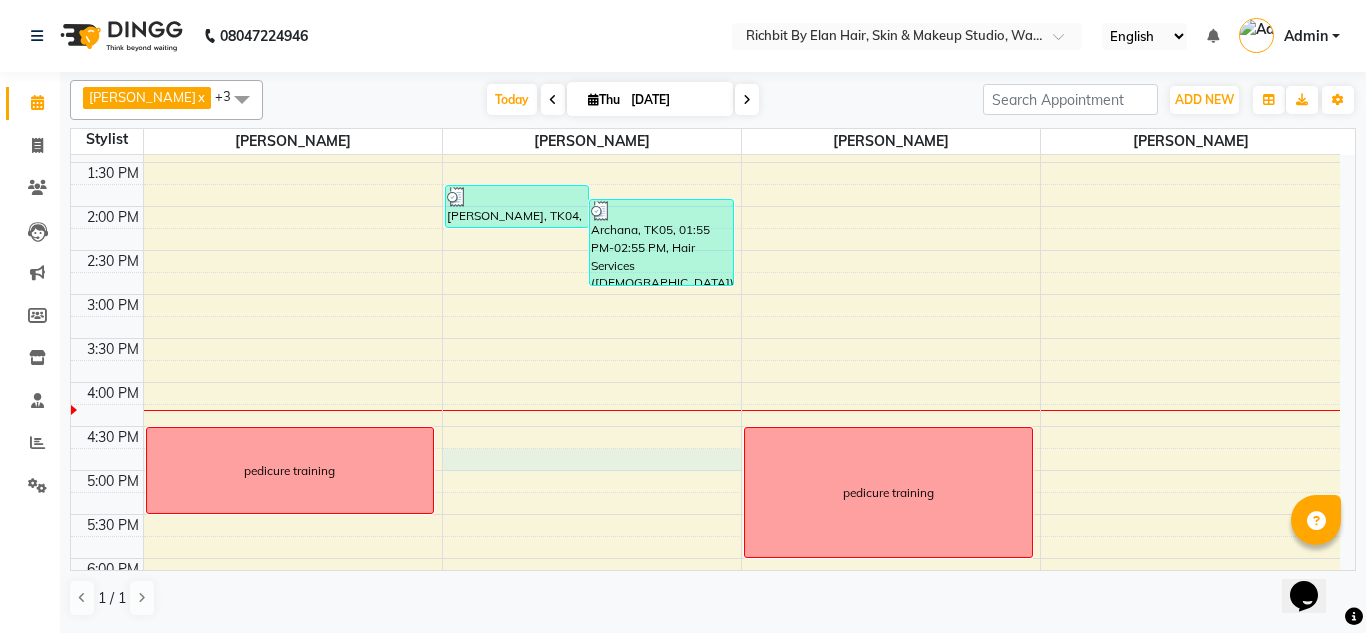 click on "10:00 AM 10:30 AM 11:00 AM 11:30 AM 12:00 PM 12:30 PM 1:00 PM 1:30 PM 2:00 PM 2:30 PM 3:00 PM 3:30 PM 4:00 PM 4:30 PM 5:00 PM 5:30 PM 6:00 PM 6:30 PM 7:00 PM 7:30 PM 8:00 PM 8:30 PM 9:00 PM 9:30 PM  pedicure training      Priyanka Thakur, TK03, 12:30 PM-01:00 PM, Hair Services (Female) - Hair Wash With Conditioner - Below Shoulder (Female)             ganesh, TK02, 12:30 PM-01:00 PM, Hair Services (Male) - Additional Charge For Wash With Haircut (Male)     pratima, TK04, 01:45 PM-02:15 PM, Hair Services (Female) - Blow Dry With Shampoo & Conditioner - Below Shoulder (Female)     Archana, TK05, 01:55 PM-02:55 PM, Hair Services (Male) - Hair Cut (Male),Hair Services (Male) - Beard Trim - Crafting (Male)             ganesh, TK02, 12:00 PM-12:30 PM, Hair Services (Male) - Hair Cut (Male)             anu dube, TK06, 07:45 PM-08:15 PM, Hair Services (Female) - Hair Wash With Conditioner - Below Shoulder (Female)  pedicure training              anu dube, TK06, 07:00 PM-07:45 PM, Leg Beautification - Regular" at bounding box center [705, 382] 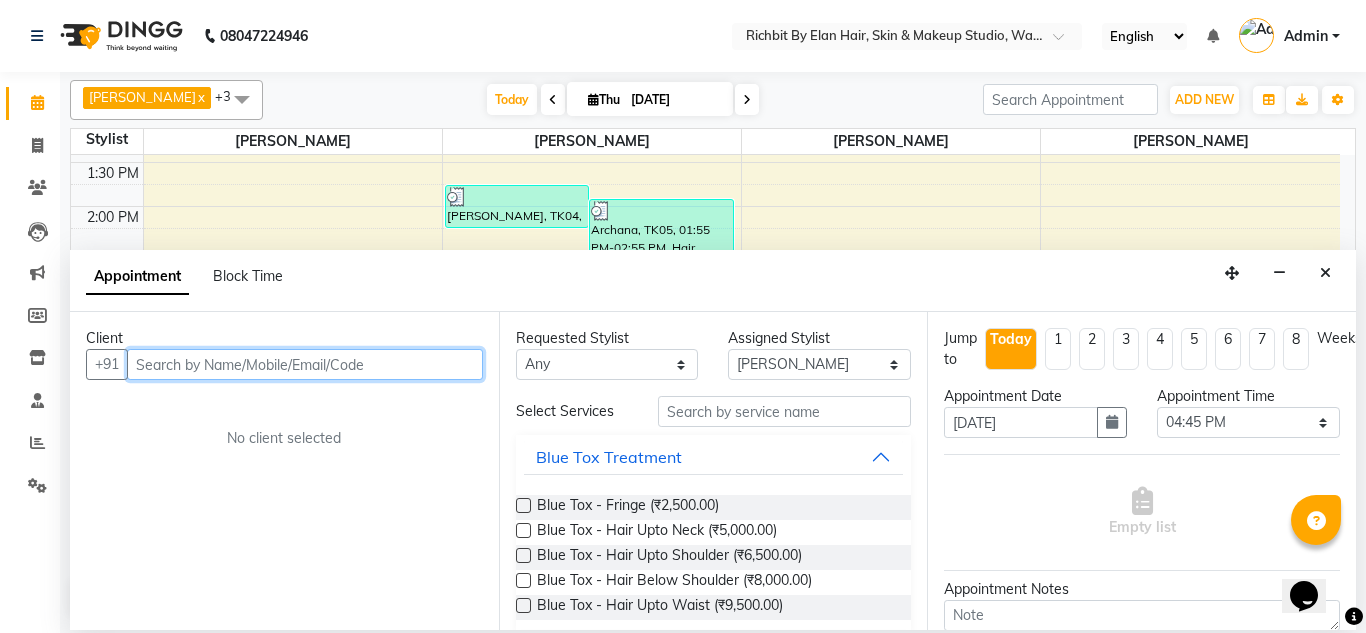click at bounding box center (305, 364) 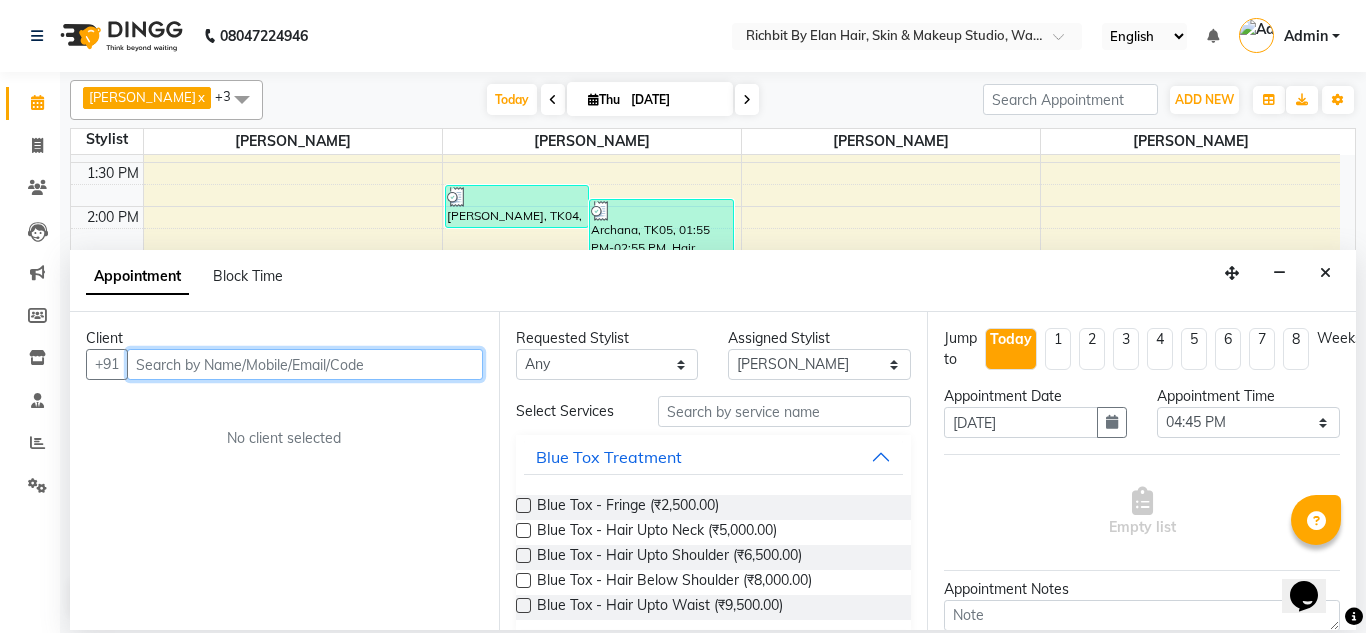 paste on "Prachi Upadhye" 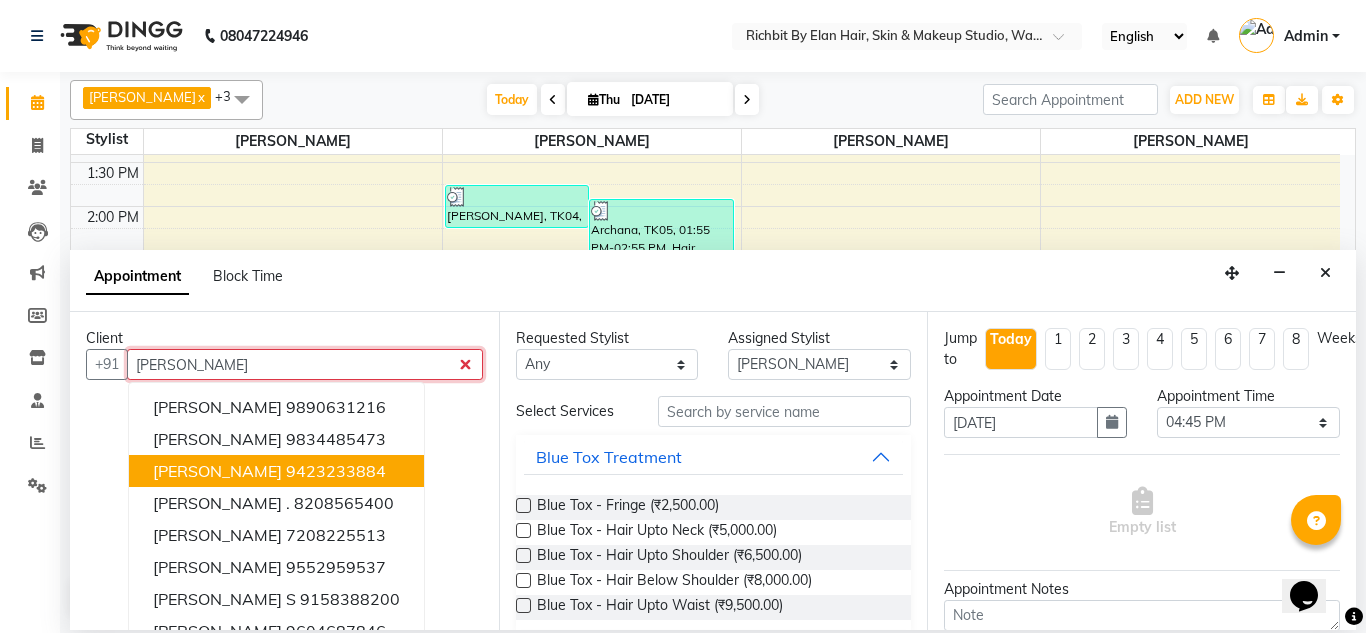click on "9423233884" at bounding box center (336, 471) 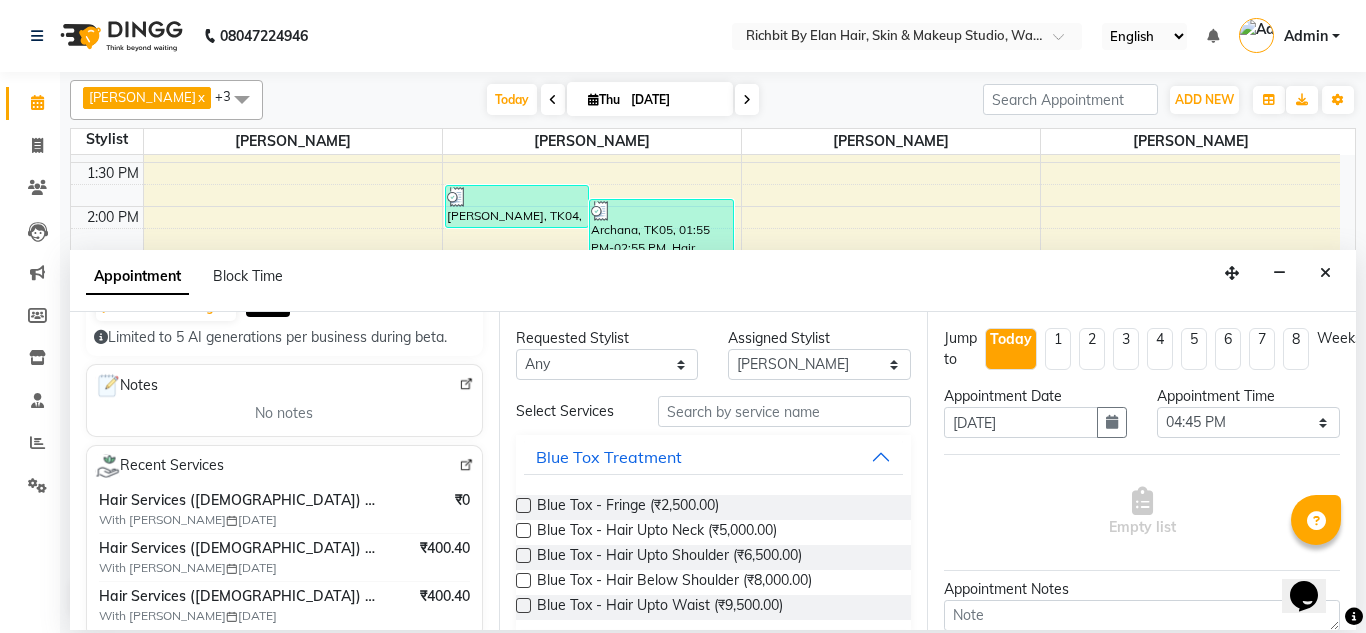 scroll, scrollTop: 200, scrollLeft: 0, axis: vertical 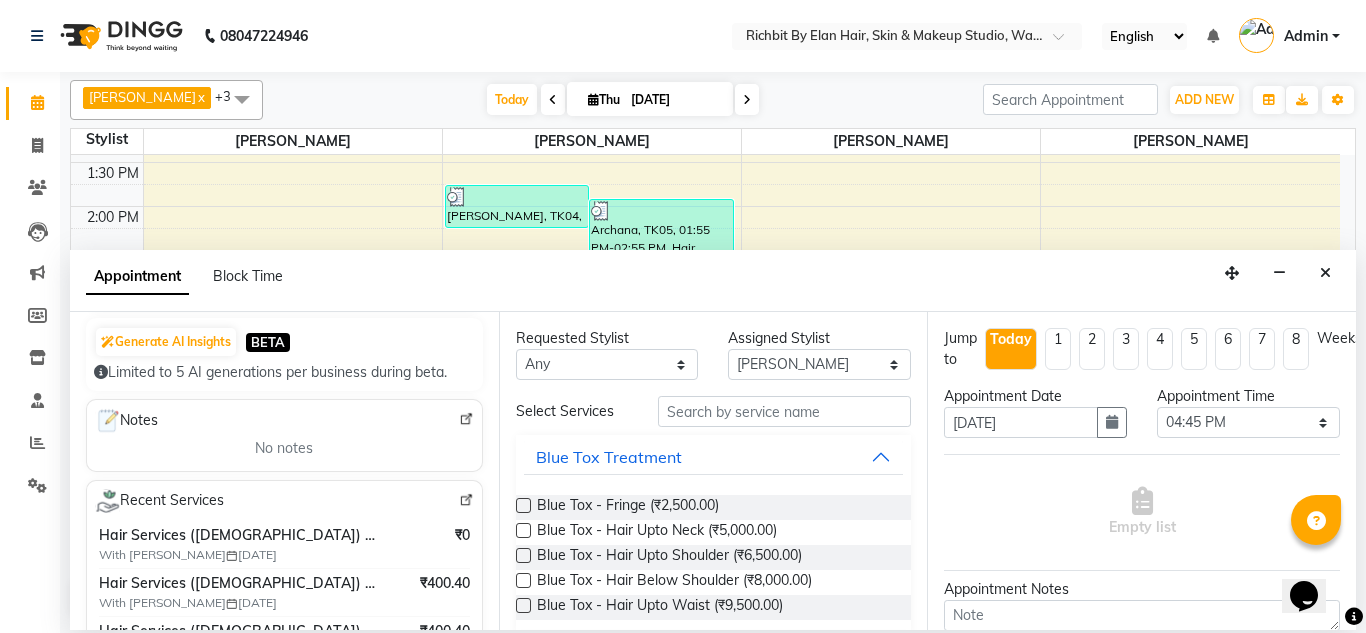 type on "9423233884" 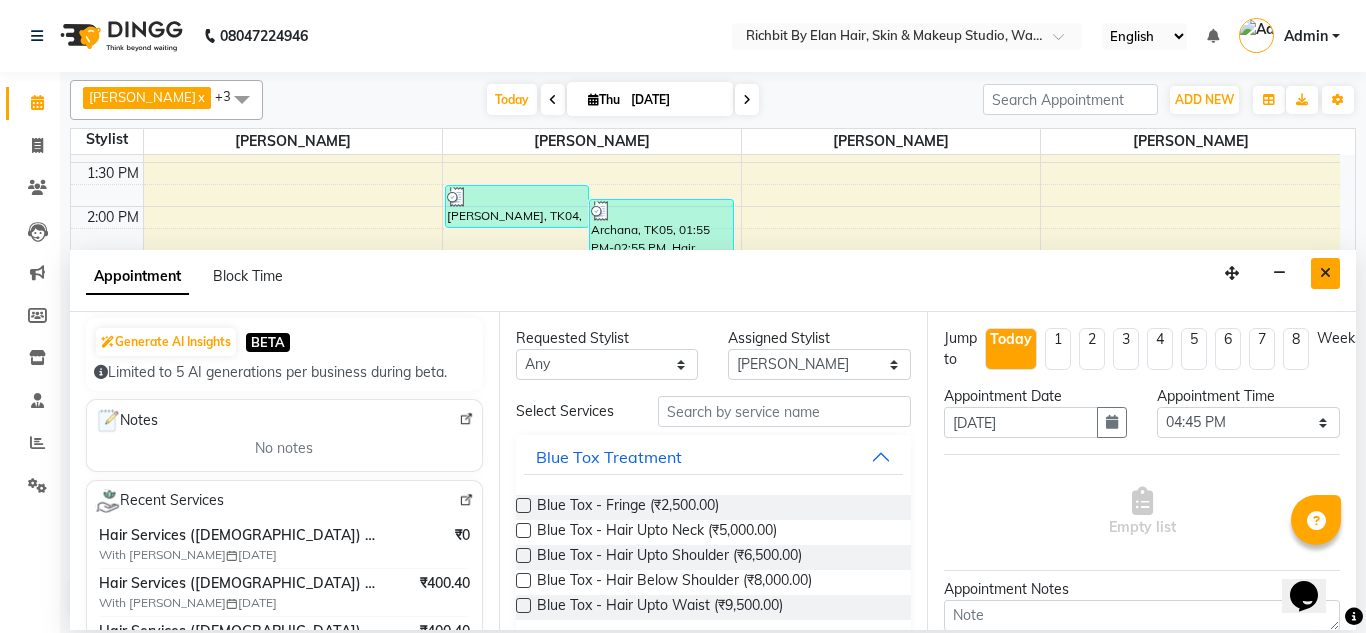 click at bounding box center (1325, 273) 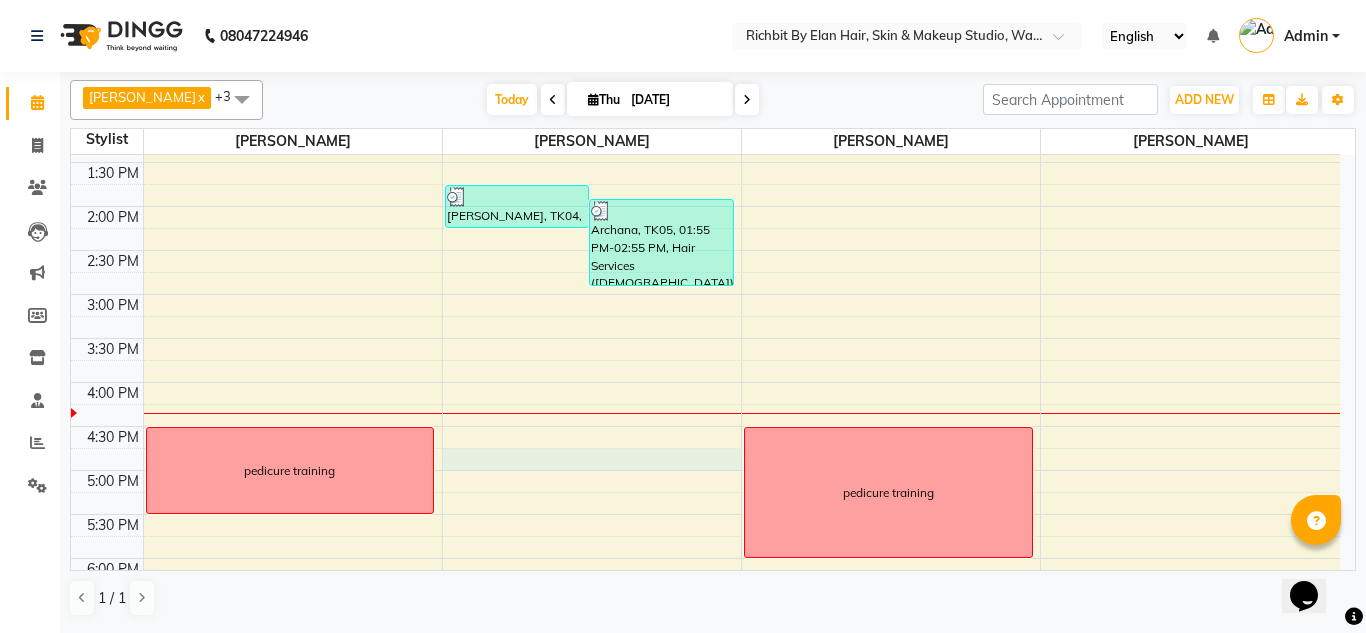 click on "10:00 AM 10:30 AM 11:00 AM 11:30 AM 12:00 PM 12:30 PM 1:00 PM 1:30 PM 2:00 PM 2:30 PM 3:00 PM 3:30 PM 4:00 PM 4:30 PM 5:00 PM 5:30 PM 6:00 PM 6:30 PM 7:00 PM 7:30 PM 8:00 PM 8:30 PM 9:00 PM 9:30 PM  pedicure training      Priyanka Thakur, TK03, 12:30 PM-01:00 PM, Hair Services (Female) - Hair Wash With Conditioner - Below Shoulder (Female)             ganesh, TK02, 12:30 PM-01:00 PM, Hair Services (Male) - Additional Charge For Wash With Haircut (Male)     pratima, TK04, 01:45 PM-02:15 PM, Hair Services (Female) - Blow Dry With Shampoo & Conditioner - Below Shoulder (Female)     Archana, TK05, 01:55 PM-02:55 PM, Hair Services (Male) - Hair Cut (Male),Hair Services (Male) - Beard Trim - Crafting (Male)             ganesh, TK02, 12:00 PM-12:30 PM, Hair Services (Male) - Hair Cut (Male)             anu dube, TK06, 07:45 PM-08:15 PM, Hair Services (Female) - Hair Wash With Conditioner - Below Shoulder (Female)  pedicure training              anu dube, TK06, 07:00 PM-07:45 PM, Leg Beautification - Regular" at bounding box center (705, 382) 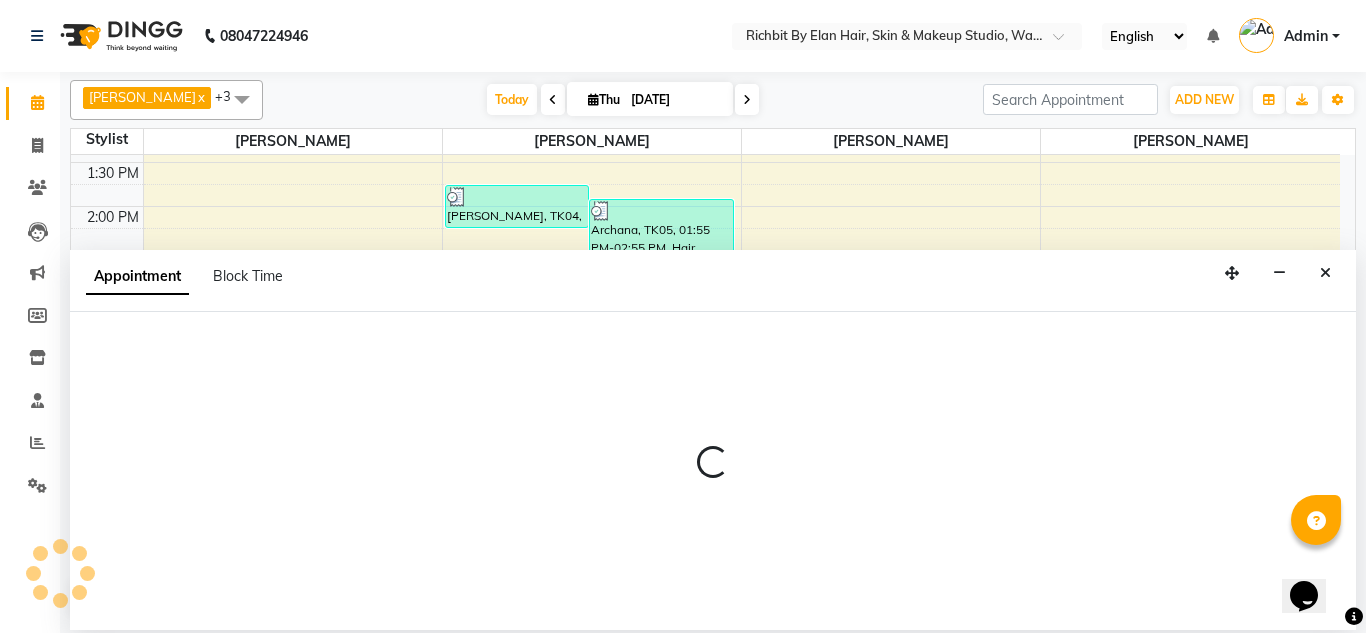 select on "39151" 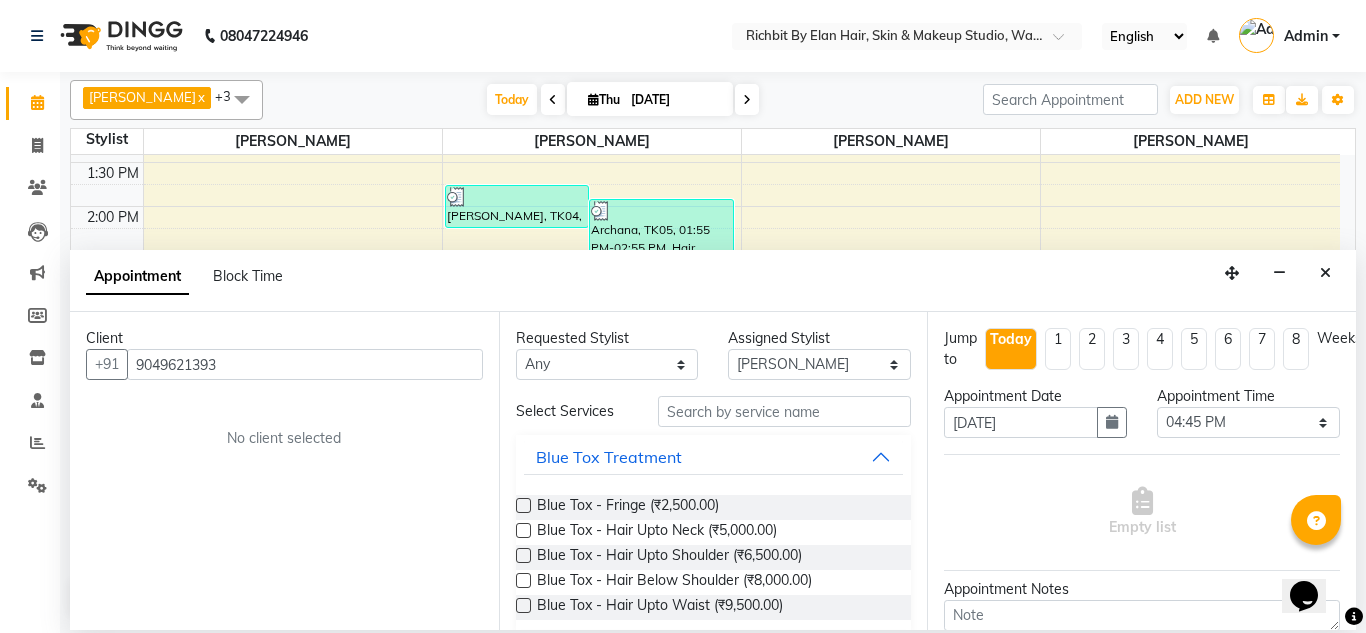 click on "9049621393" at bounding box center [305, 364] 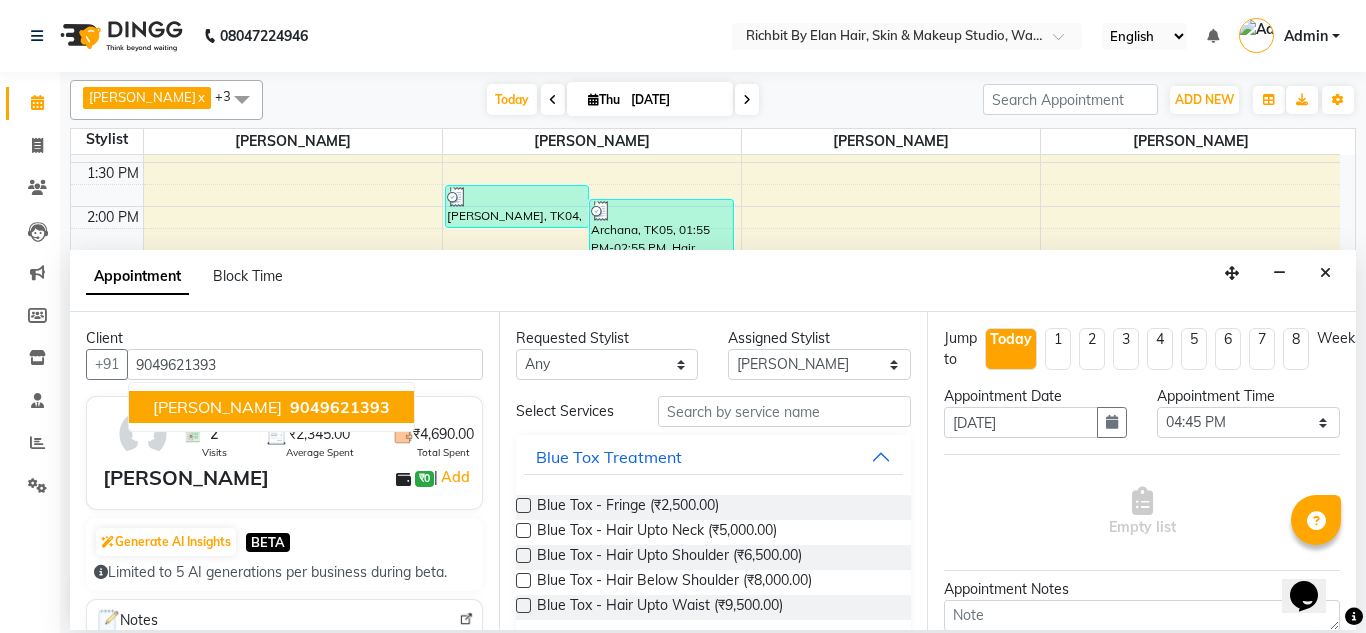 click on "9049621393" at bounding box center (340, 407) 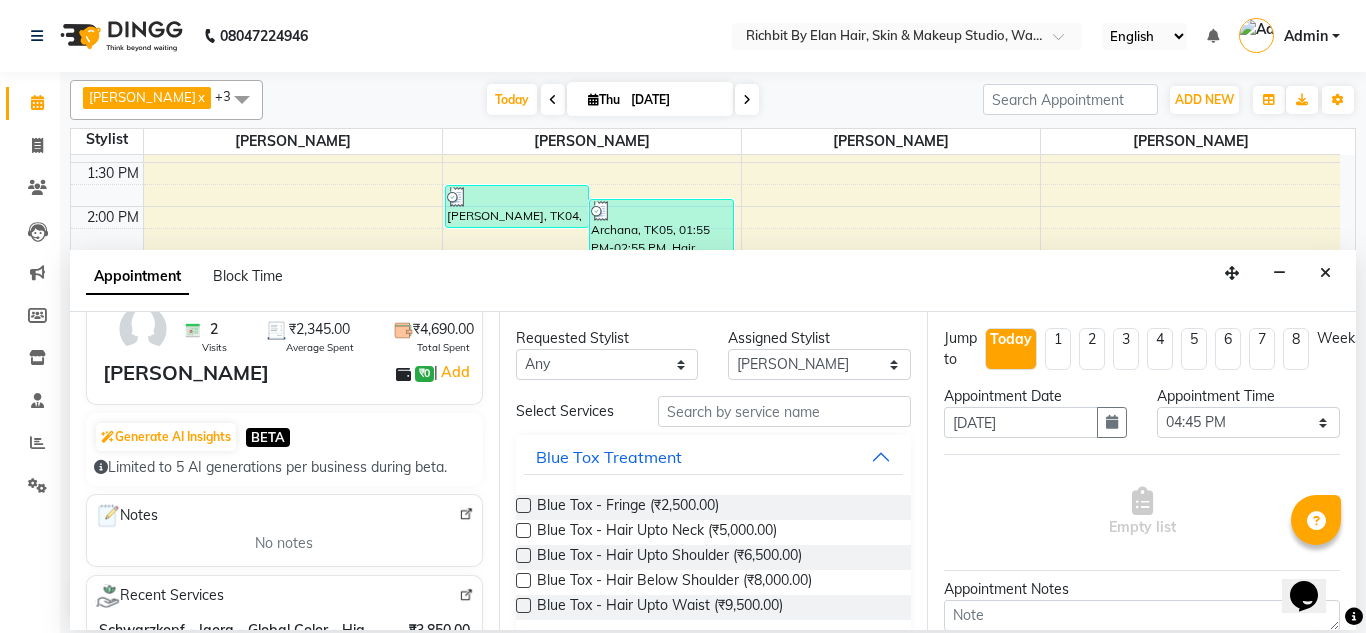 scroll, scrollTop: 100, scrollLeft: 0, axis: vertical 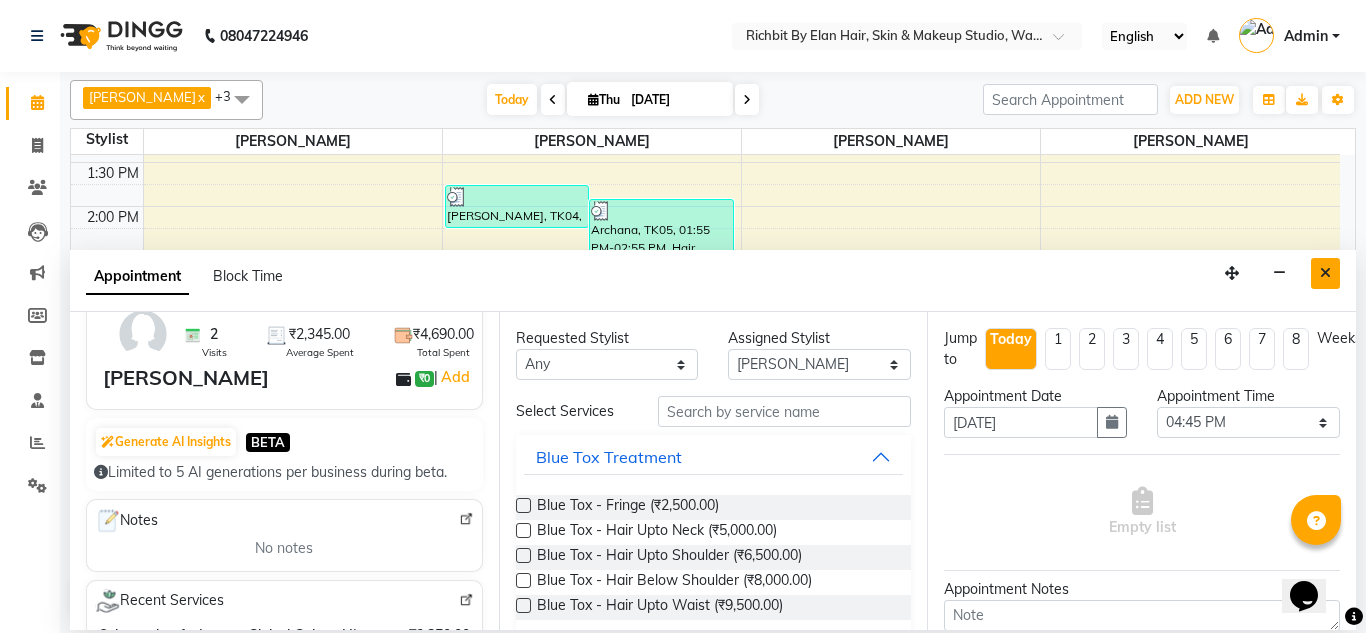 type on "9049621393" 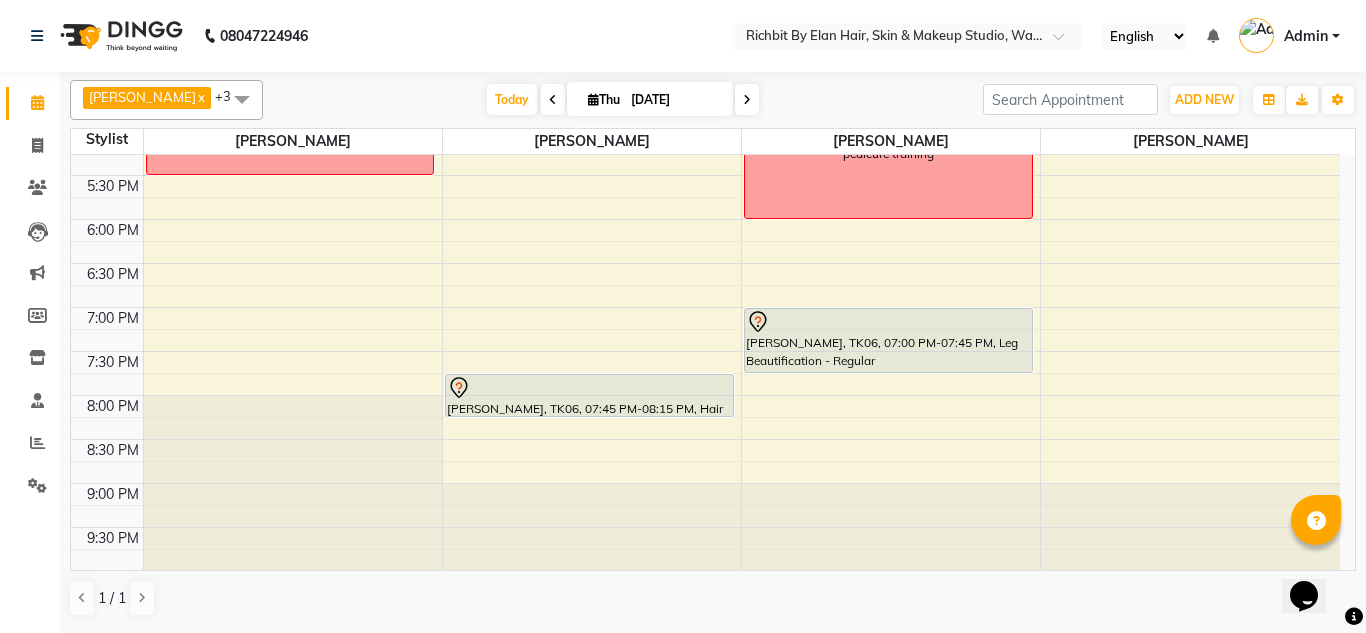 scroll, scrollTop: 640, scrollLeft: 0, axis: vertical 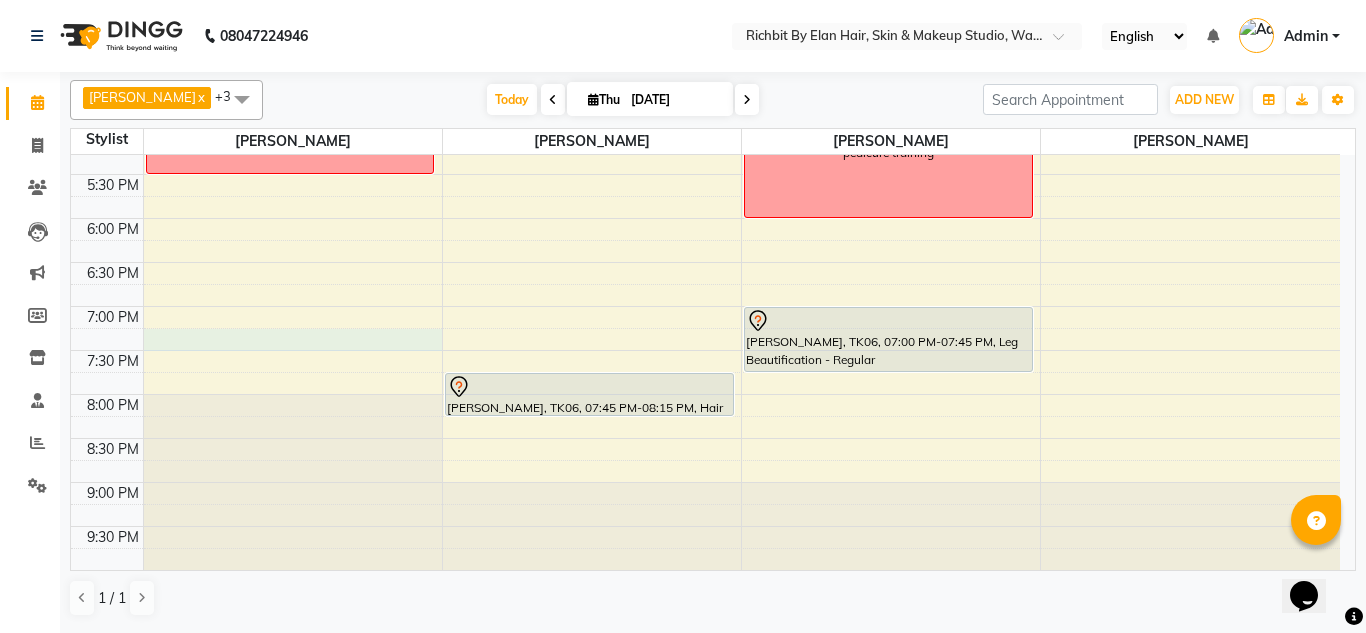 click on "10:00 AM 10:30 AM 11:00 AM 11:30 AM 12:00 PM 12:30 PM 1:00 PM 1:30 PM 2:00 PM 2:30 PM 3:00 PM 3:30 PM 4:00 PM 4:30 PM 5:00 PM 5:30 PM 6:00 PM 6:30 PM 7:00 PM 7:30 PM 8:00 PM 8:30 PM 9:00 PM 9:30 PM  pedicure training      Priyanka Thakur, TK03, 12:30 PM-01:00 PM, Hair Services (Female) - Hair Wash With Conditioner - Below Shoulder (Female)             ganesh, TK02, 12:30 PM-01:00 PM, Hair Services (Male) - Additional Charge For Wash With Haircut (Male)     pratima, TK04, 01:45 PM-02:15 PM, Hair Services (Female) - Blow Dry With Shampoo & Conditioner - Below Shoulder (Female)     Archana, TK05, 01:55 PM-02:55 PM, Hair Services (Male) - Hair Cut (Male),Hair Services (Male) - Beard Trim - Crafting (Male)             ganesh, TK02, 12:00 PM-12:30 PM, Hair Services (Male) - Hair Cut (Male)             anu dube, TK06, 07:45 PM-08:15 PM, Hair Services (Female) - Hair Wash With Conditioner - Below Shoulder (Female)  pedicure training              anu dube, TK06, 07:00 PM-07:45 PM, Leg Beautification - Regular" at bounding box center [705, 42] 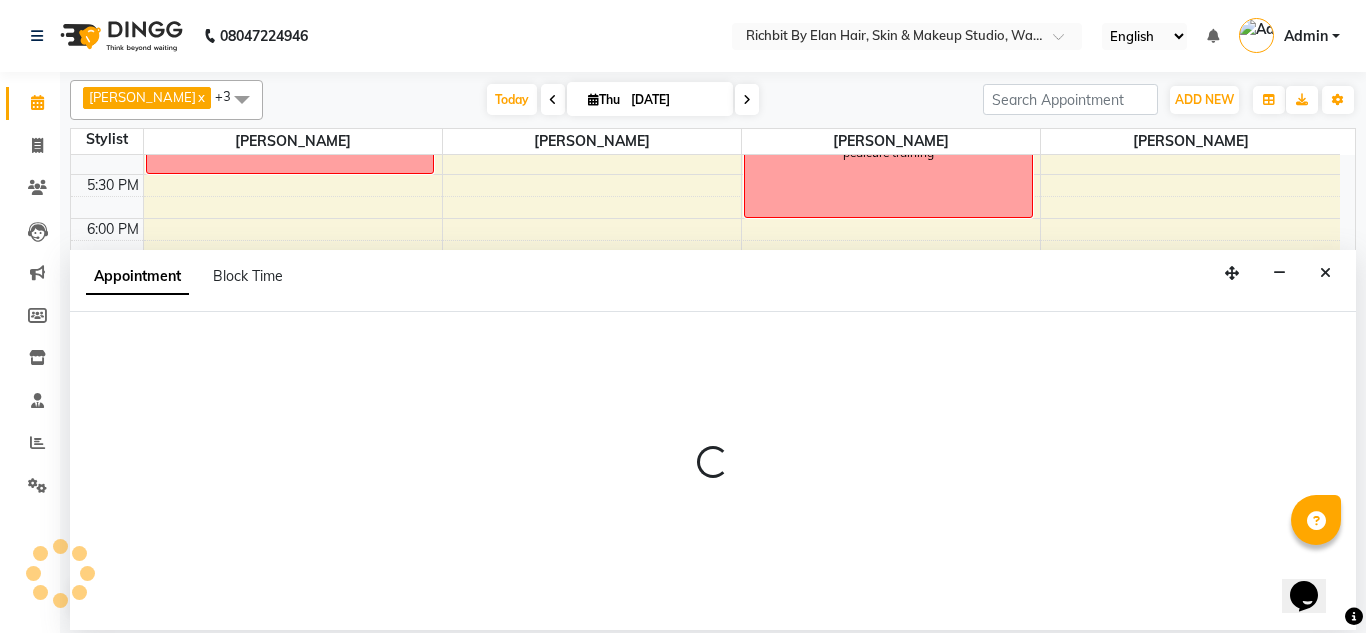 select on "21217" 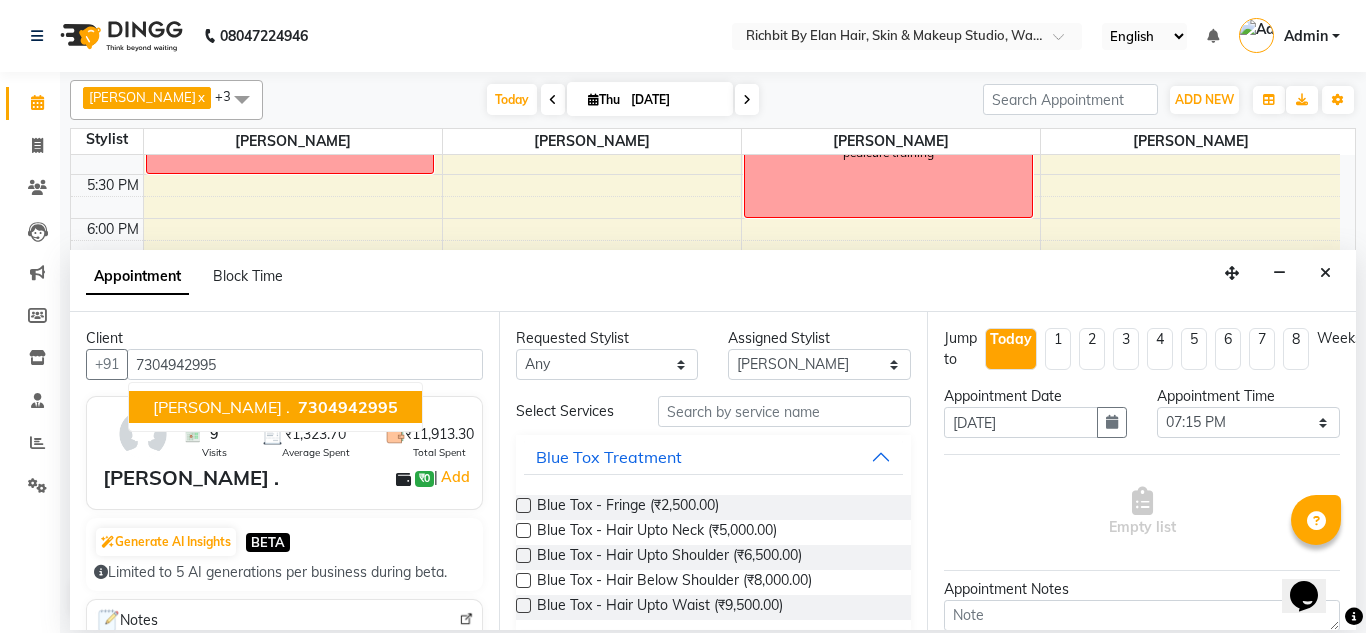 click on "7304942995" at bounding box center (348, 407) 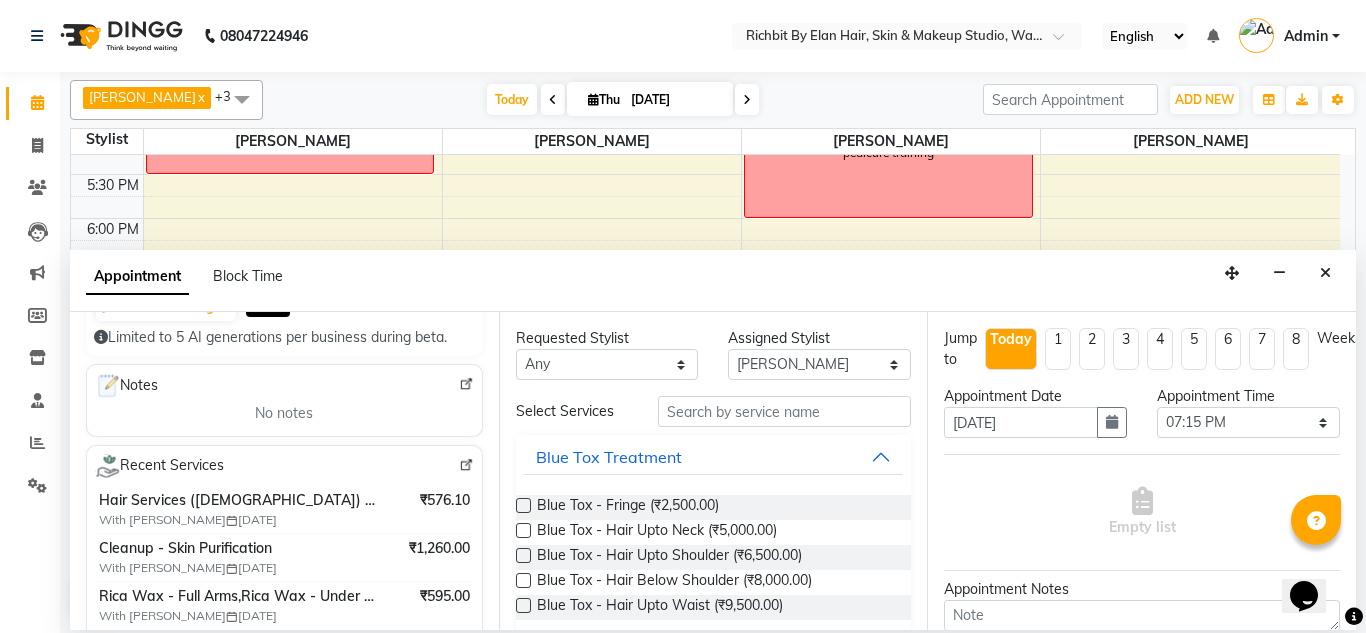 scroll, scrollTop: 200, scrollLeft: 0, axis: vertical 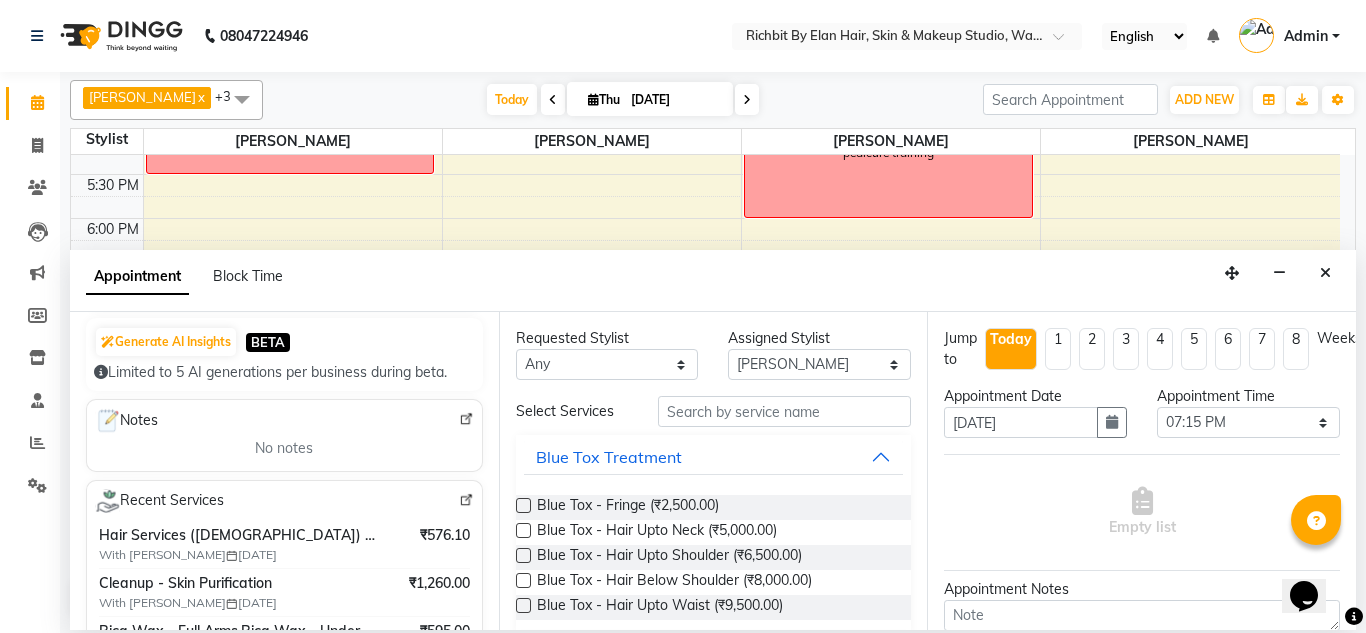 click at bounding box center (466, 500) 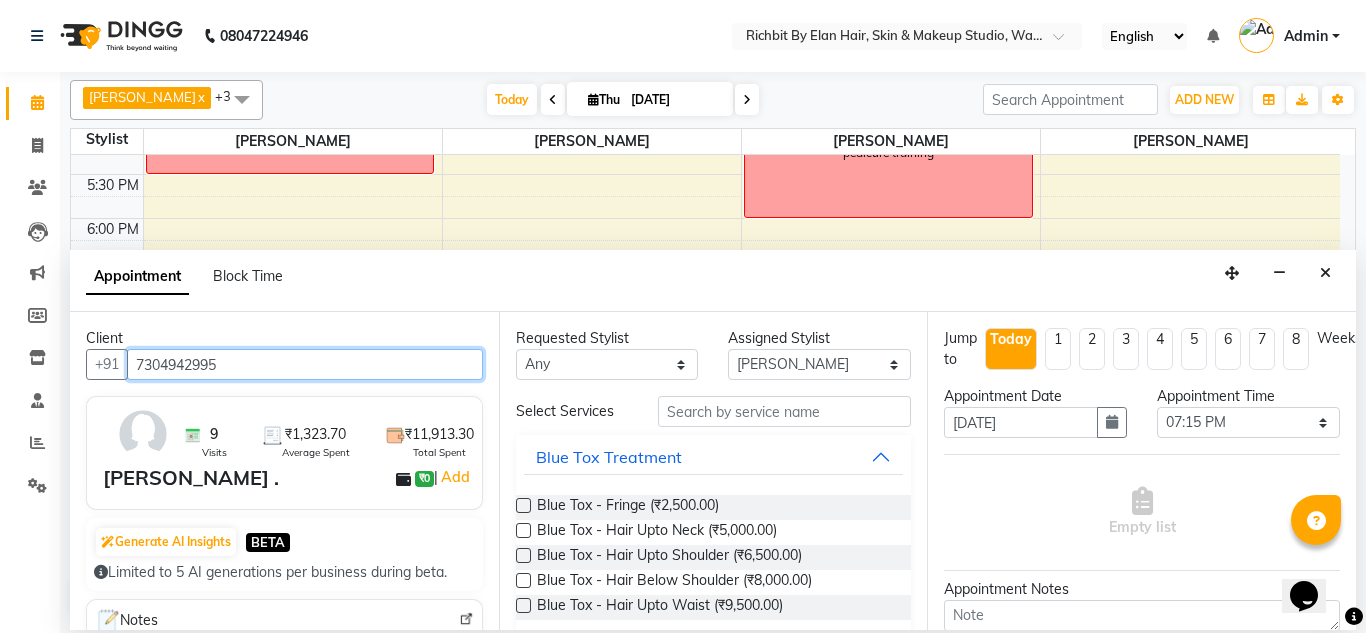 click on "7304942995" at bounding box center [305, 364] 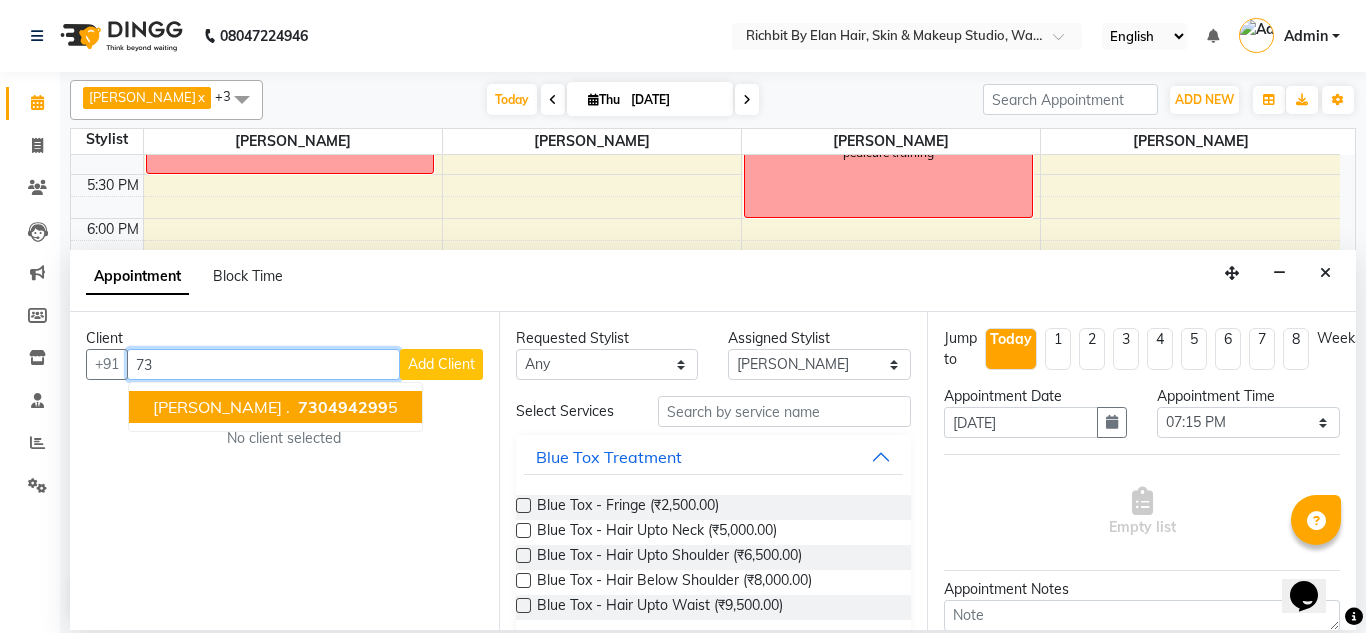 type on "7" 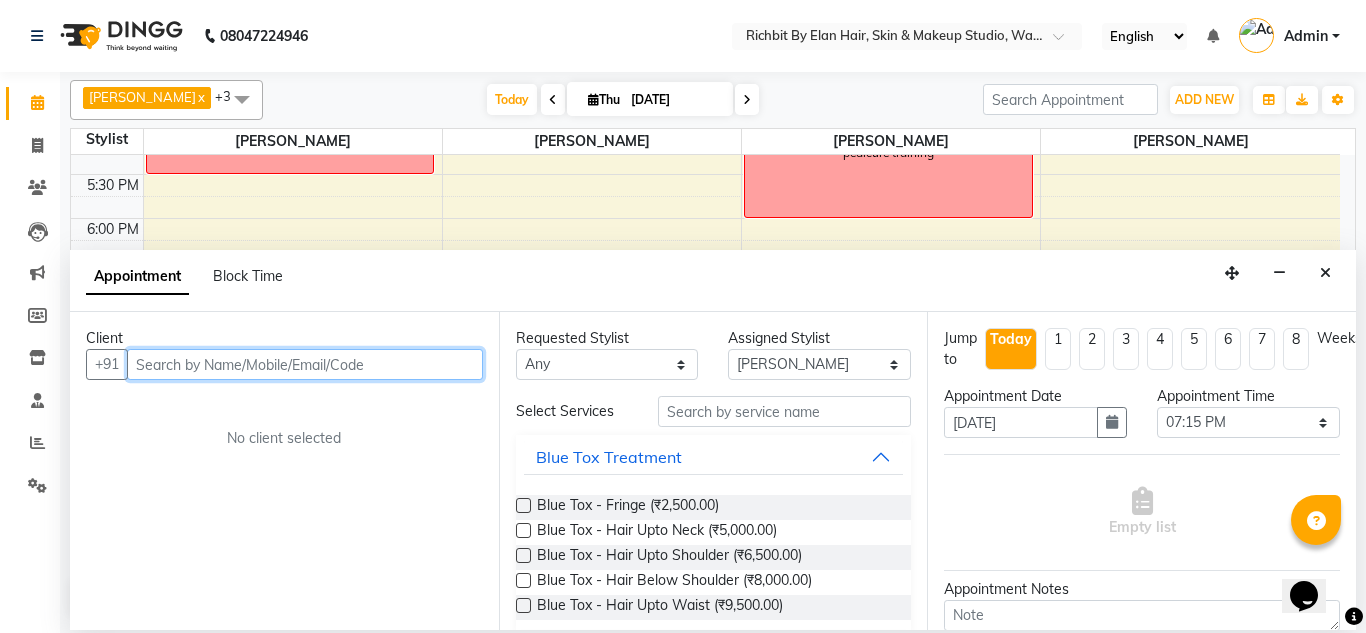 click at bounding box center [305, 364] 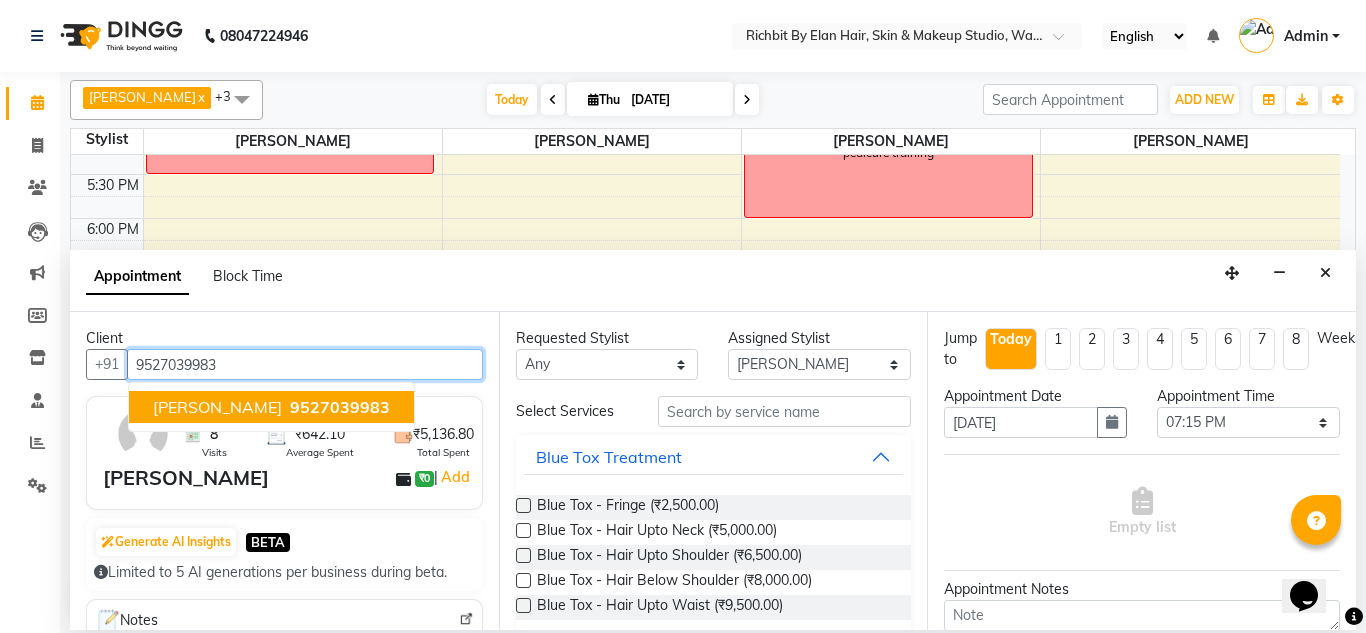 click on "9527039983" at bounding box center [340, 407] 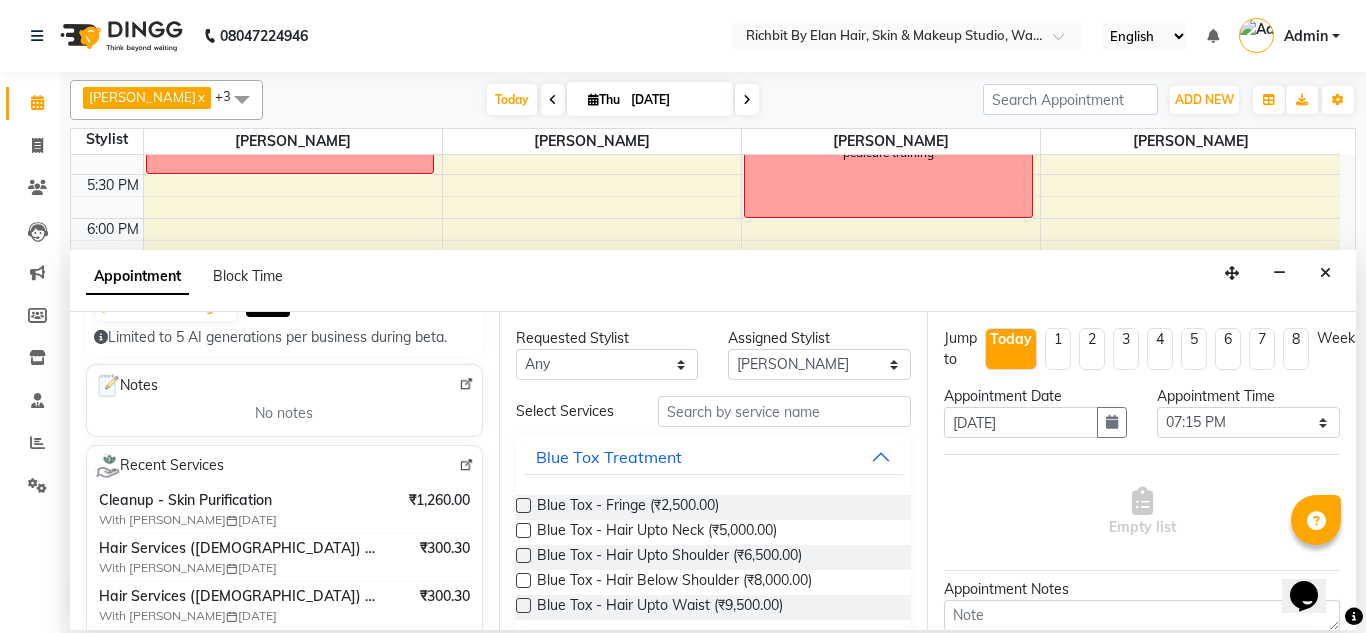 scroll, scrollTop: 200, scrollLeft: 0, axis: vertical 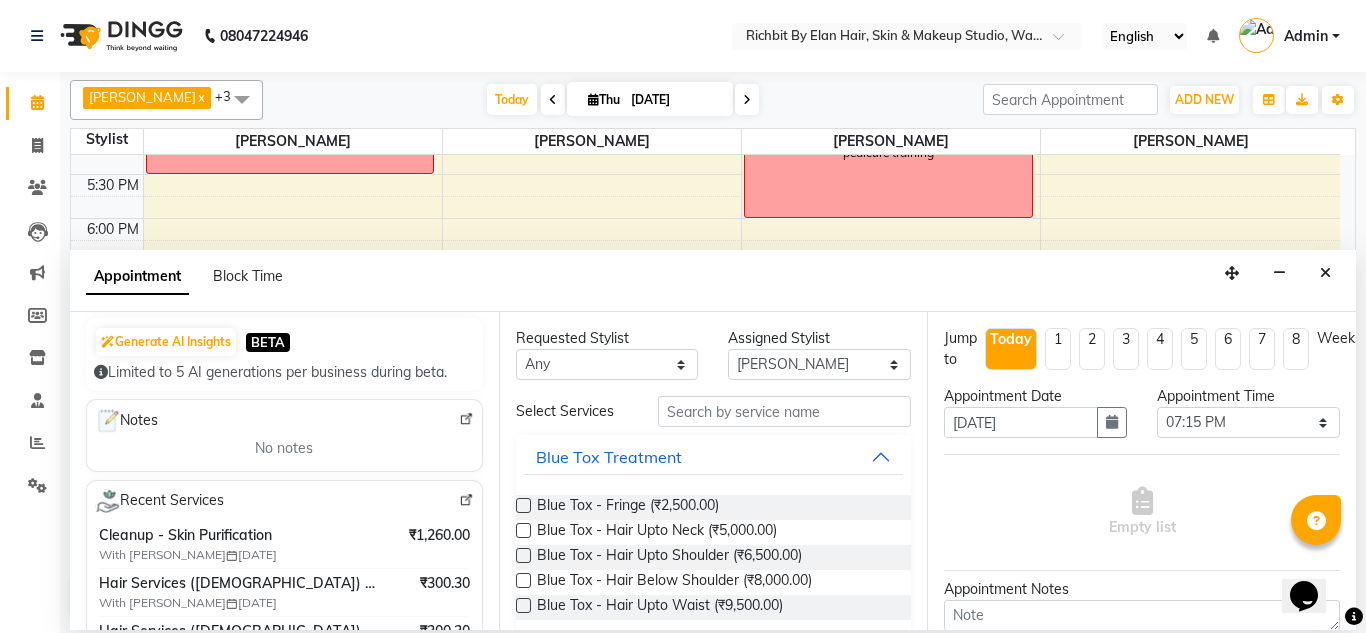 click at bounding box center (466, 500) 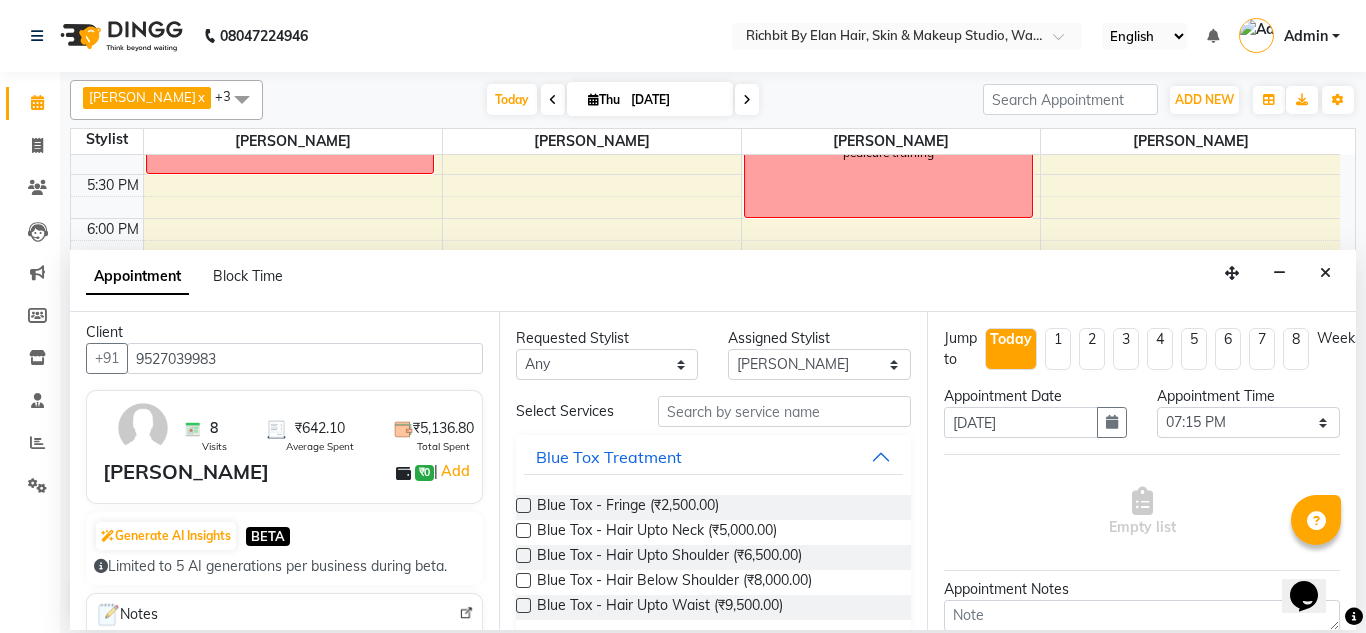 scroll, scrollTop: 0, scrollLeft: 0, axis: both 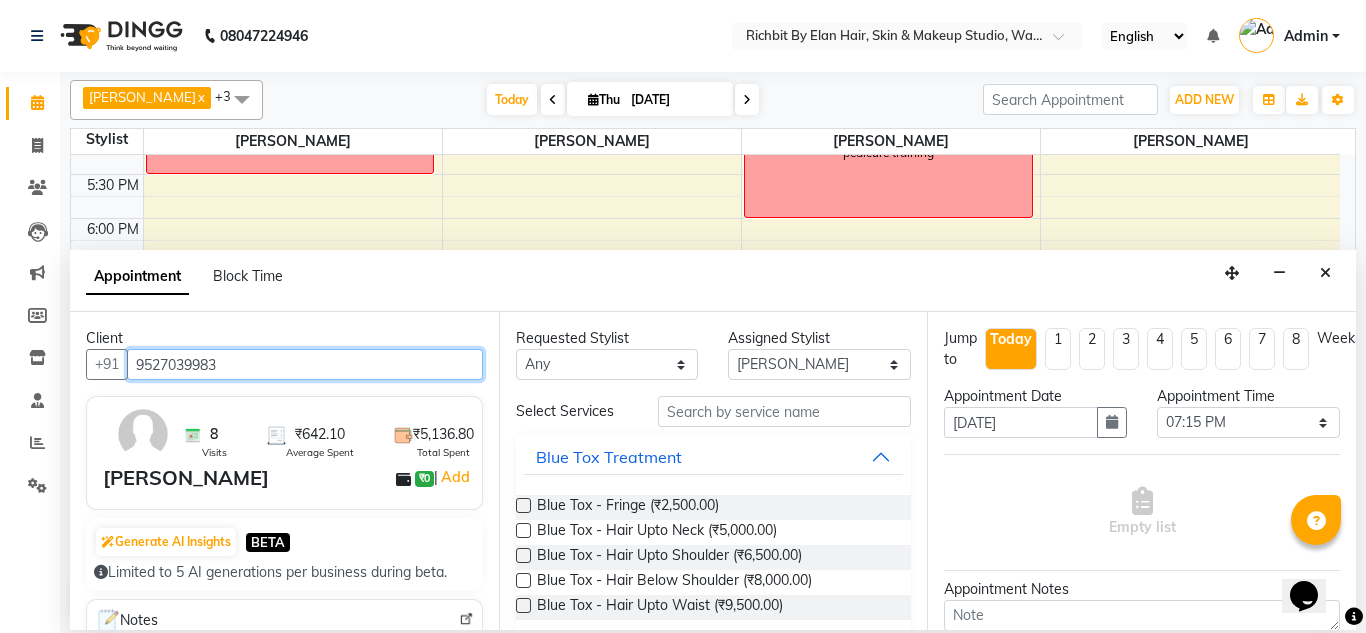 click on "9527039983" at bounding box center (305, 364) 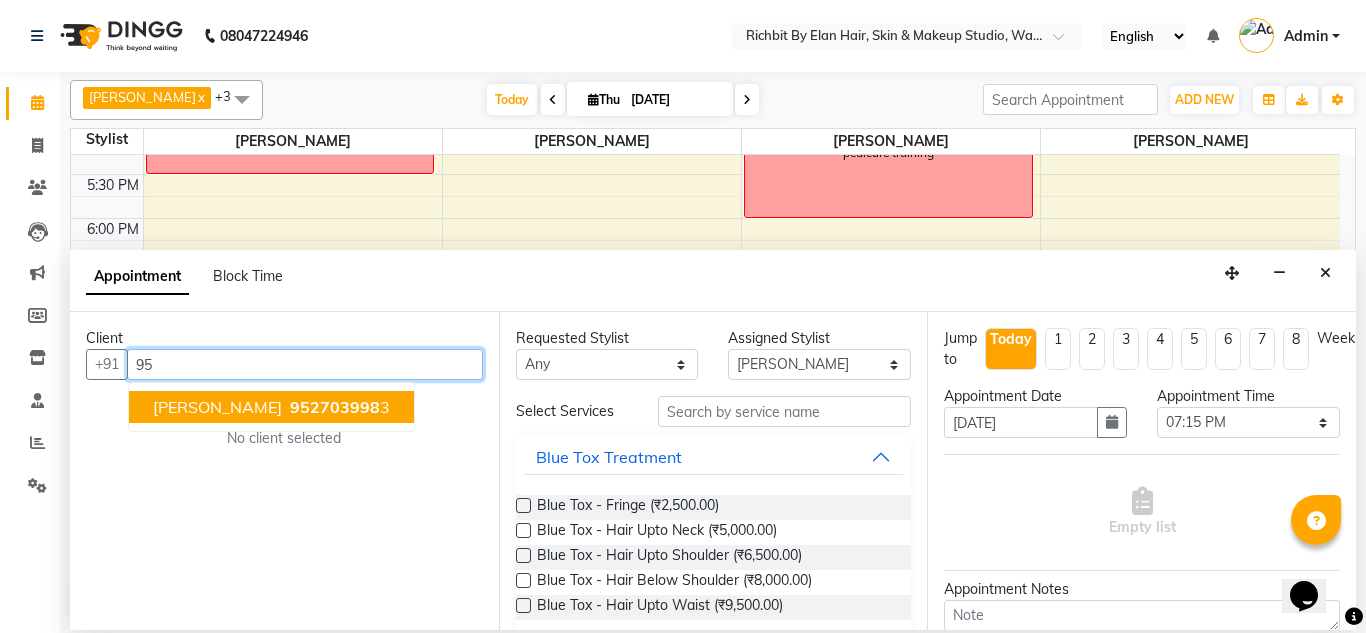 type on "9" 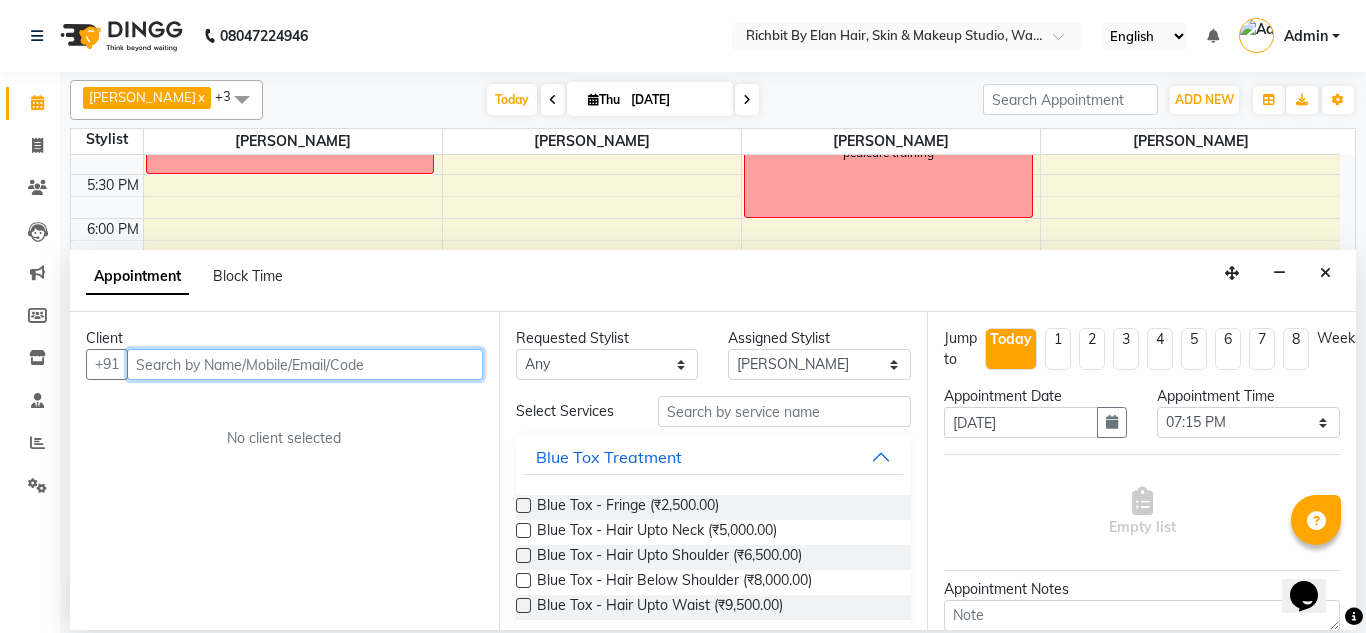 paste on "8805359600" 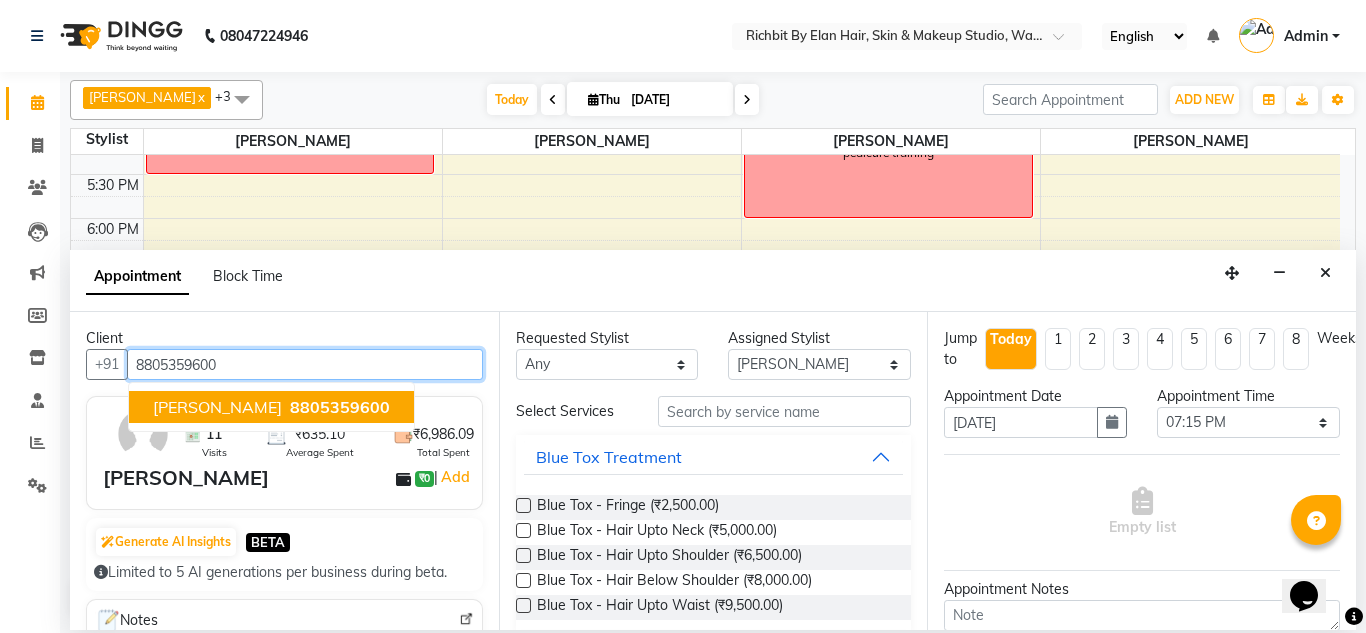 click on "Sachin Tyagi" at bounding box center (217, 407) 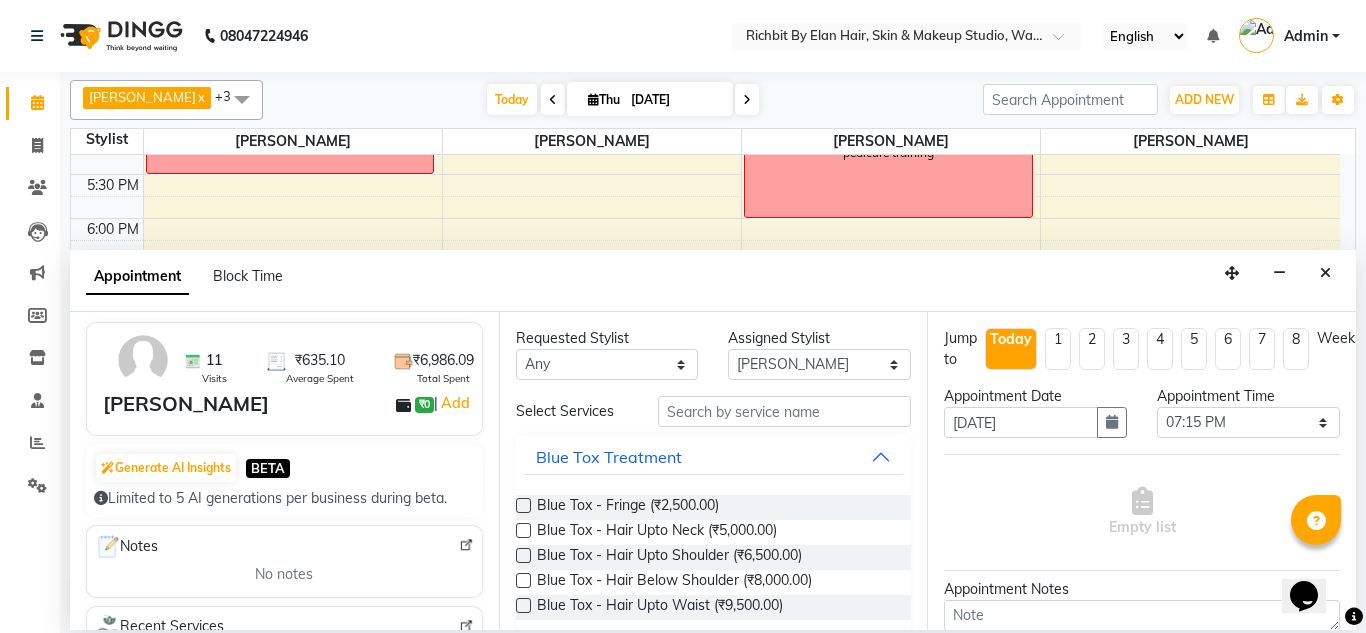 scroll, scrollTop: 300, scrollLeft: 0, axis: vertical 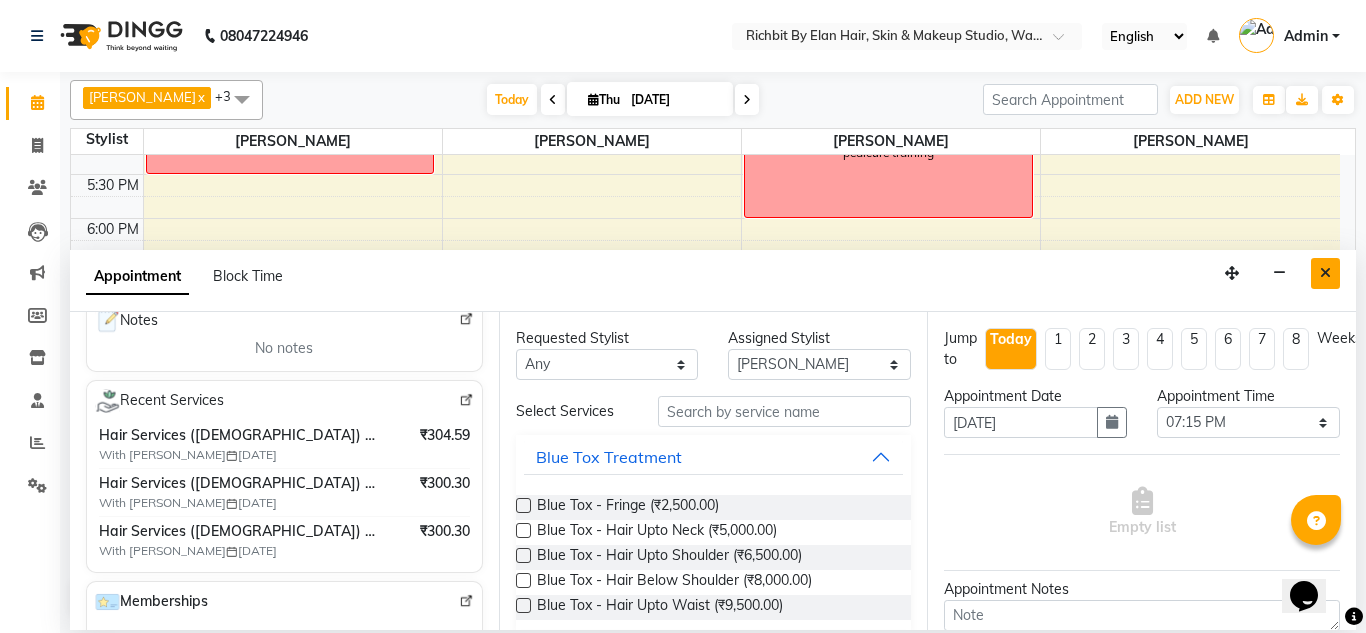 type on "8805359600" 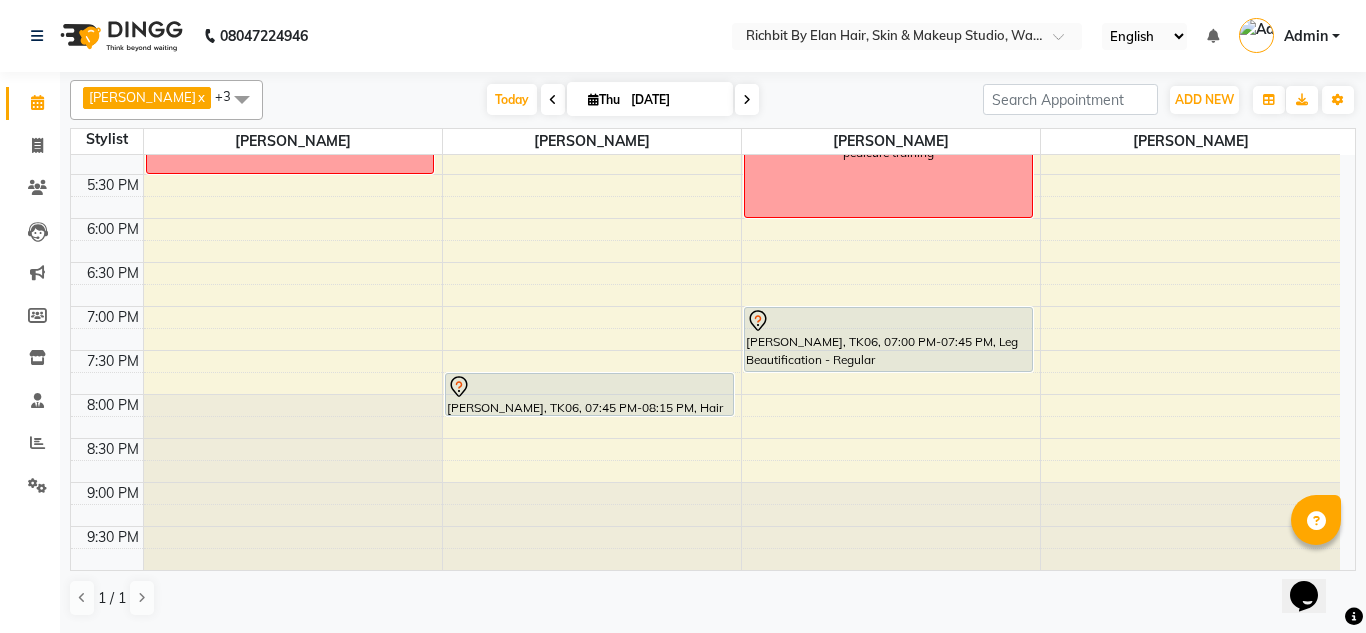 click on "10:00 AM 10:30 AM 11:00 AM 11:30 AM 12:00 PM 12:30 PM 1:00 PM 1:30 PM 2:00 PM 2:30 PM 3:00 PM 3:30 PM 4:00 PM 4:30 PM 5:00 PM 5:30 PM 6:00 PM 6:30 PM 7:00 PM 7:30 PM 8:00 PM 8:30 PM 9:00 PM 9:30 PM  pedicure training      Priyanka Thakur, TK03, 12:30 PM-01:00 PM, Hair Services (Female) - Hair Wash With Conditioner - Below Shoulder (Female)             ganesh, TK02, 12:30 PM-01:00 PM, Hair Services (Male) - Additional Charge For Wash With Haircut (Male)     pratima, TK04, 01:45 PM-02:15 PM, Hair Services (Female) - Blow Dry With Shampoo & Conditioner - Below Shoulder (Female)     Archana, TK05, 01:55 PM-02:55 PM, Hair Services (Male) - Hair Cut (Male),Hair Services (Male) - Beard Trim - Crafting (Male)             ganesh, TK02, 12:00 PM-12:30 PM, Hair Services (Male) - Hair Cut (Male)             anu dube, TK06, 07:45 PM-08:15 PM, Hair Services (Female) - Hair Wash With Conditioner - Below Shoulder (Female)  pedicure training              anu dube, TK06, 07:00 PM-07:45 PM, Leg Beautification - Regular" at bounding box center (705, 42) 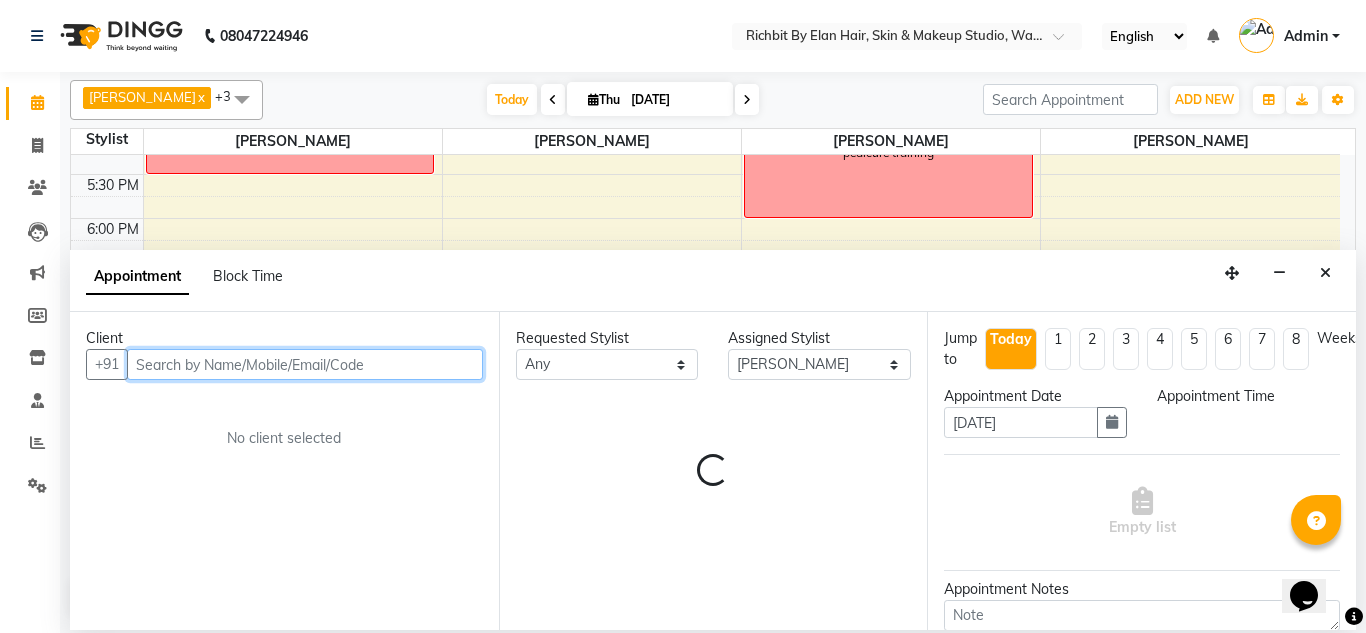 select on "1170" 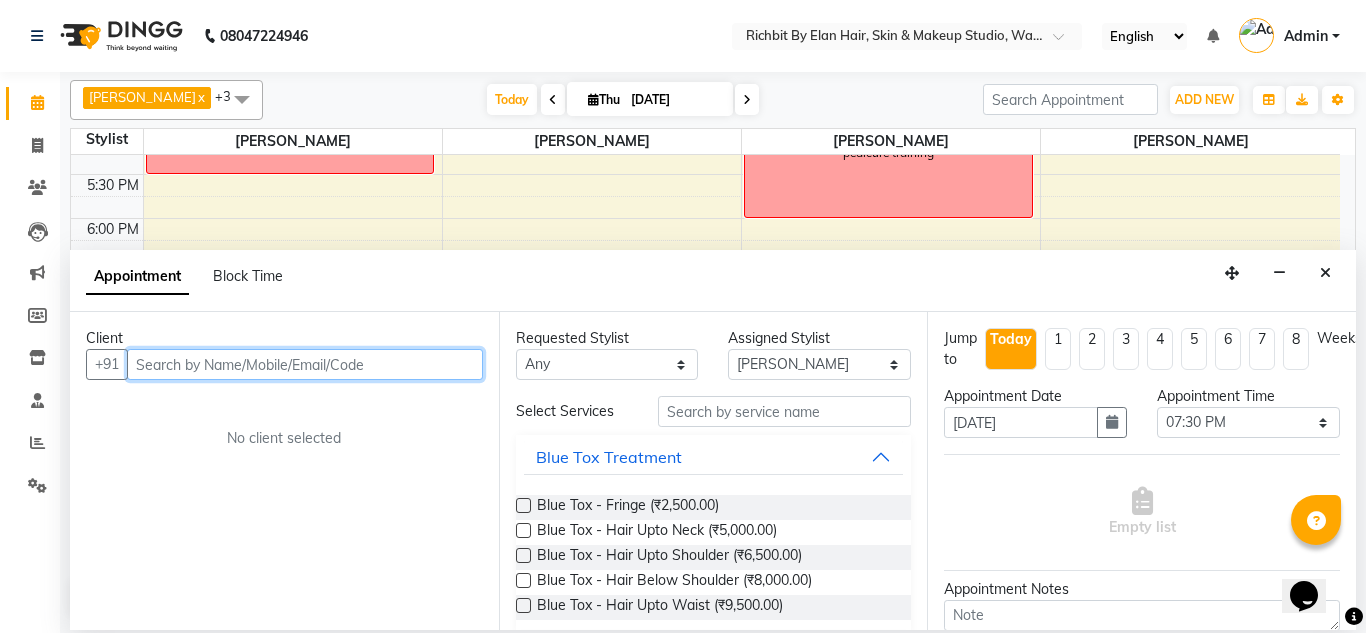 click at bounding box center [305, 364] 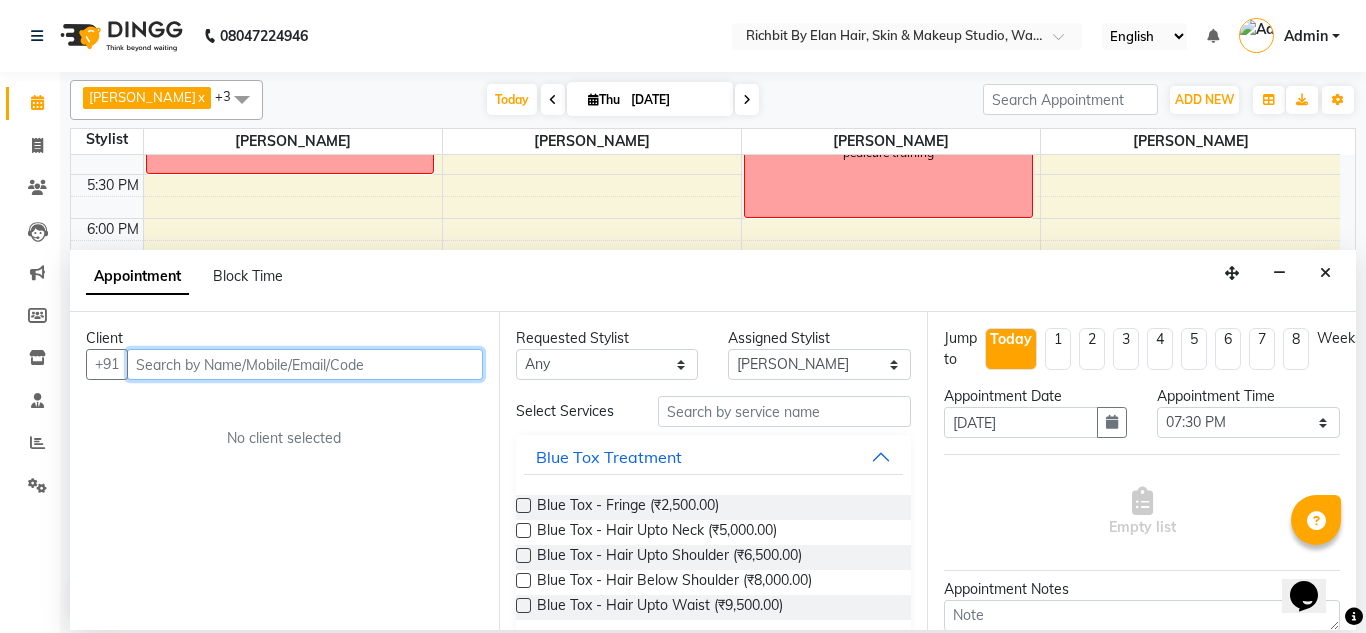 paste on "8447020330" 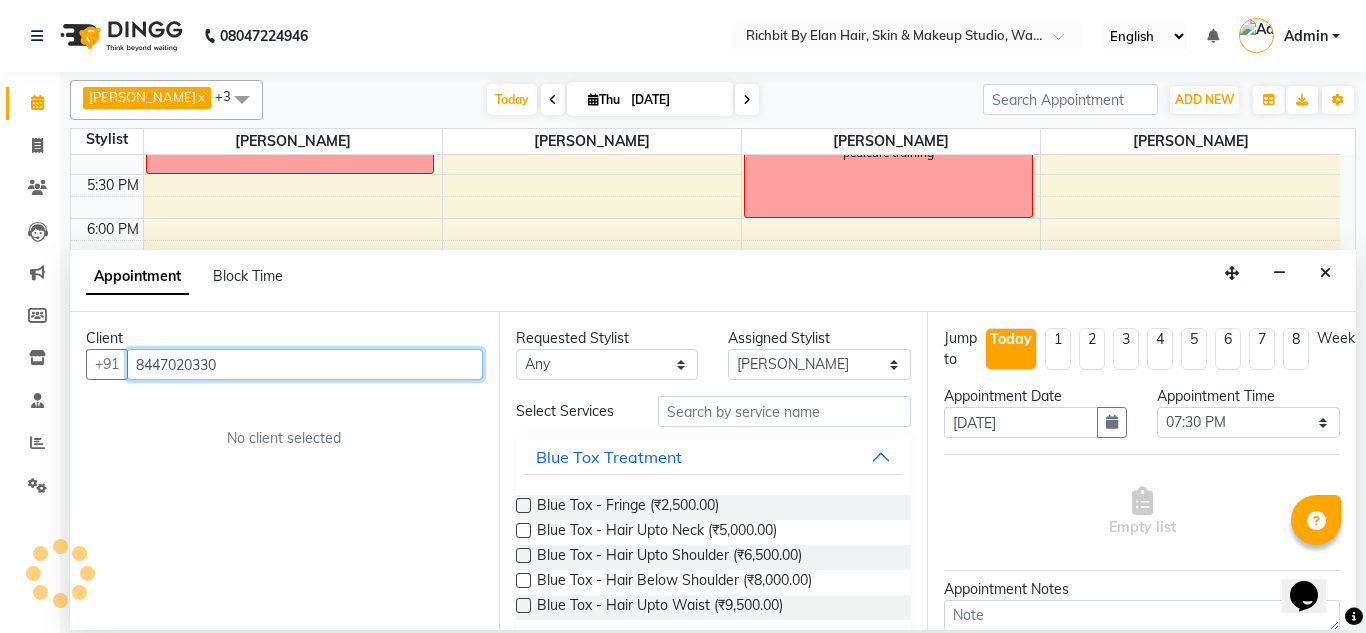 click on "8447020330" at bounding box center (305, 364) 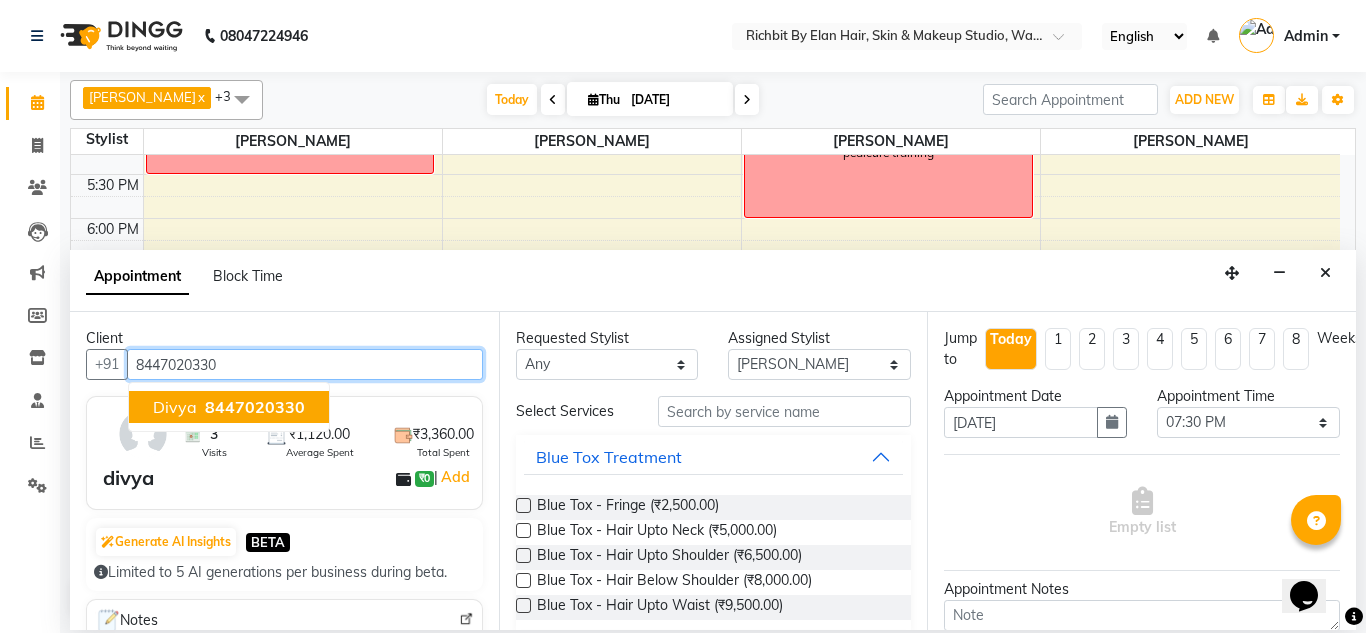 click on "divya   8447020330" at bounding box center (229, 407) 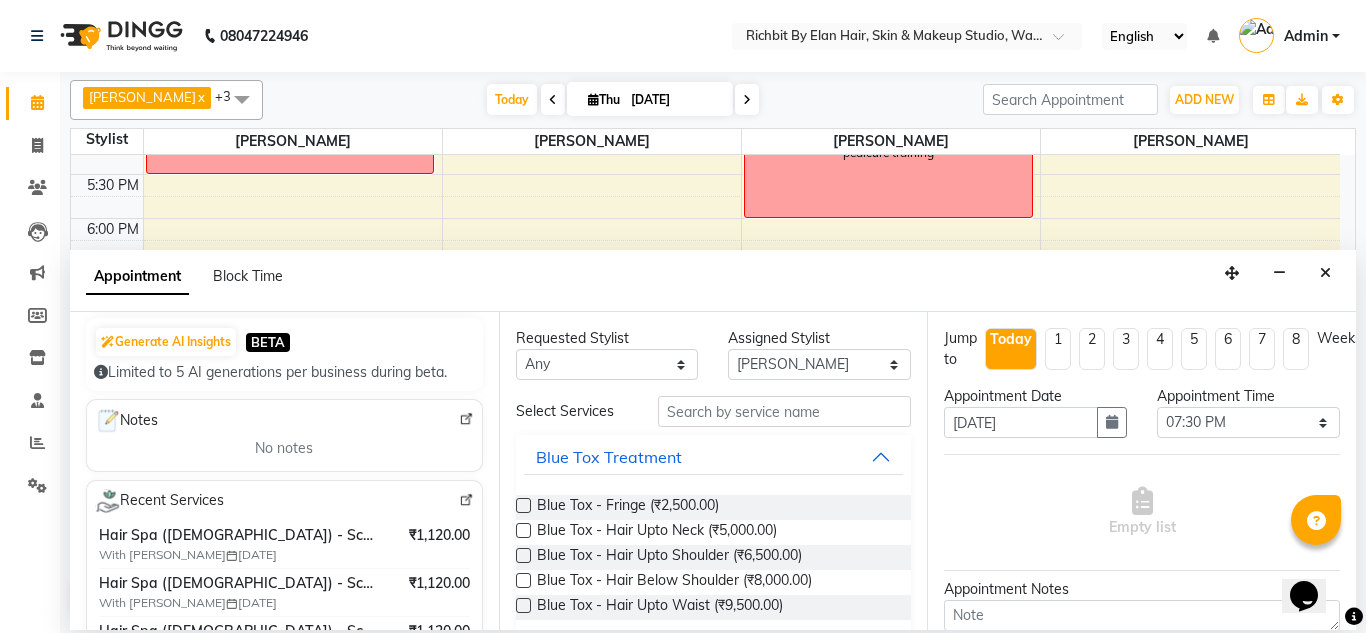scroll, scrollTop: 300, scrollLeft: 0, axis: vertical 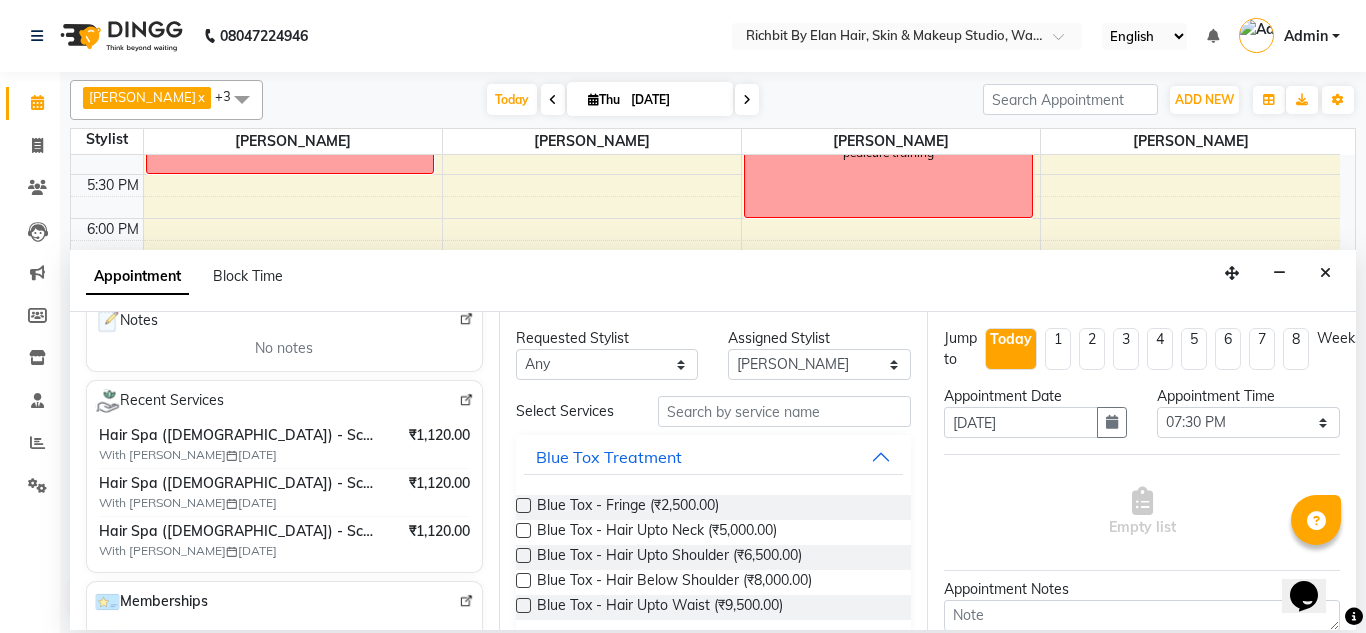 click at bounding box center [466, 400] 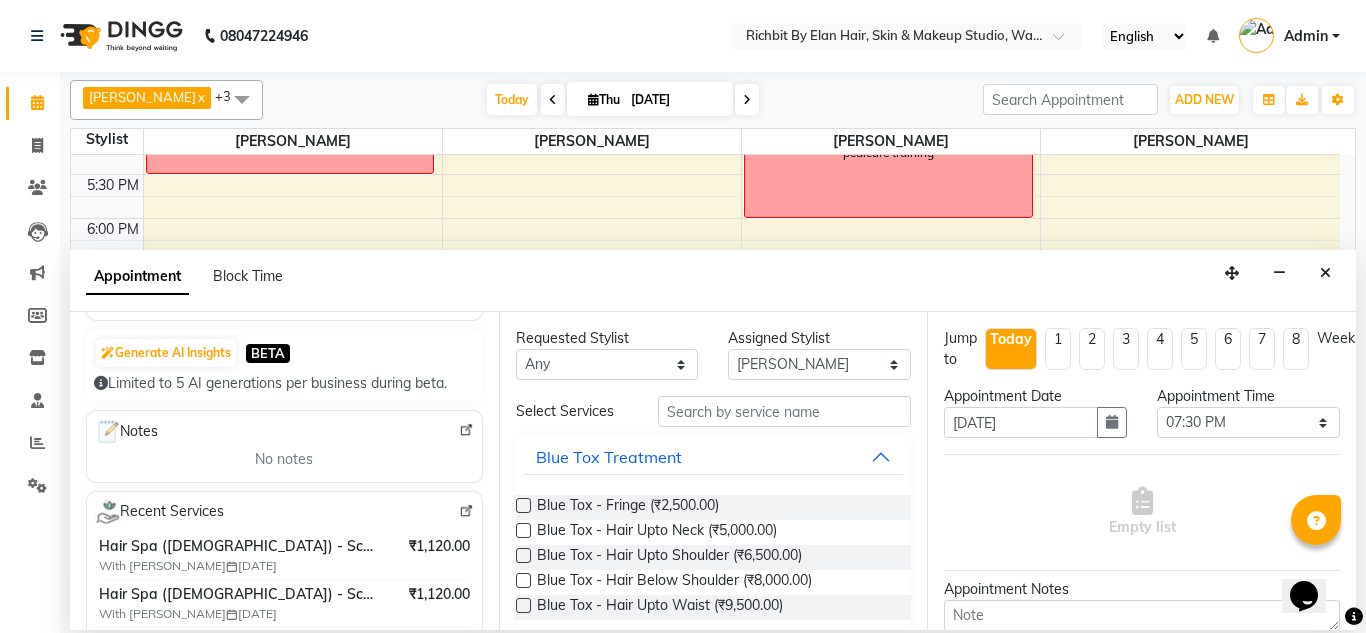 scroll, scrollTop: 0, scrollLeft: 0, axis: both 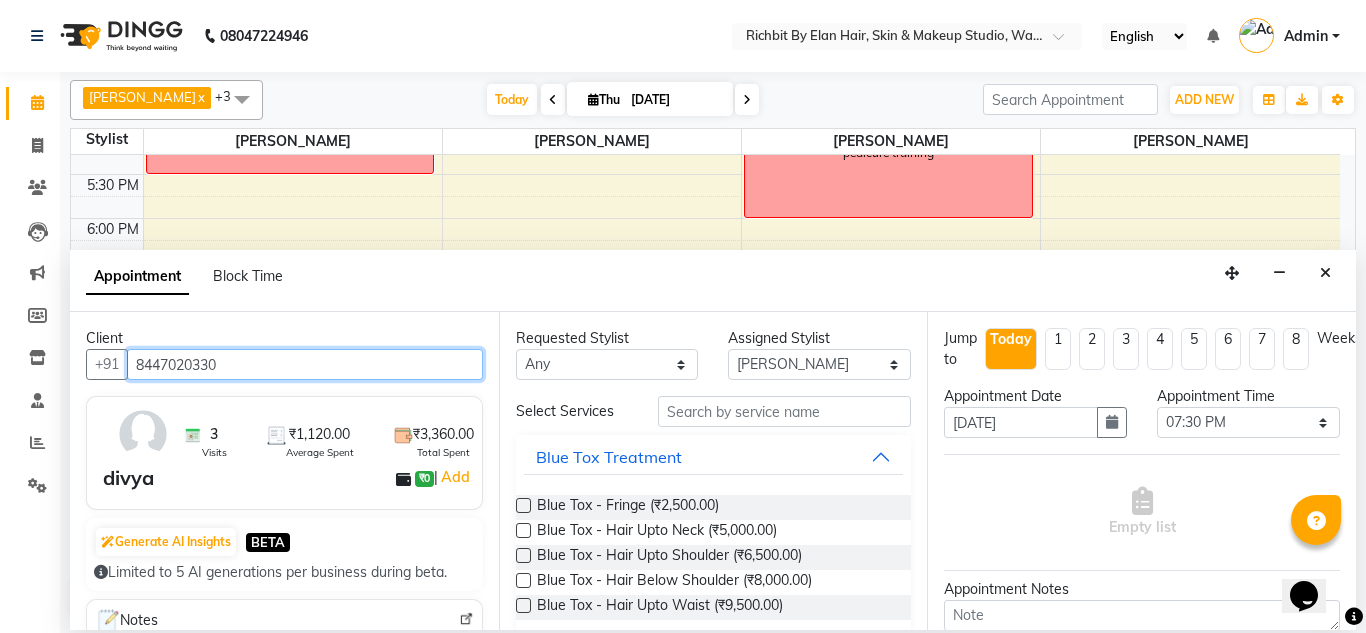 click on "8447020330" at bounding box center (305, 364) 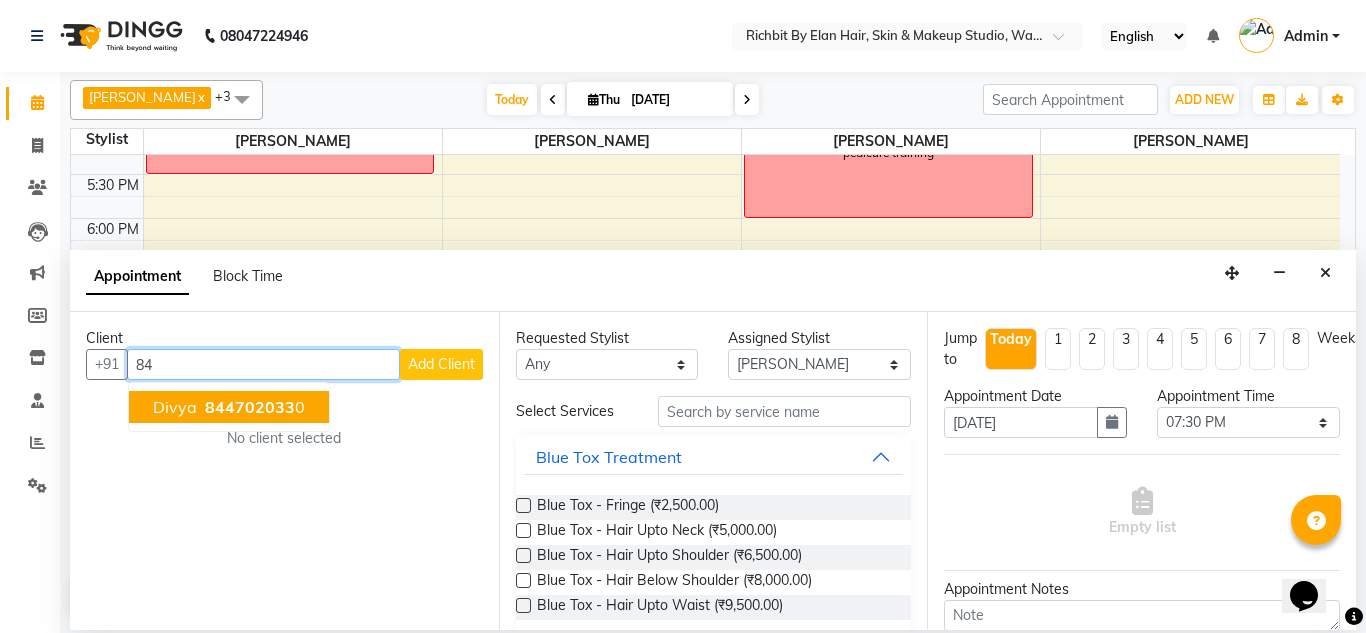 type on "8" 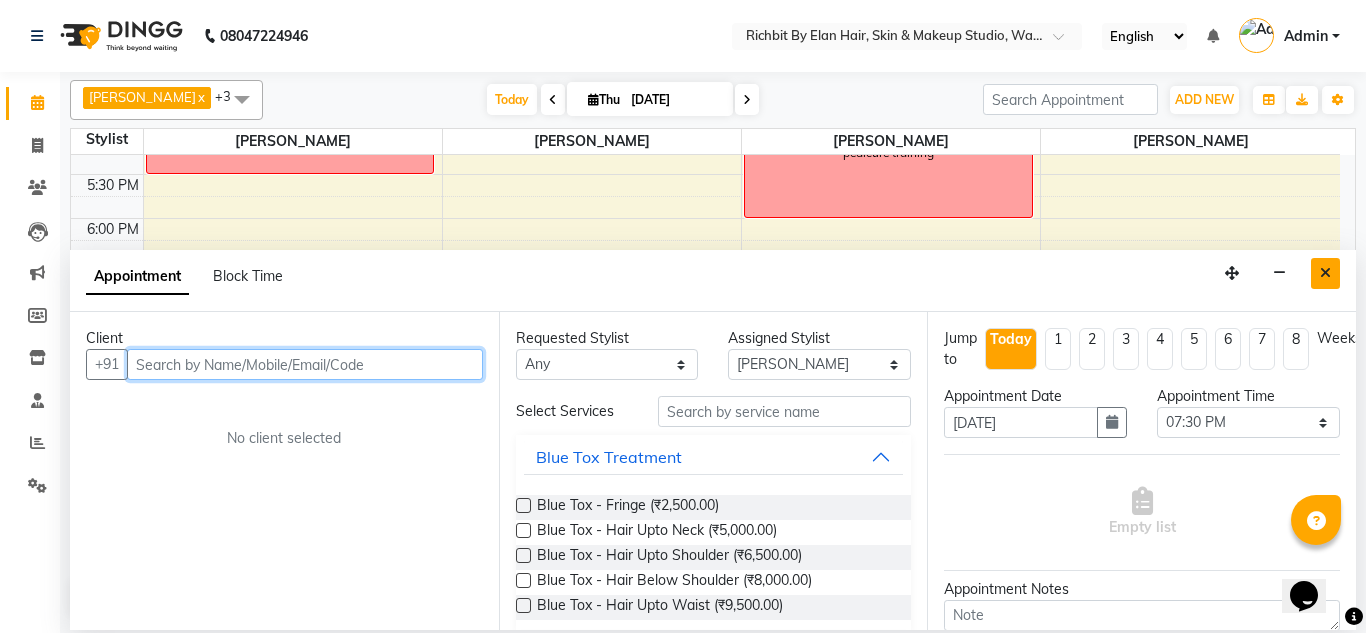 type 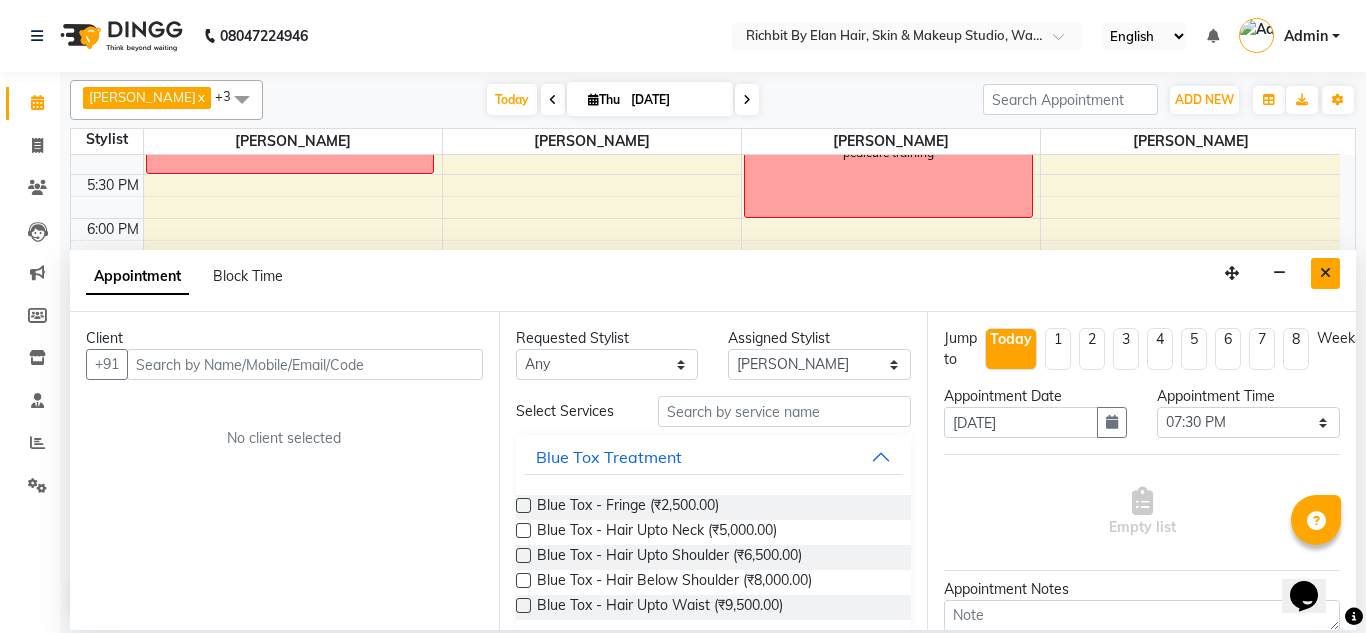 click at bounding box center (1325, 273) 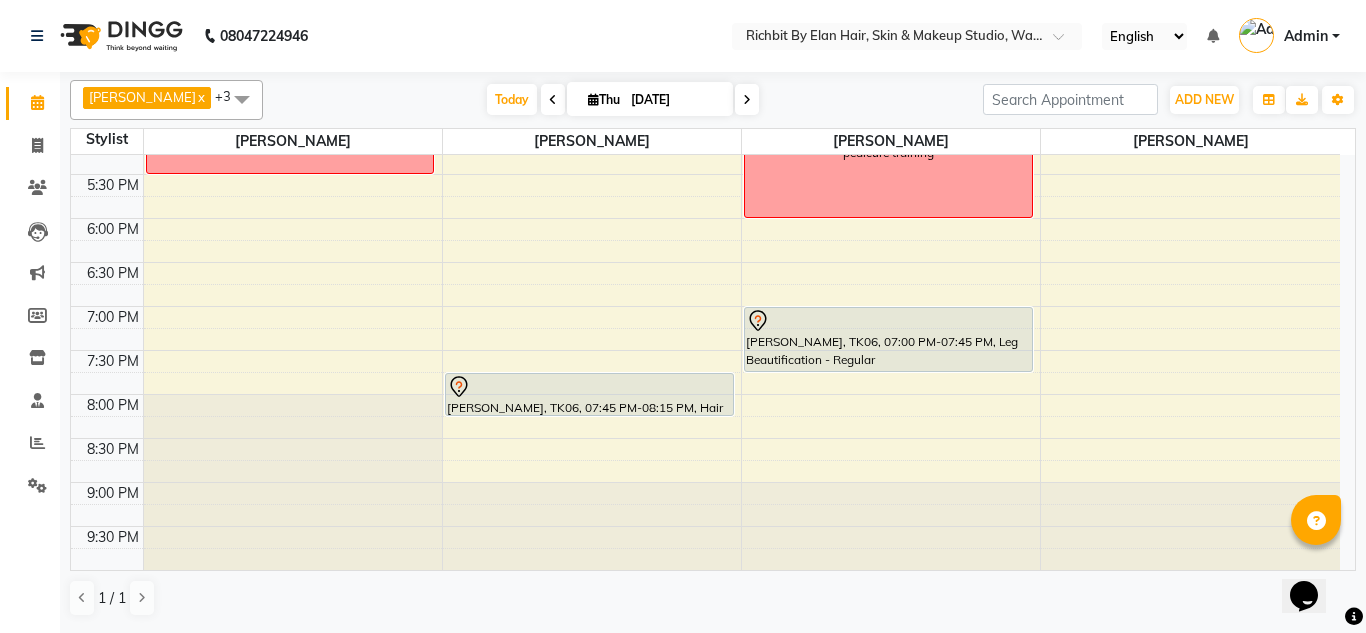 click at bounding box center [293, -485] 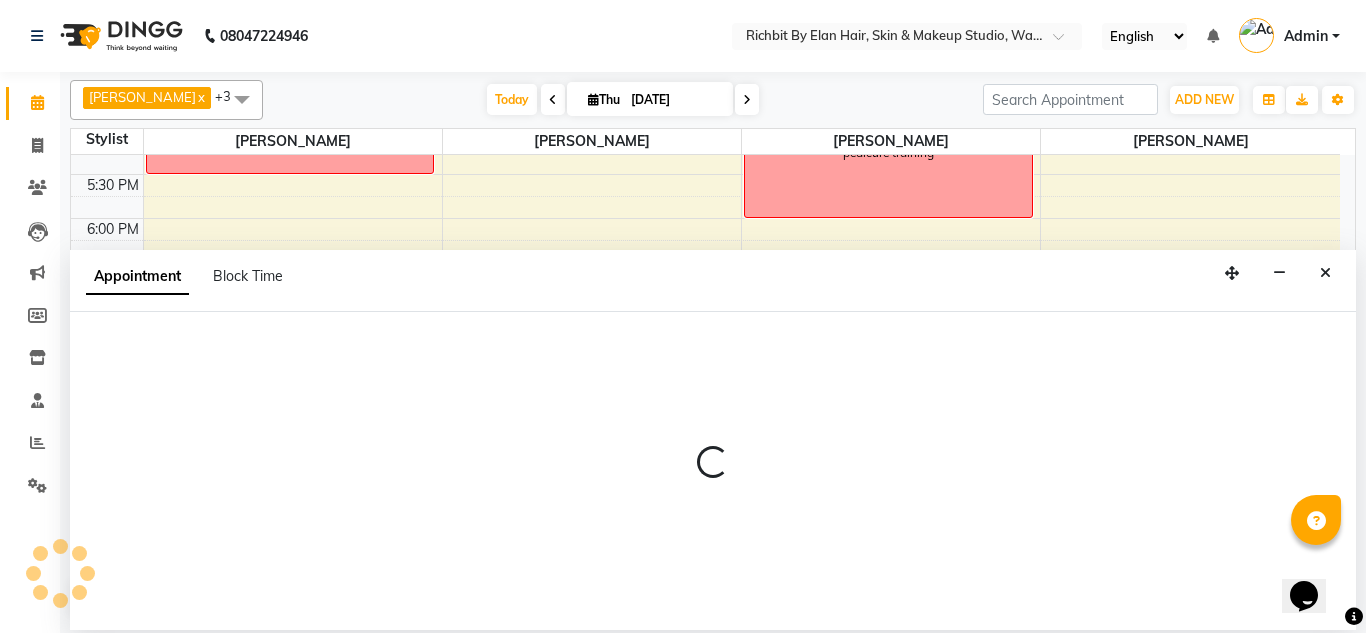 select on "21217" 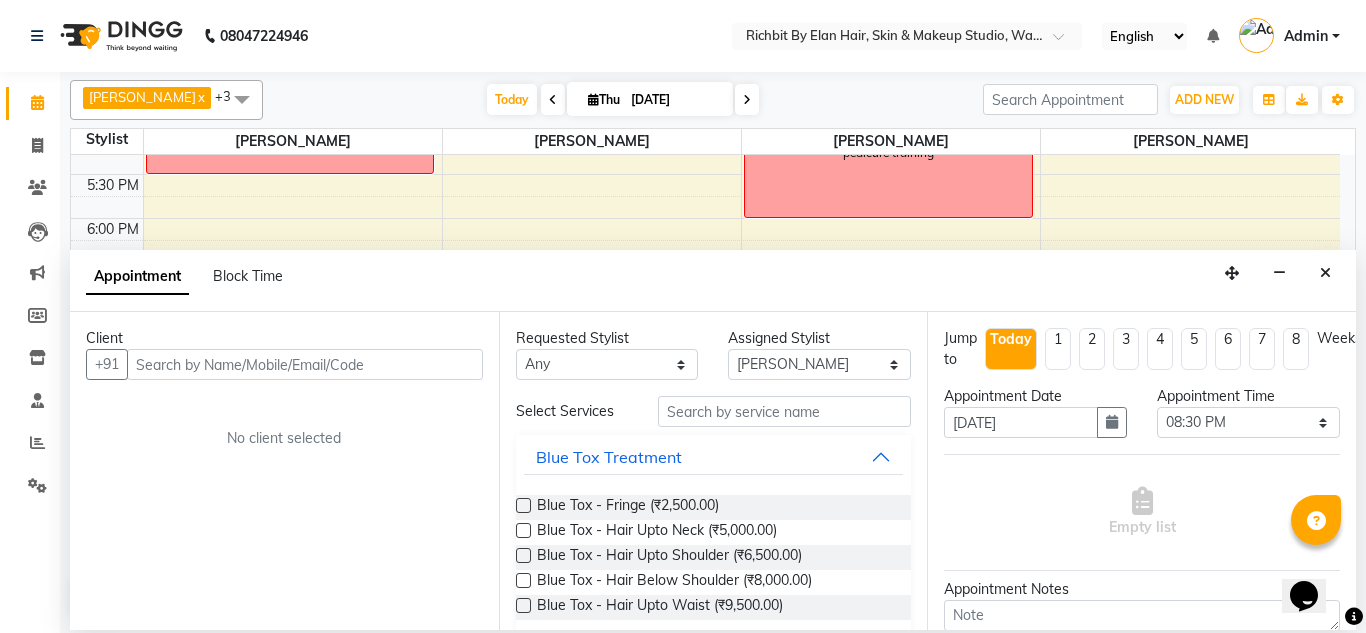 click at bounding box center [305, 364] 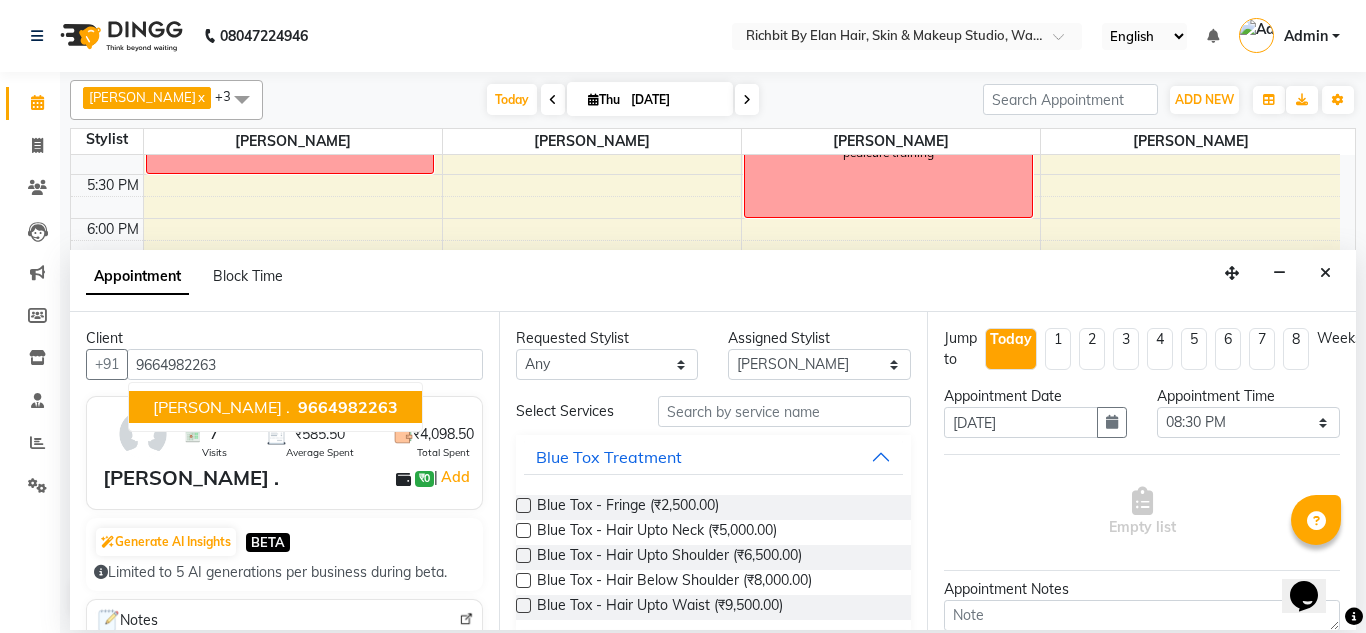 click on "9664982263" at bounding box center [348, 407] 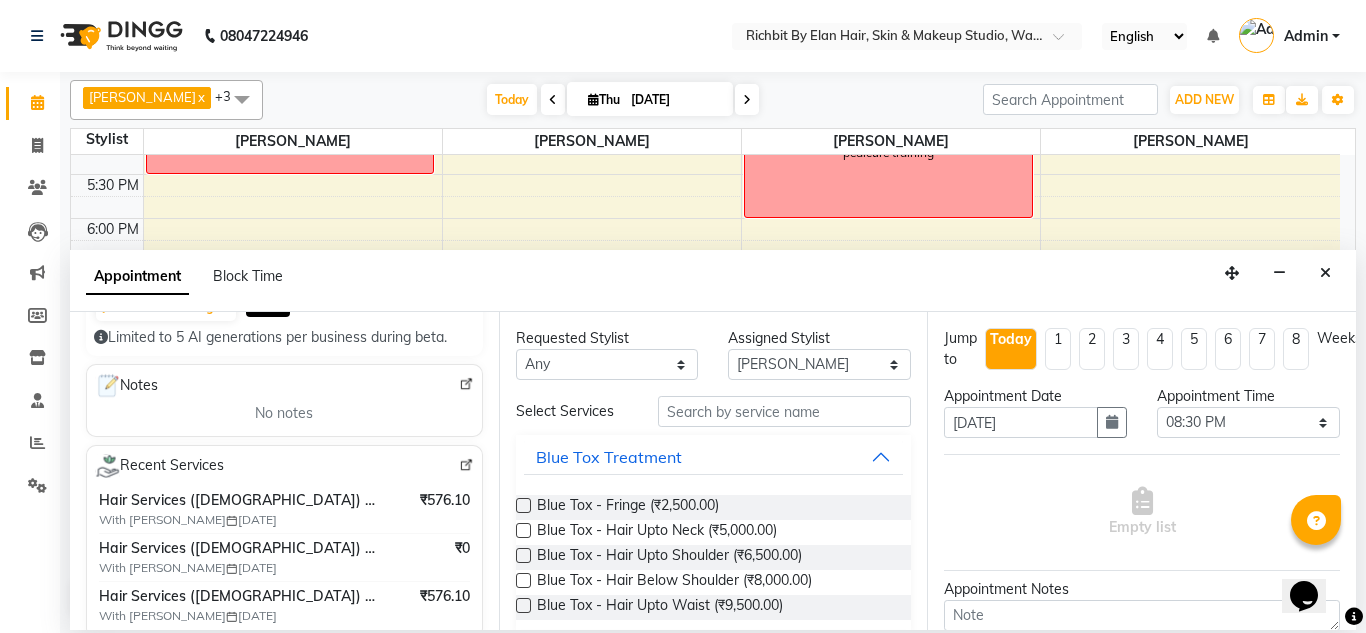 scroll, scrollTop: 200, scrollLeft: 0, axis: vertical 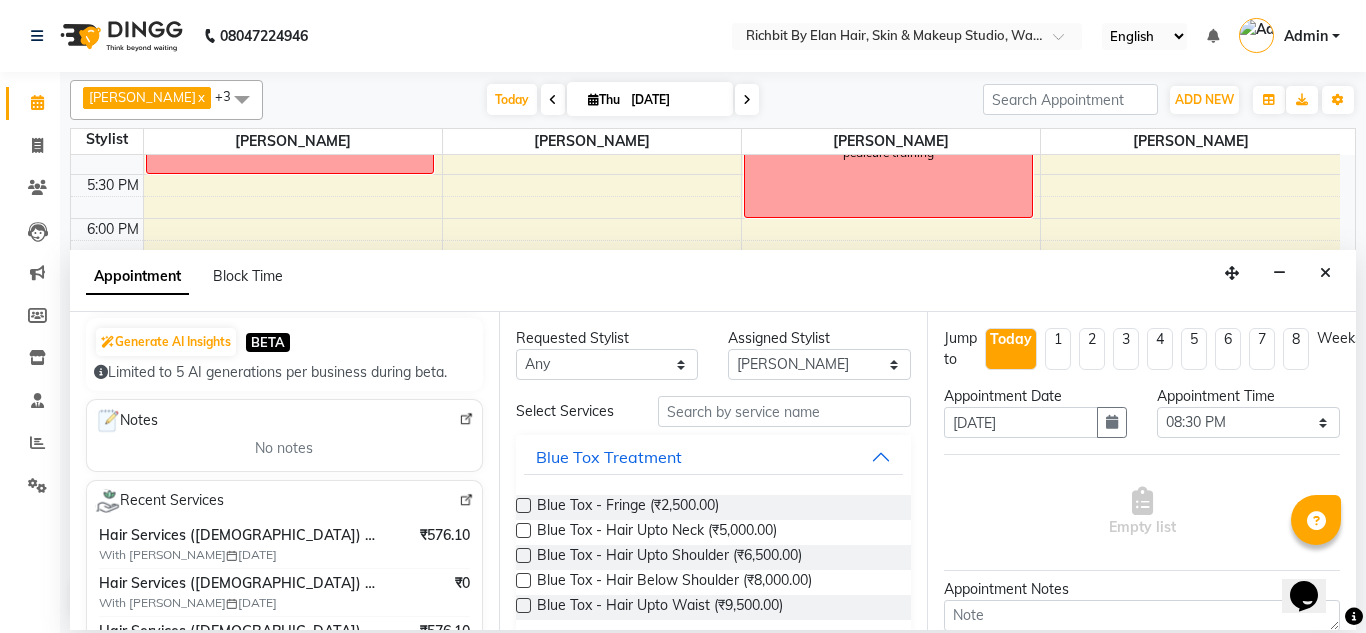 click at bounding box center [466, 500] 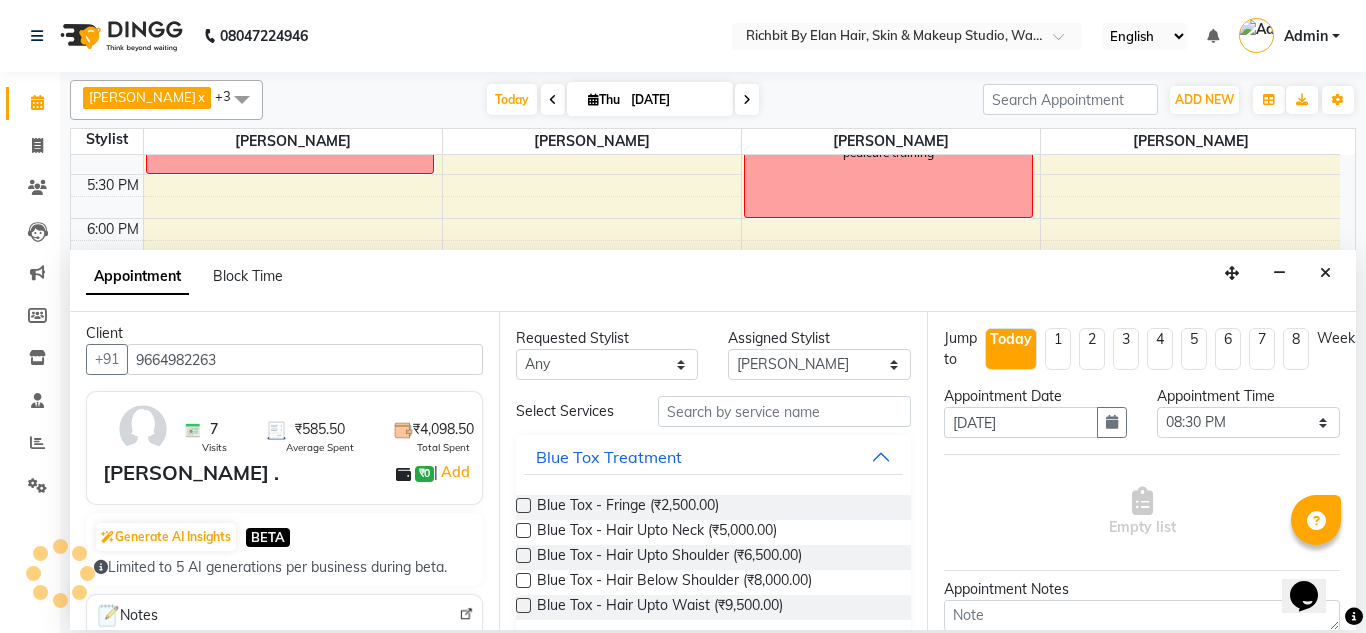 scroll, scrollTop: 0, scrollLeft: 0, axis: both 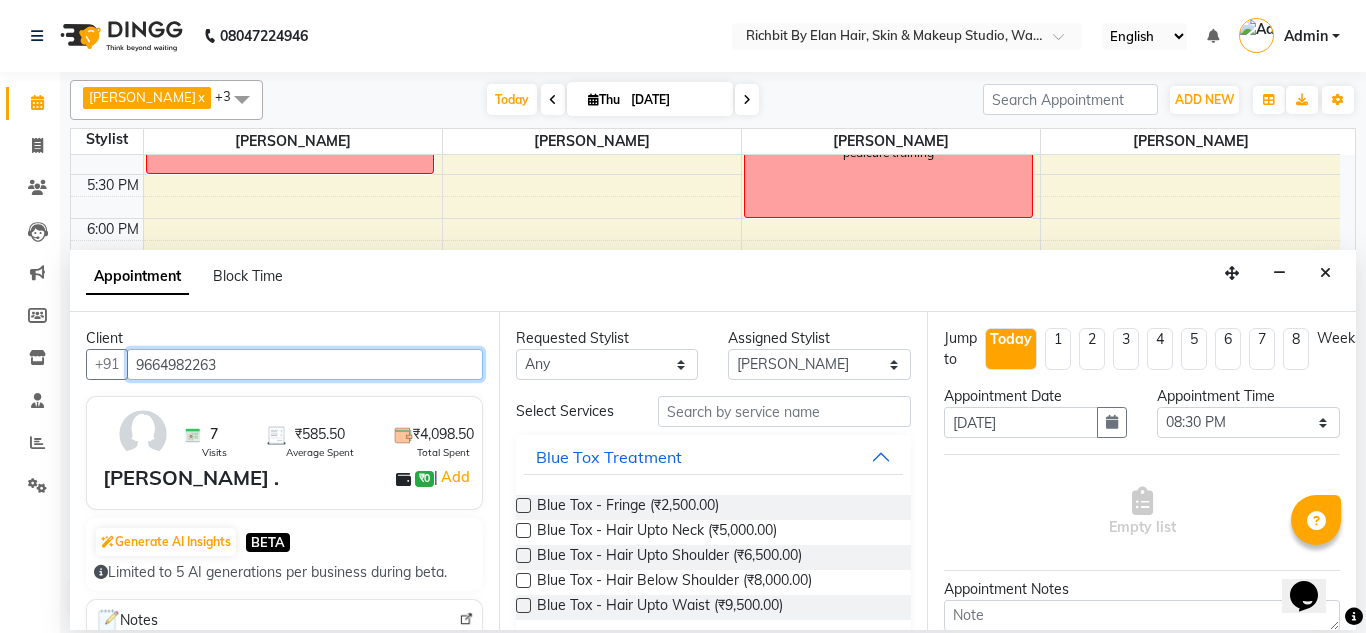click on "9664982263" at bounding box center [305, 364] 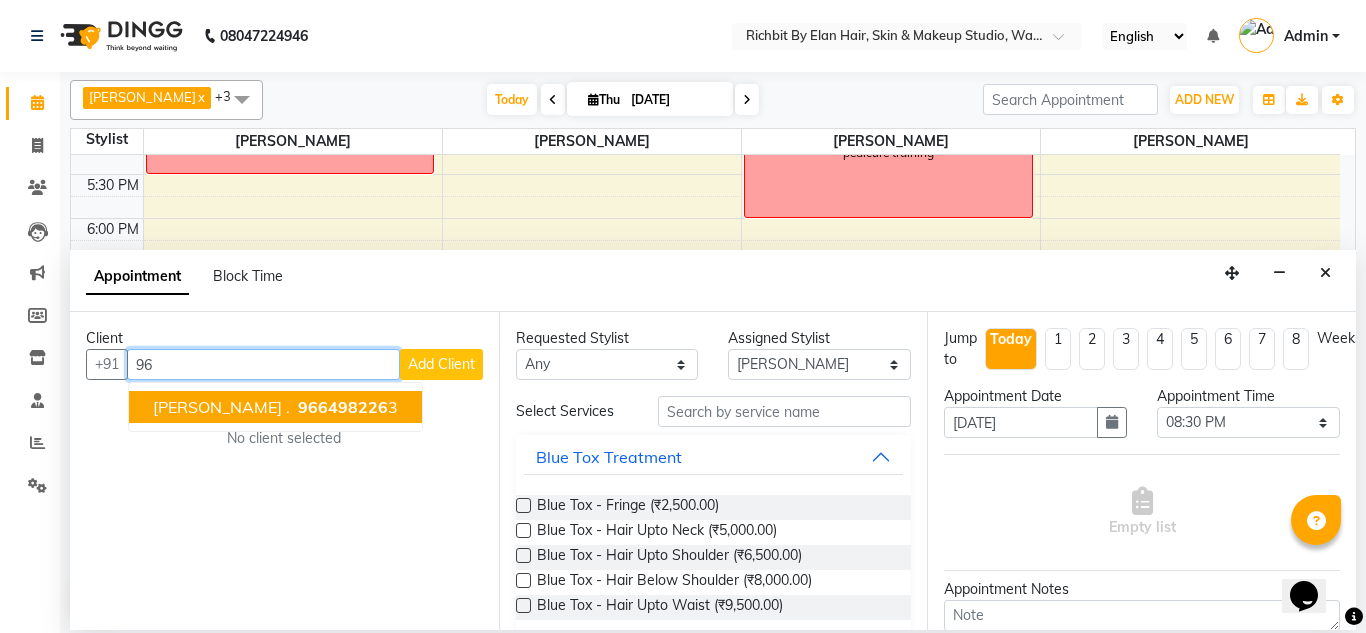 type on "9" 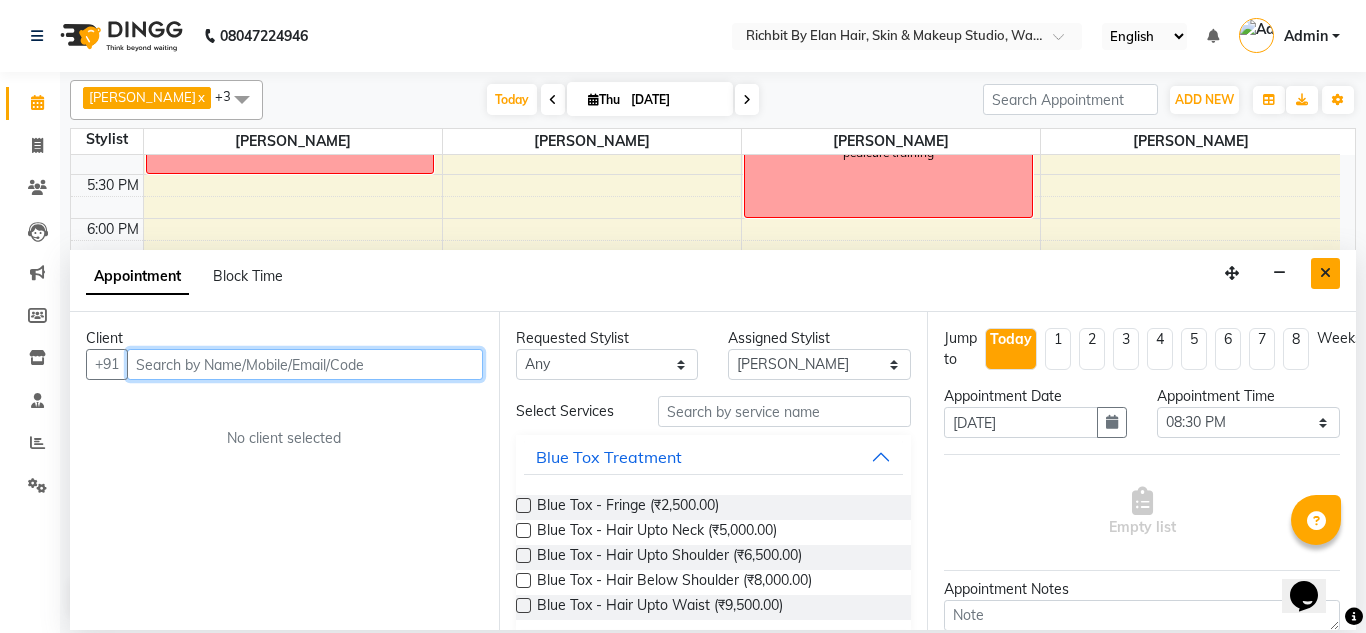 type 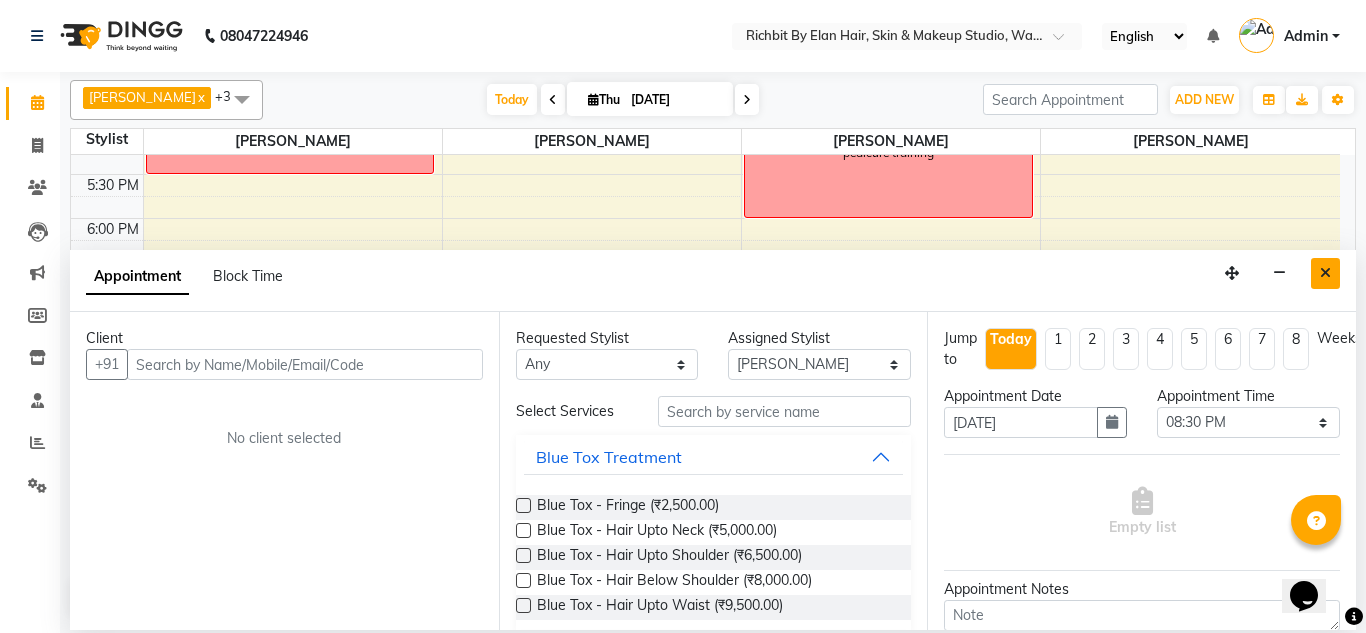click at bounding box center [1325, 273] 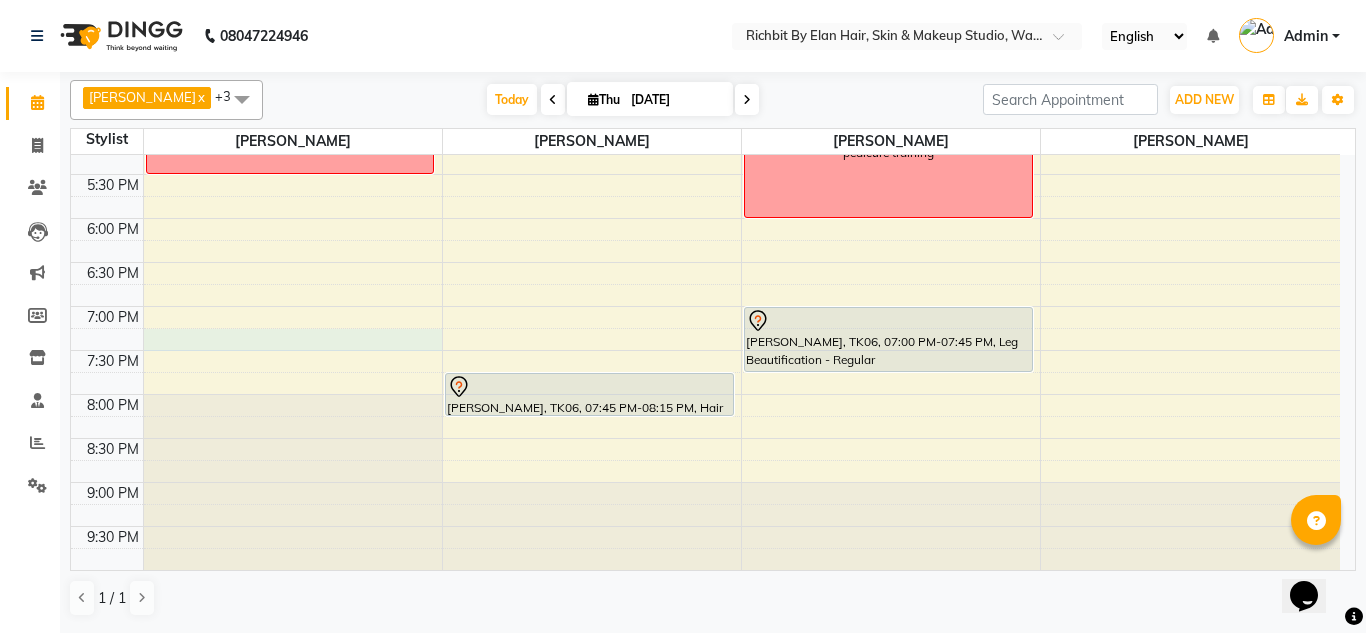 click on "10:00 AM 10:30 AM 11:00 AM 11:30 AM 12:00 PM 12:30 PM 1:00 PM 1:30 PM 2:00 PM 2:30 PM 3:00 PM 3:30 PM 4:00 PM 4:30 PM 5:00 PM 5:30 PM 6:00 PM 6:30 PM 7:00 PM 7:30 PM 8:00 PM 8:30 PM 9:00 PM 9:30 PM  pedicure training      [PERSON_NAME][GEOGRAPHIC_DATA], 12:30 PM-01:00 PM, Hair Services ([DEMOGRAPHIC_DATA]) - Hair Wash With Conditioner - Below Shoulder ([DEMOGRAPHIC_DATA])             ganesh, TK02, 12:30 PM-01:00 PM, Hair Services ([DEMOGRAPHIC_DATA]) - Additional Charge For Wash With Haircut ([DEMOGRAPHIC_DATA])     [PERSON_NAME], TK04, 01:45 PM-02:15 PM, Hair Services ([DEMOGRAPHIC_DATA]) - Blow Dry With Shampoo & Conditioner - Below Shoulder ([DEMOGRAPHIC_DATA])     [PERSON_NAME], TK05, 01:55 PM-02:55 PM, Hair Services ([DEMOGRAPHIC_DATA]) - Hair Cut ([DEMOGRAPHIC_DATA]),Hair Services ([DEMOGRAPHIC_DATA]) - [PERSON_NAME] Trim - Crafting ([DEMOGRAPHIC_DATA])             ganesh, TK02, 12:00 PM-12:30 PM, Hair Services ([DEMOGRAPHIC_DATA]) - Hair Cut ([DEMOGRAPHIC_DATA])             [PERSON_NAME], TK06, 07:45 PM-08:15 PM, Hair Services ([DEMOGRAPHIC_DATA]) - Hair Wash With Conditioner - Below Shoulder ([DEMOGRAPHIC_DATA])  pedicure training              [PERSON_NAME], TK06, 07:00 PM-07:45 PM, Leg Beautification - Regular" at bounding box center [705, 42] 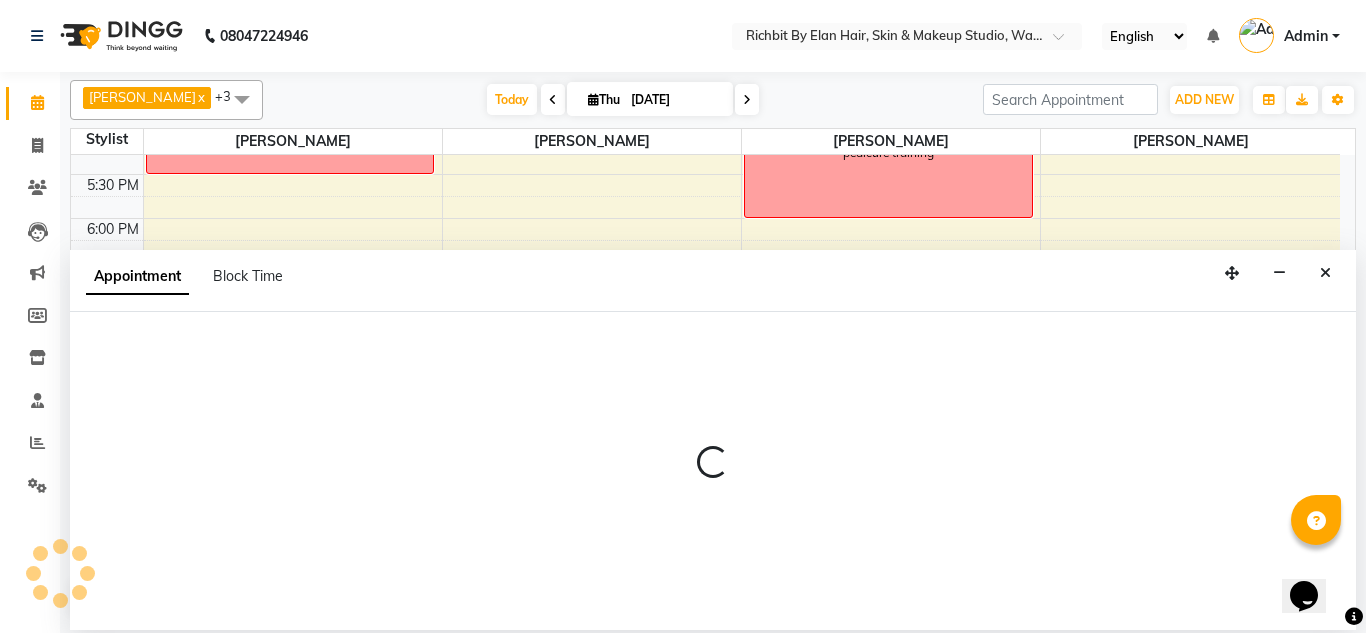 select on "21217" 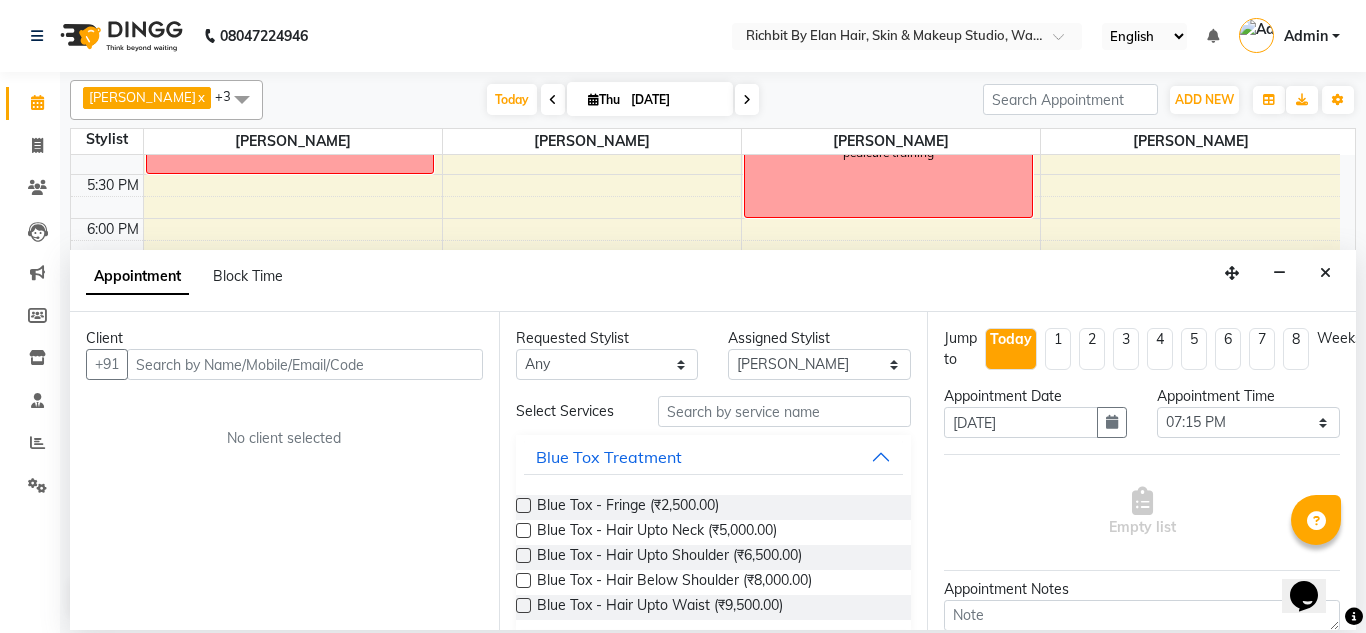 click at bounding box center [305, 364] 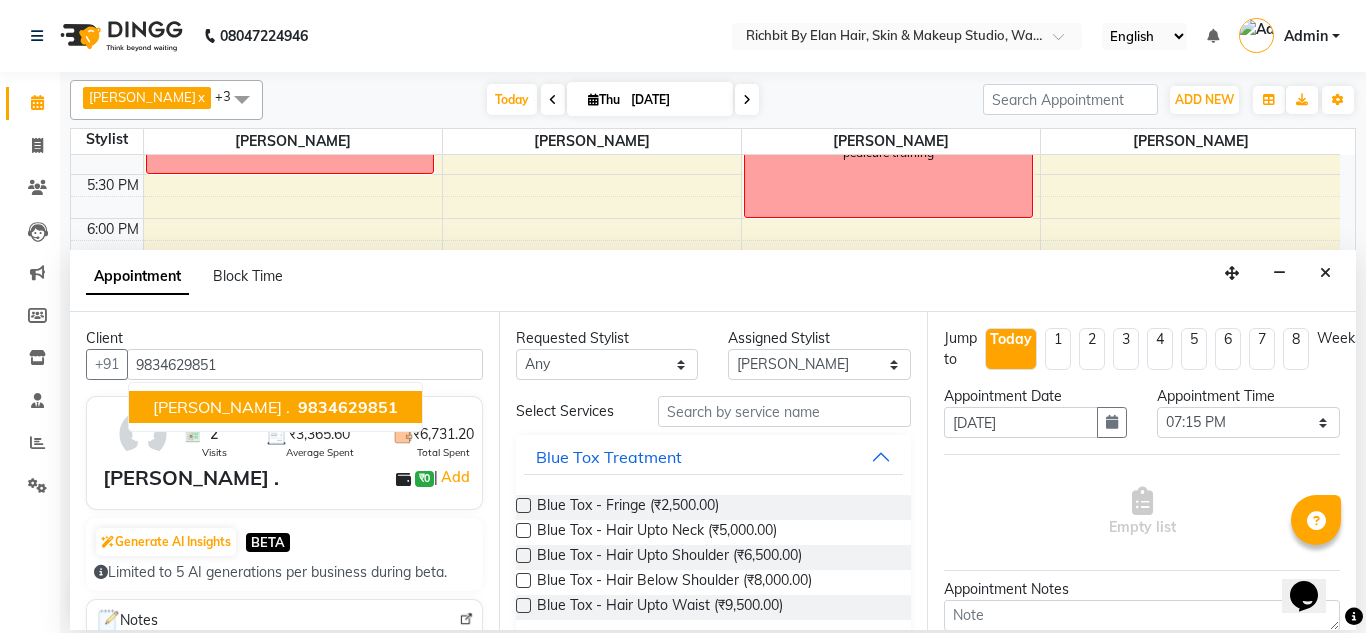 click on "9834629851" at bounding box center [348, 407] 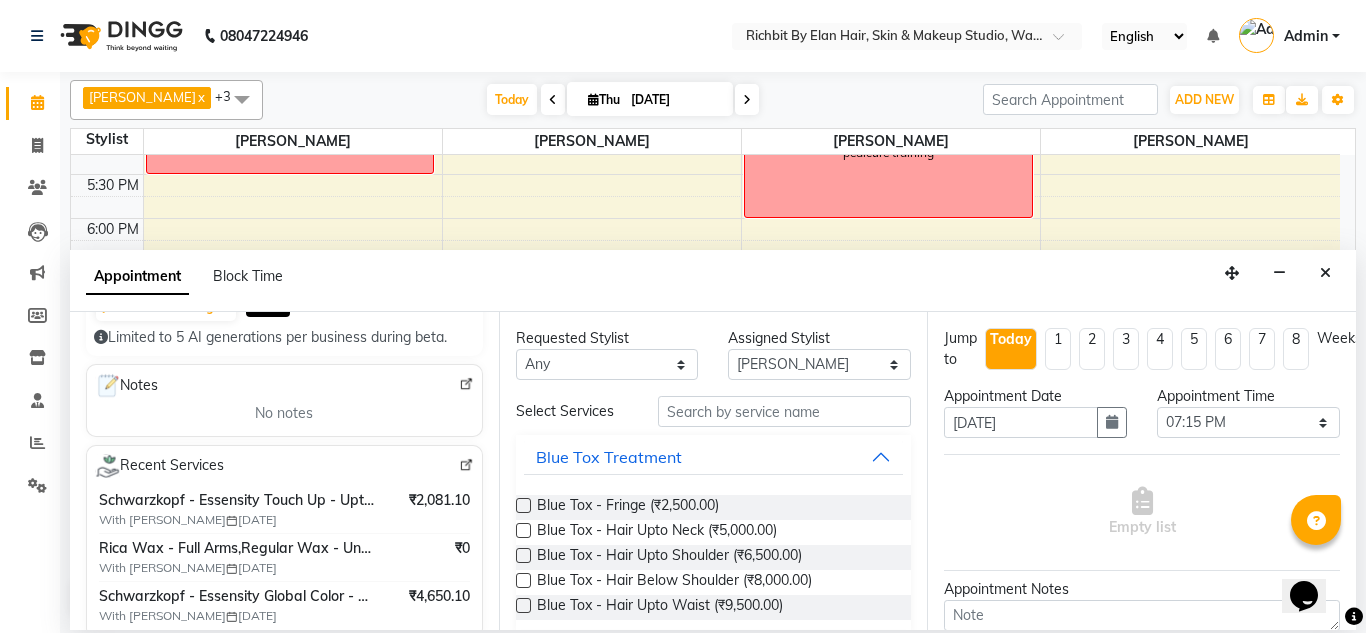 scroll, scrollTop: 200, scrollLeft: 0, axis: vertical 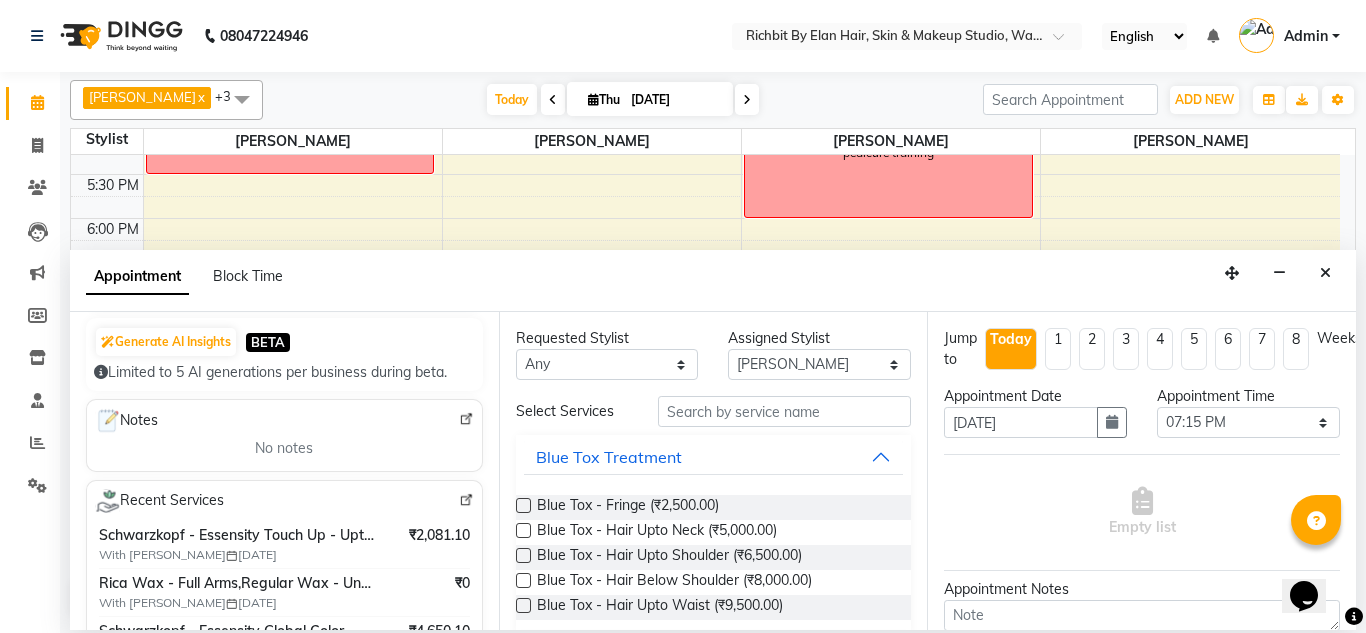 type on "9834629851" 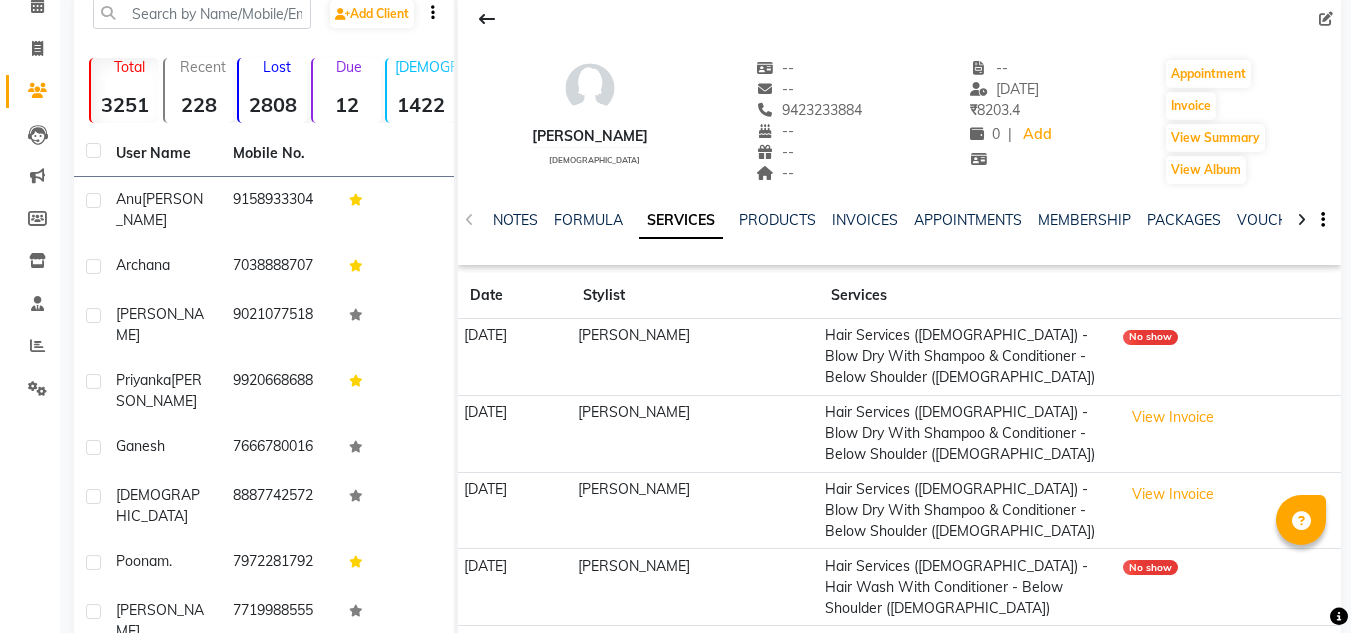 scroll, scrollTop: 229, scrollLeft: 0, axis: vertical 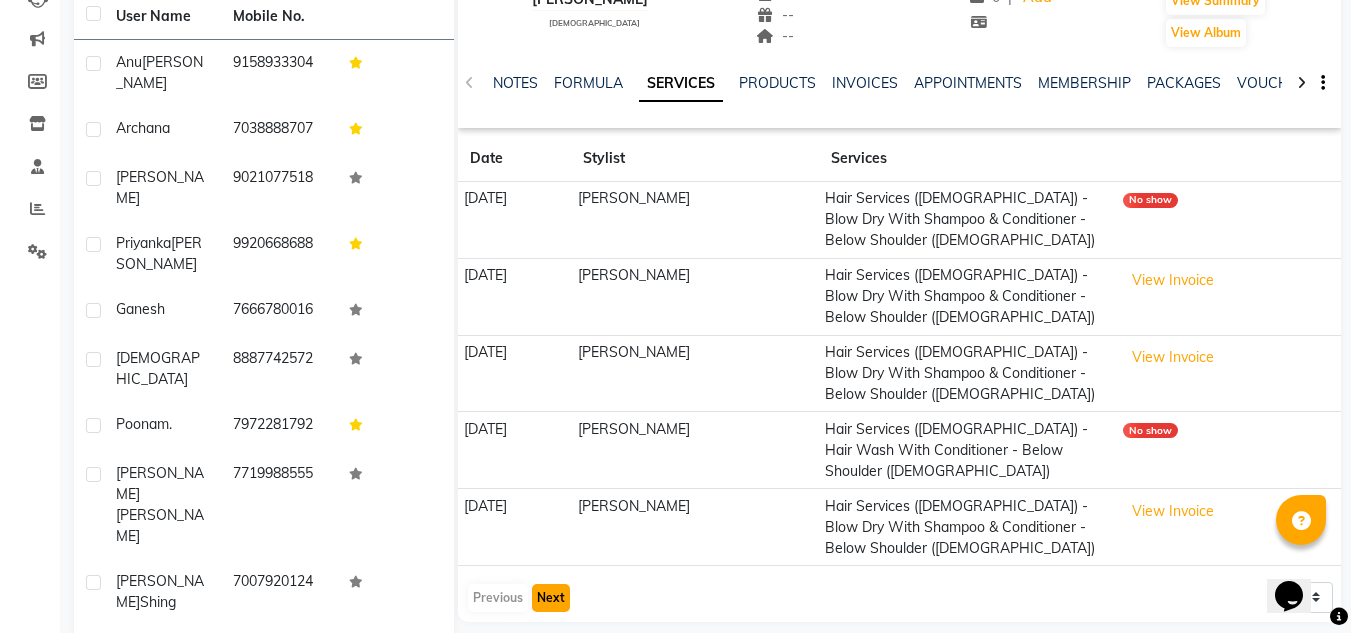 click on "Next" 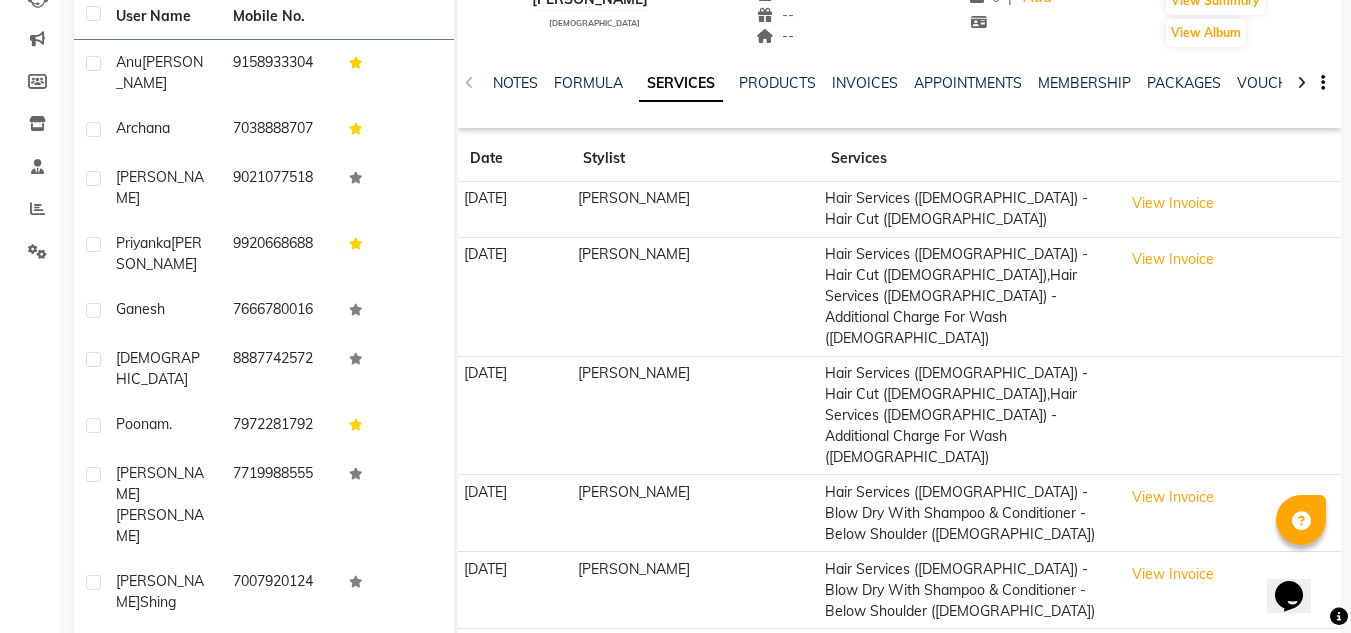 click on "Previous" 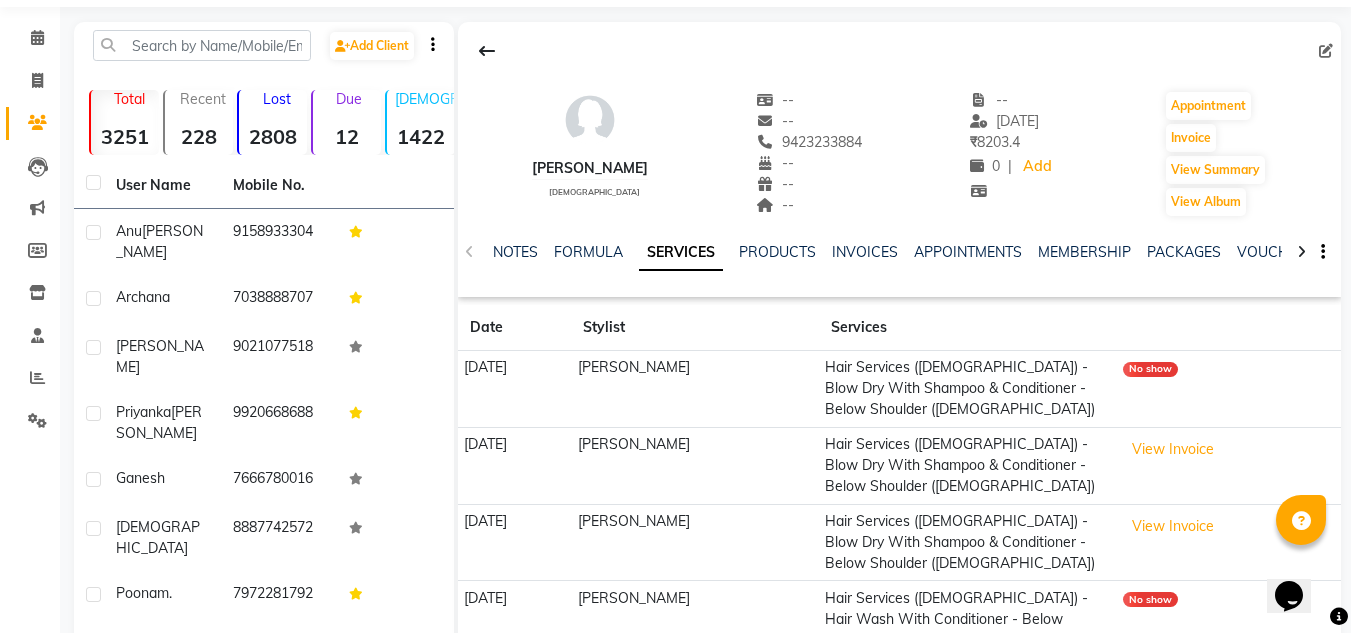 scroll, scrollTop: 100, scrollLeft: 0, axis: vertical 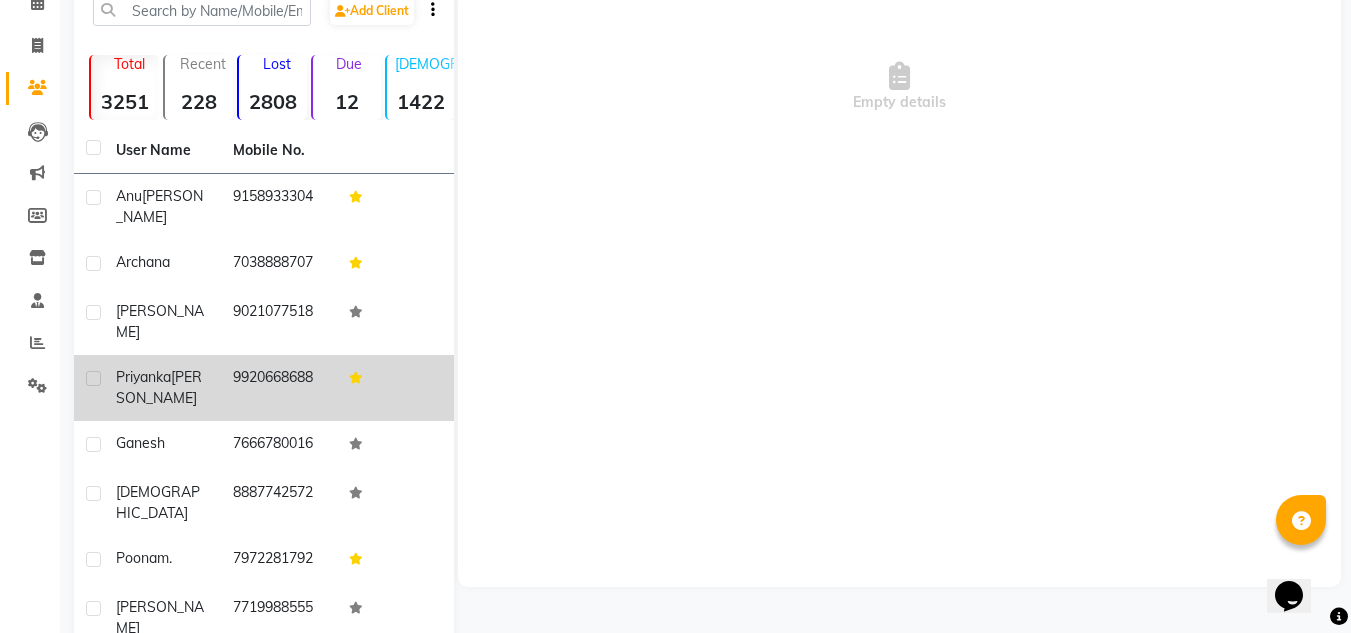 select on "en" 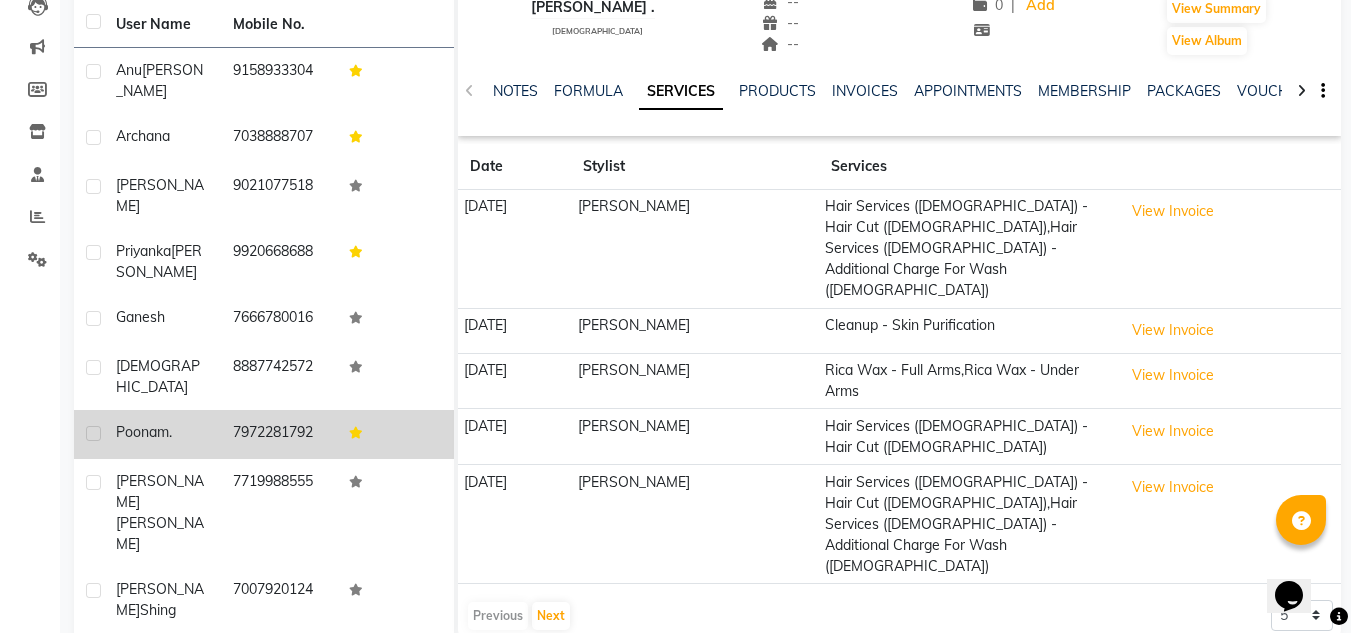 scroll, scrollTop: 234, scrollLeft: 0, axis: vertical 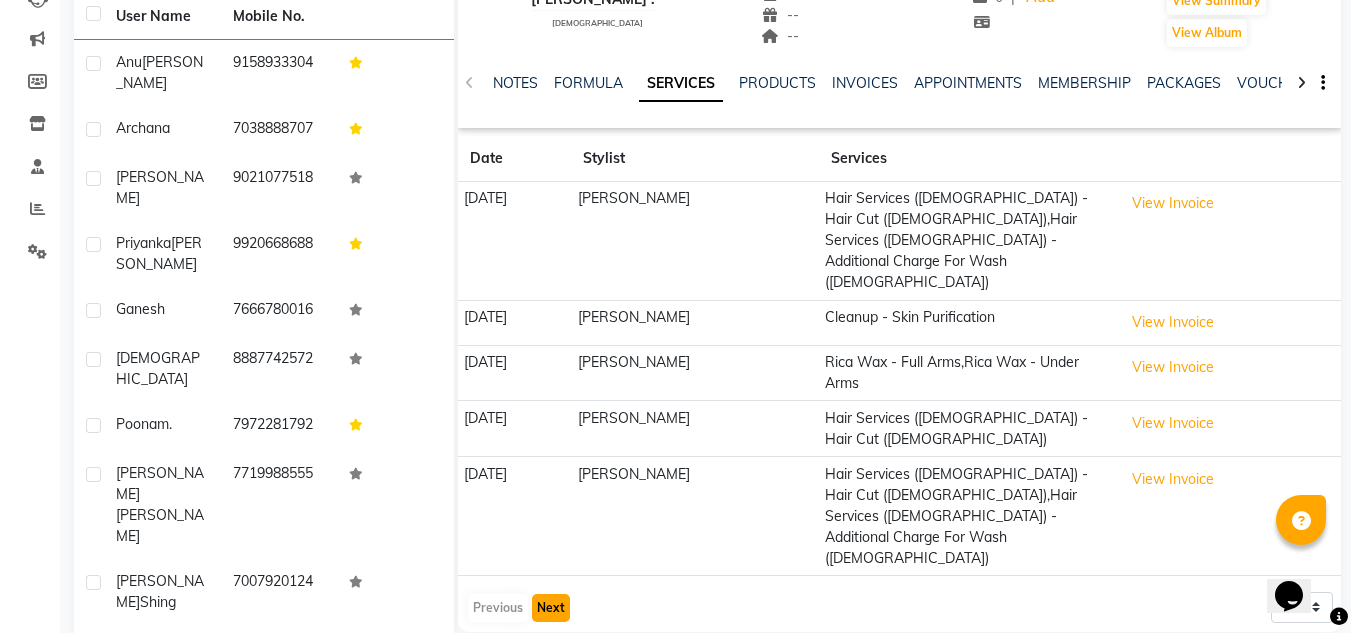 click on "Next" 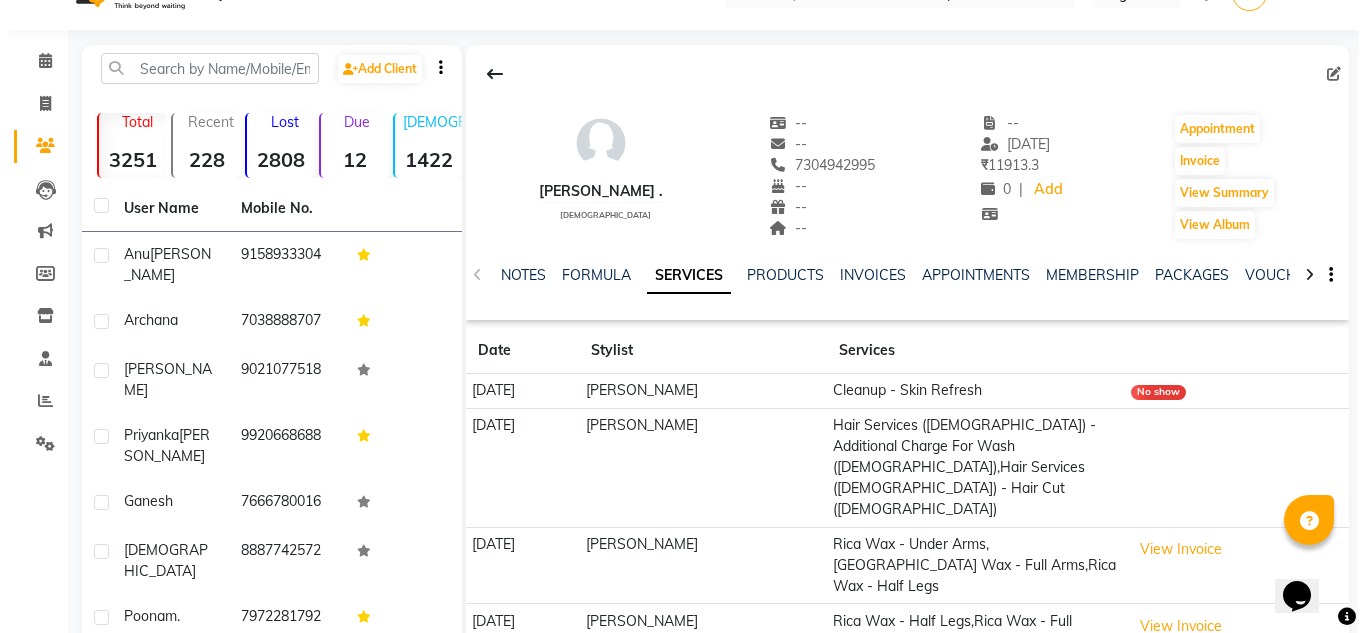 scroll, scrollTop: 0, scrollLeft: 0, axis: both 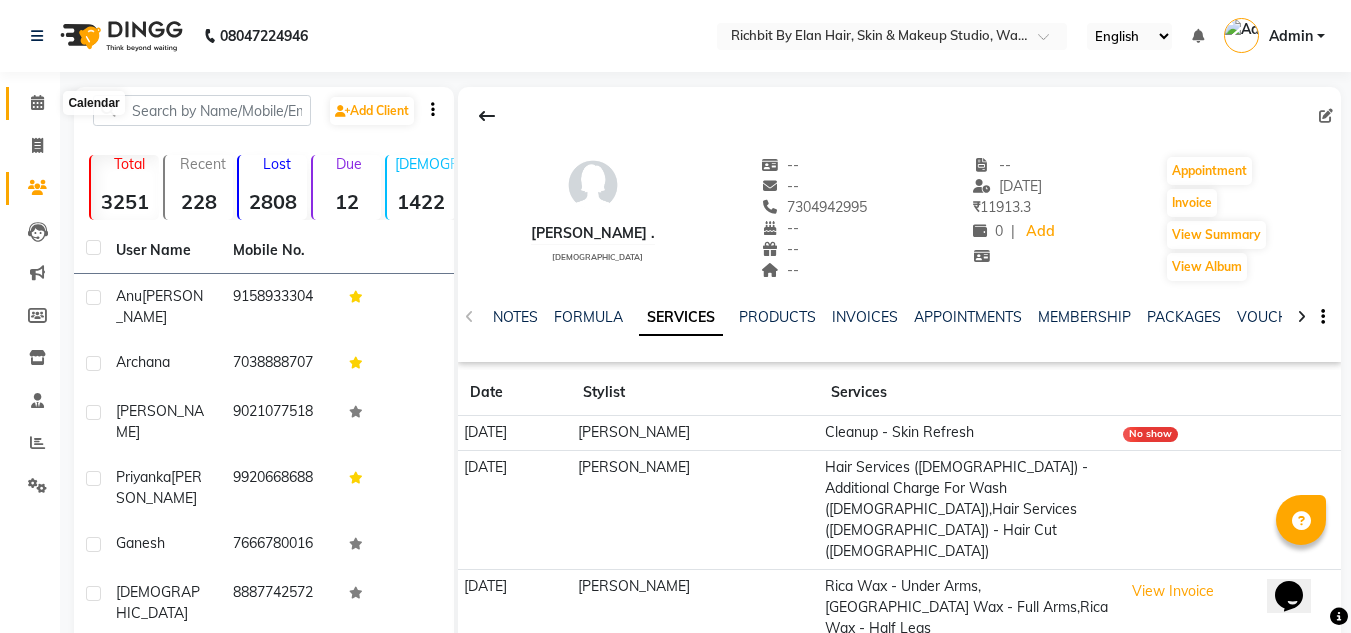 click 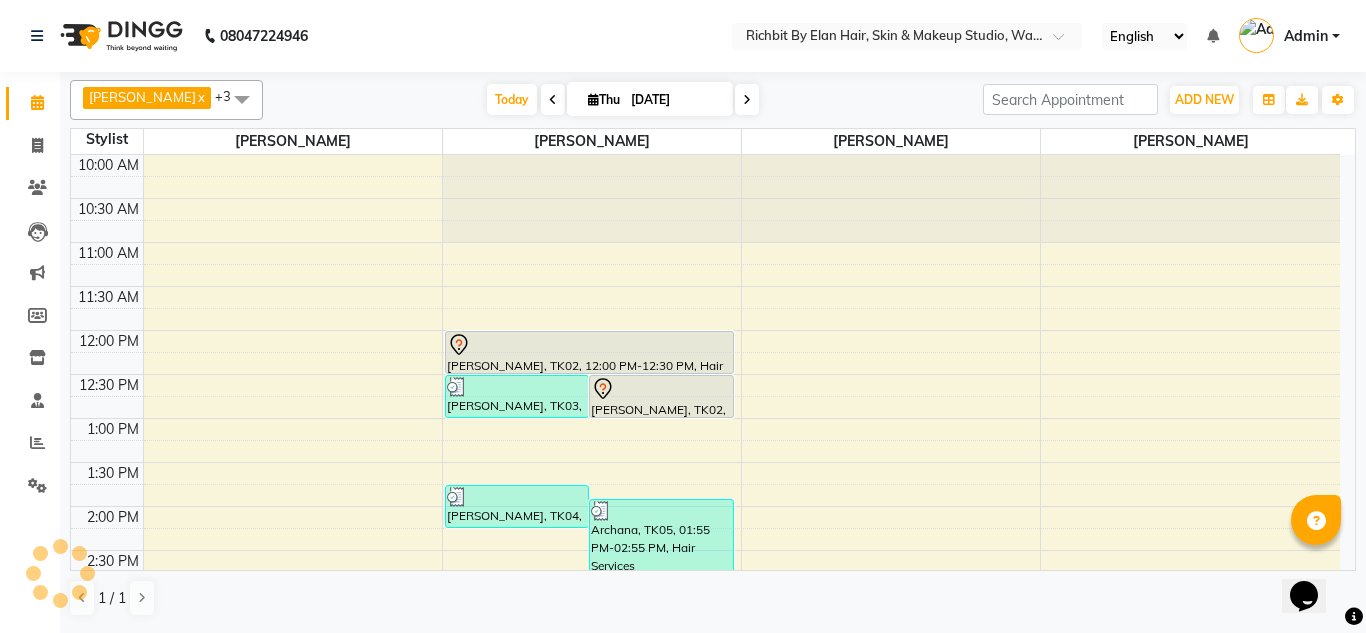 scroll, scrollTop: 0, scrollLeft: 0, axis: both 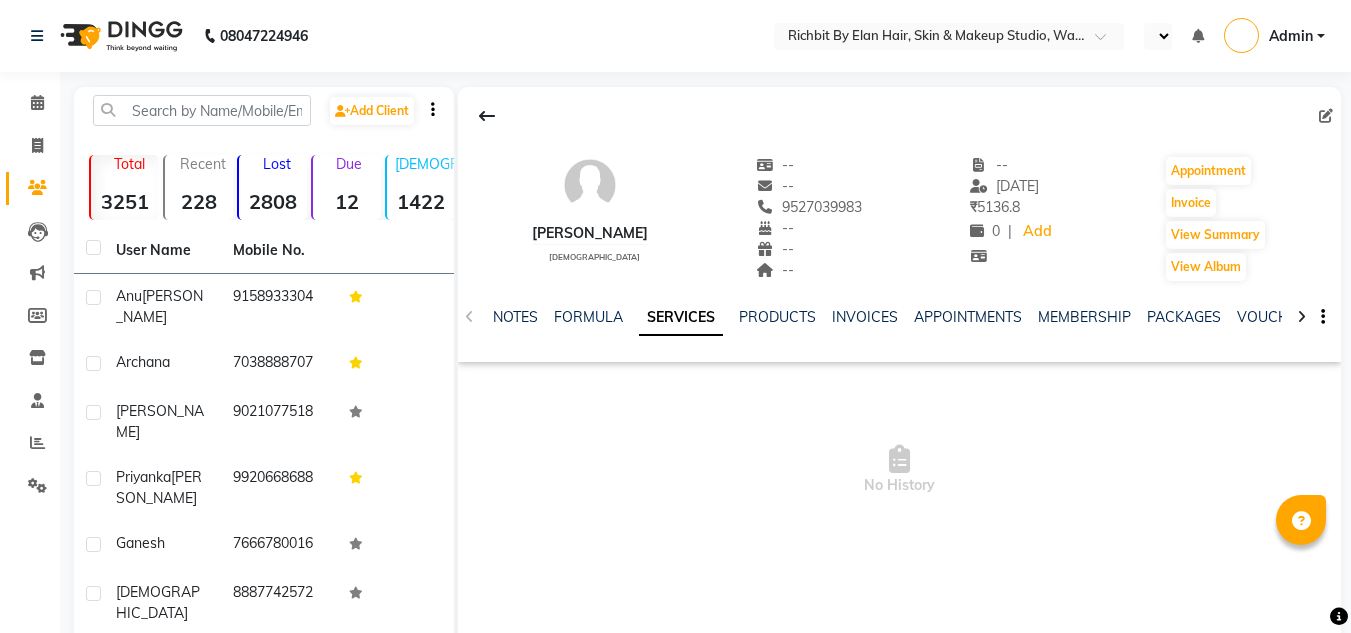 select on "en" 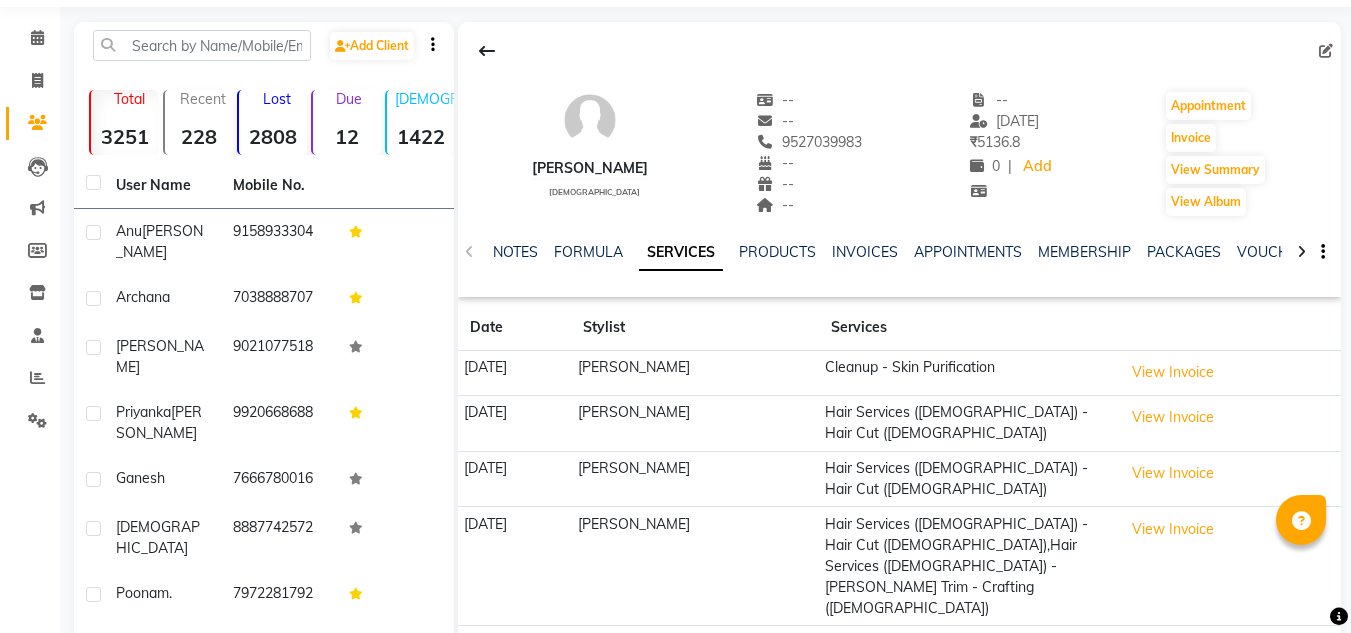 scroll, scrollTop: 100, scrollLeft: 0, axis: vertical 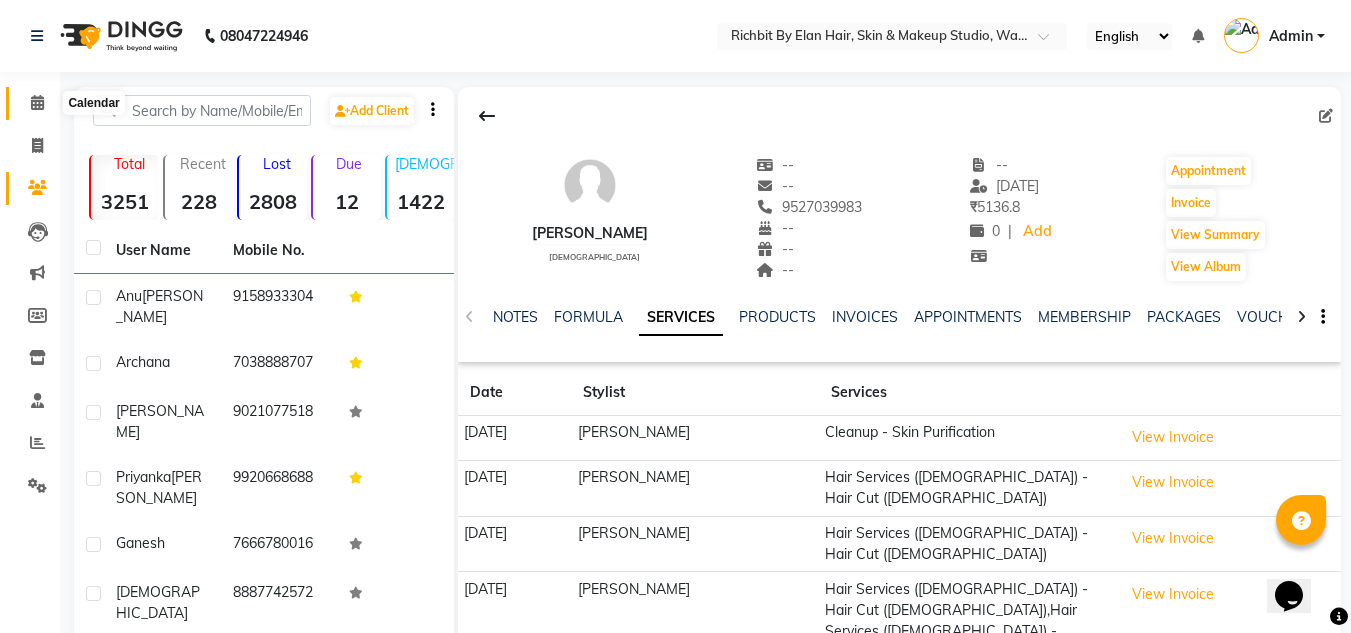 click 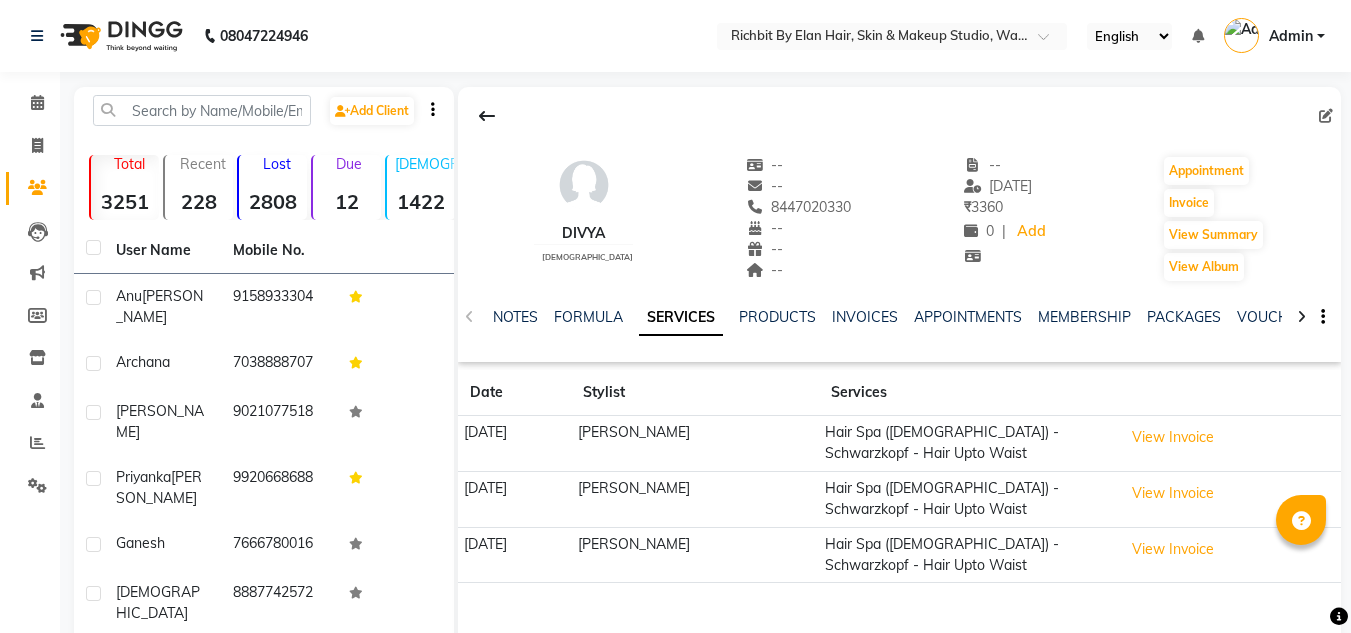 scroll, scrollTop: 200, scrollLeft: 0, axis: vertical 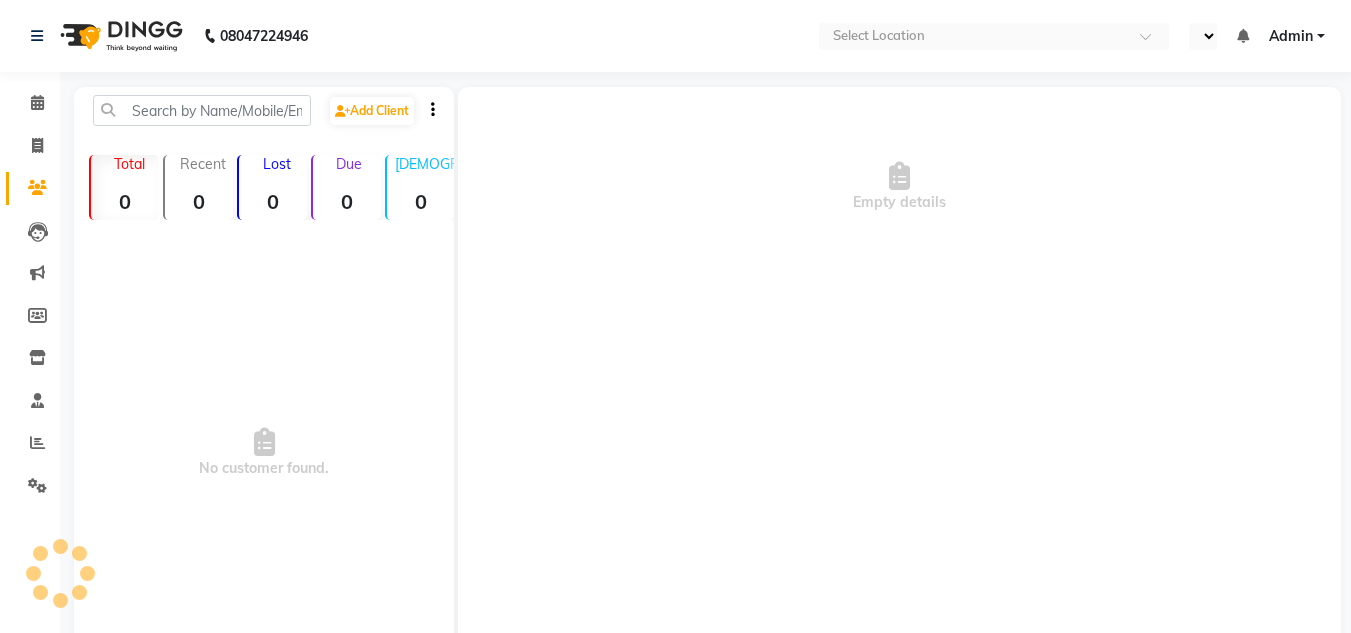 select on "en" 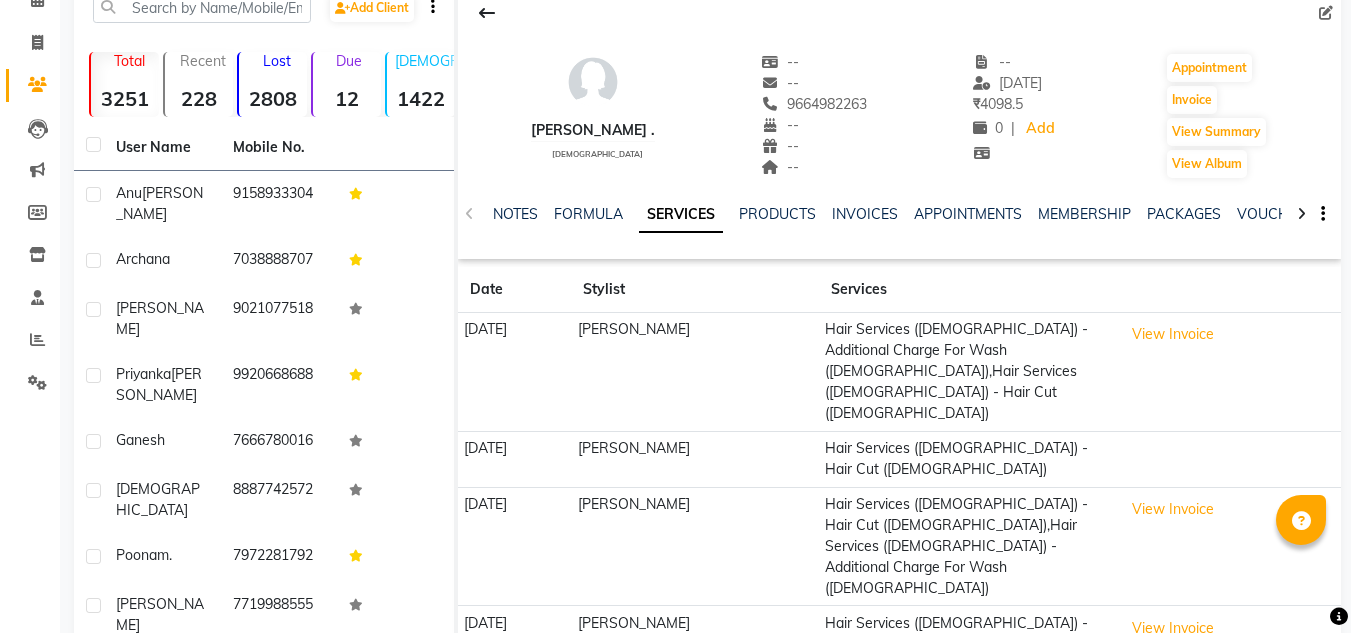 scroll, scrollTop: 178, scrollLeft: 0, axis: vertical 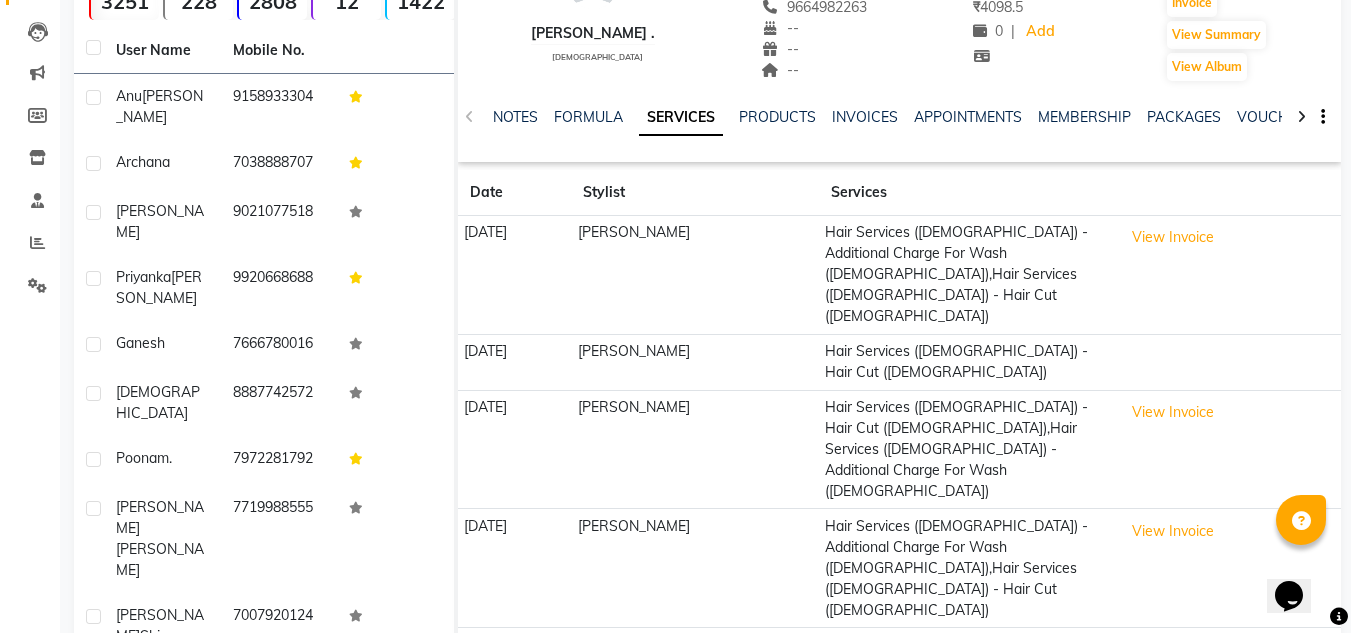 click on "Next" 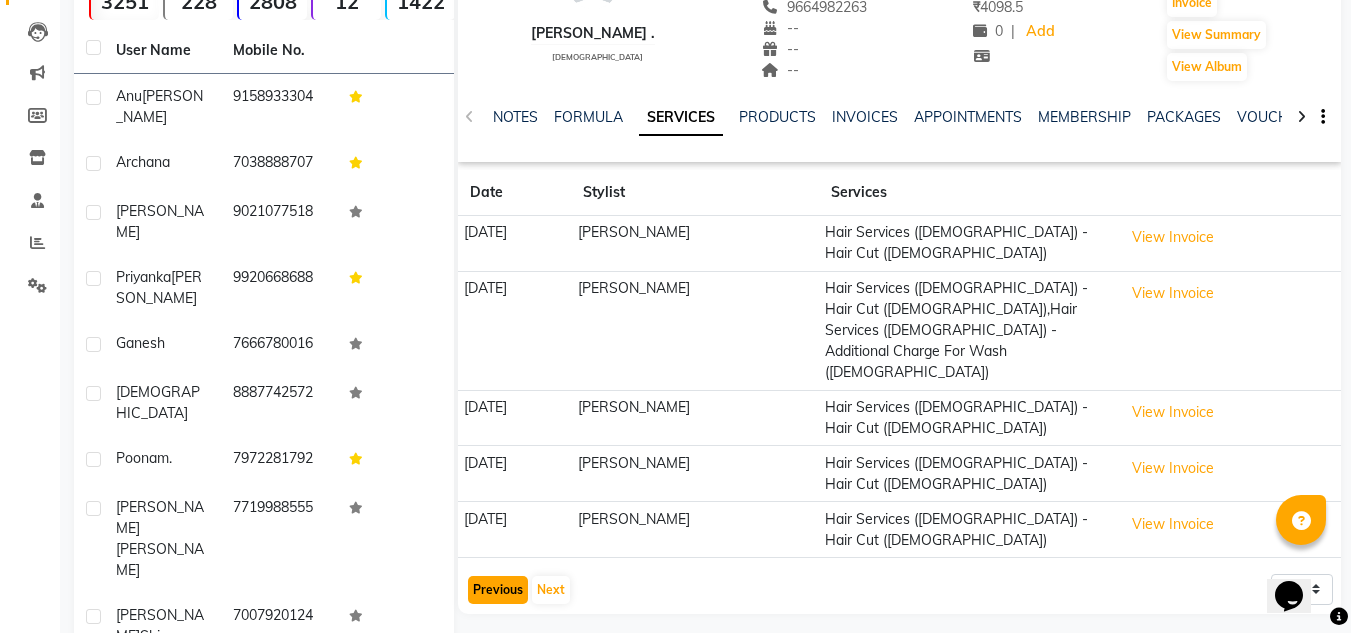 click on "Previous" 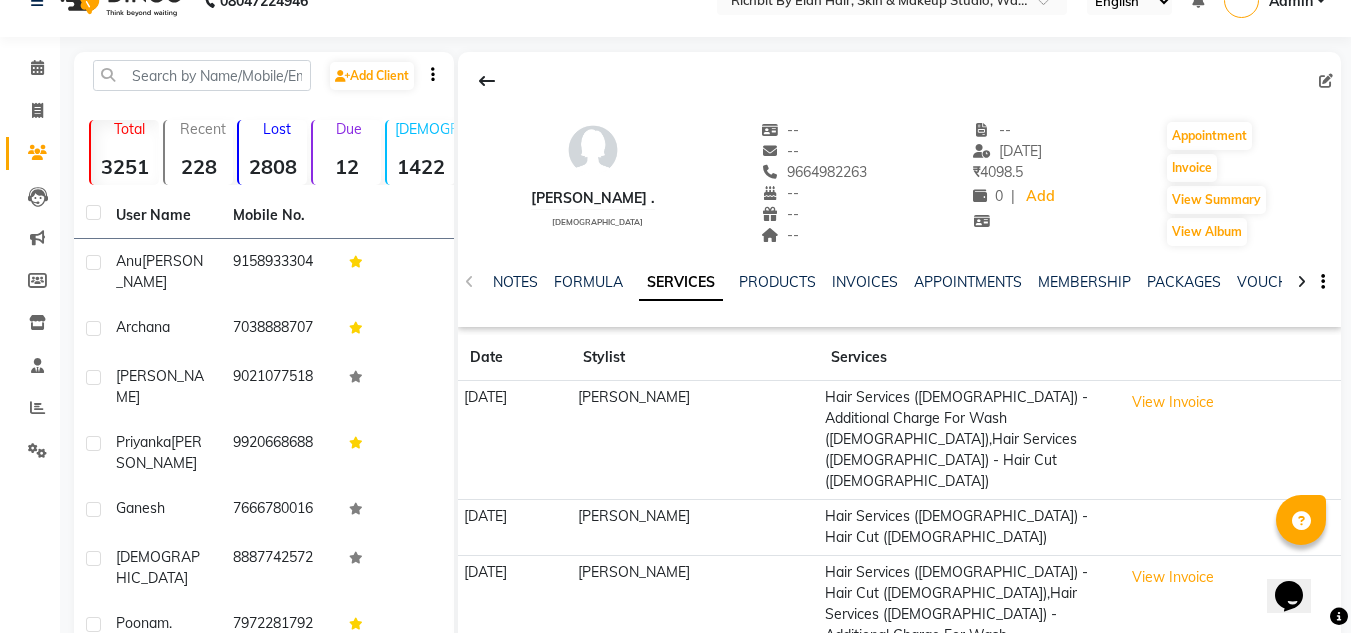 scroll, scrollTop: 0, scrollLeft: 0, axis: both 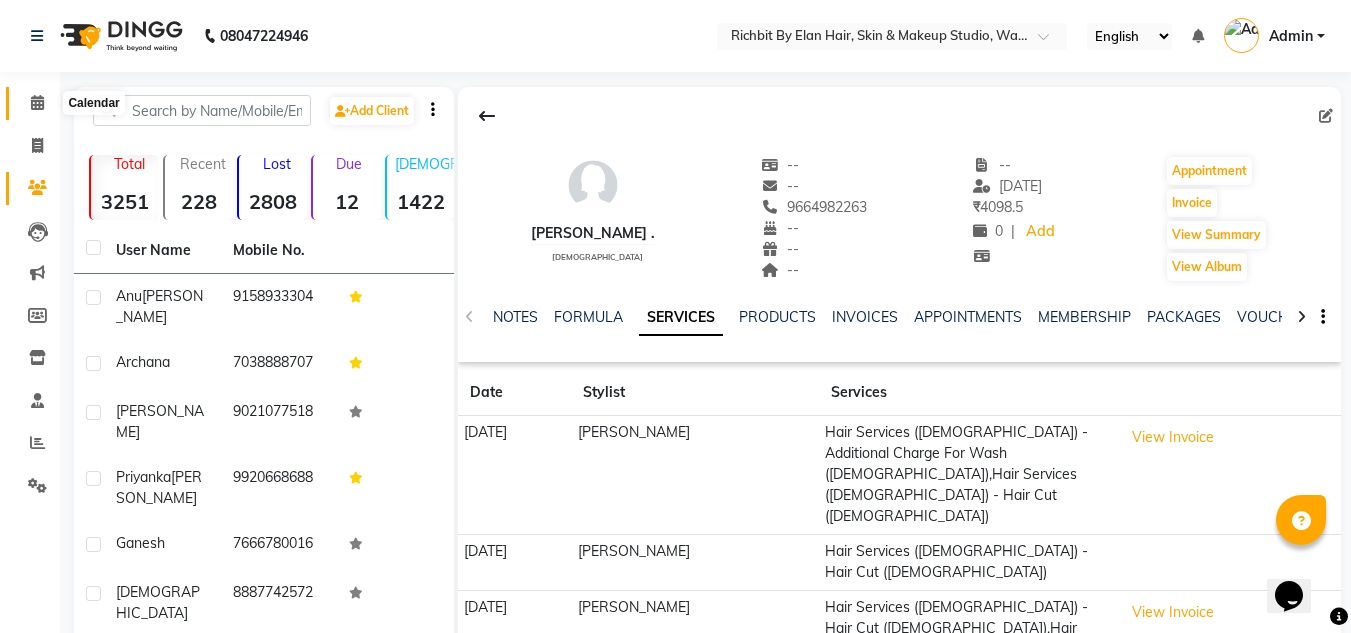 click 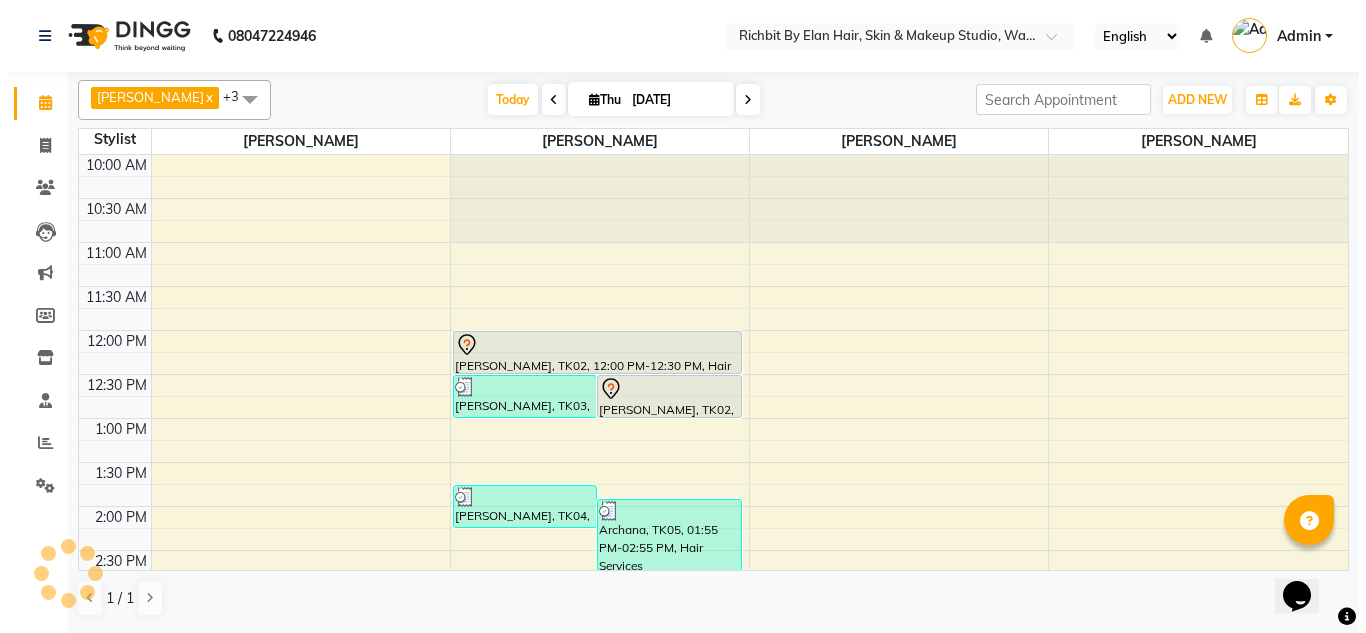 scroll, scrollTop: 0, scrollLeft: 0, axis: both 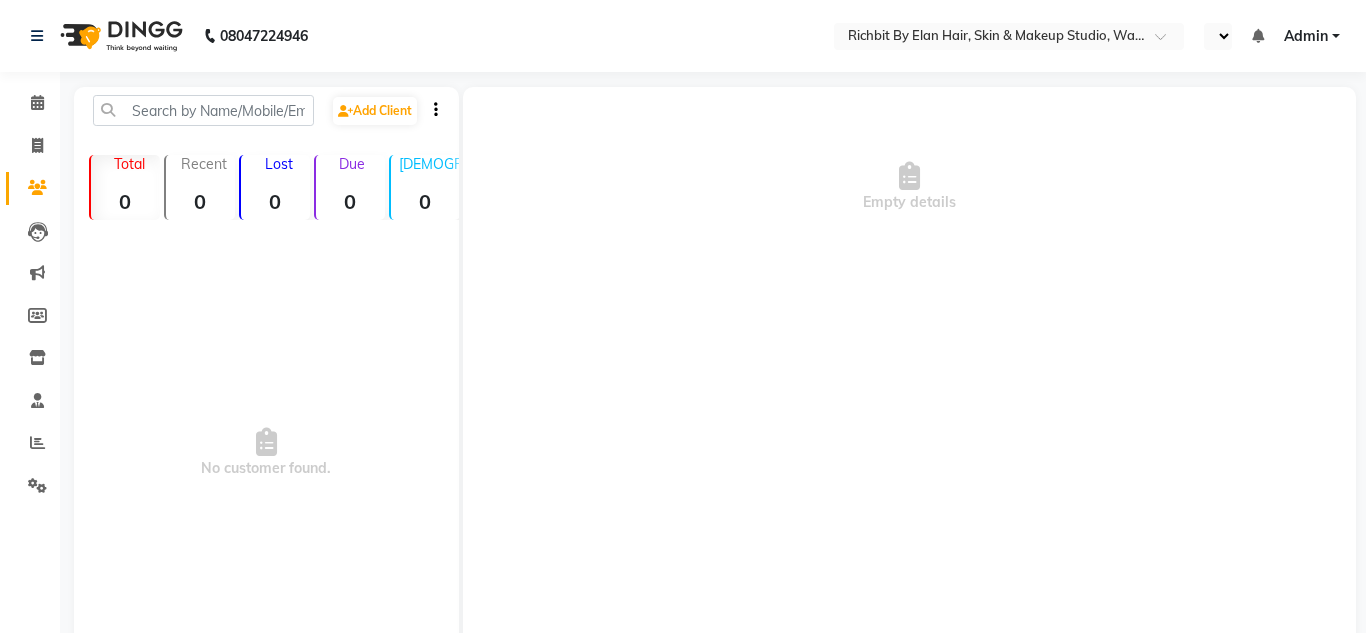 select on "en" 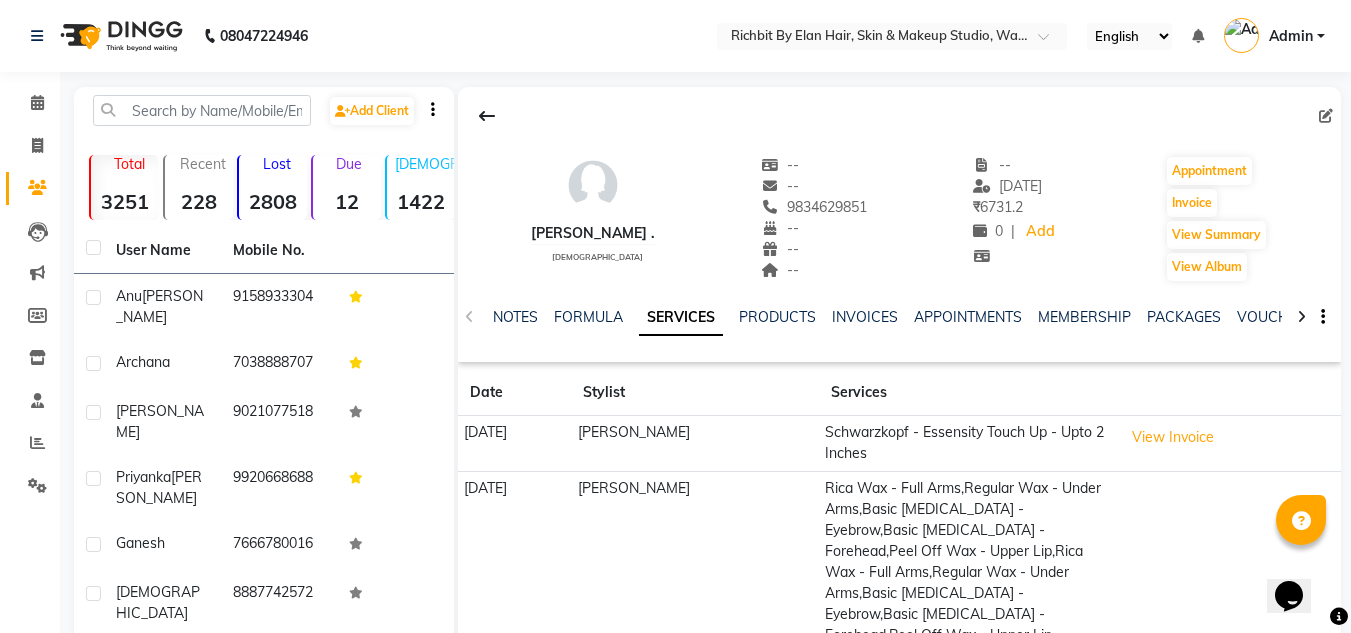 scroll, scrollTop: 0, scrollLeft: 0, axis: both 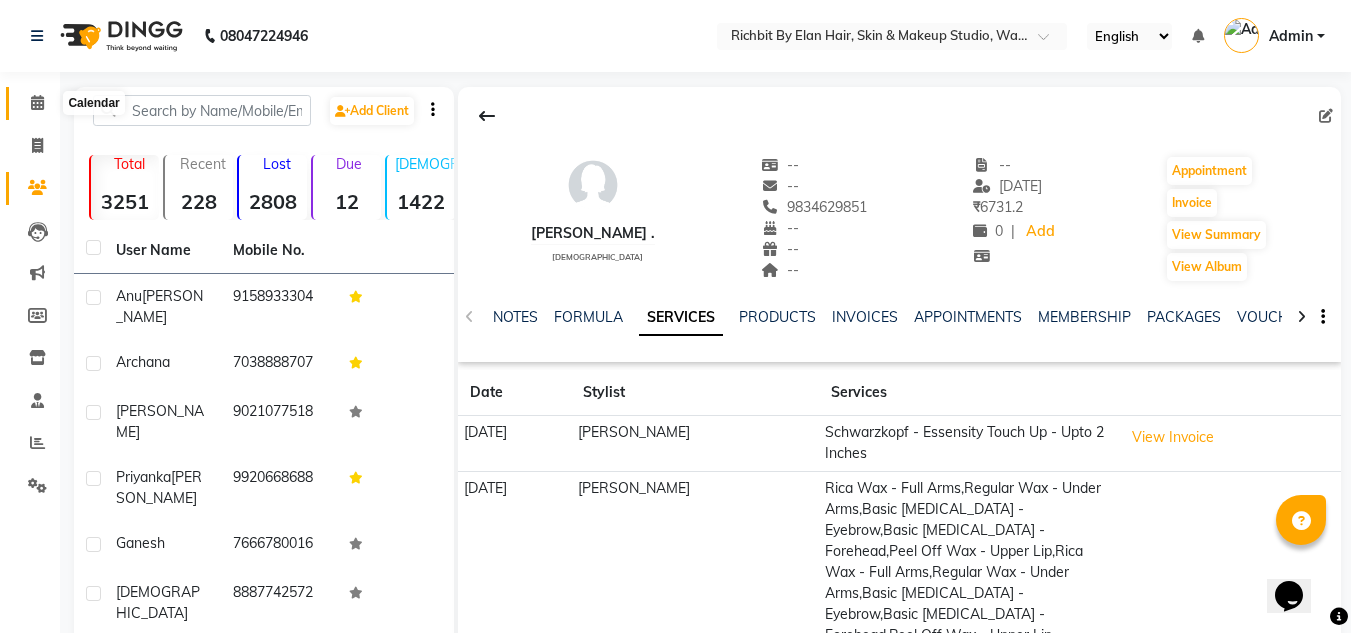 click 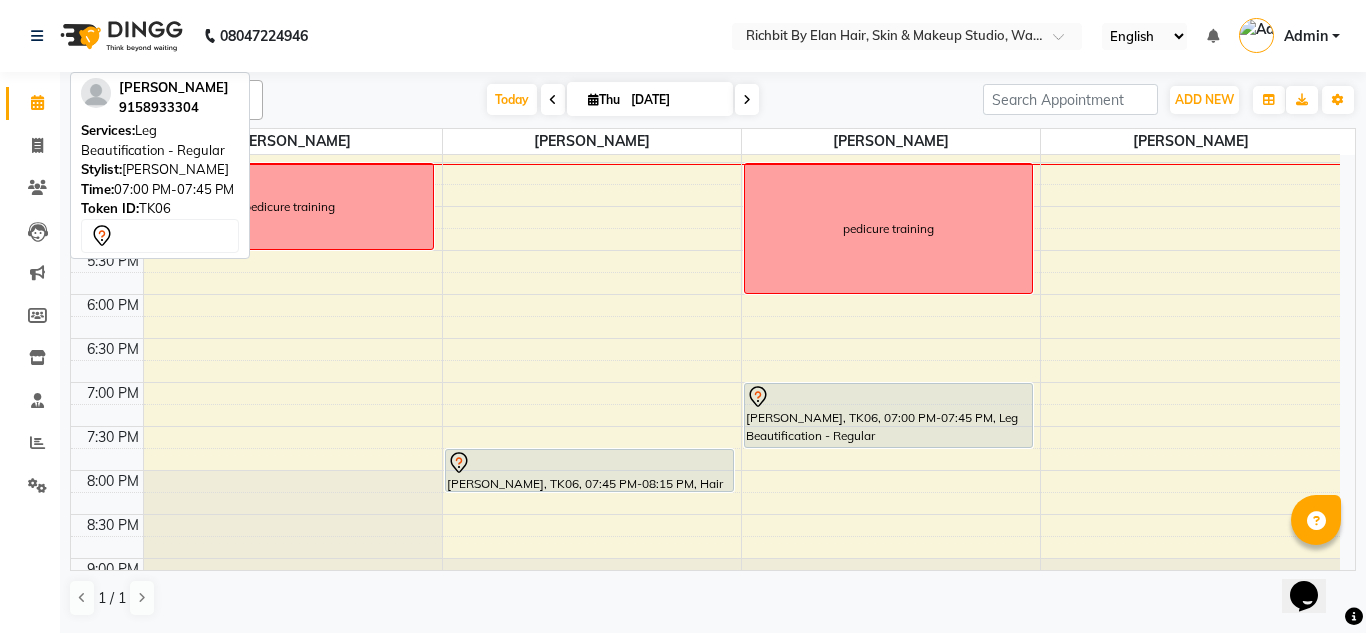 scroll, scrollTop: 640, scrollLeft: 0, axis: vertical 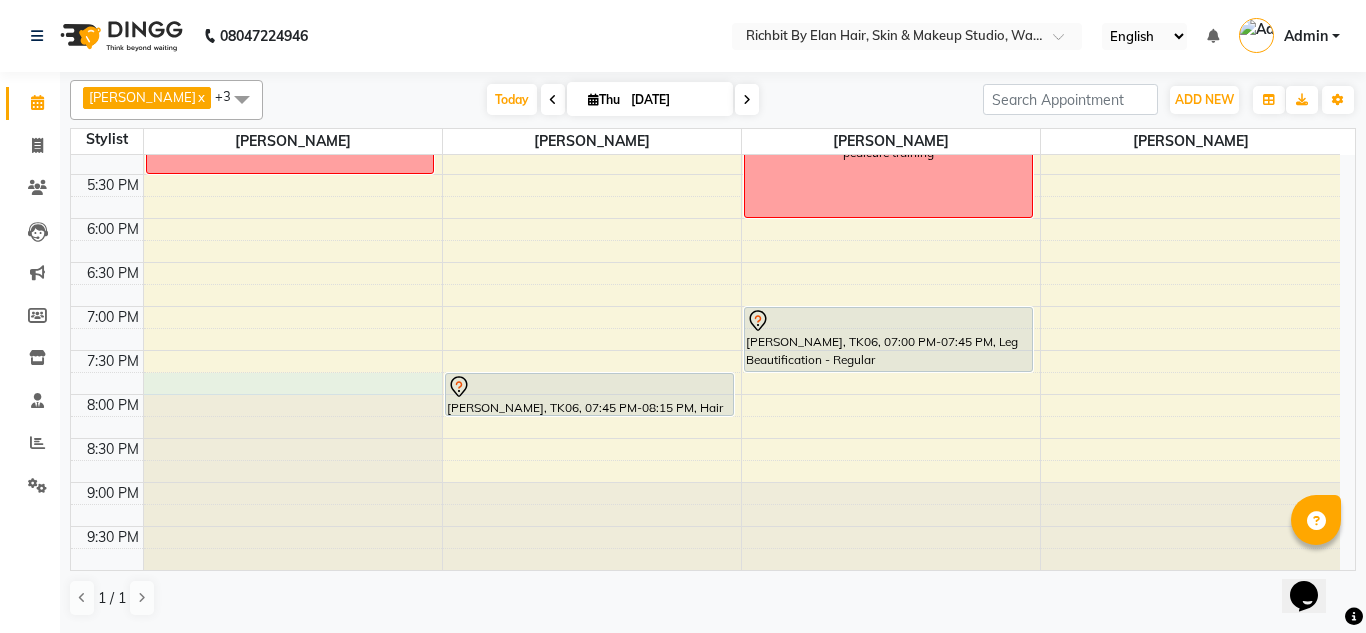 click on "10:00 AM 10:30 AM 11:00 AM 11:30 AM 12:00 PM 12:30 PM 1:00 PM 1:30 PM 2:00 PM 2:30 PM 3:00 PM 3:30 PM 4:00 PM 4:30 PM 5:00 PM 5:30 PM 6:00 PM 6:30 PM 7:00 PM 7:30 PM 8:00 PM 8:30 PM 9:00 PM 9:30 PM  pedicure training      [PERSON_NAME][GEOGRAPHIC_DATA], 12:30 PM-01:00 PM, Hair Services ([DEMOGRAPHIC_DATA]) - Hair Wash With Conditioner - Below Shoulder ([DEMOGRAPHIC_DATA])             ganesh, TK02, 12:30 PM-01:00 PM, Hair Services ([DEMOGRAPHIC_DATA]) - Additional Charge For Wash With Haircut ([DEMOGRAPHIC_DATA])     [PERSON_NAME], TK04, 01:45 PM-02:15 PM, Hair Services ([DEMOGRAPHIC_DATA]) - Blow Dry With Shampoo & Conditioner - Below Shoulder ([DEMOGRAPHIC_DATA])     [PERSON_NAME], TK05, 01:55 PM-02:55 PM, Hair Services ([DEMOGRAPHIC_DATA]) - Hair Cut ([DEMOGRAPHIC_DATA]),Hair Services ([DEMOGRAPHIC_DATA]) - [PERSON_NAME] Trim - Crafting ([DEMOGRAPHIC_DATA])             ganesh, TK02, 12:00 PM-12:30 PM, Hair Services ([DEMOGRAPHIC_DATA]) - Hair Cut ([DEMOGRAPHIC_DATA])             [PERSON_NAME], TK06, 07:45 PM-08:15 PM, Hair Services ([DEMOGRAPHIC_DATA]) - Hair Wash With Conditioner - Below Shoulder ([DEMOGRAPHIC_DATA])  pedicure training              [PERSON_NAME], TK06, 07:00 PM-07:45 PM, Leg Beautification - Regular" at bounding box center (705, 42) 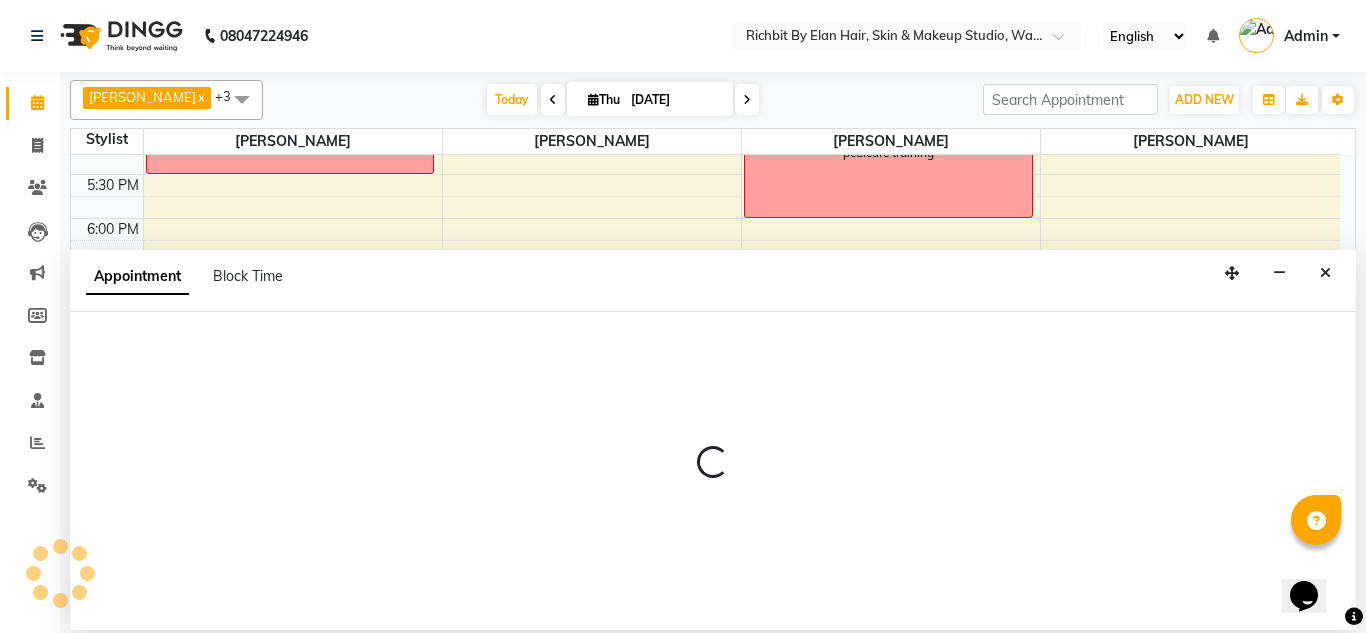 select on "21217" 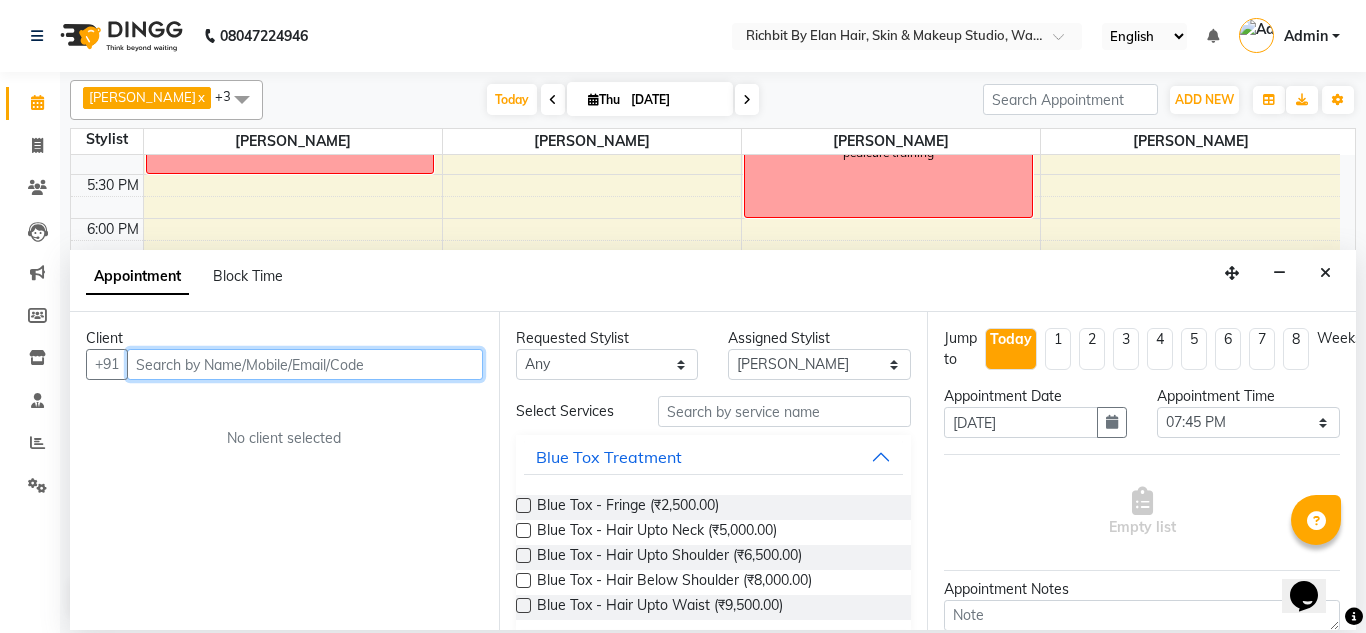 click at bounding box center [305, 364] 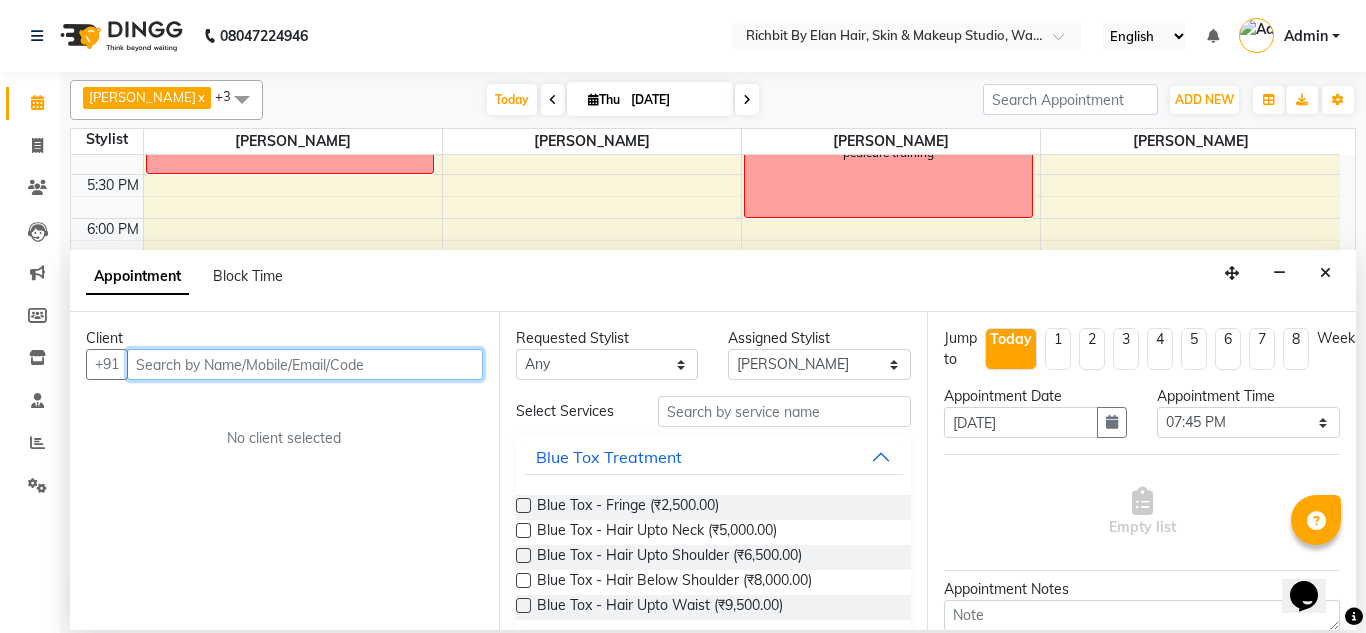 paste on "8320597362" 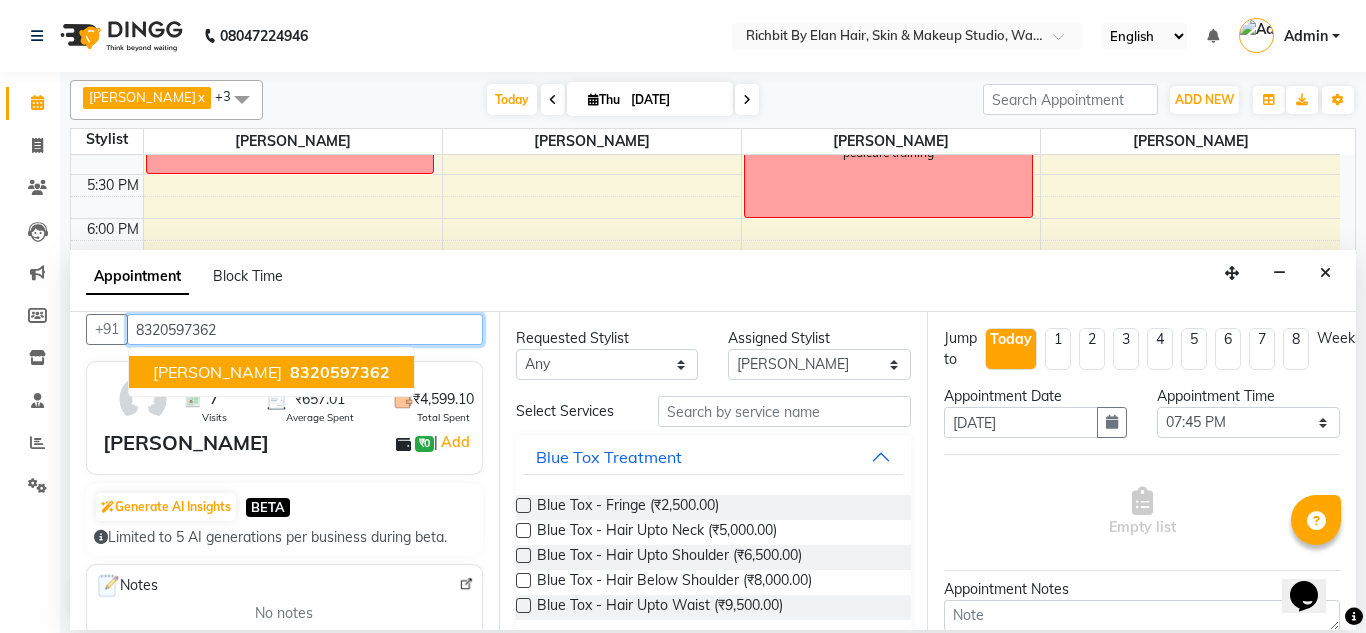 scroll, scrollTop: 0, scrollLeft: 0, axis: both 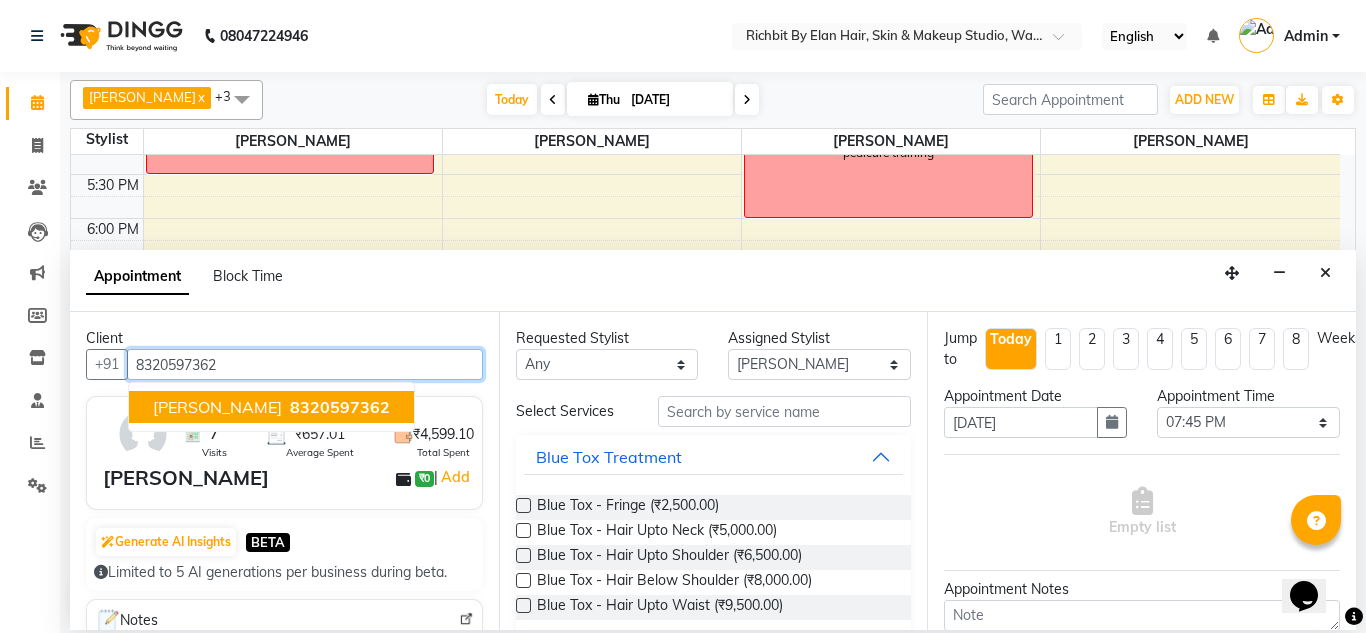 click on "[PERSON_NAME]" at bounding box center (217, 407) 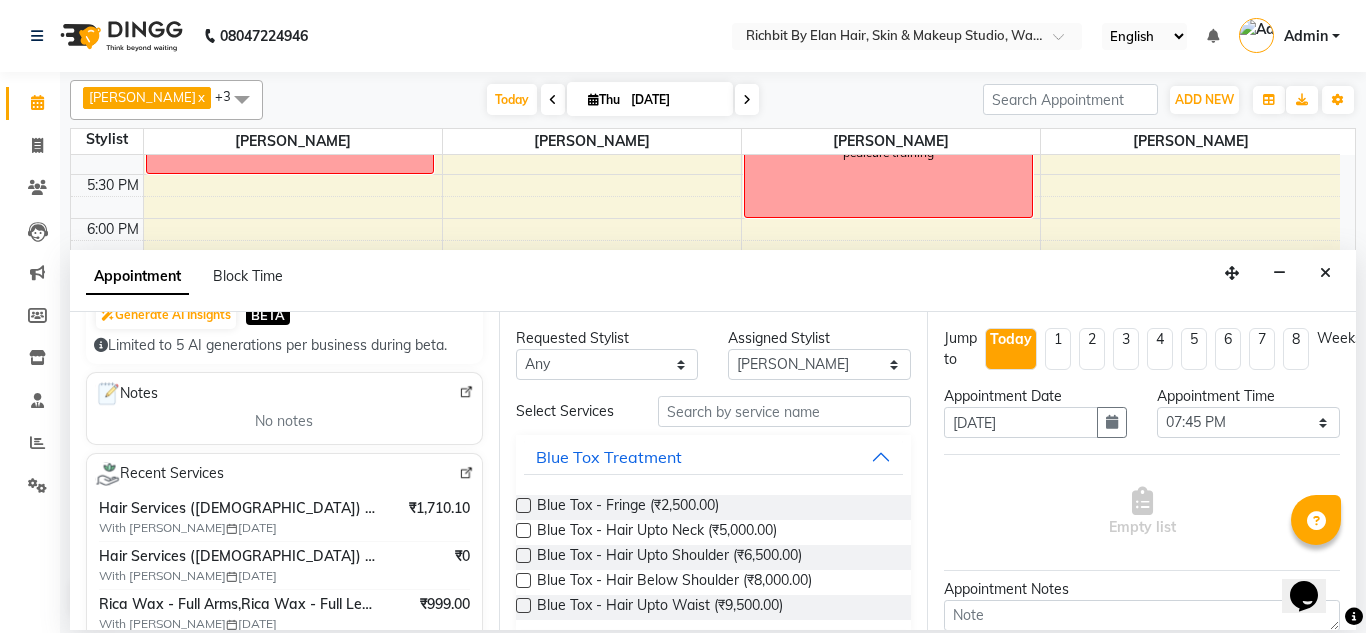 scroll, scrollTop: 200, scrollLeft: 0, axis: vertical 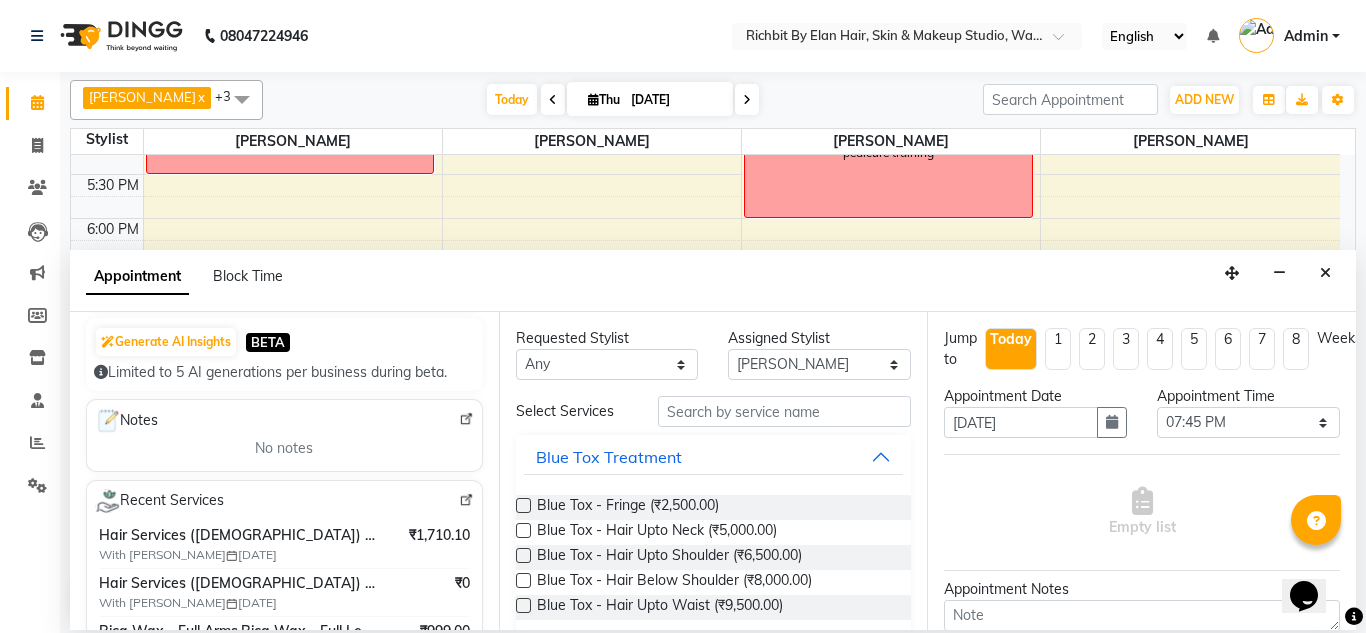 click at bounding box center [466, 500] 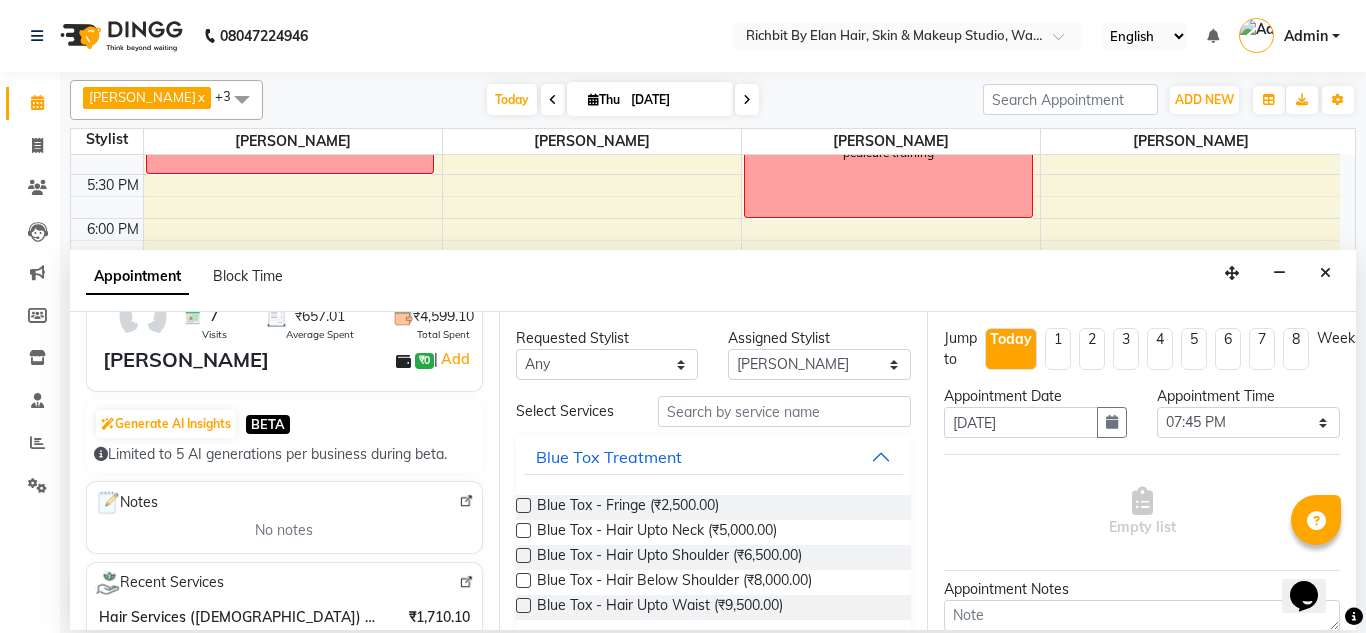 scroll, scrollTop: 0, scrollLeft: 0, axis: both 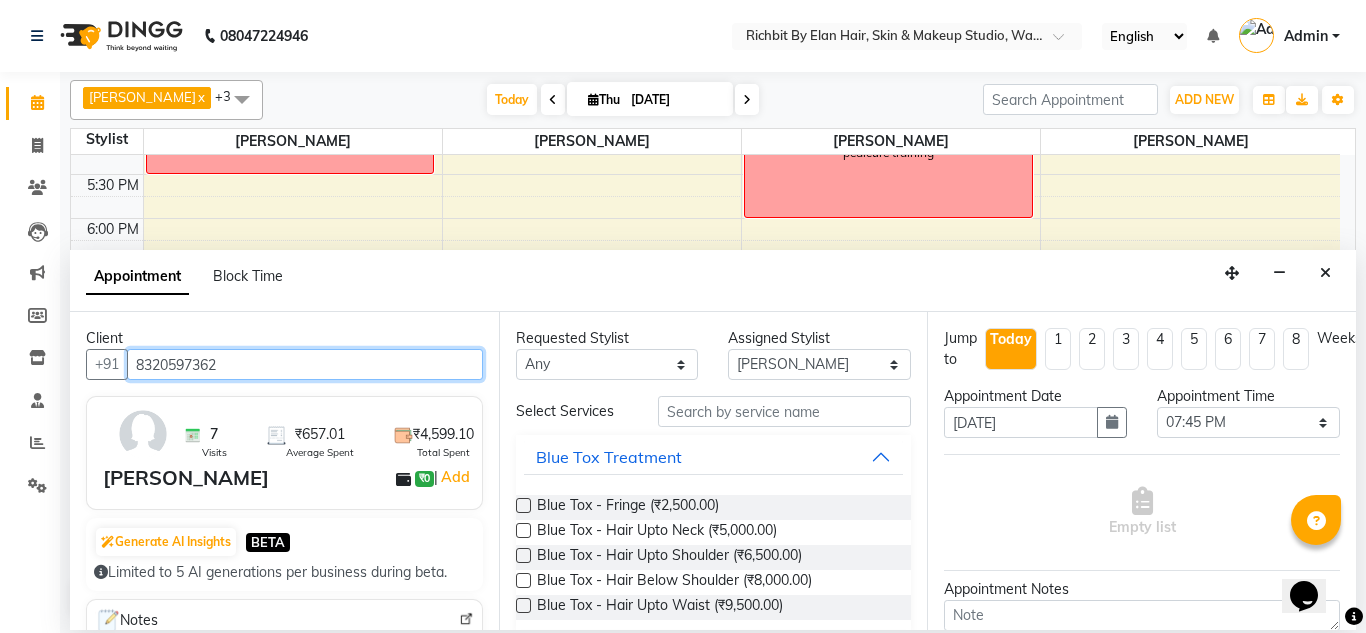 click on "8320597362" at bounding box center [305, 364] 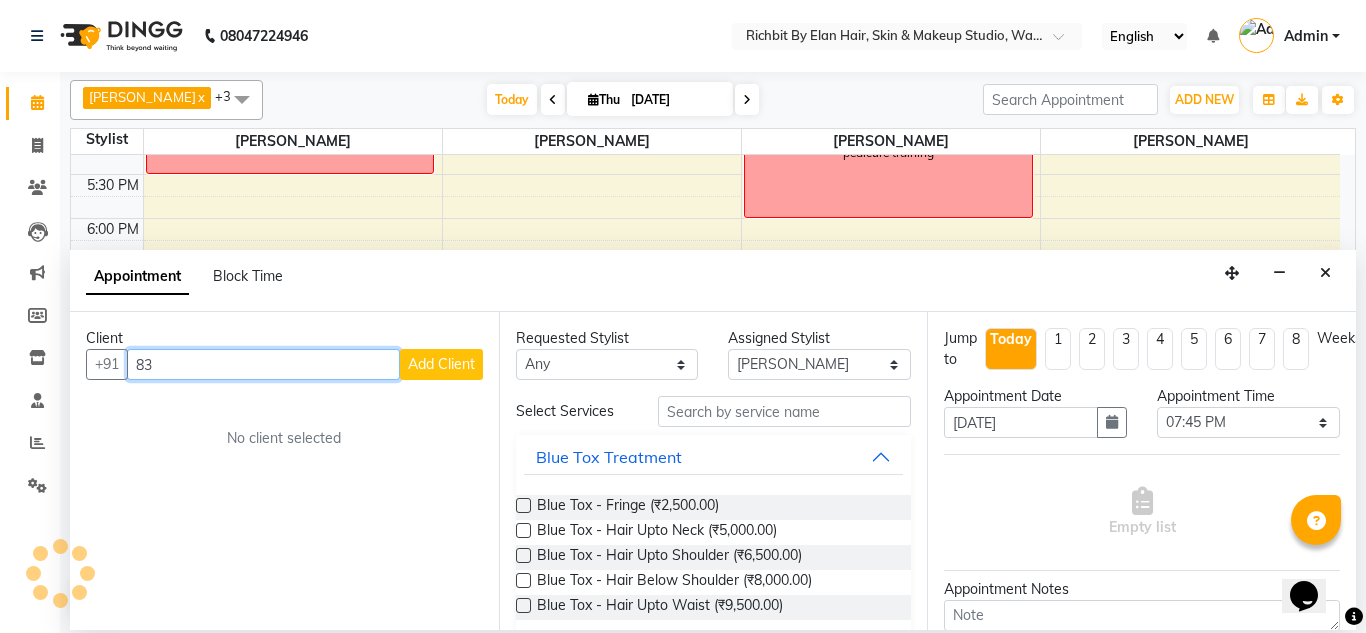 type on "8" 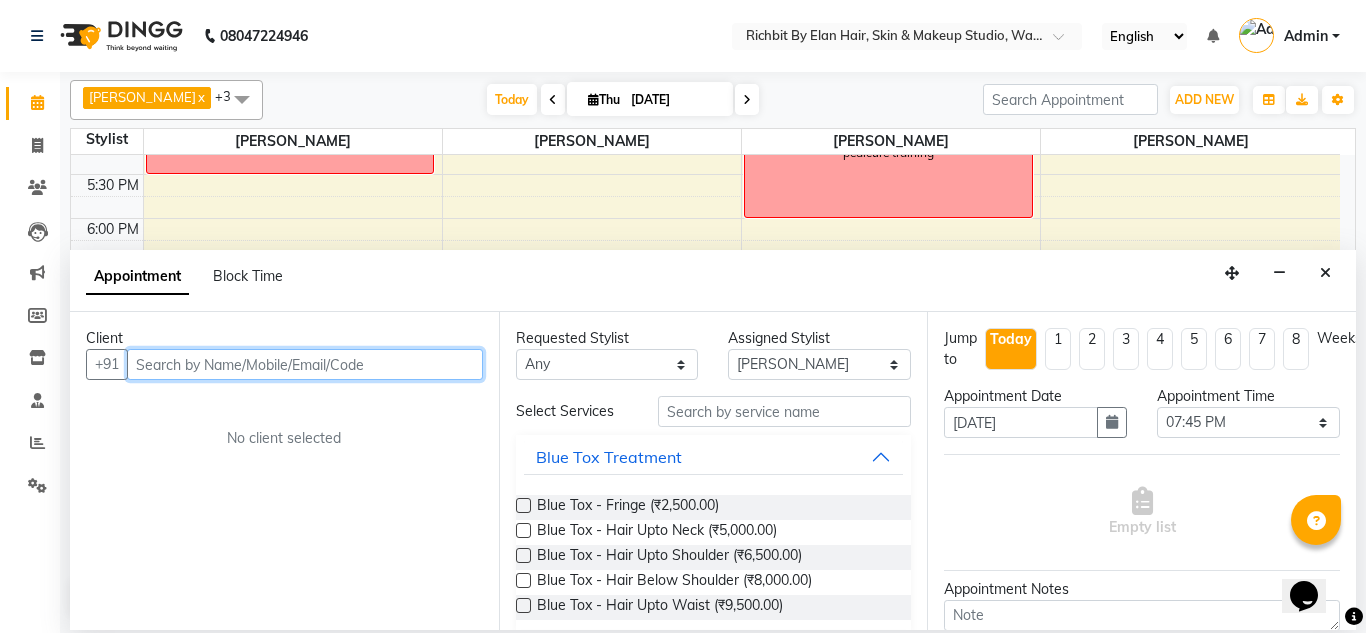 paste on "9975700633" 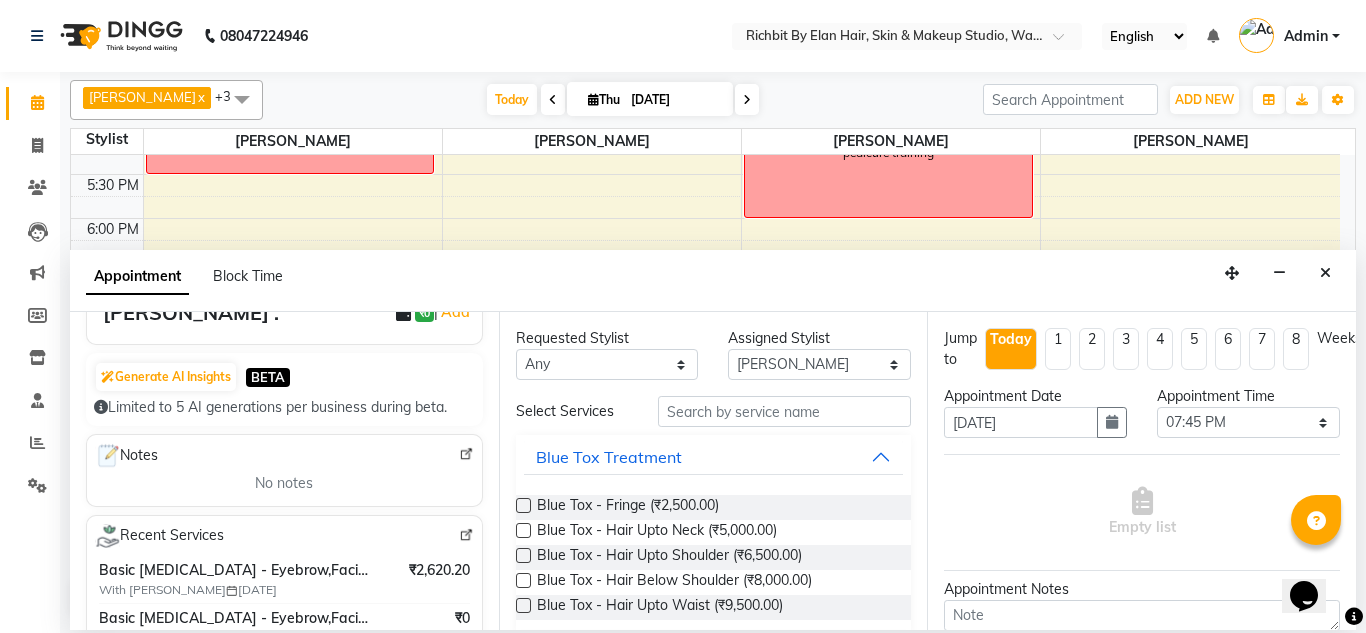 scroll, scrollTop: 200, scrollLeft: 0, axis: vertical 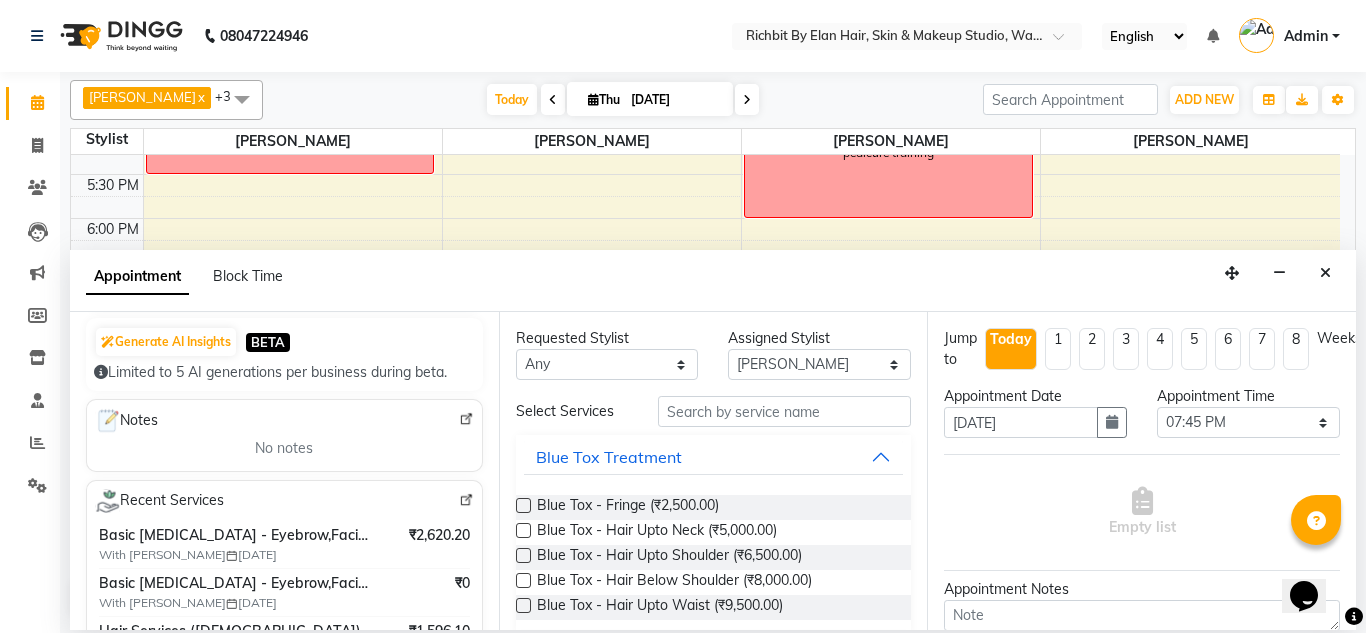 type on "9975700633" 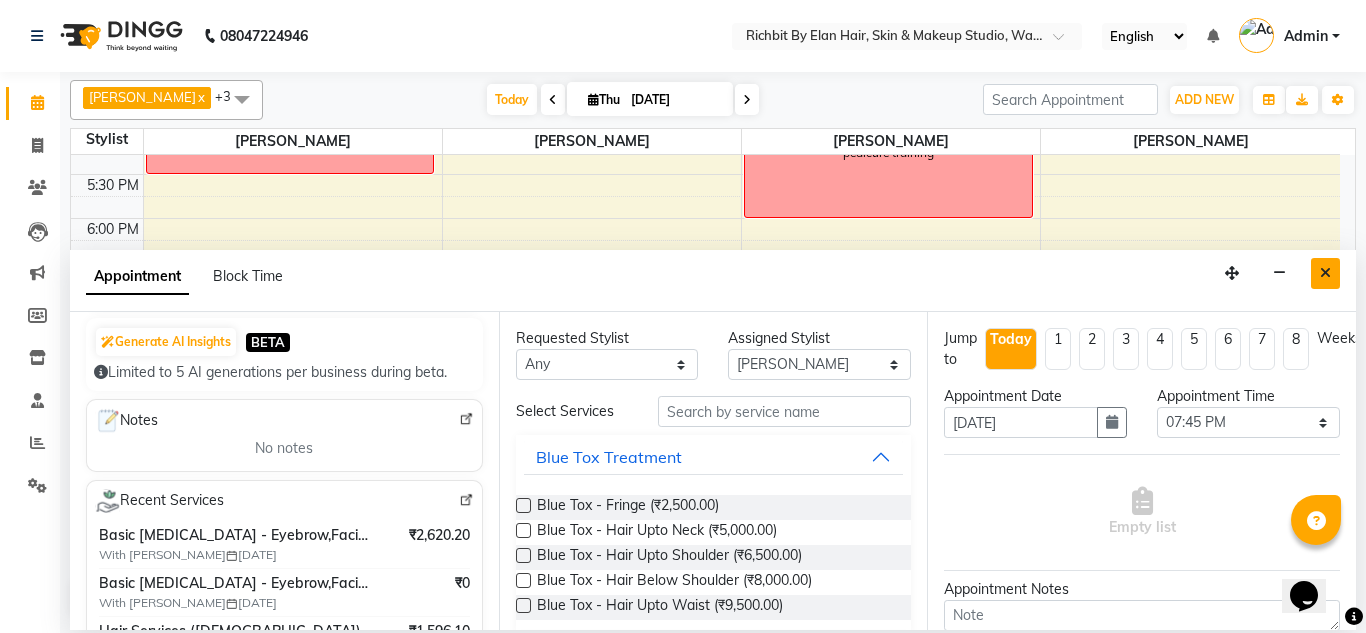 click at bounding box center [1325, 273] 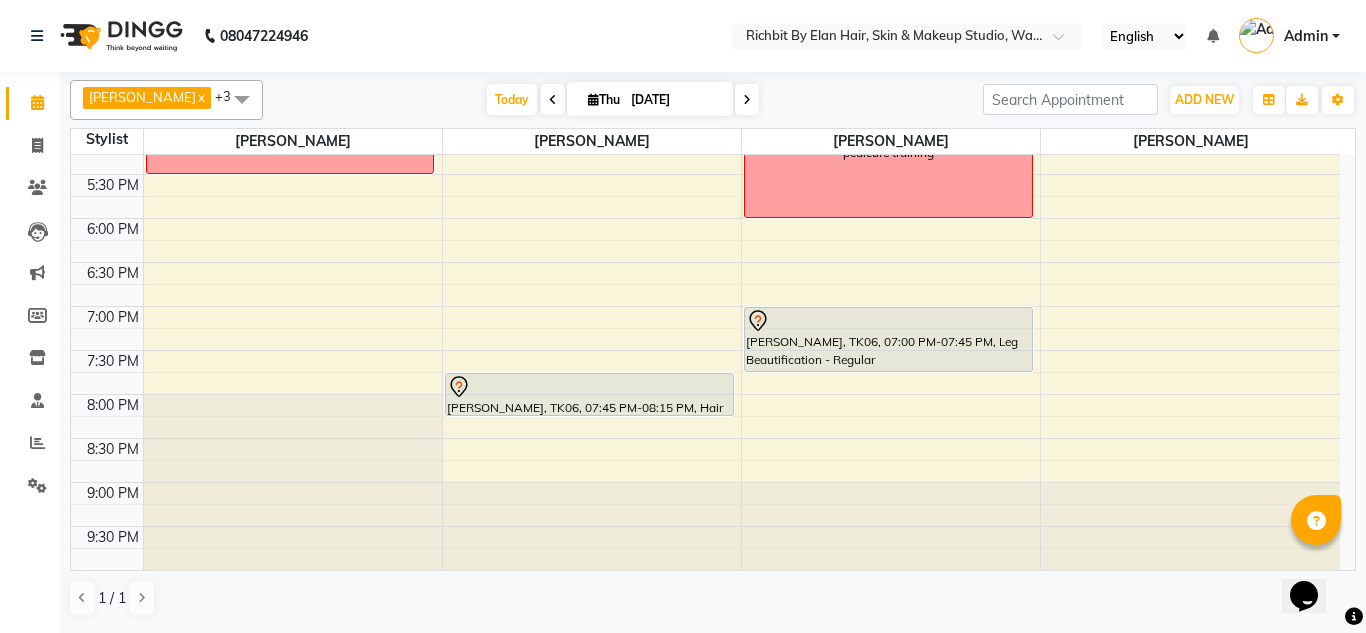 click at bounding box center (293, -485) 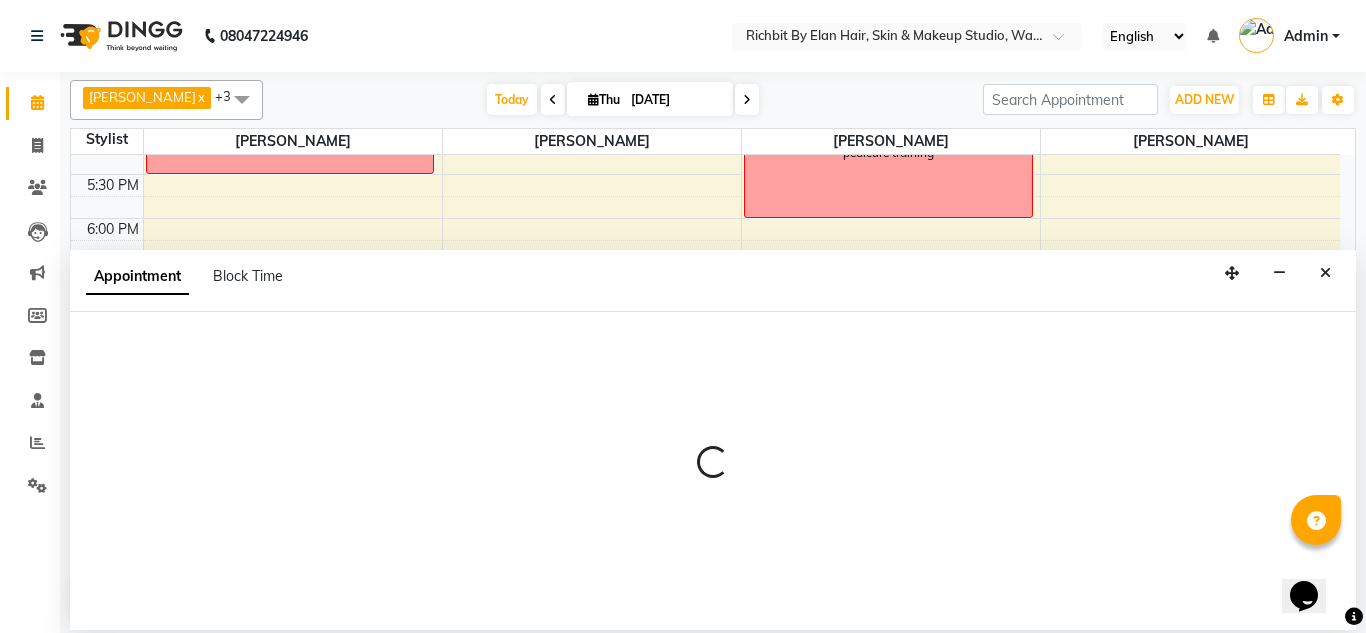 select on "21217" 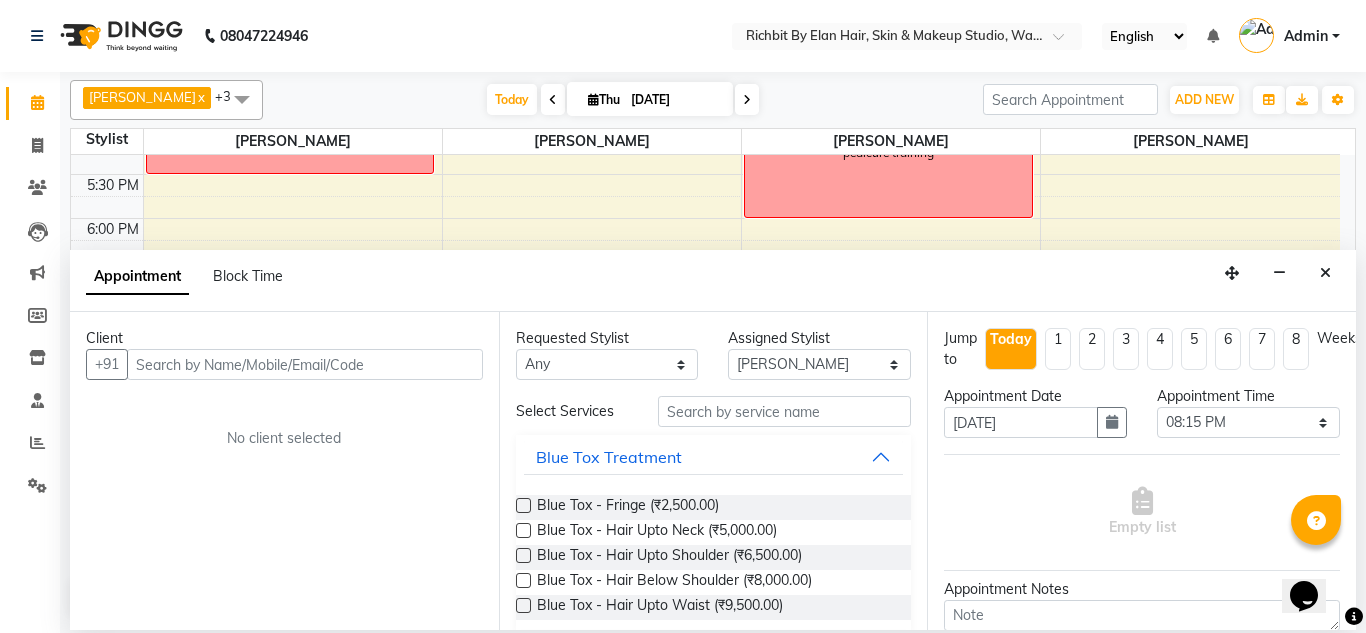click at bounding box center [305, 364] 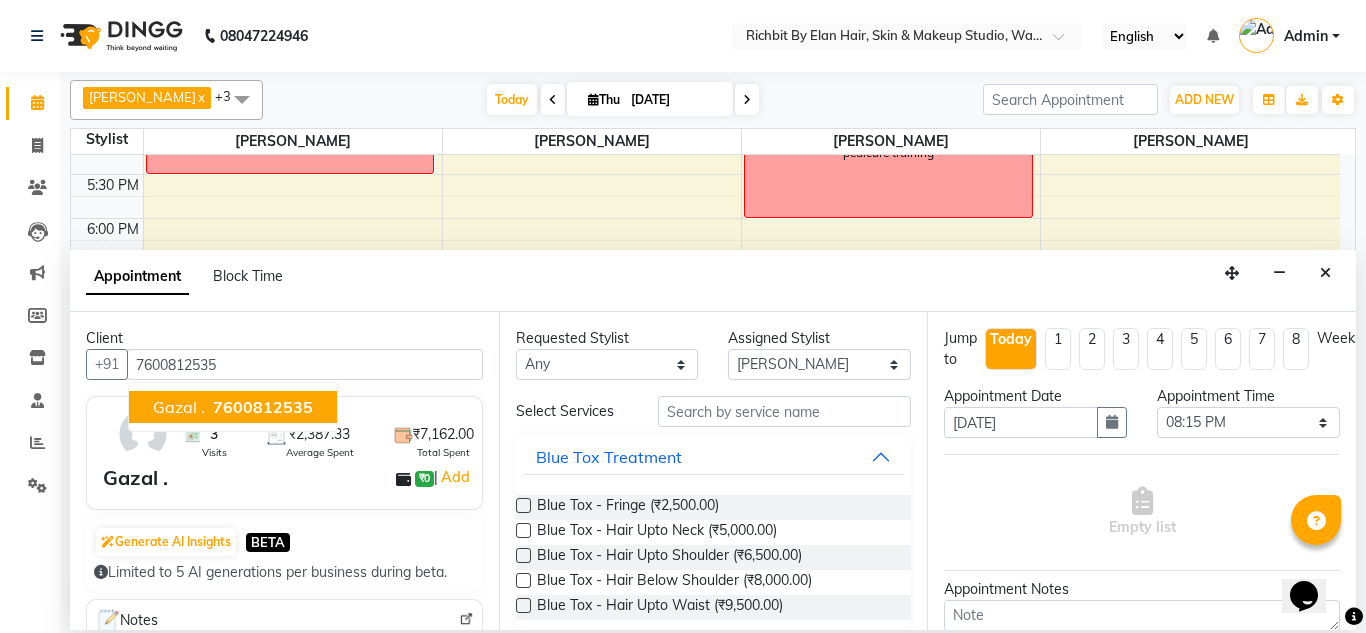 click on "7600812535" at bounding box center [263, 407] 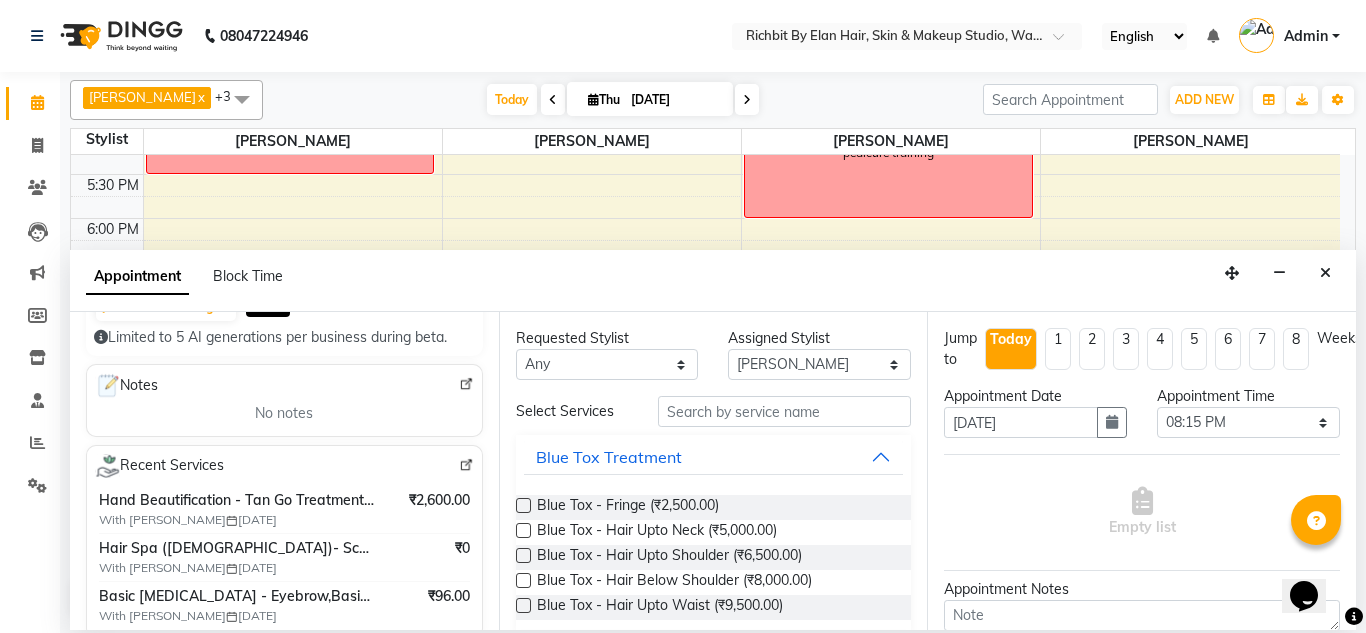 scroll, scrollTop: 200, scrollLeft: 0, axis: vertical 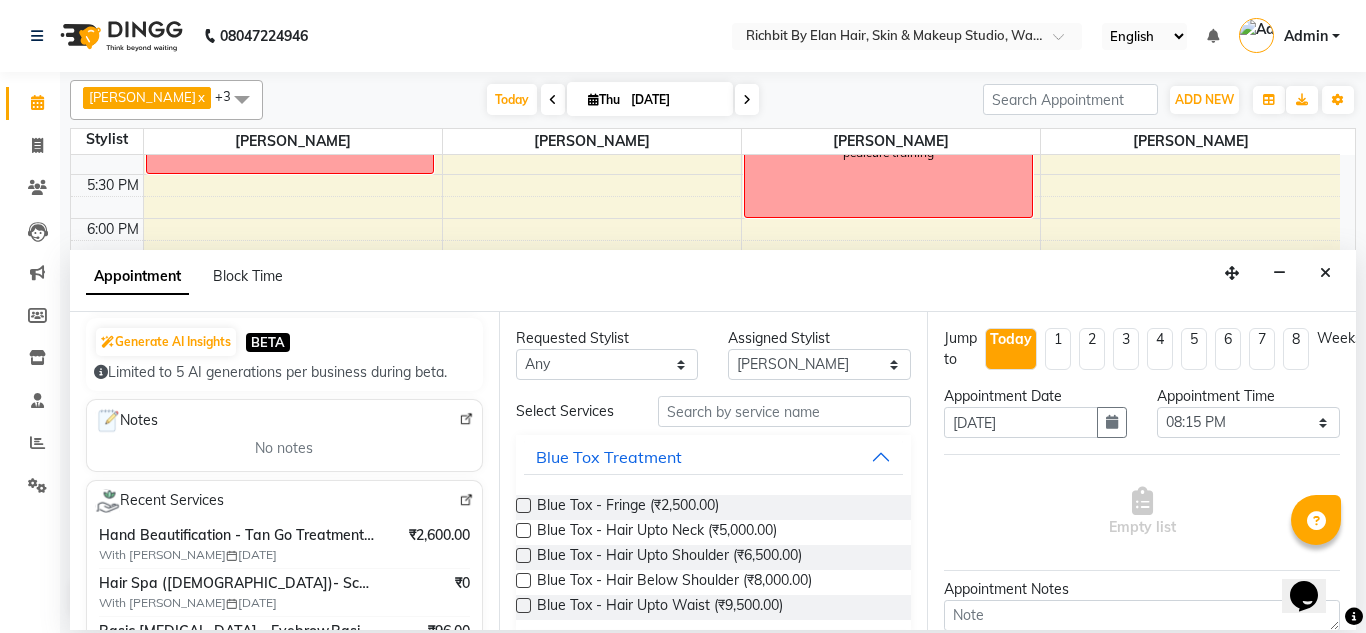 type on "7600812535" 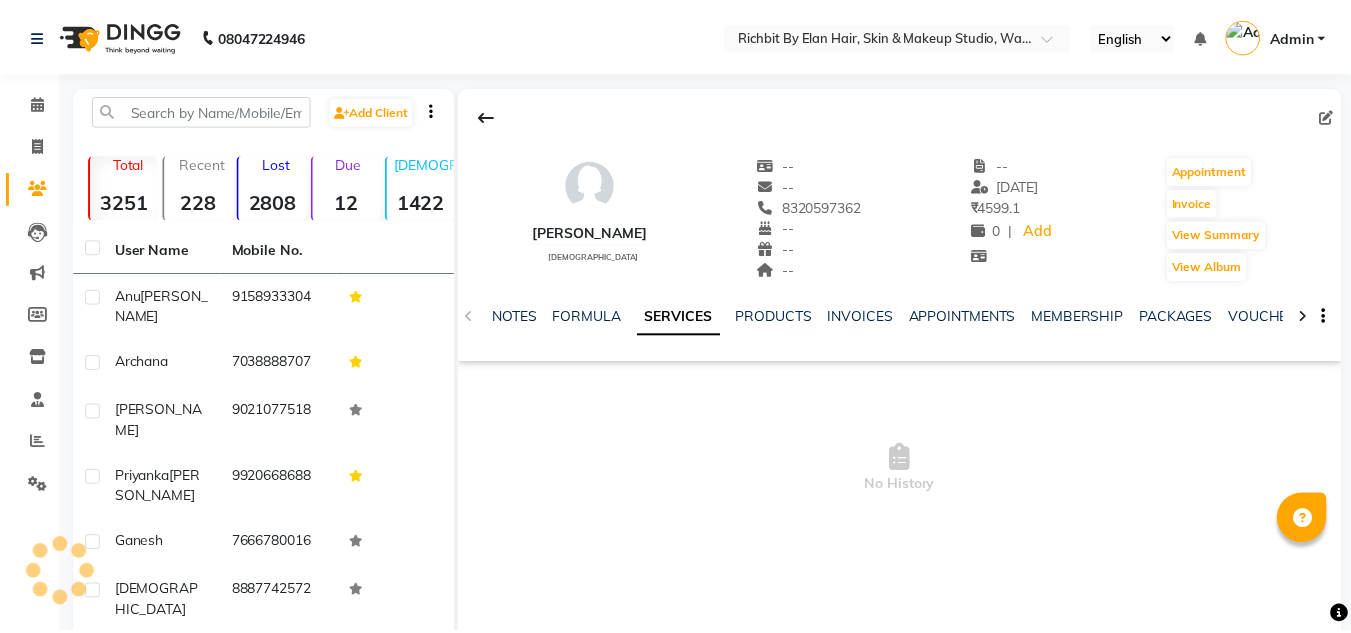 scroll, scrollTop: 0, scrollLeft: 0, axis: both 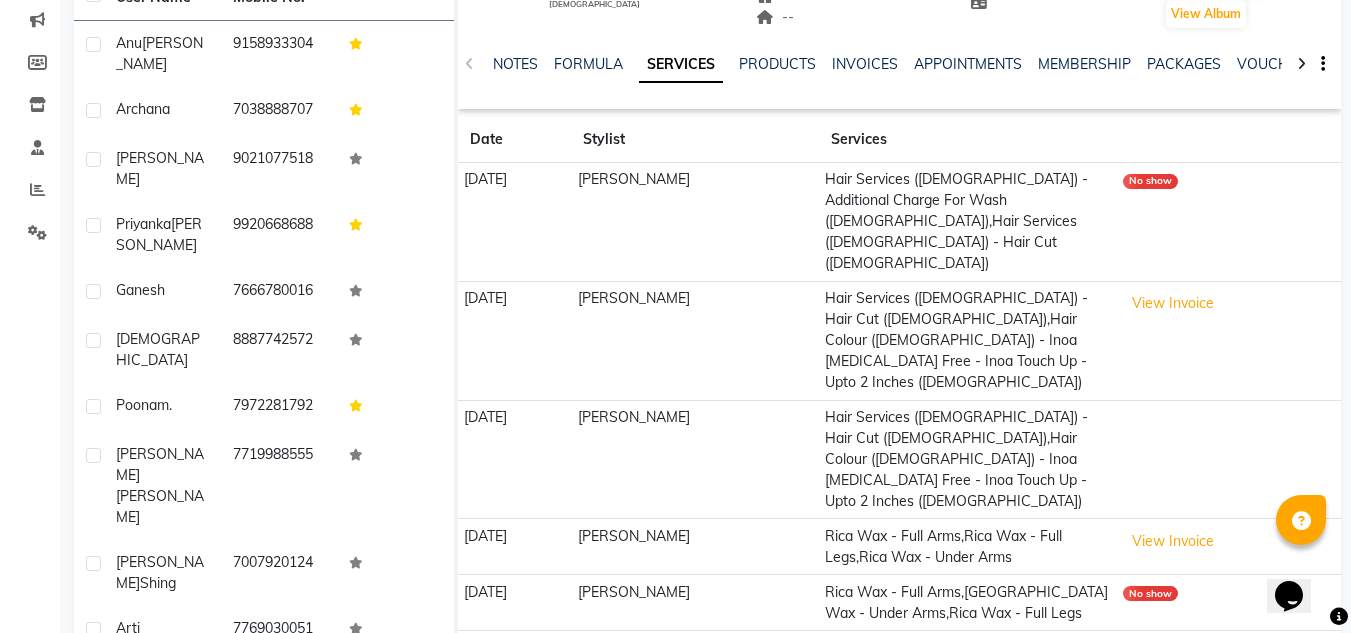 click on "Next" 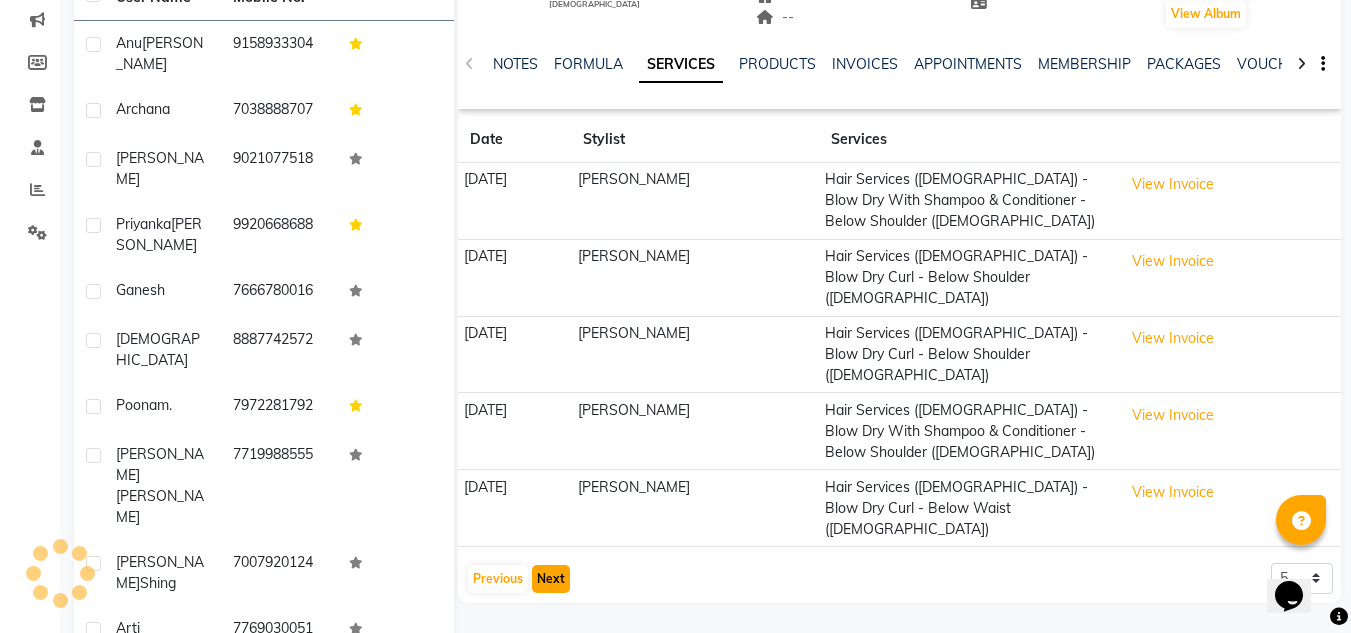 scroll, scrollTop: 234, scrollLeft: 0, axis: vertical 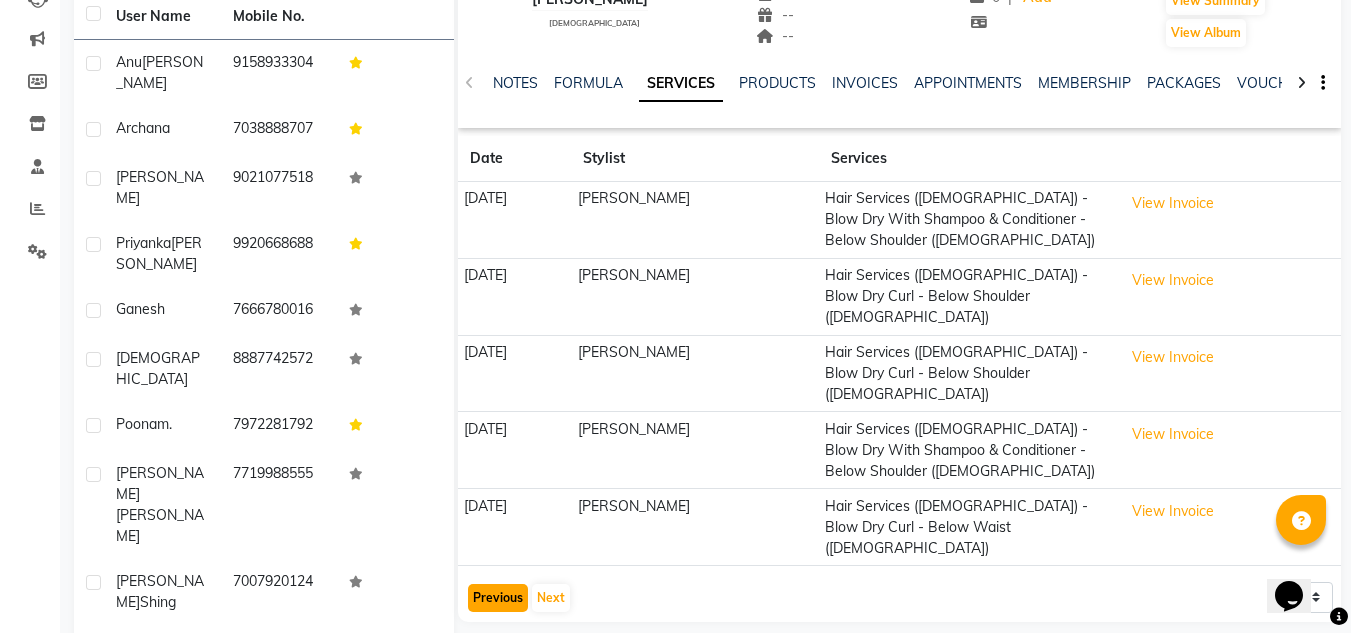 click on "Previous" 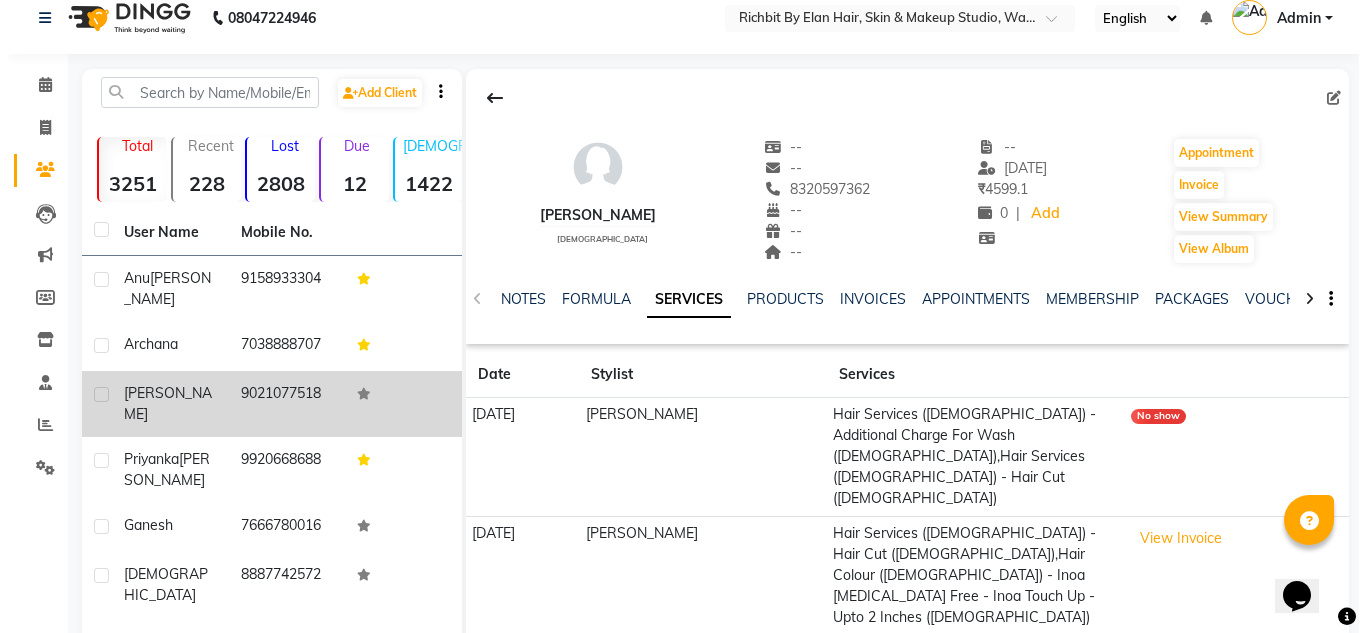 scroll, scrollTop: 0, scrollLeft: 0, axis: both 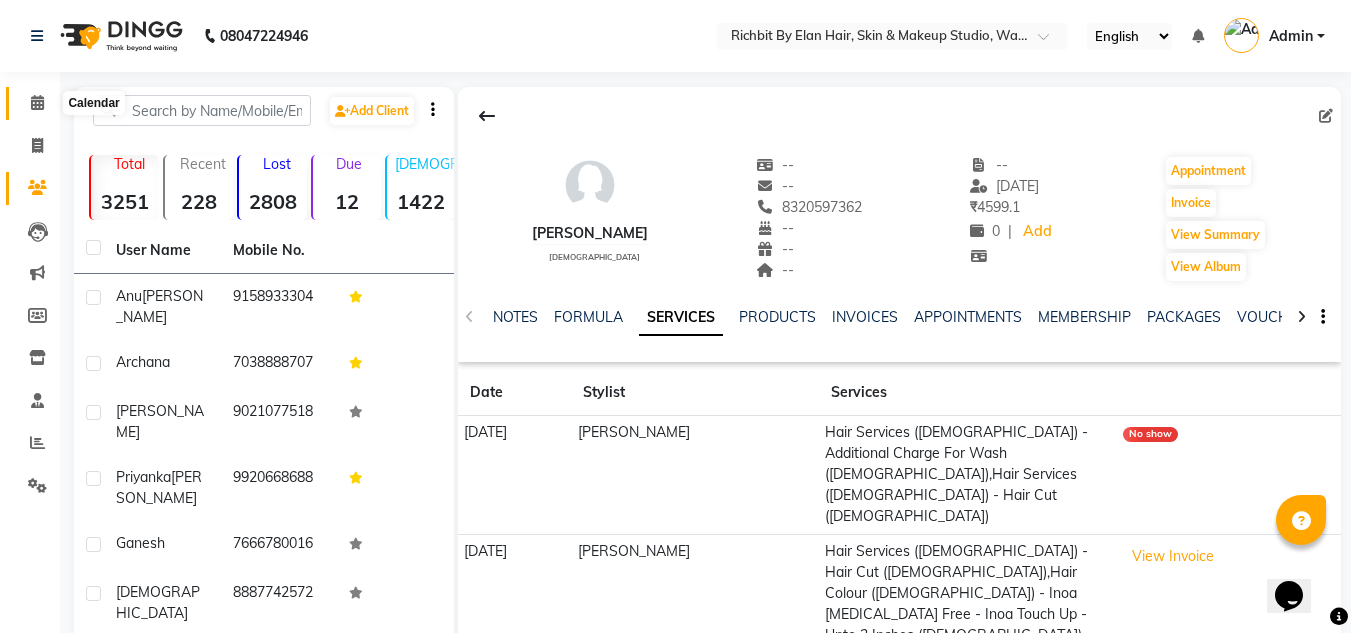 click 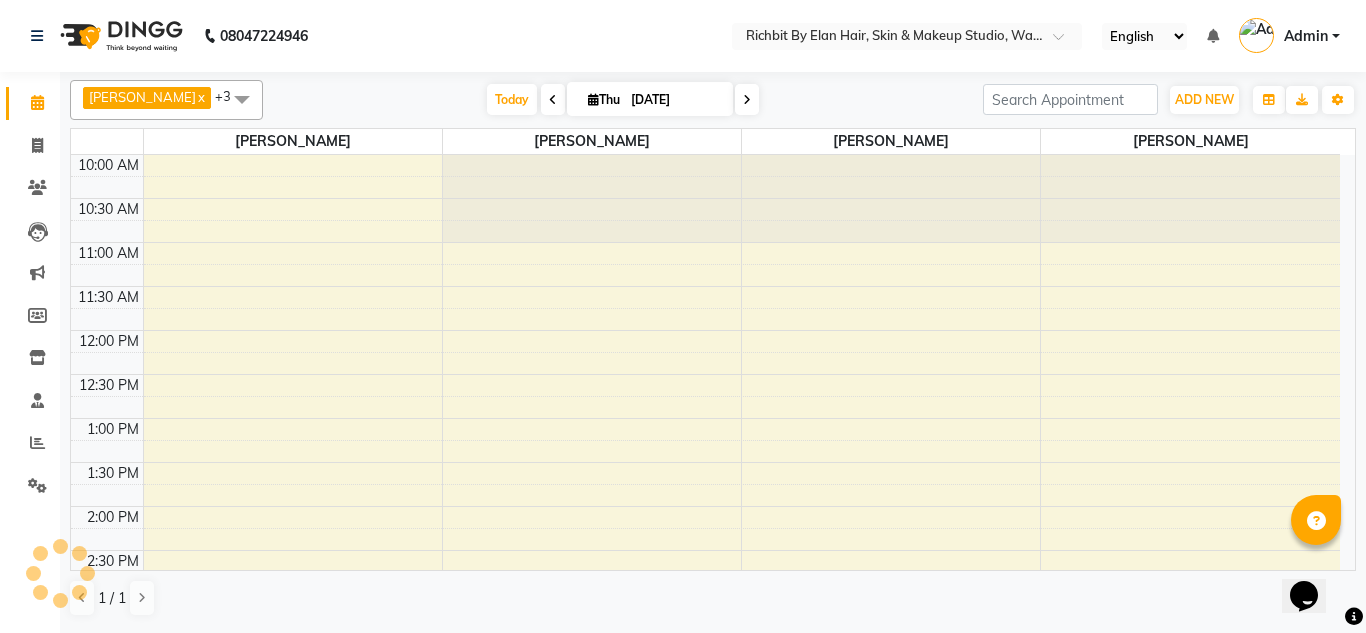 scroll, scrollTop: 0, scrollLeft: 0, axis: both 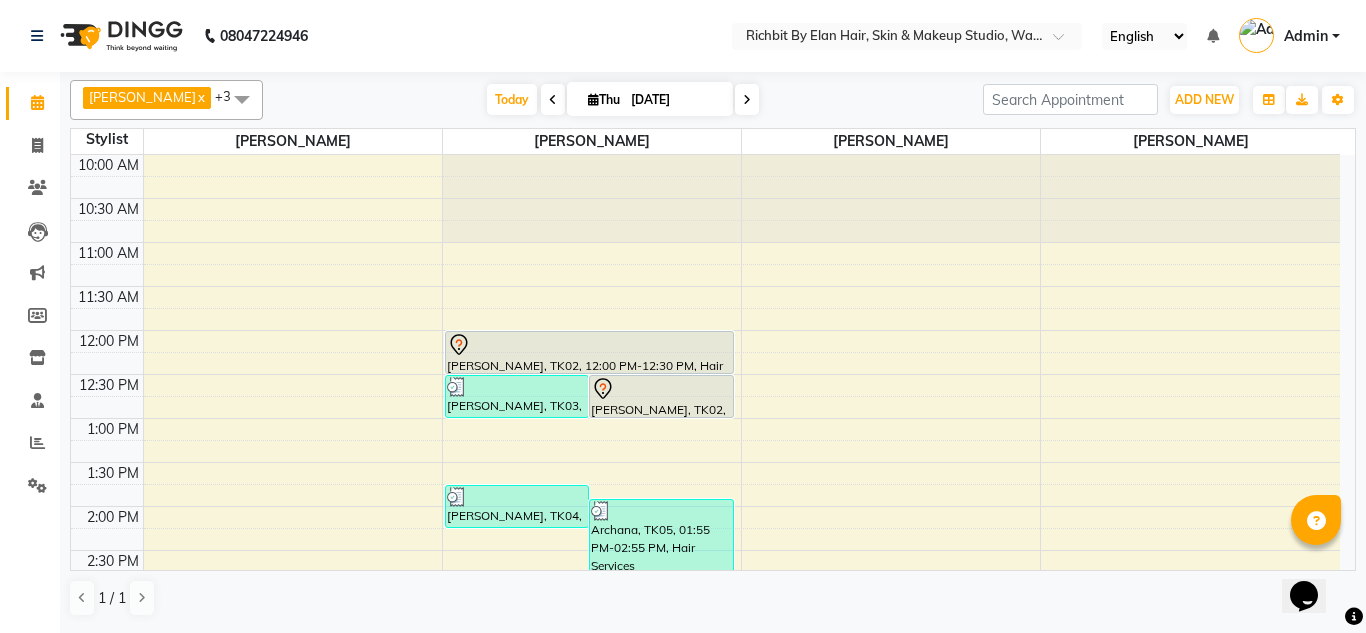 click on "10:00 AM 10:30 AM 11:00 AM 11:30 AM 12:00 PM 12:30 PM 1:00 PM 1:30 PM 2:00 PM 2:30 PM 3:00 PM 3:30 PM 4:00 PM 4:30 PM 5:00 PM 5:30 PM 6:00 PM 6:30 PM 7:00 PM 7:30 PM 8:00 PM 8:30 PM 9:00 PM 9:30 PM  pedicure training      [PERSON_NAME][GEOGRAPHIC_DATA], 12:30 PM-01:00 PM, Hair Services ([DEMOGRAPHIC_DATA]) - Hair Wash With Conditioner - Below Shoulder ([DEMOGRAPHIC_DATA])             ganesh, TK02, 12:30 PM-01:00 PM, Hair Services ([DEMOGRAPHIC_DATA]) - Additional Charge For Wash With Haircut ([DEMOGRAPHIC_DATA])     [PERSON_NAME], TK04, 01:45 PM-02:15 PM, Hair Services ([DEMOGRAPHIC_DATA]) - Blow Dry With Shampoo & Conditioner - Below Shoulder ([DEMOGRAPHIC_DATA])     [PERSON_NAME], TK05, 01:55 PM-02:55 PM, Hair Services ([DEMOGRAPHIC_DATA]) - Hair Cut ([DEMOGRAPHIC_DATA]),Hair Services ([DEMOGRAPHIC_DATA]) - [PERSON_NAME] Trim - Crafting ([DEMOGRAPHIC_DATA])             ganesh, TK02, 12:00 PM-12:30 PM, Hair Services ([DEMOGRAPHIC_DATA]) - Hair Cut ([DEMOGRAPHIC_DATA])             [PERSON_NAME], TK06, 07:45 PM-08:15 PM, Hair Services ([DEMOGRAPHIC_DATA]) - Hair Wash With Conditioner - Below Shoulder ([DEMOGRAPHIC_DATA])  pedicure training              [PERSON_NAME], TK06, 07:00 PM-07:45 PM, Leg Beautification - Regular" at bounding box center (705, 682) 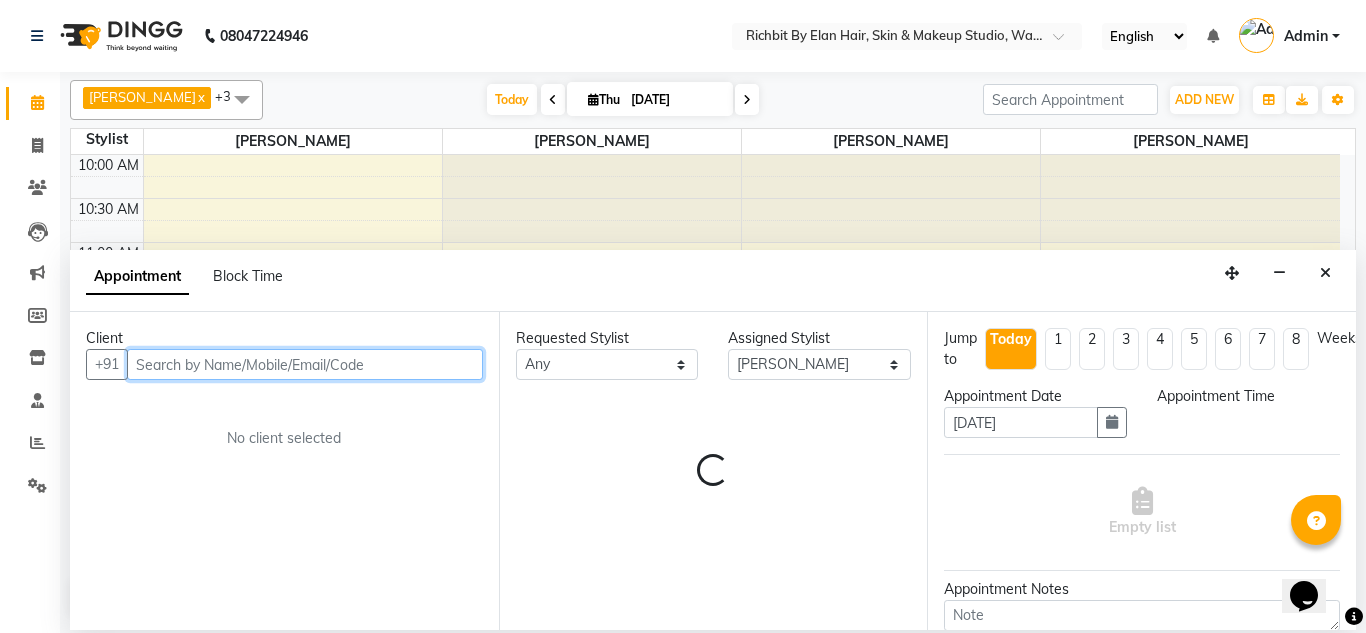 select on "780" 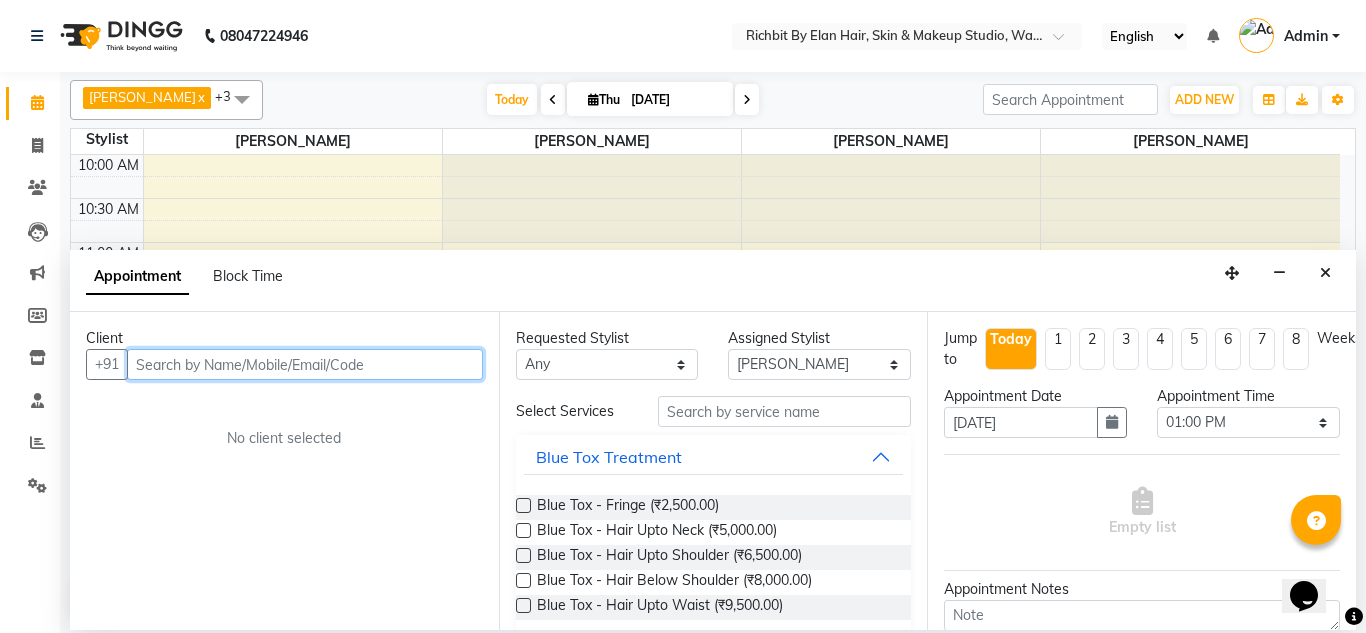 click at bounding box center [305, 364] 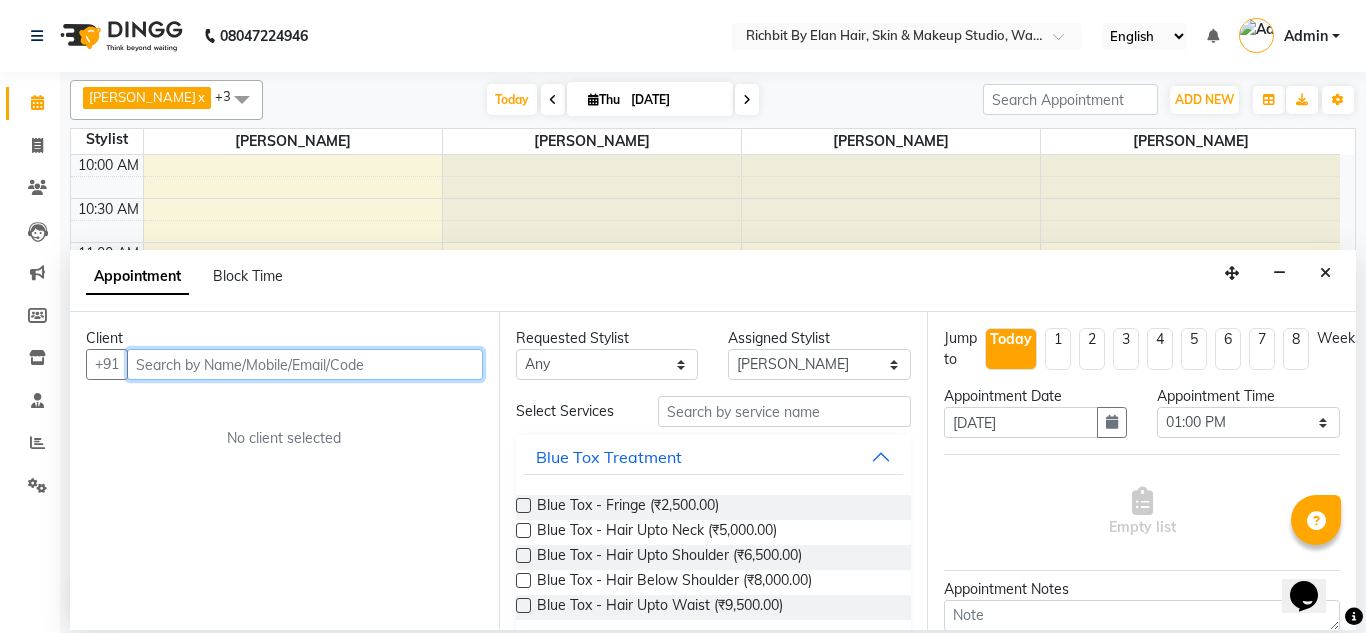 paste on "9986845049" 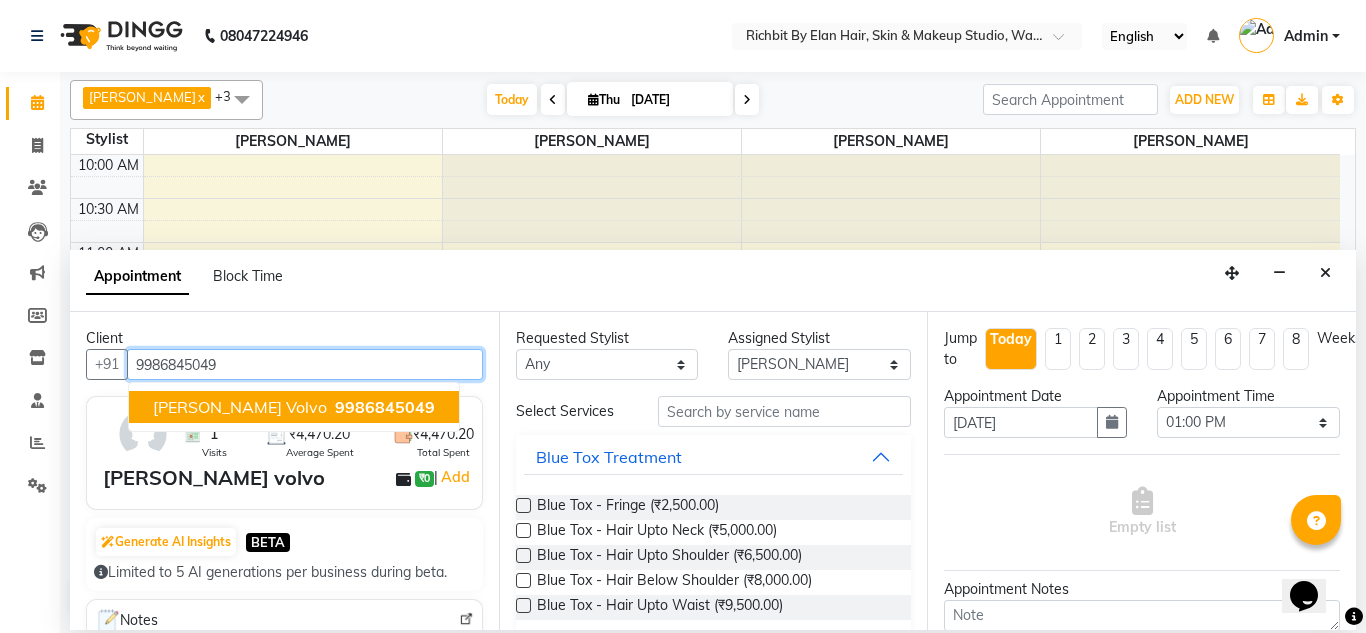 click on "[PERSON_NAME] volvo" at bounding box center (240, 407) 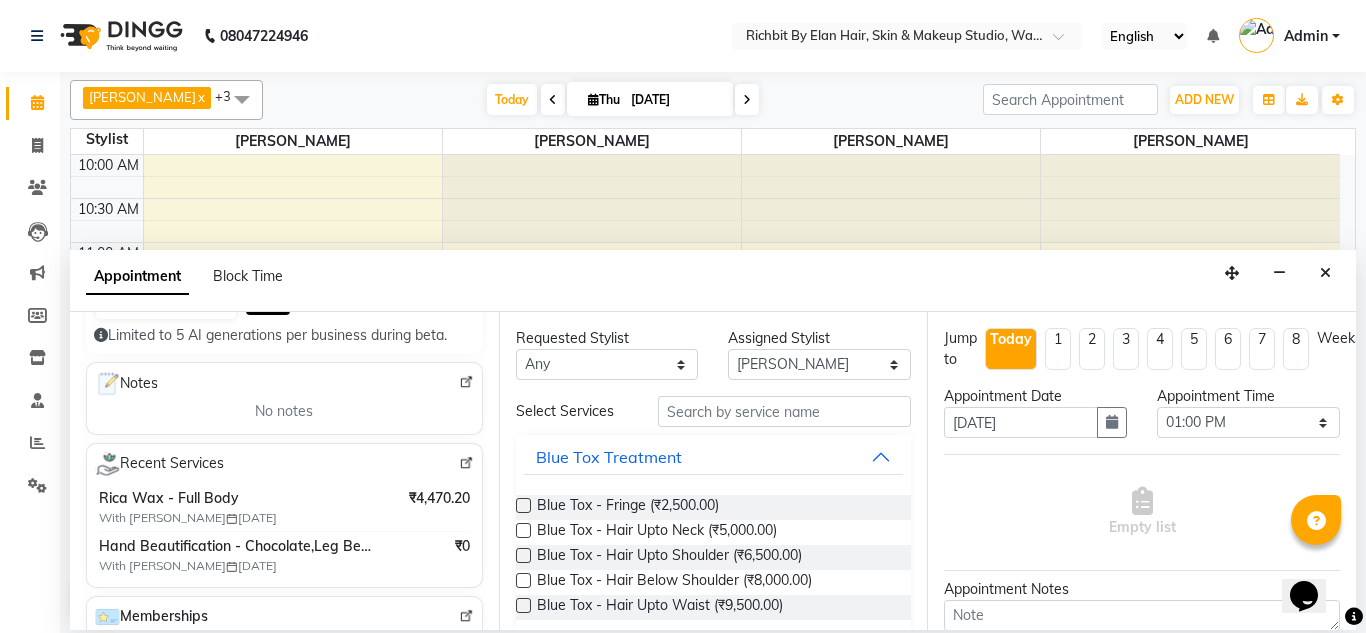 scroll, scrollTop: 300, scrollLeft: 0, axis: vertical 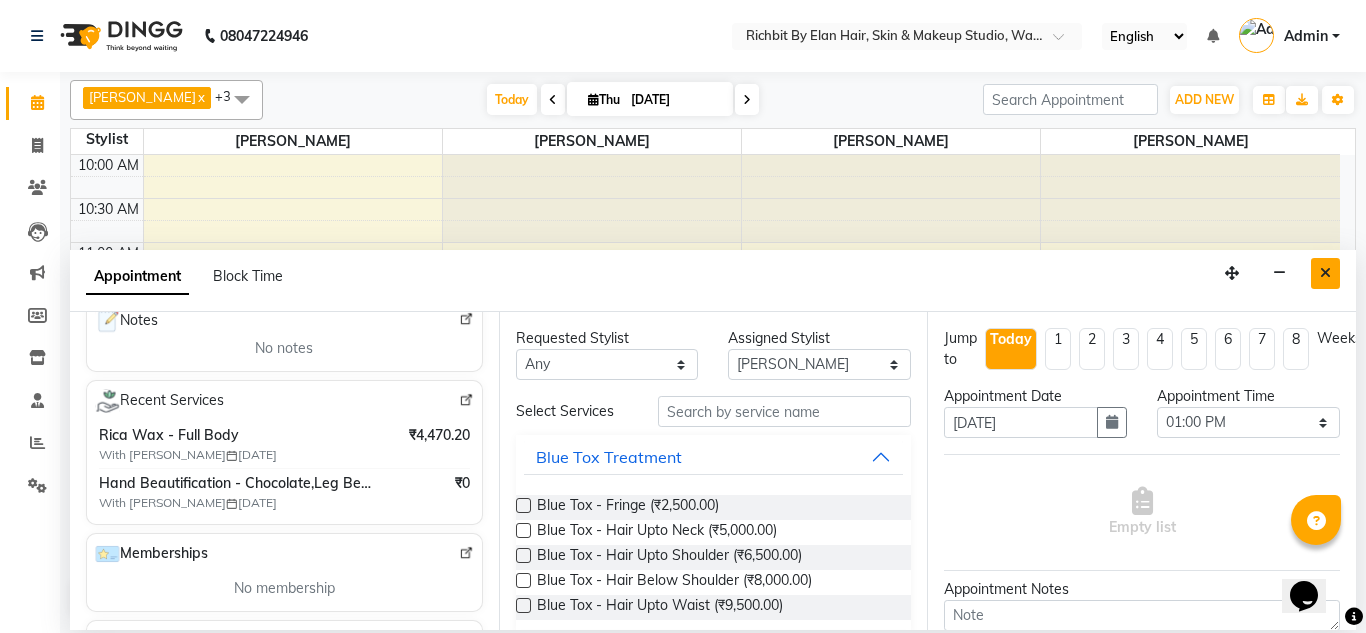 type on "9986845049" 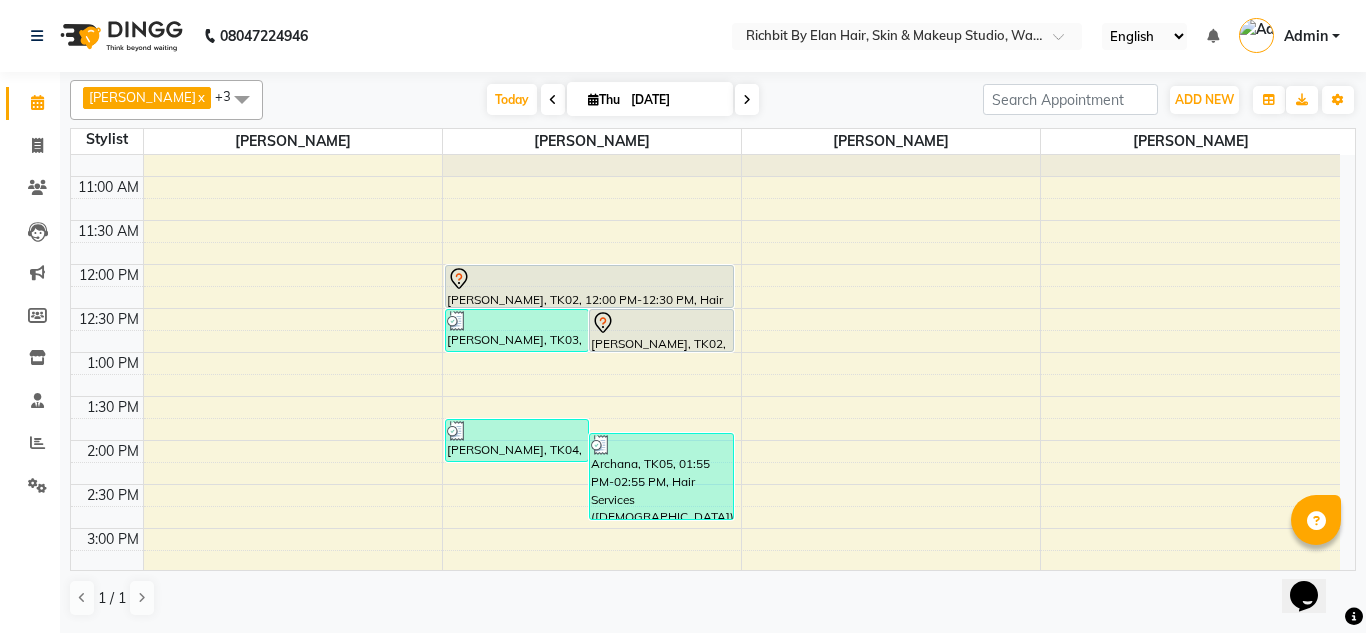 scroll, scrollTop: 100, scrollLeft: 0, axis: vertical 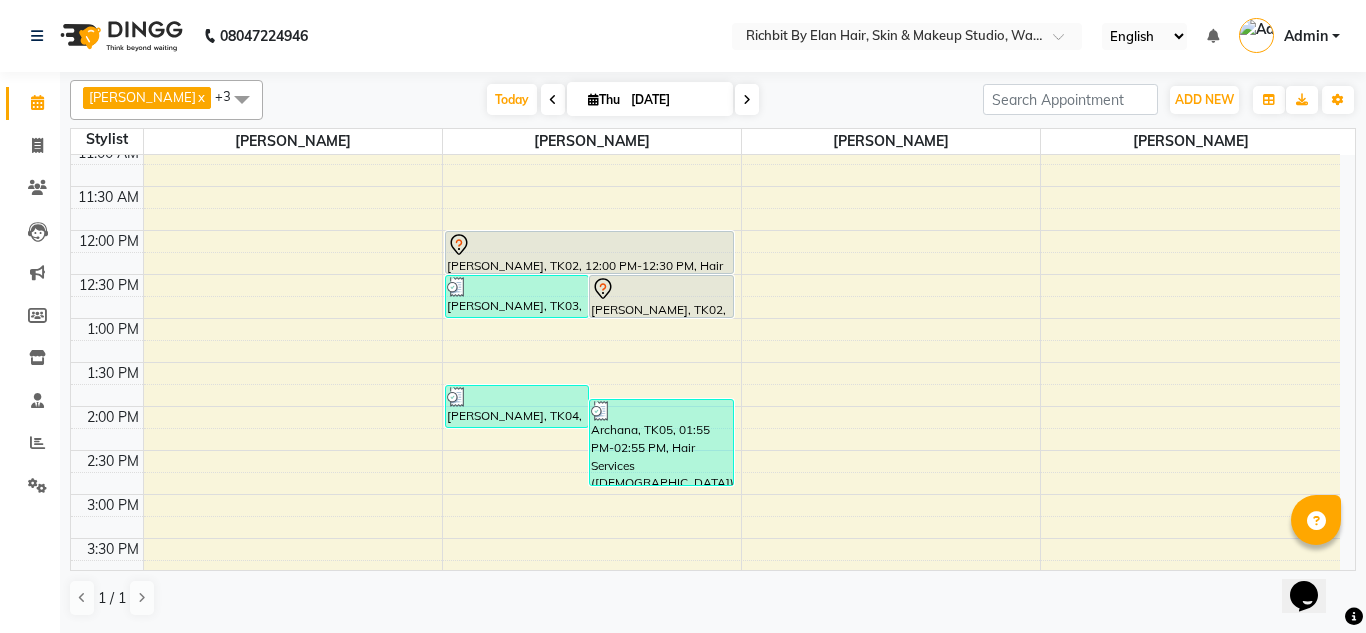 click on "10:00 AM 10:30 AM 11:00 AM 11:30 AM 12:00 PM 12:30 PM 1:00 PM 1:30 PM 2:00 PM 2:30 PM 3:00 PM 3:30 PM 4:00 PM 4:30 PM 5:00 PM 5:30 PM 6:00 PM 6:30 PM 7:00 PM 7:30 PM 8:00 PM 8:30 PM 9:00 PM 9:30 PM  pedicure training      [PERSON_NAME][GEOGRAPHIC_DATA], 12:30 PM-01:00 PM, Hair Services ([DEMOGRAPHIC_DATA]) - Hair Wash With Conditioner - Below Shoulder ([DEMOGRAPHIC_DATA])             ganesh, TK02, 12:30 PM-01:00 PM, Hair Services ([DEMOGRAPHIC_DATA]) - Additional Charge For Wash With Haircut ([DEMOGRAPHIC_DATA])     [PERSON_NAME], TK04, 01:45 PM-02:15 PM, Hair Services ([DEMOGRAPHIC_DATA]) - Blow Dry With Shampoo & Conditioner - Below Shoulder ([DEMOGRAPHIC_DATA])     [PERSON_NAME], TK05, 01:55 PM-02:55 PM, Hair Services ([DEMOGRAPHIC_DATA]) - Hair Cut ([DEMOGRAPHIC_DATA]),Hair Services ([DEMOGRAPHIC_DATA]) - [PERSON_NAME] Trim - Crafting ([DEMOGRAPHIC_DATA])             ganesh, TK02, 12:00 PM-12:30 PM, Hair Services ([DEMOGRAPHIC_DATA]) - Hair Cut ([DEMOGRAPHIC_DATA])             [PERSON_NAME], TK06, 07:45 PM-08:15 PM, Hair Services ([DEMOGRAPHIC_DATA]) - Hair Wash With Conditioner - Below Shoulder ([DEMOGRAPHIC_DATA])  pedicure training              [PERSON_NAME], TK06, 07:00 PM-07:45 PM, Leg Beautification - Regular" at bounding box center (705, 582) 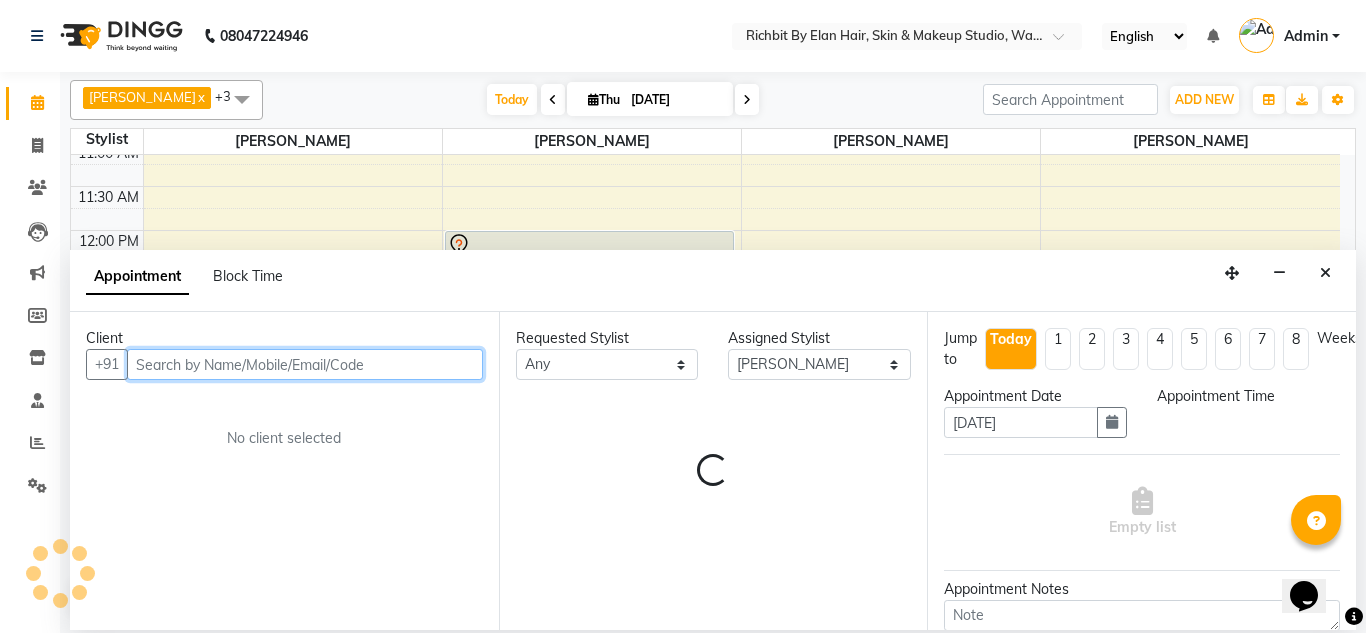 select on "825" 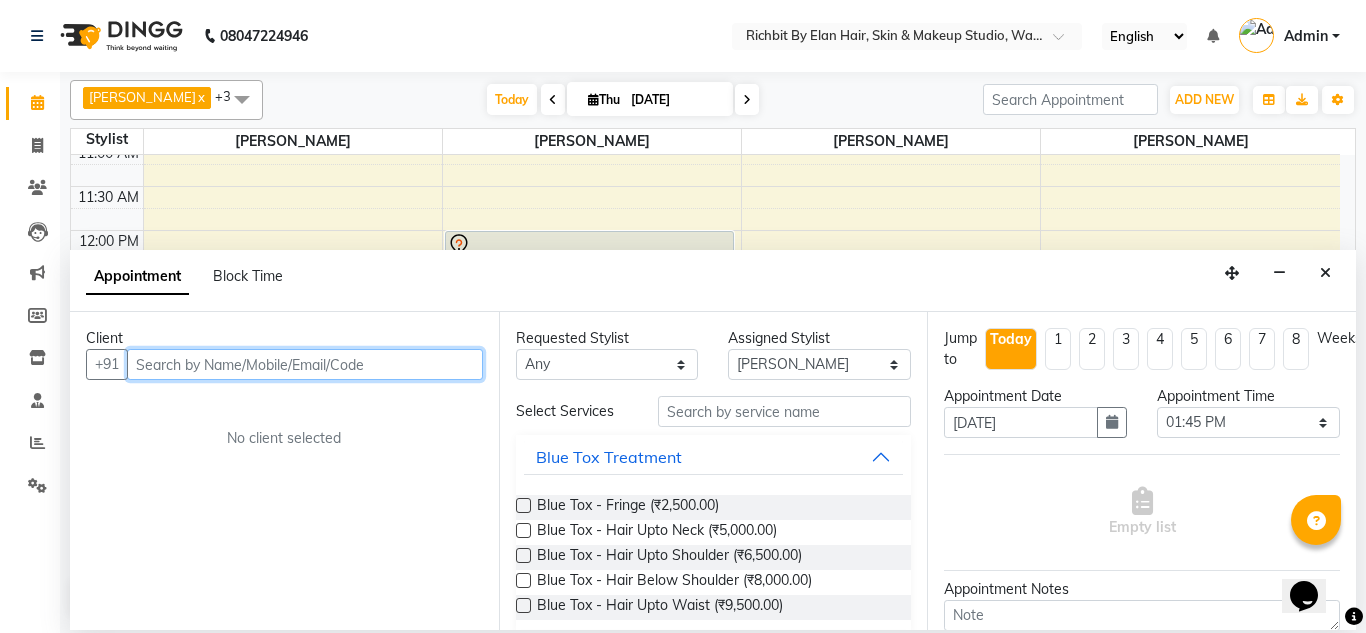 click at bounding box center (305, 364) 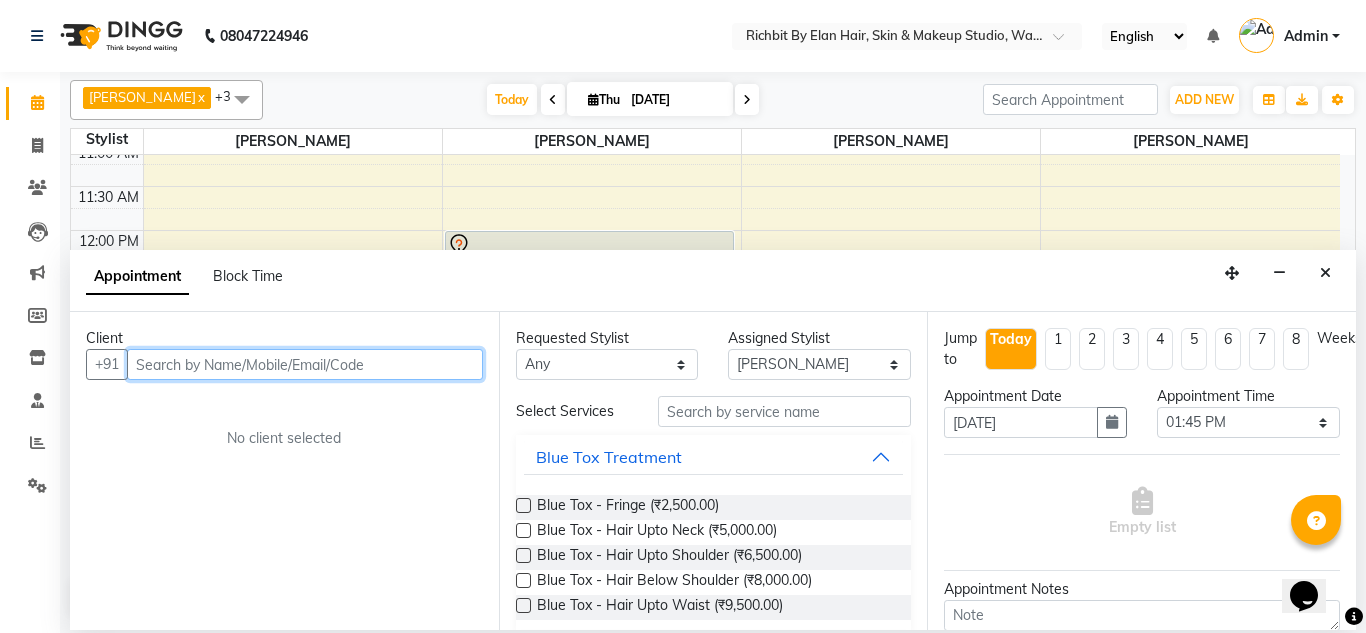 paste on "7720076105" 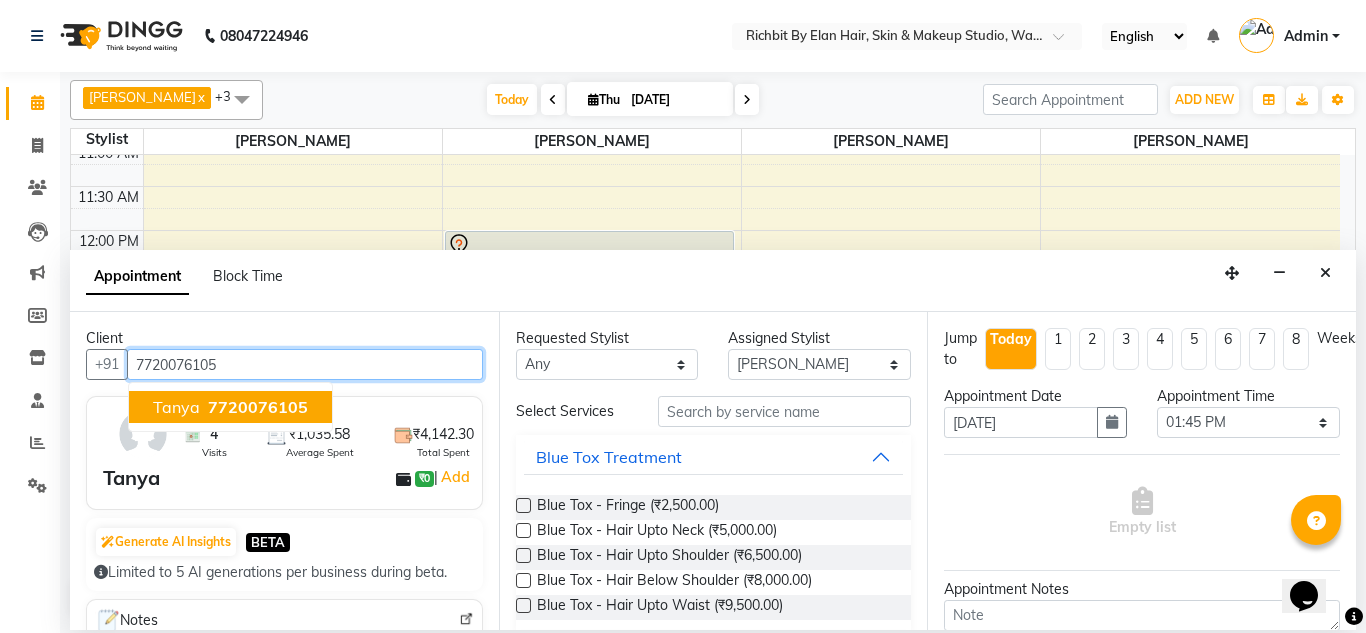 click on "7720076105" at bounding box center (258, 407) 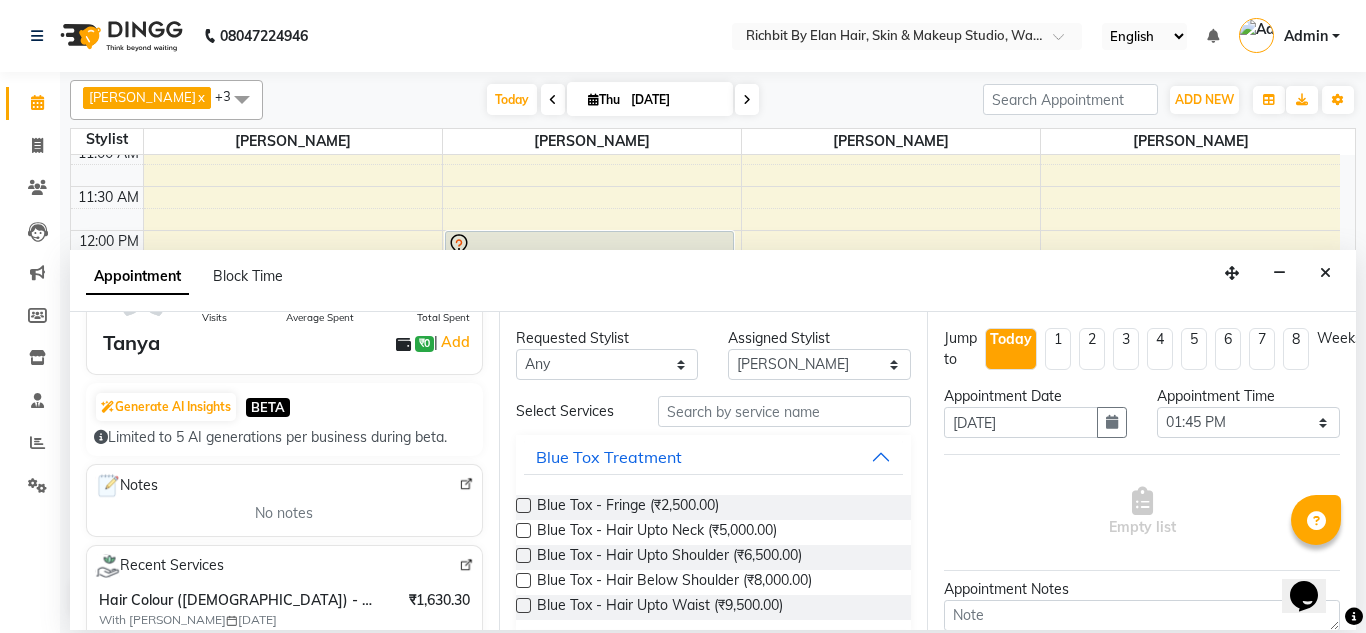 scroll, scrollTop: 100, scrollLeft: 0, axis: vertical 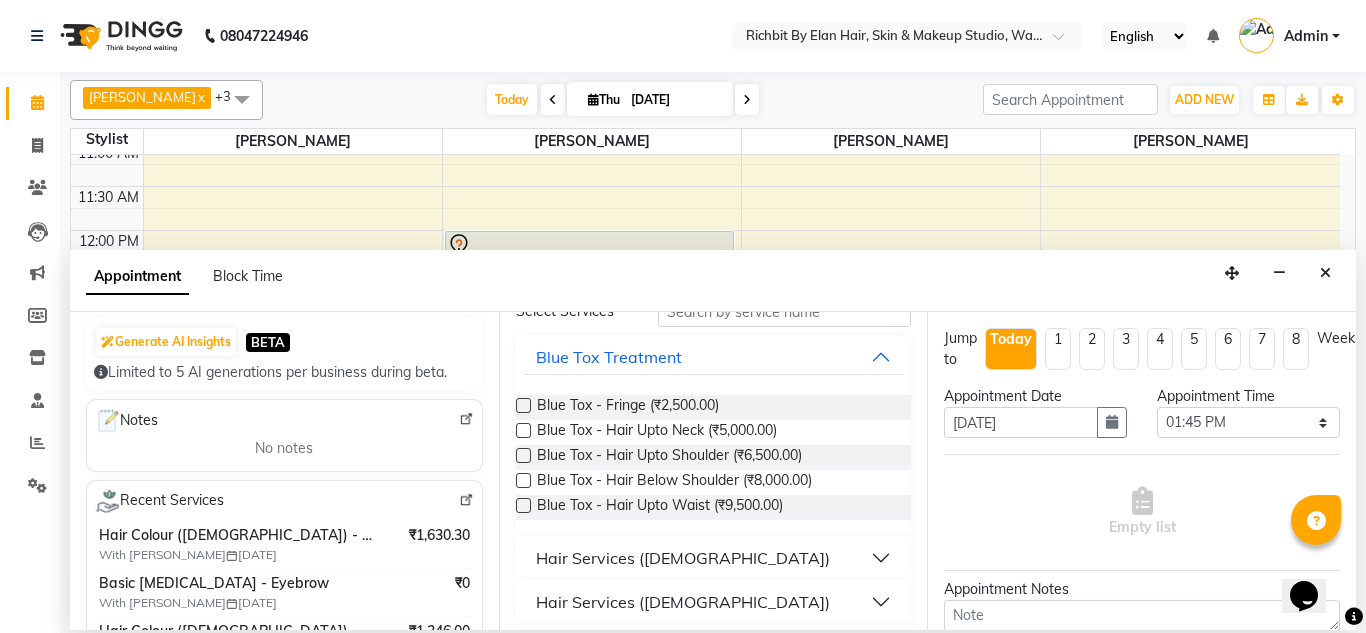 type on "7720076105" 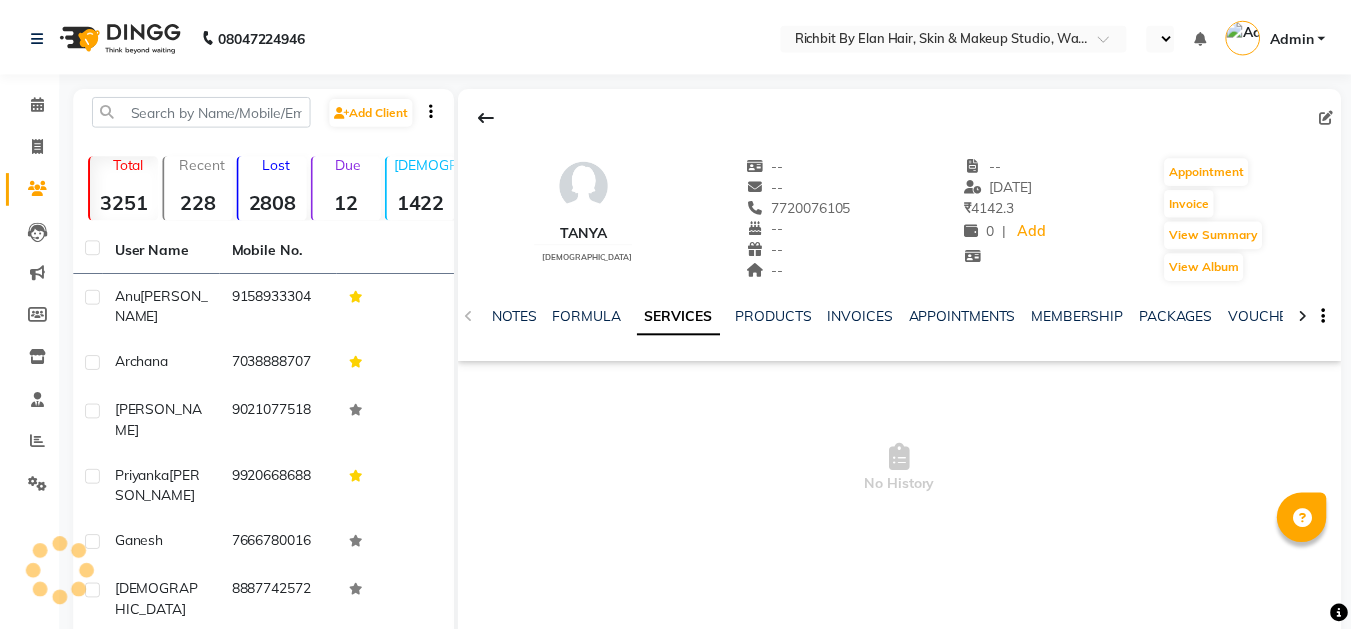 scroll, scrollTop: 0, scrollLeft: 0, axis: both 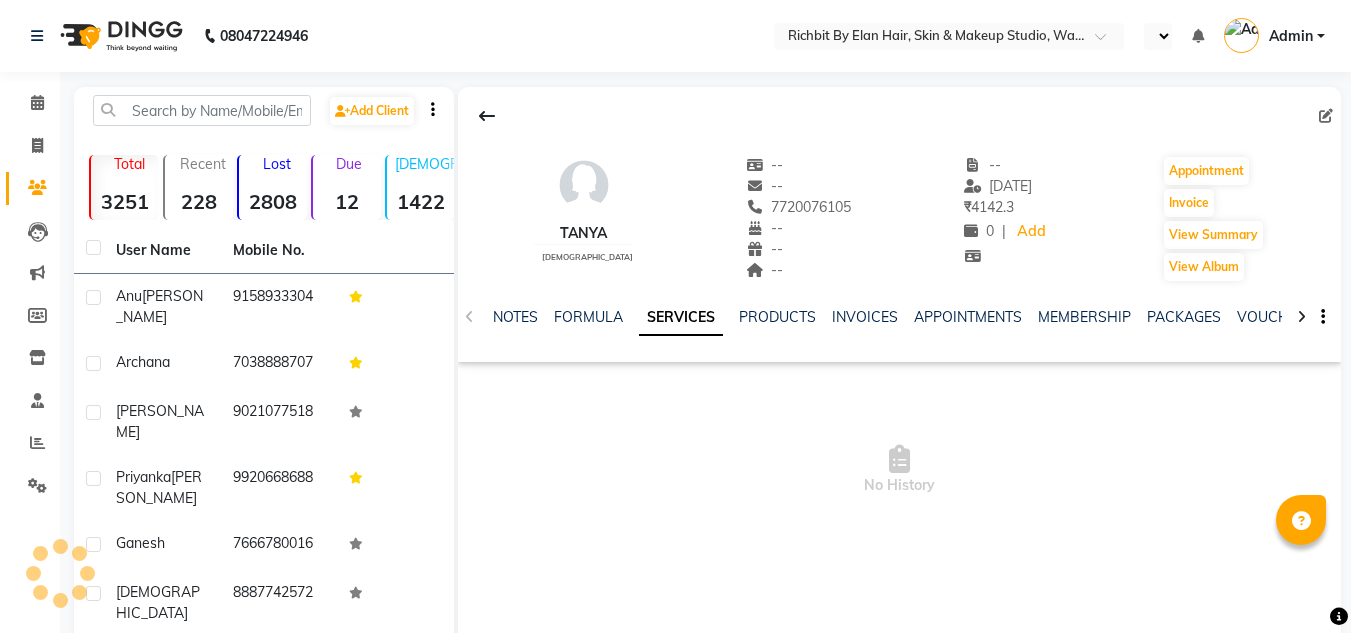 select on "en" 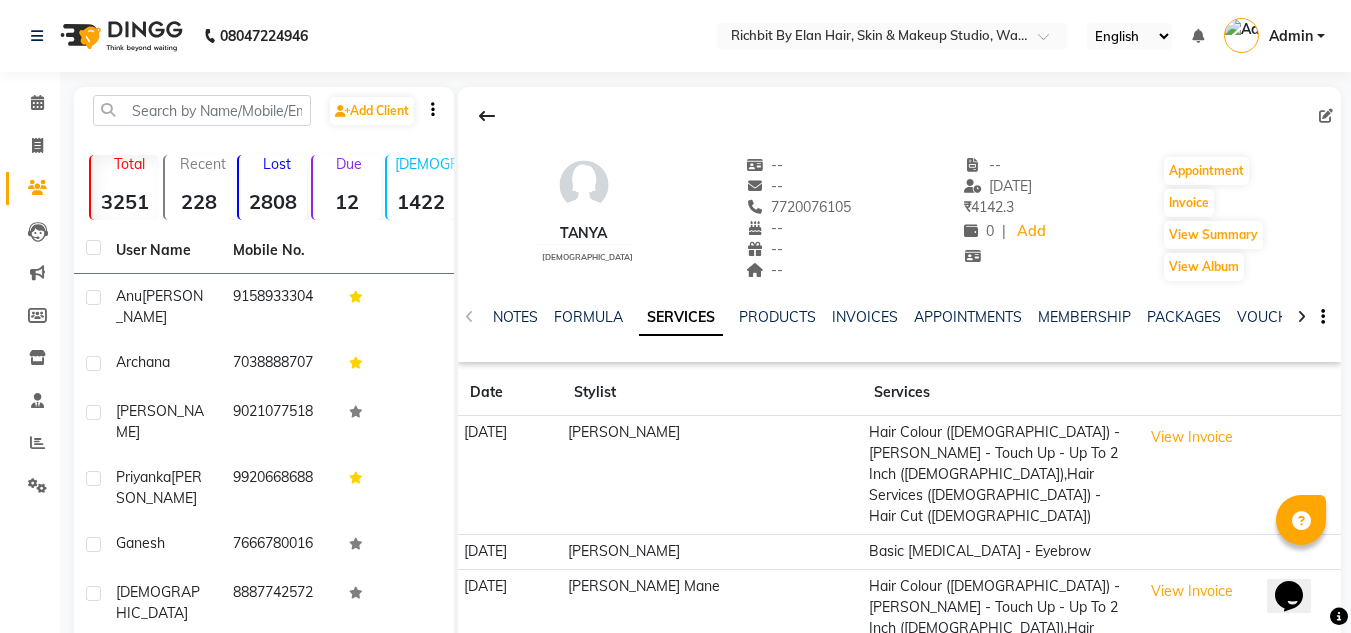 scroll, scrollTop: 0, scrollLeft: 0, axis: both 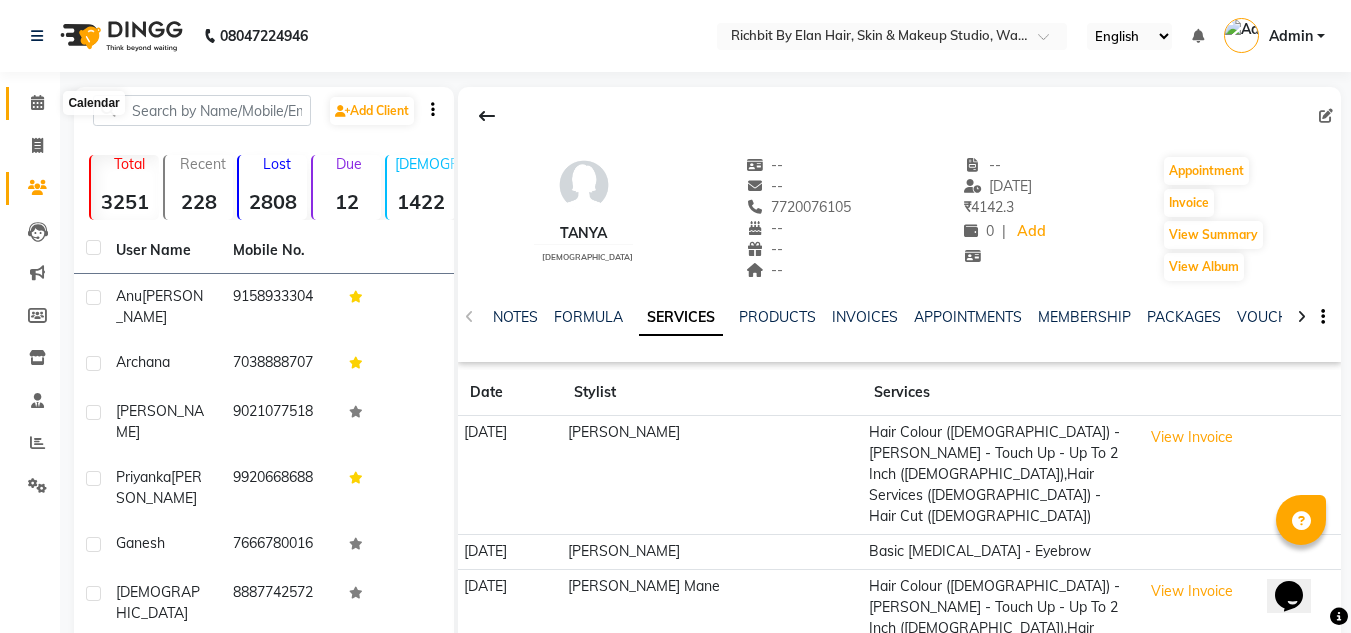 click 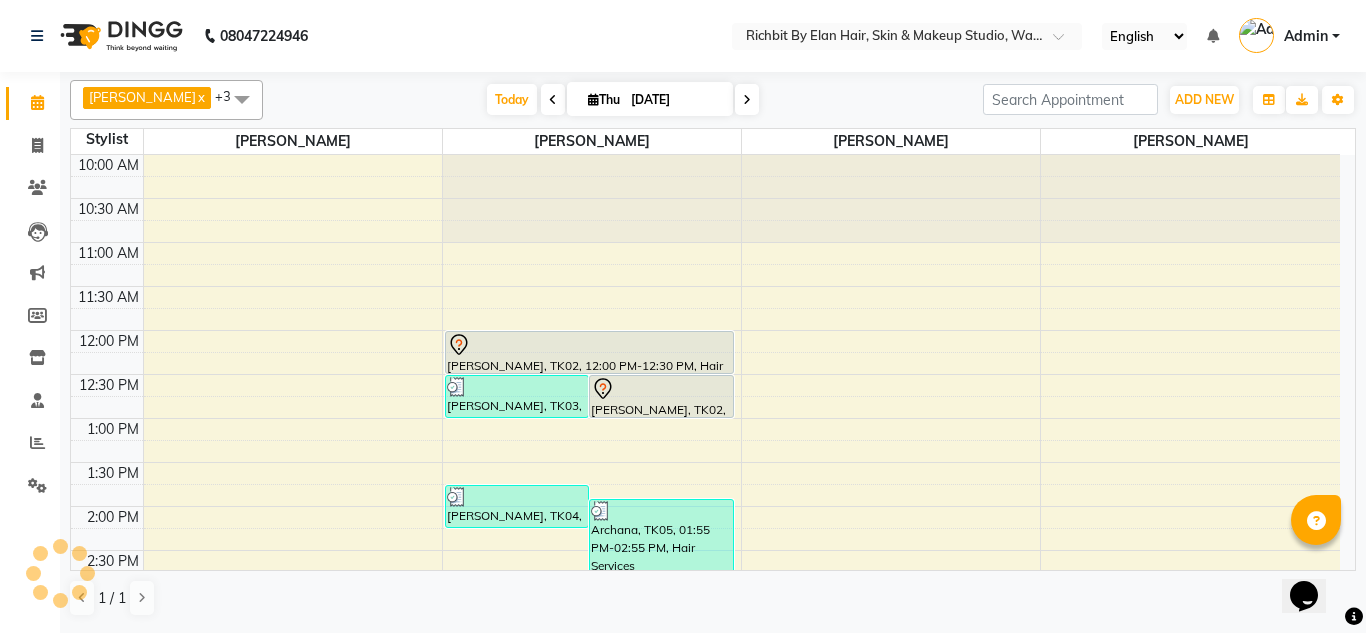 scroll, scrollTop: 0, scrollLeft: 0, axis: both 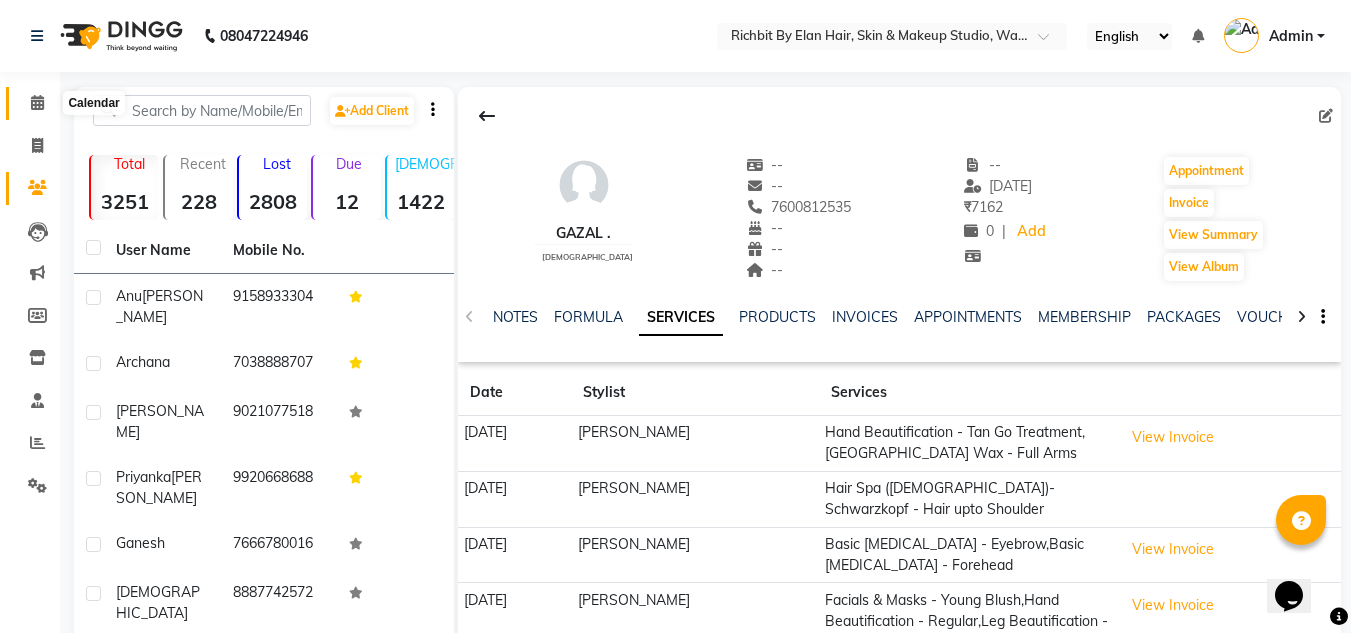 click 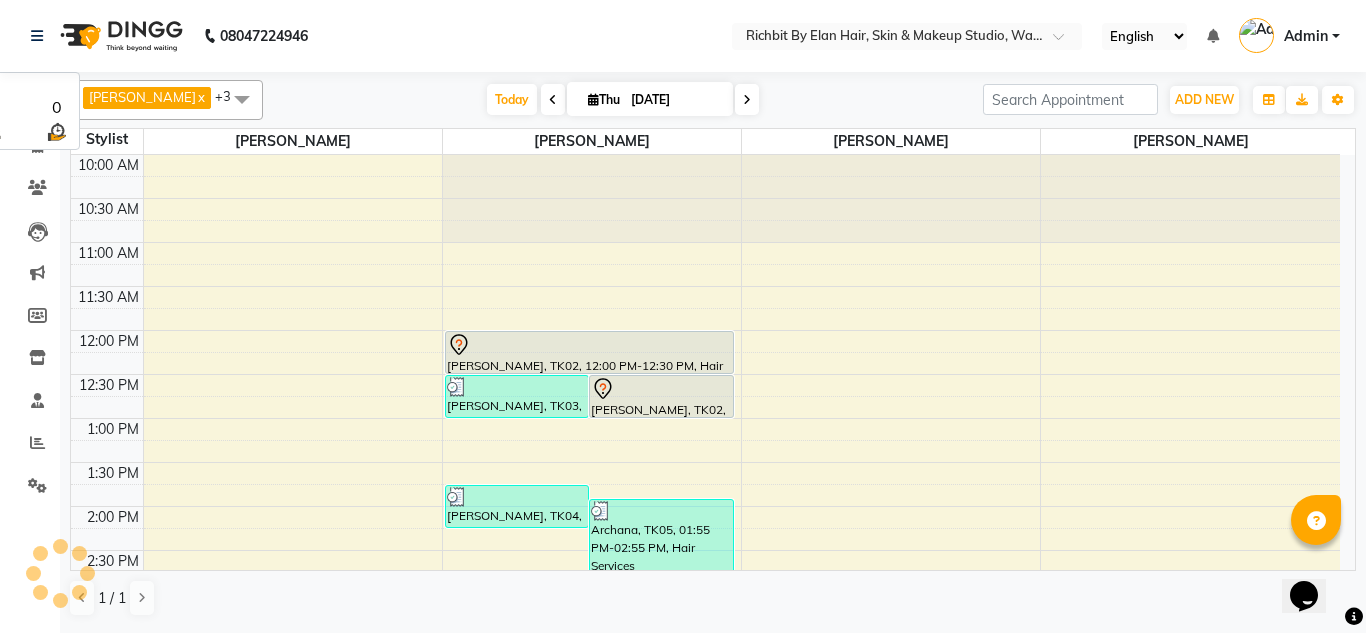 scroll, scrollTop: 0, scrollLeft: 0, axis: both 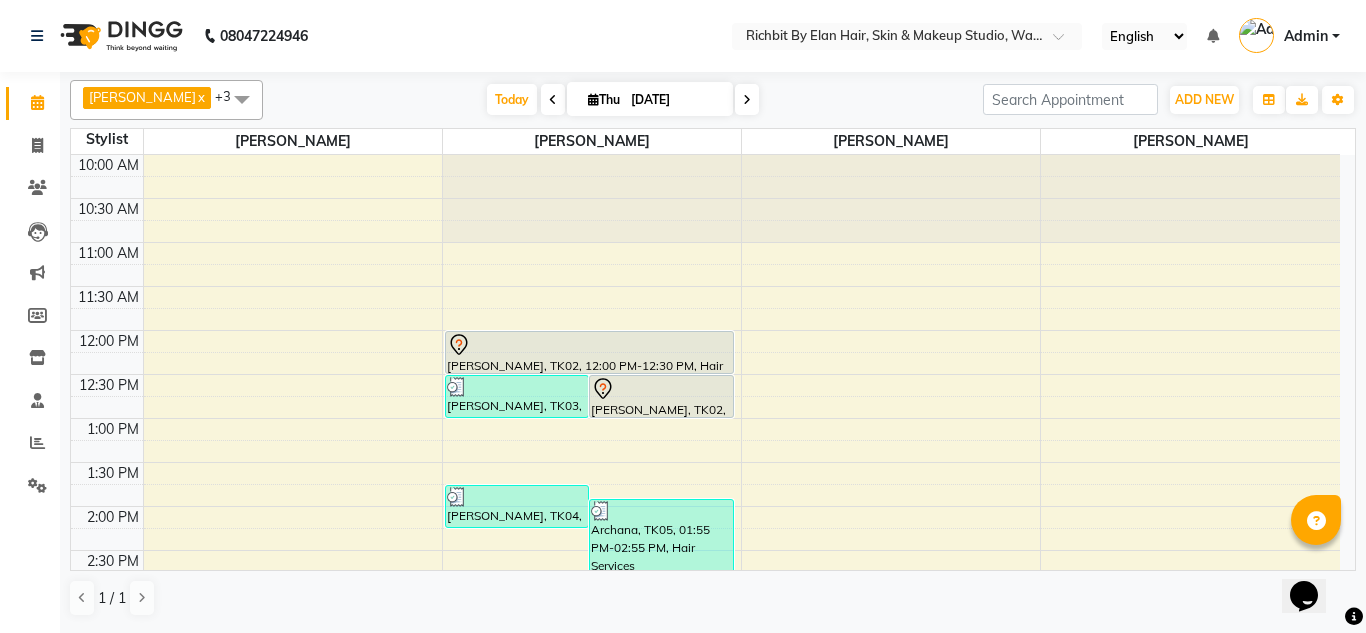 click on "10:00 AM 10:30 AM 11:00 AM 11:30 AM 12:00 PM 12:30 PM 1:00 PM 1:30 PM 2:00 PM 2:30 PM 3:00 PM 3:30 PM 4:00 PM 4:30 PM 5:00 PM 5:30 PM 6:00 PM 6:30 PM 7:00 PM 7:30 PM 8:00 PM 8:30 PM 9:00 PM 9:30 PM  pedicure training      [PERSON_NAME][GEOGRAPHIC_DATA], 12:30 PM-01:00 PM, Hair Services ([DEMOGRAPHIC_DATA]) - Hair Wash With Conditioner - Below Shoulder ([DEMOGRAPHIC_DATA])             ganesh, TK02, 12:30 PM-01:00 PM, Hair Services ([DEMOGRAPHIC_DATA]) - Additional Charge For Wash With Haircut ([DEMOGRAPHIC_DATA])     [PERSON_NAME], TK04, 01:45 PM-02:15 PM, Hair Services ([DEMOGRAPHIC_DATA]) - Blow Dry With Shampoo & Conditioner - Below Shoulder ([DEMOGRAPHIC_DATA])     [PERSON_NAME], TK05, 01:55 PM-02:55 PM, Hair Services ([DEMOGRAPHIC_DATA]) - Hair Cut ([DEMOGRAPHIC_DATA]),Hair Services ([DEMOGRAPHIC_DATA]) - [PERSON_NAME] Trim - Crafting ([DEMOGRAPHIC_DATA])             ganesh, TK02, 12:00 PM-12:30 PM, Hair Services ([DEMOGRAPHIC_DATA]) - Hair Cut ([DEMOGRAPHIC_DATA])             [PERSON_NAME], TK06, 07:45 PM-08:15 PM, Hair Services ([DEMOGRAPHIC_DATA]) - Hair Wash With Conditioner - Below Shoulder ([DEMOGRAPHIC_DATA])  pedicure training              [PERSON_NAME], TK06, 07:00 PM-07:45 PM, Leg Beautification - Regular" at bounding box center (705, 682) 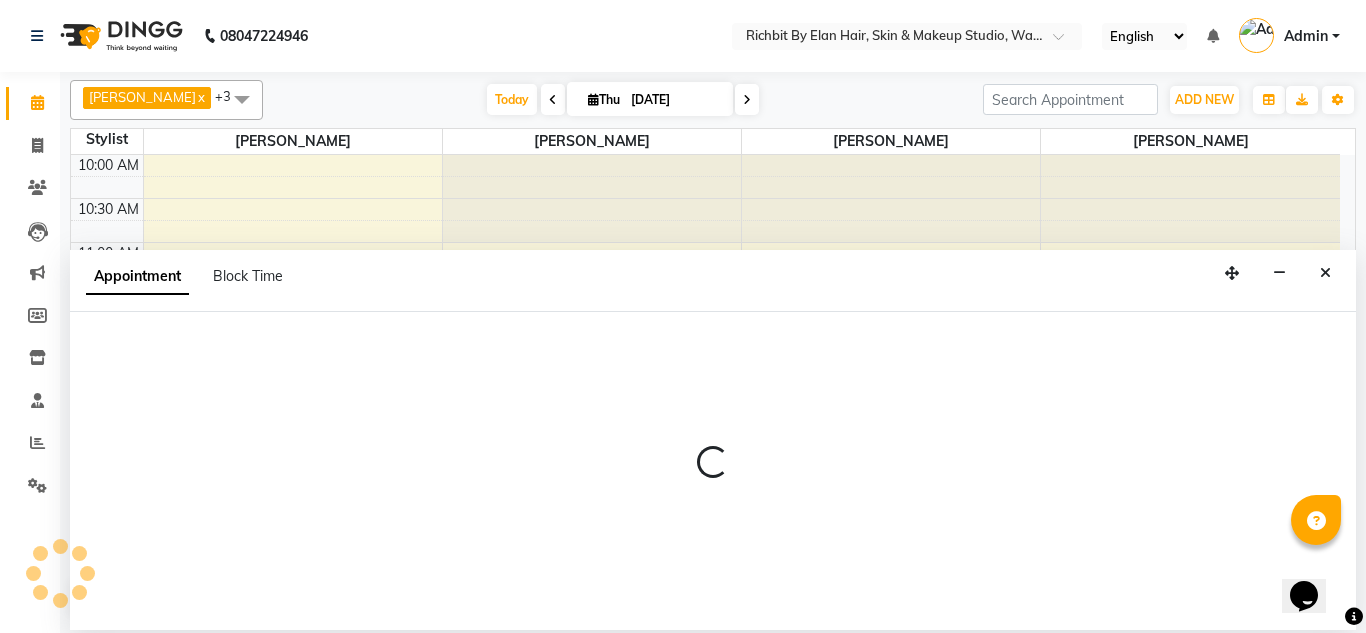 select on "21217" 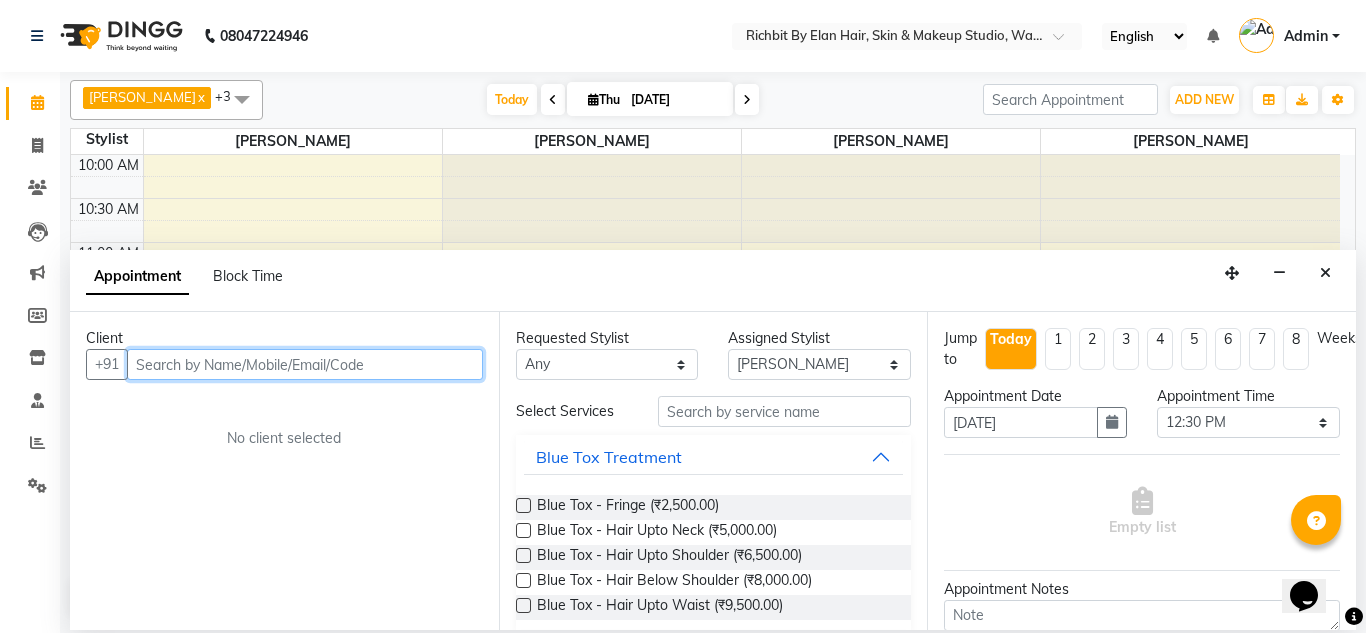 click at bounding box center (305, 364) 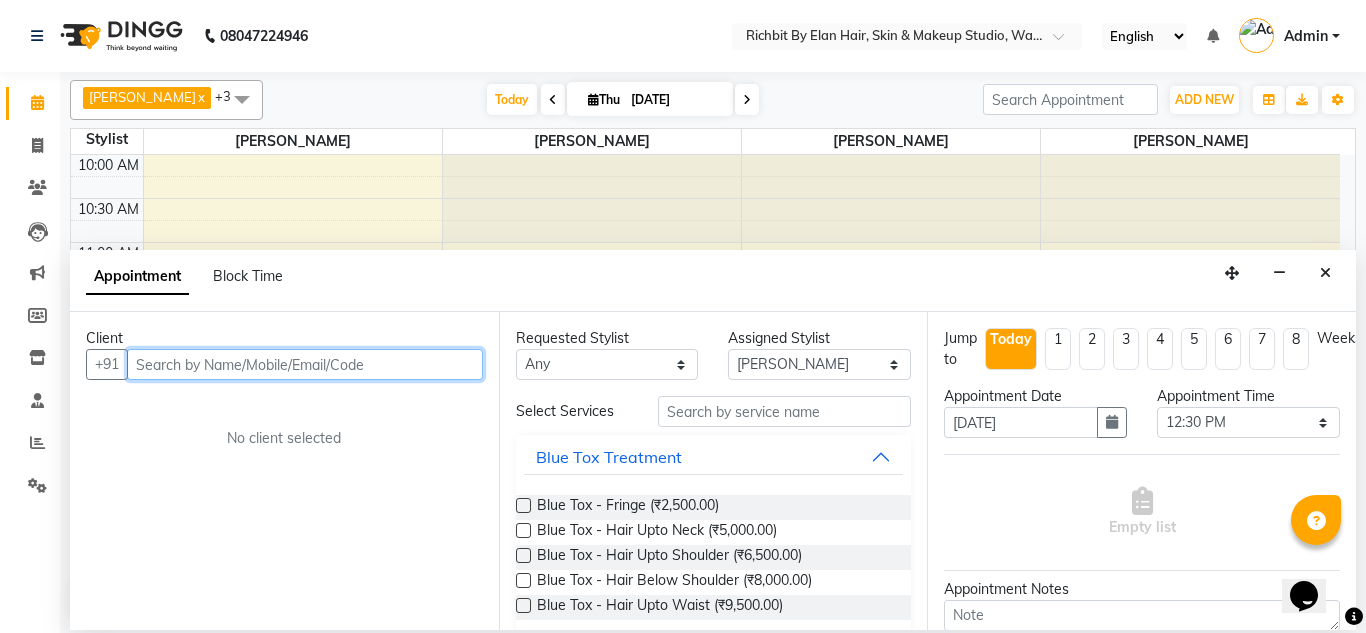 paste on "9823646789" 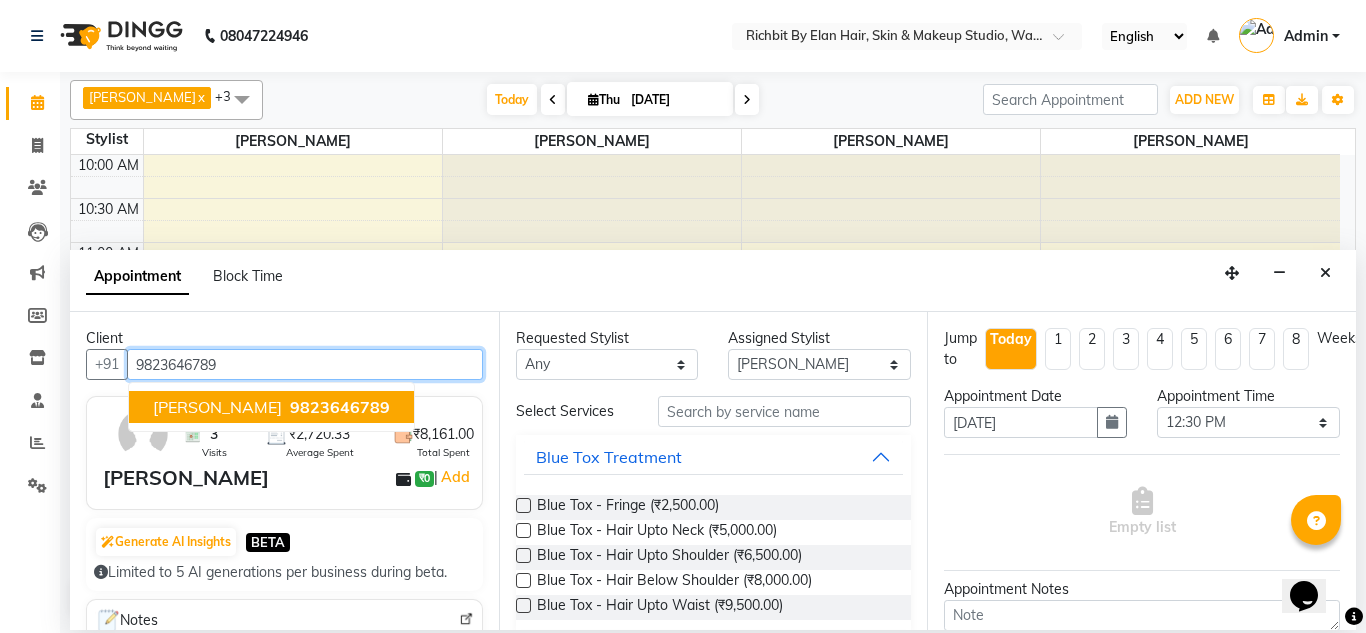 click on "9823646789" at bounding box center (340, 407) 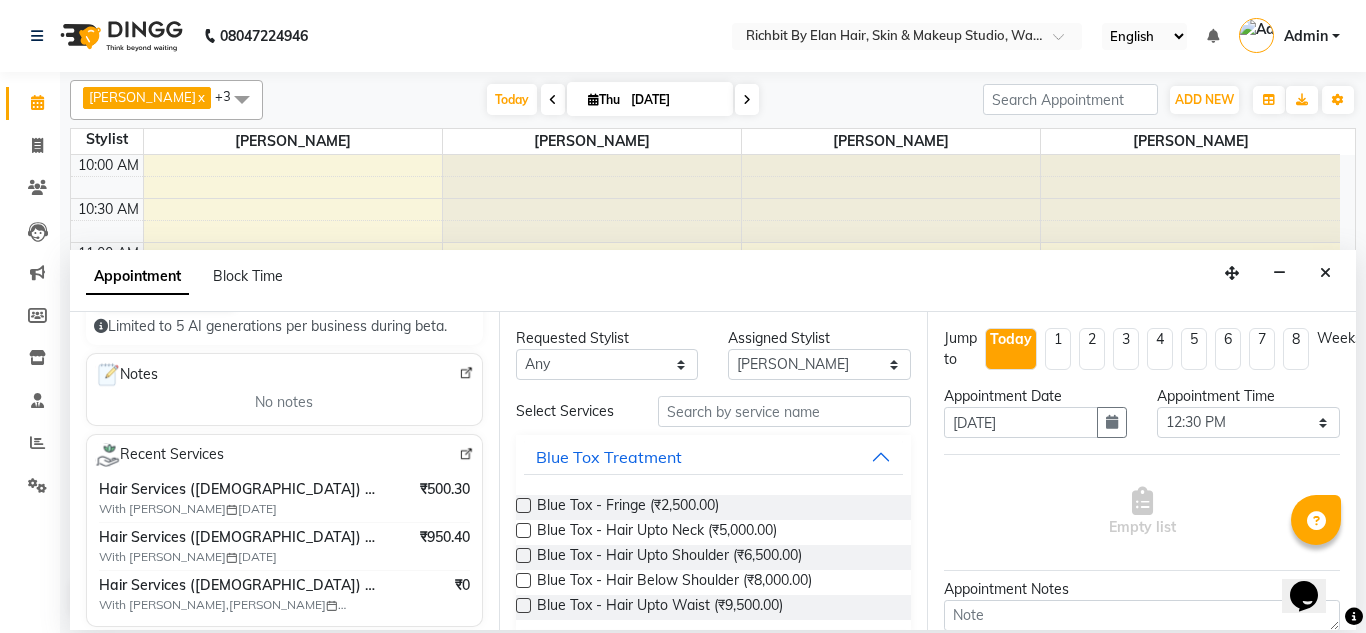 scroll, scrollTop: 300, scrollLeft: 0, axis: vertical 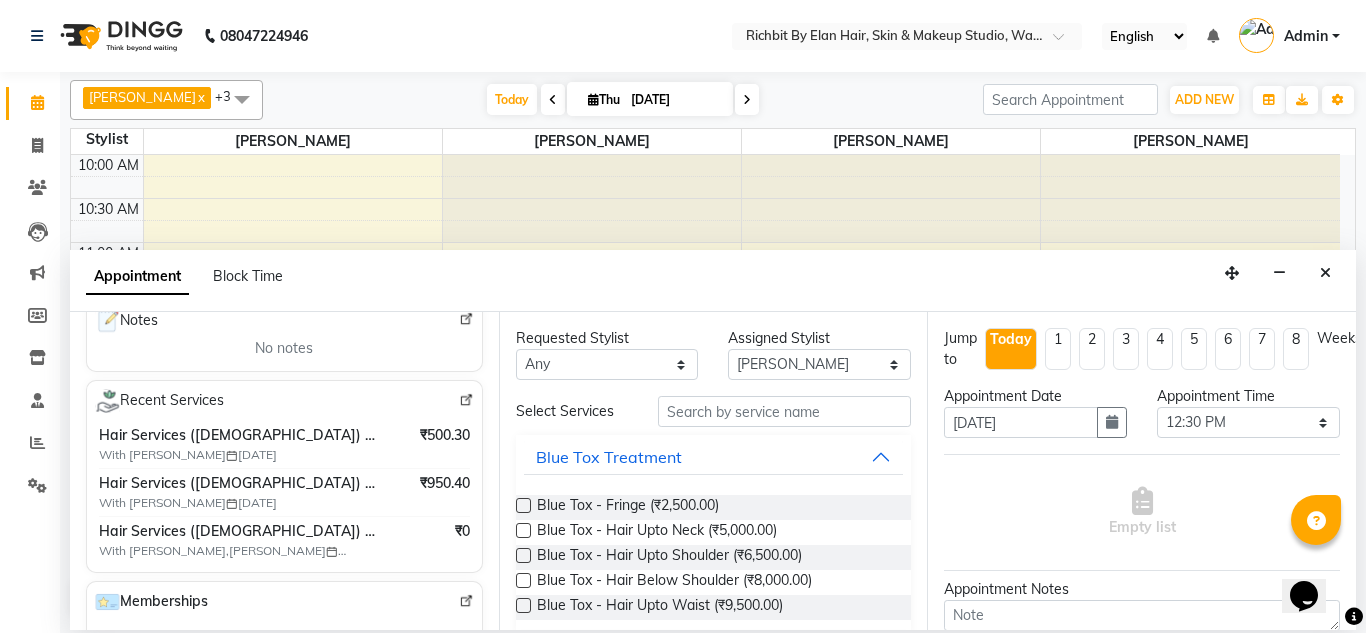 type on "9823646789" 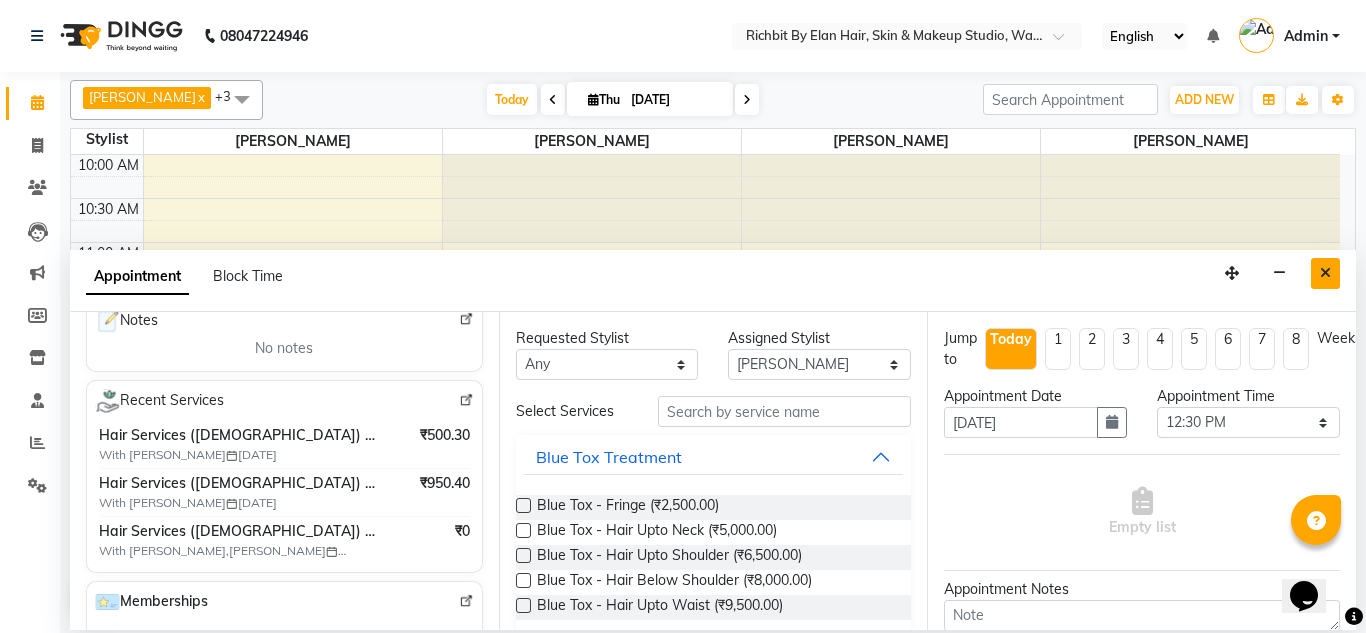 click at bounding box center [1325, 273] 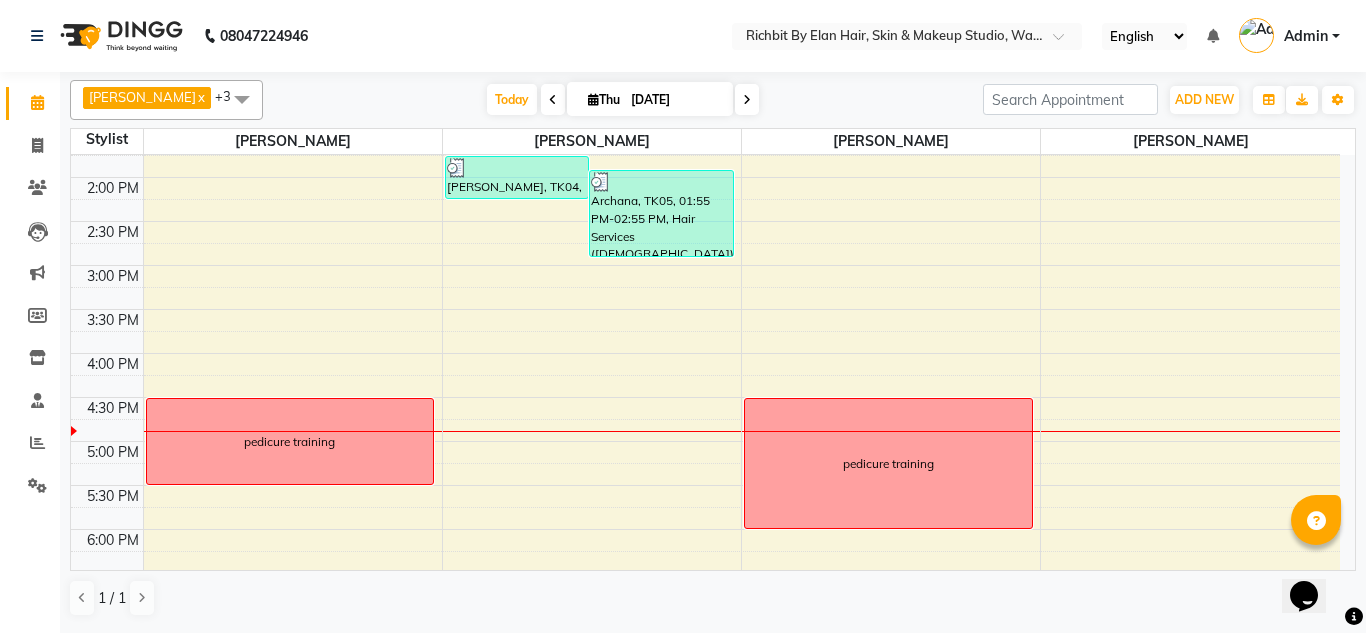 scroll, scrollTop: 500, scrollLeft: 0, axis: vertical 